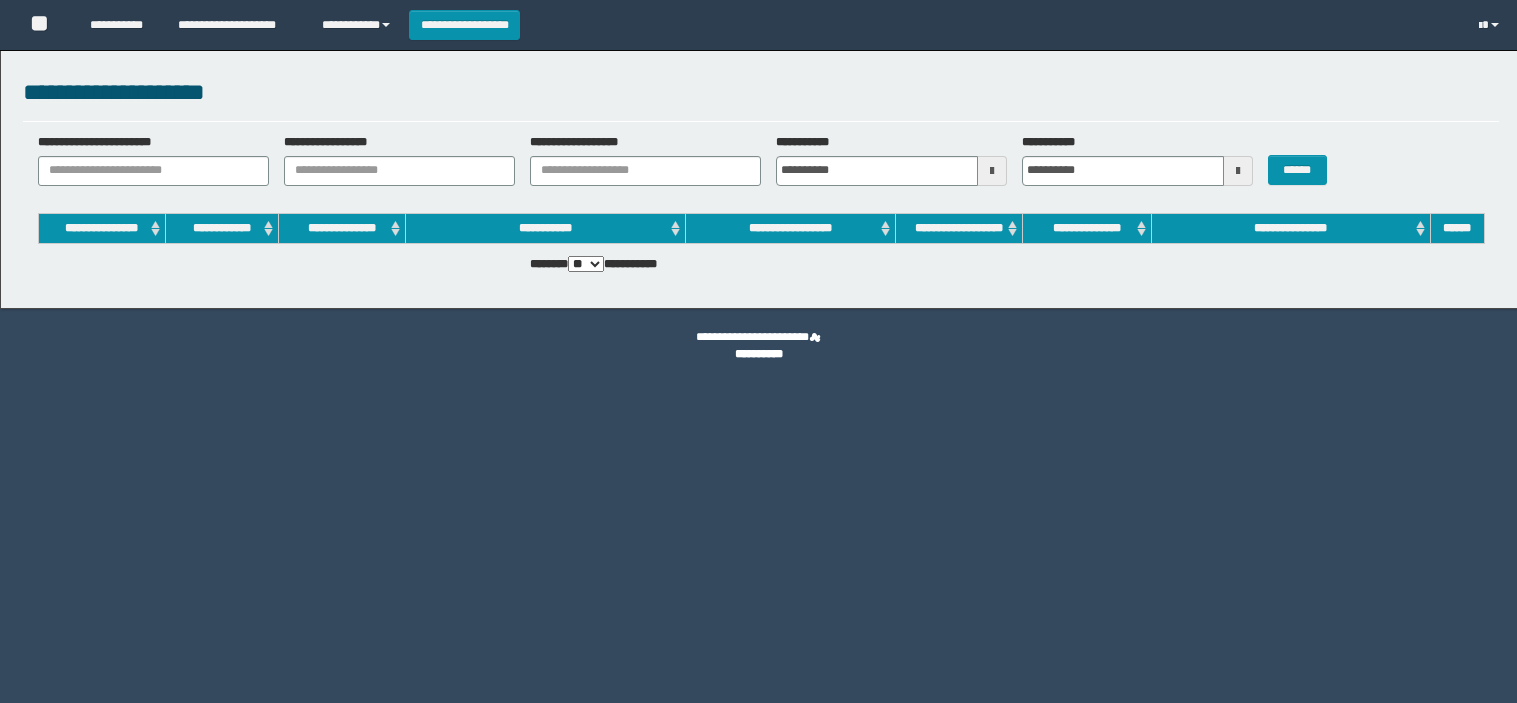 scroll, scrollTop: 0, scrollLeft: 0, axis: both 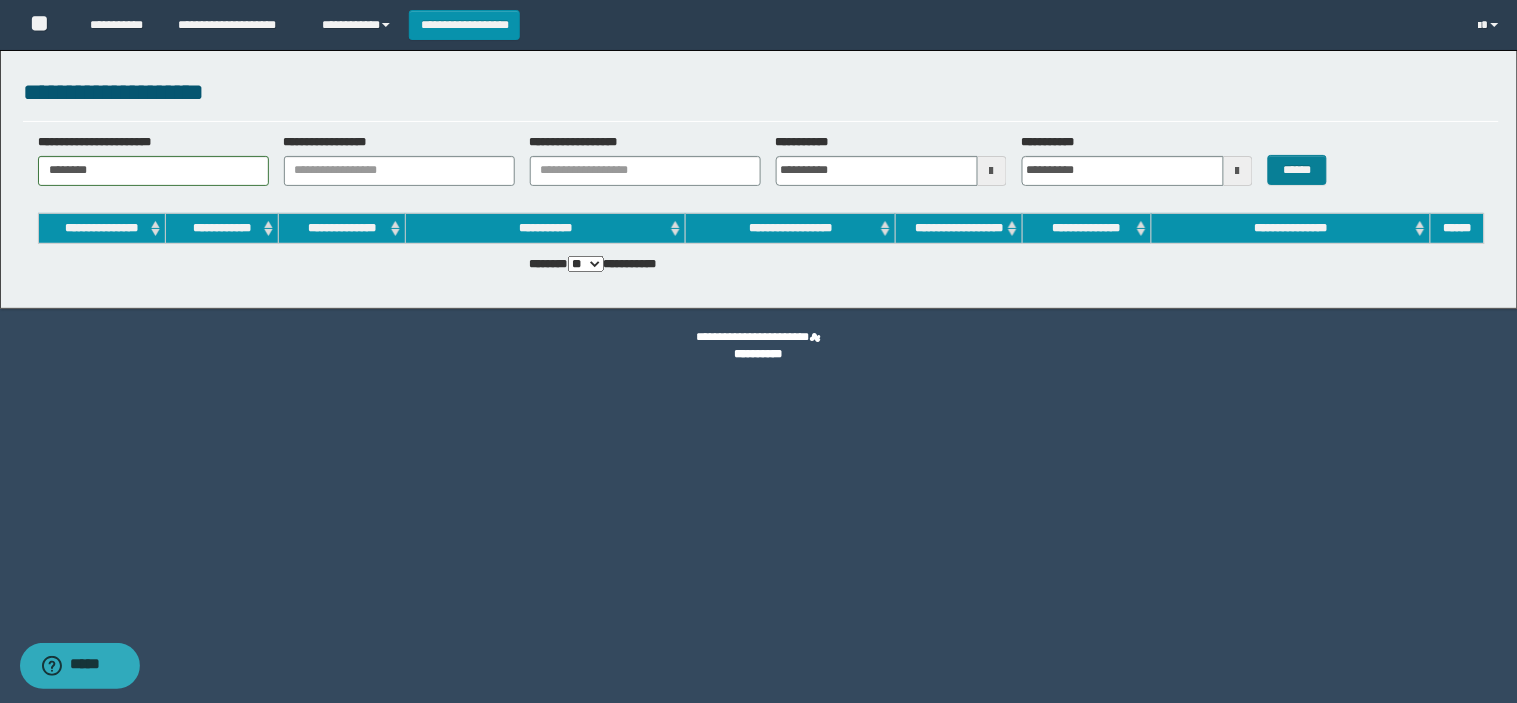 type on "********" 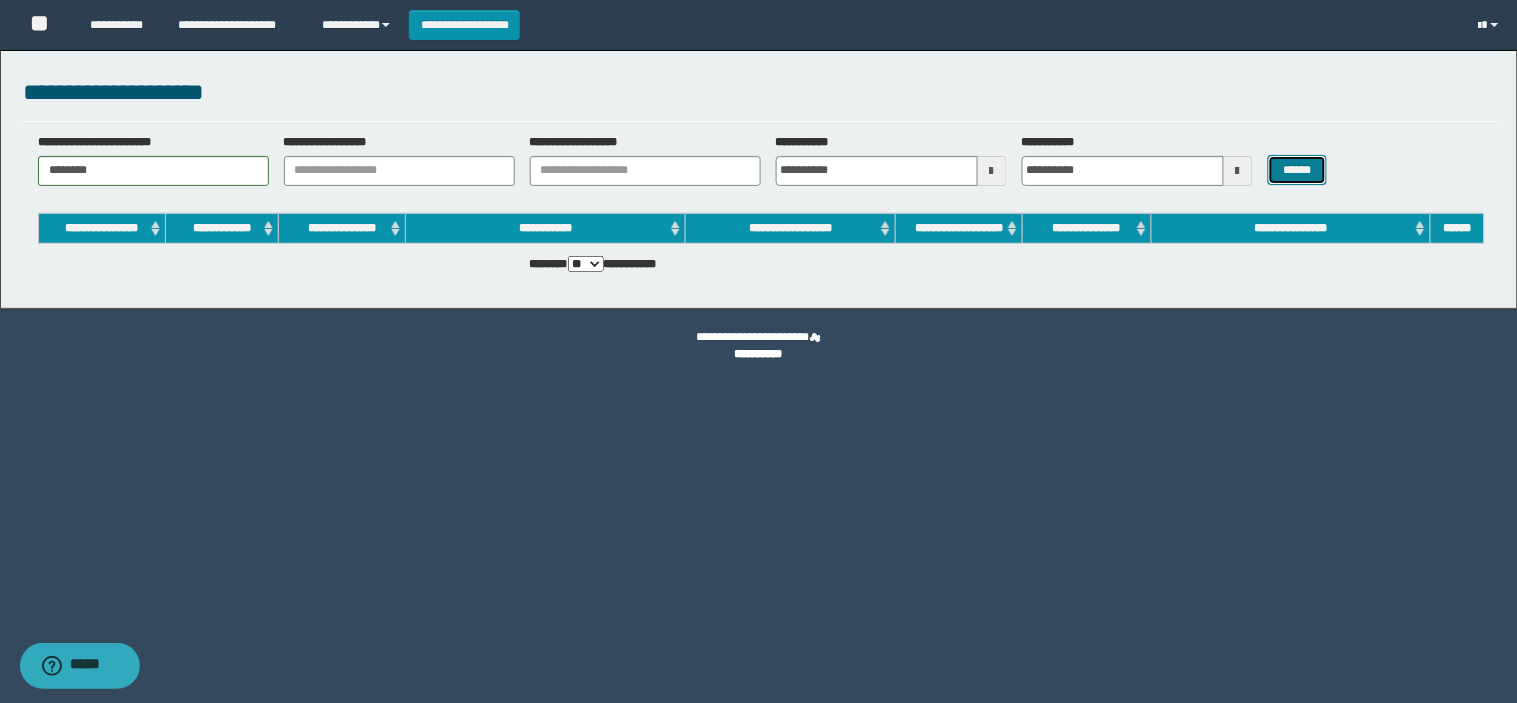 click on "******" at bounding box center [1298, 170] 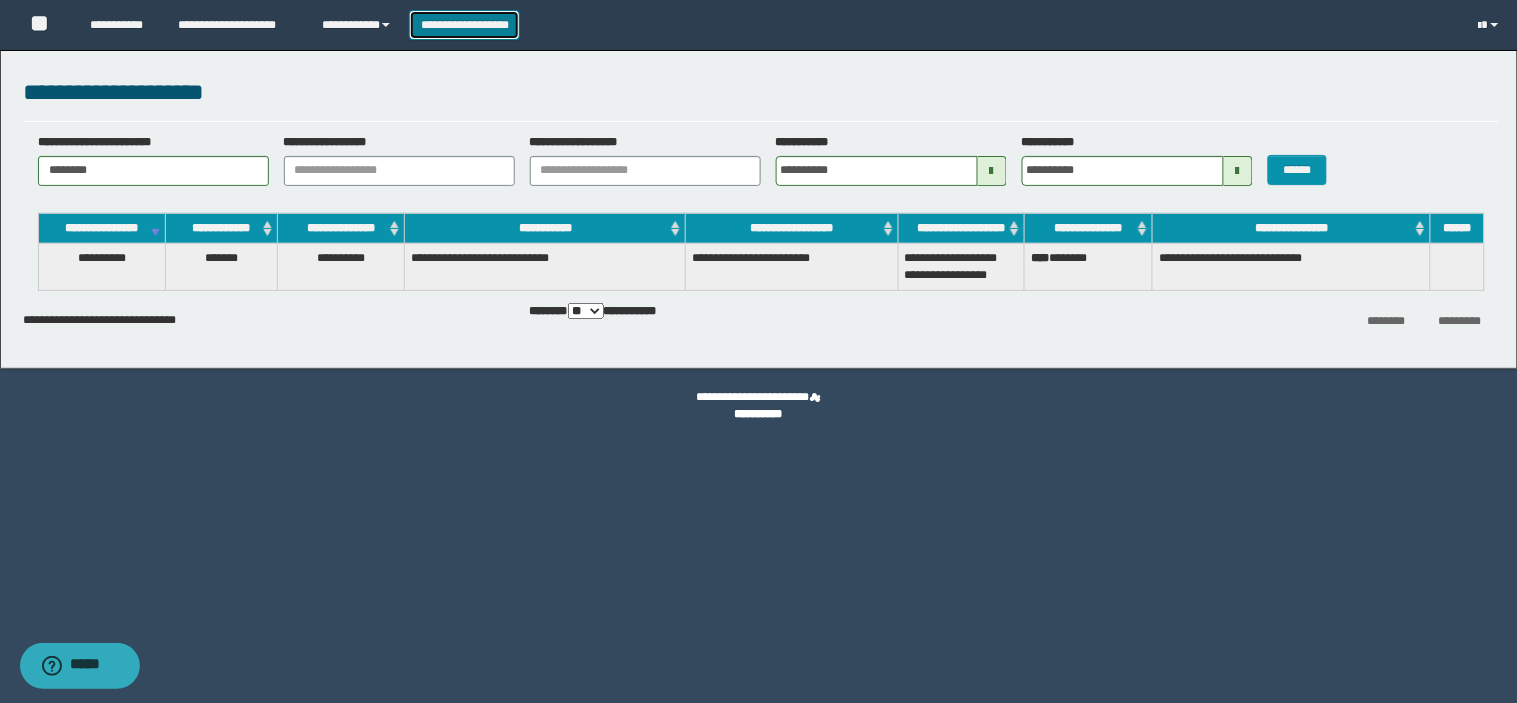 click on "**********" at bounding box center [464, 25] 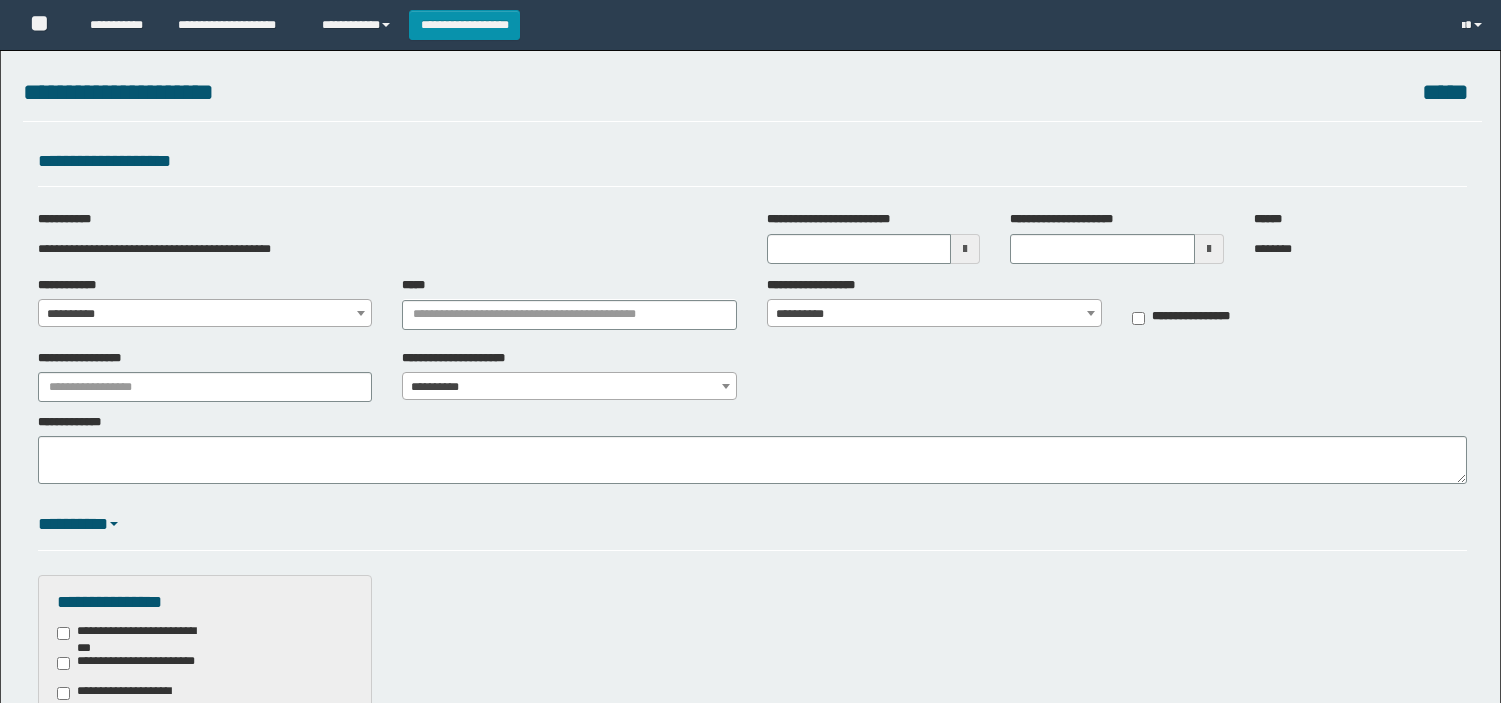 scroll, scrollTop: 0, scrollLeft: 0, axis: both 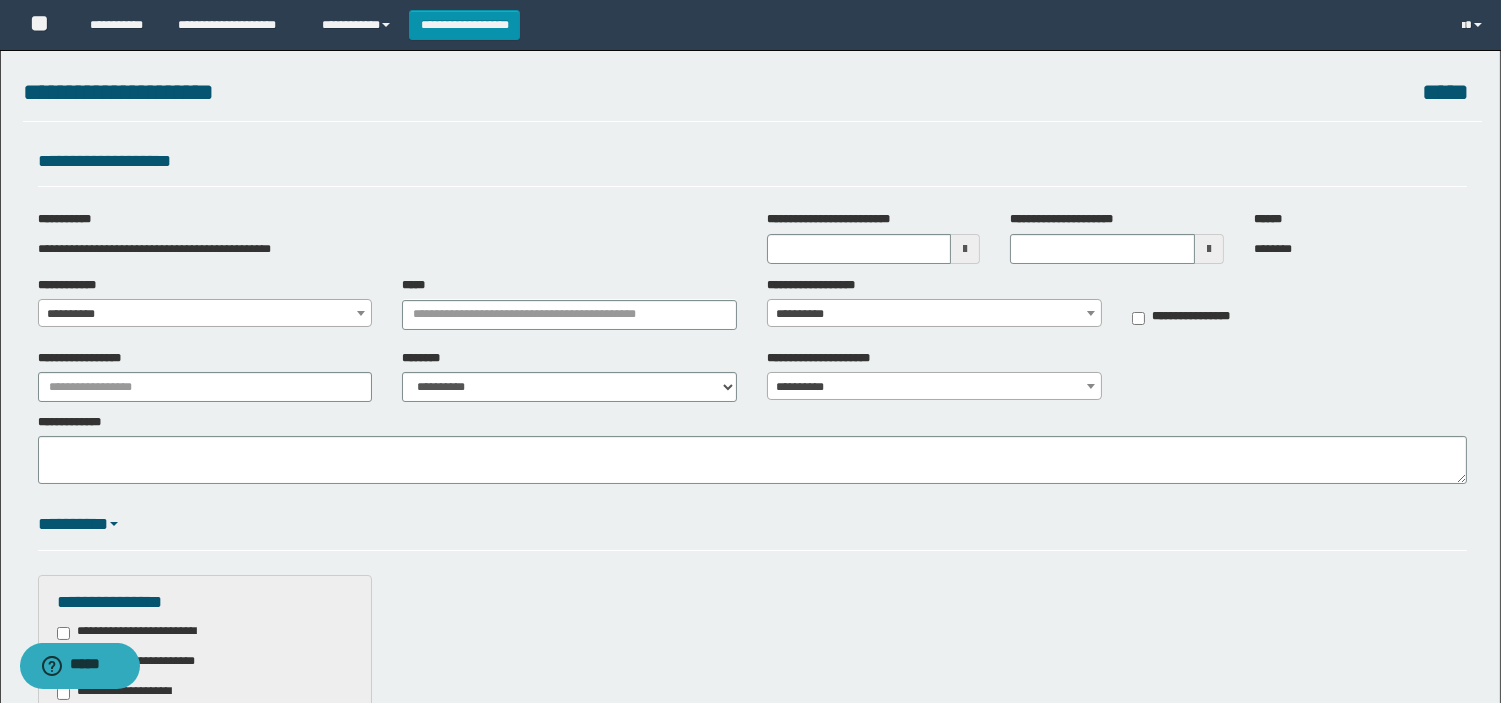 click on "**********" at bounding box center (205, 314) 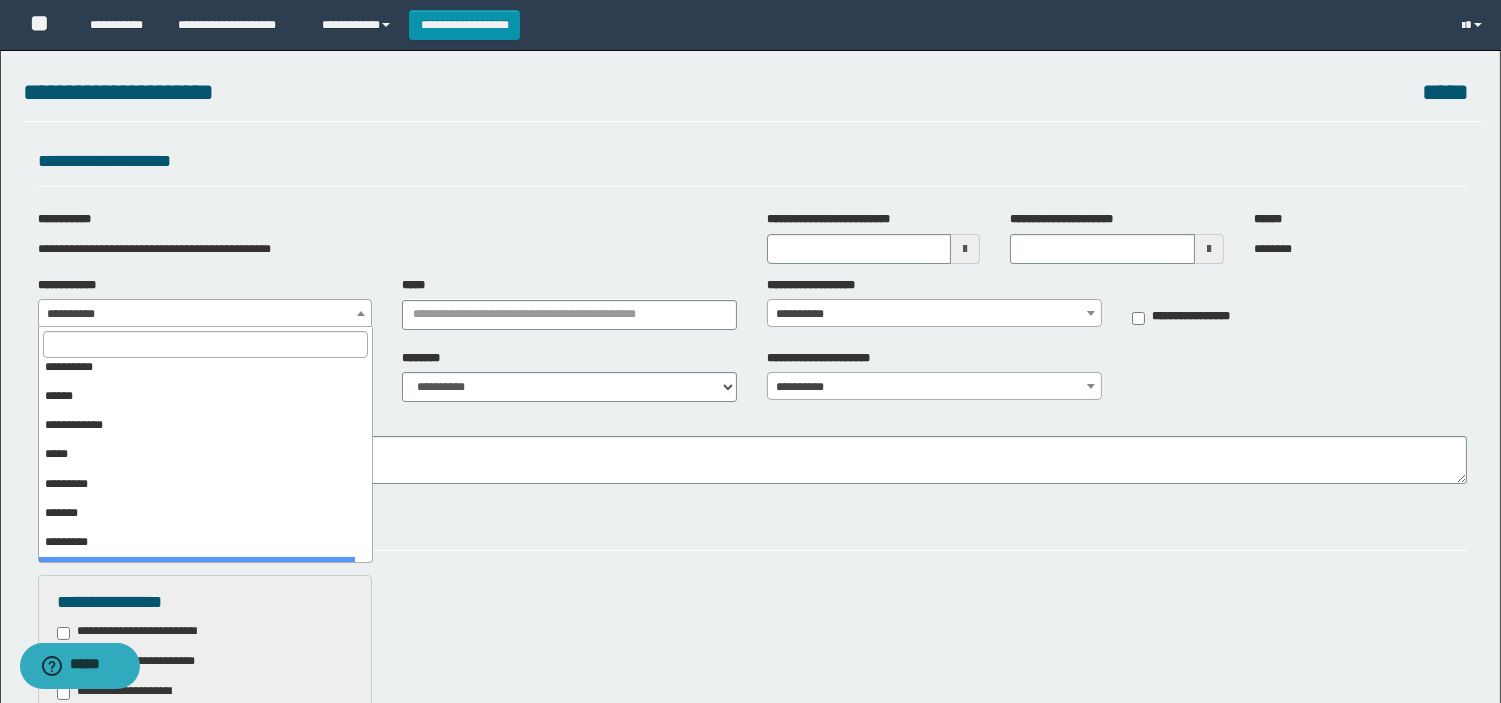 scroll, scrollTop: 0, scrollLeft: 0, axis: both 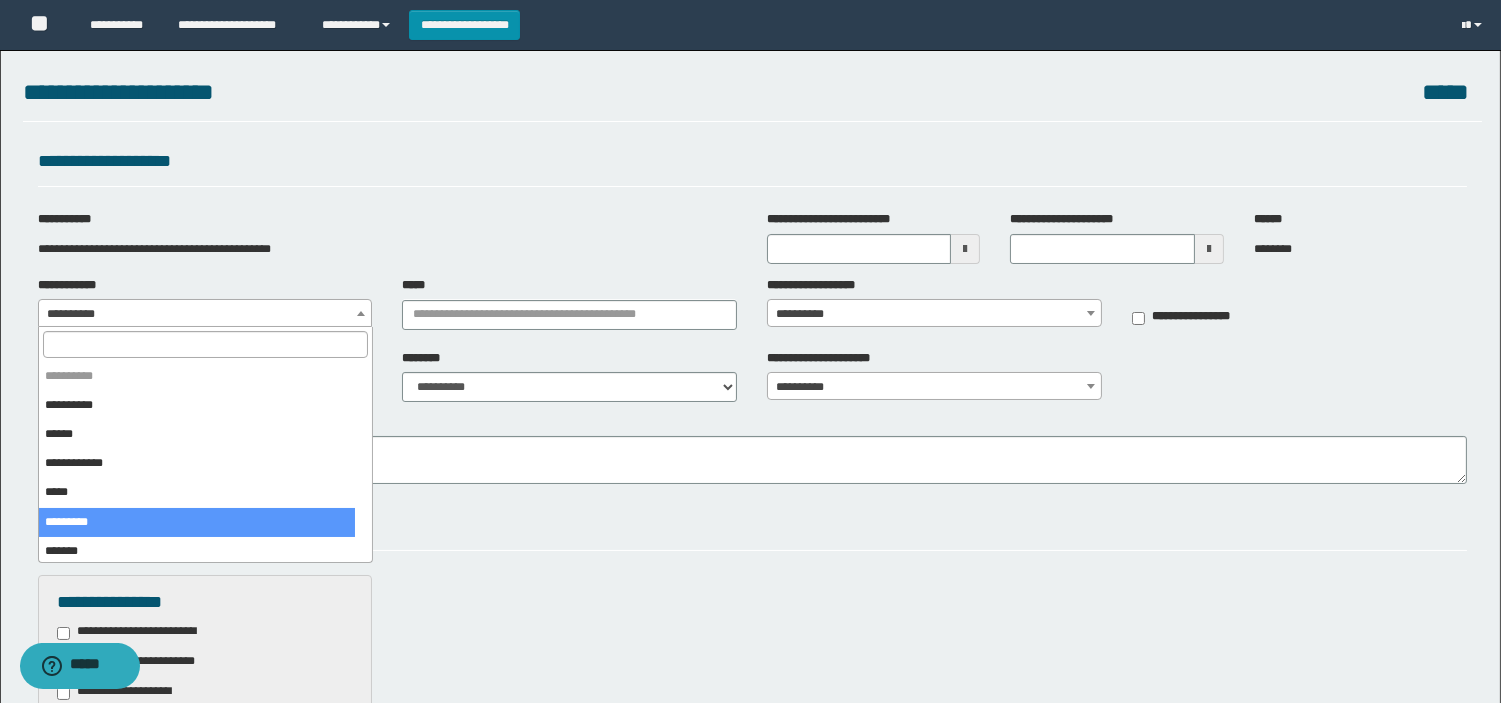 select on "*" 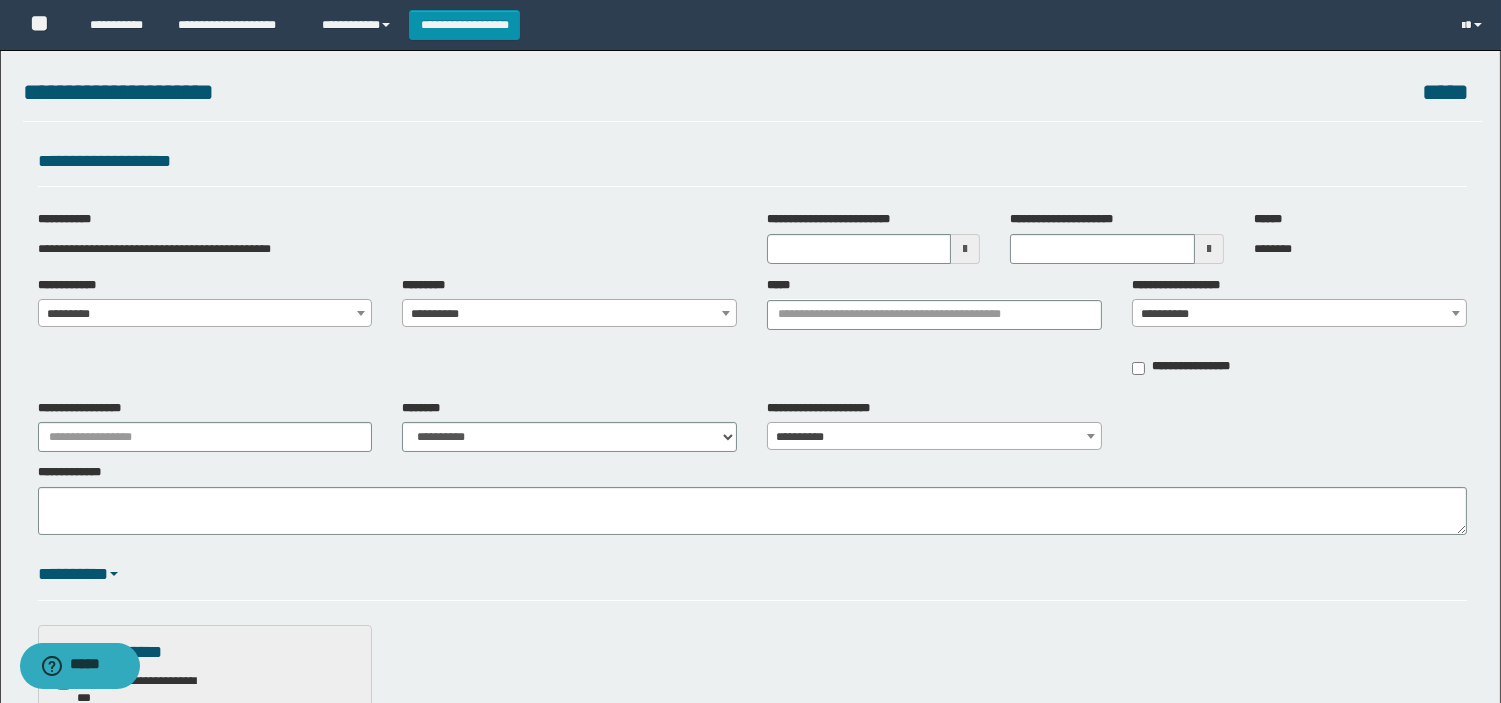 click on "**********" at bounding box center (569, 314) 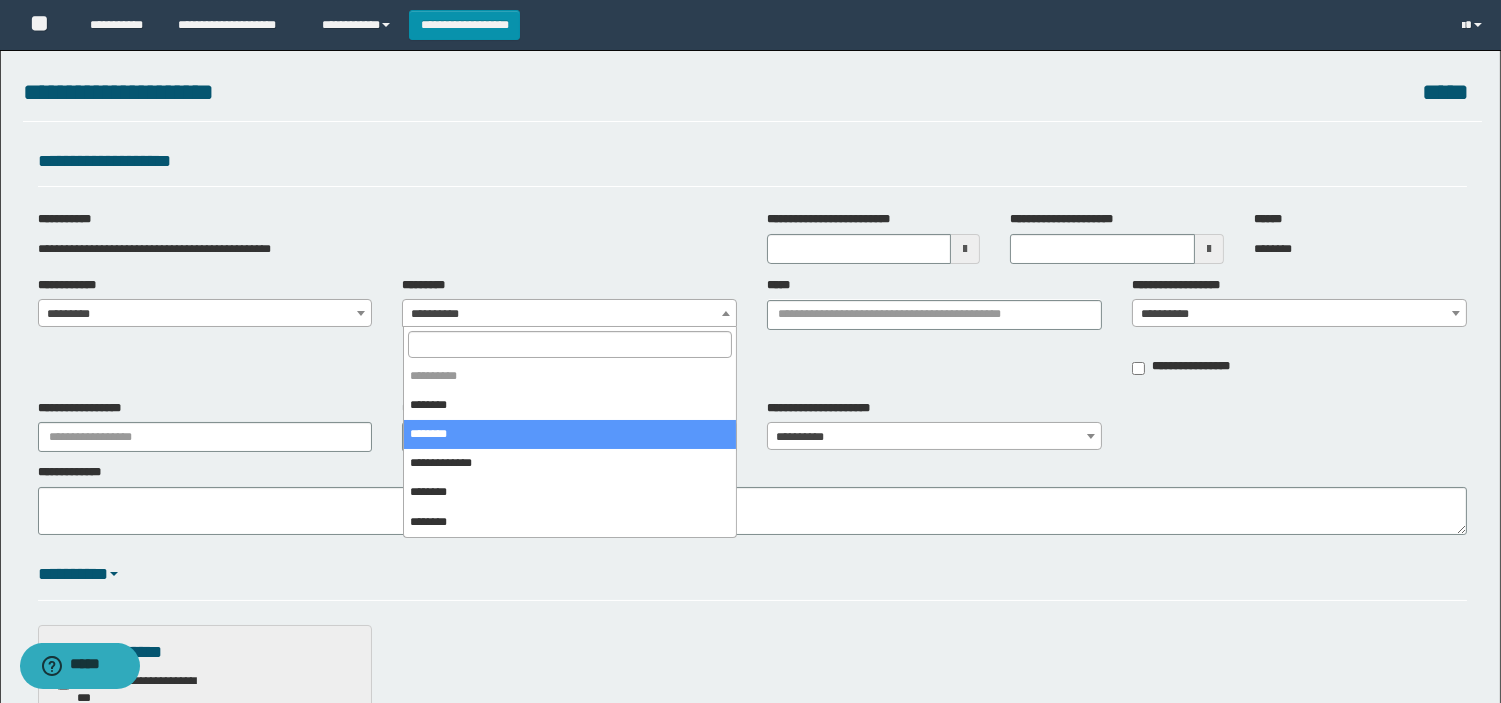 select on "*" 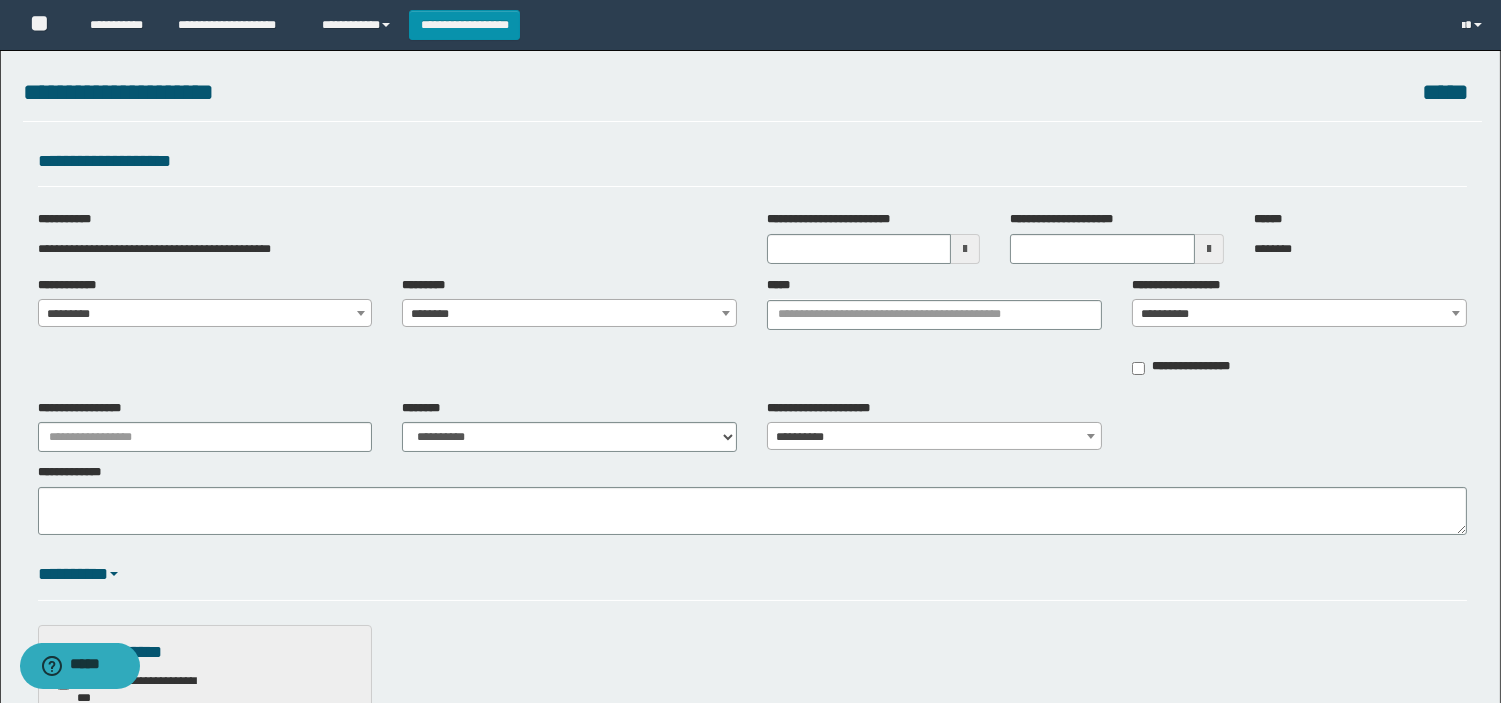 click on "**********" at bounding box center [752, 237] 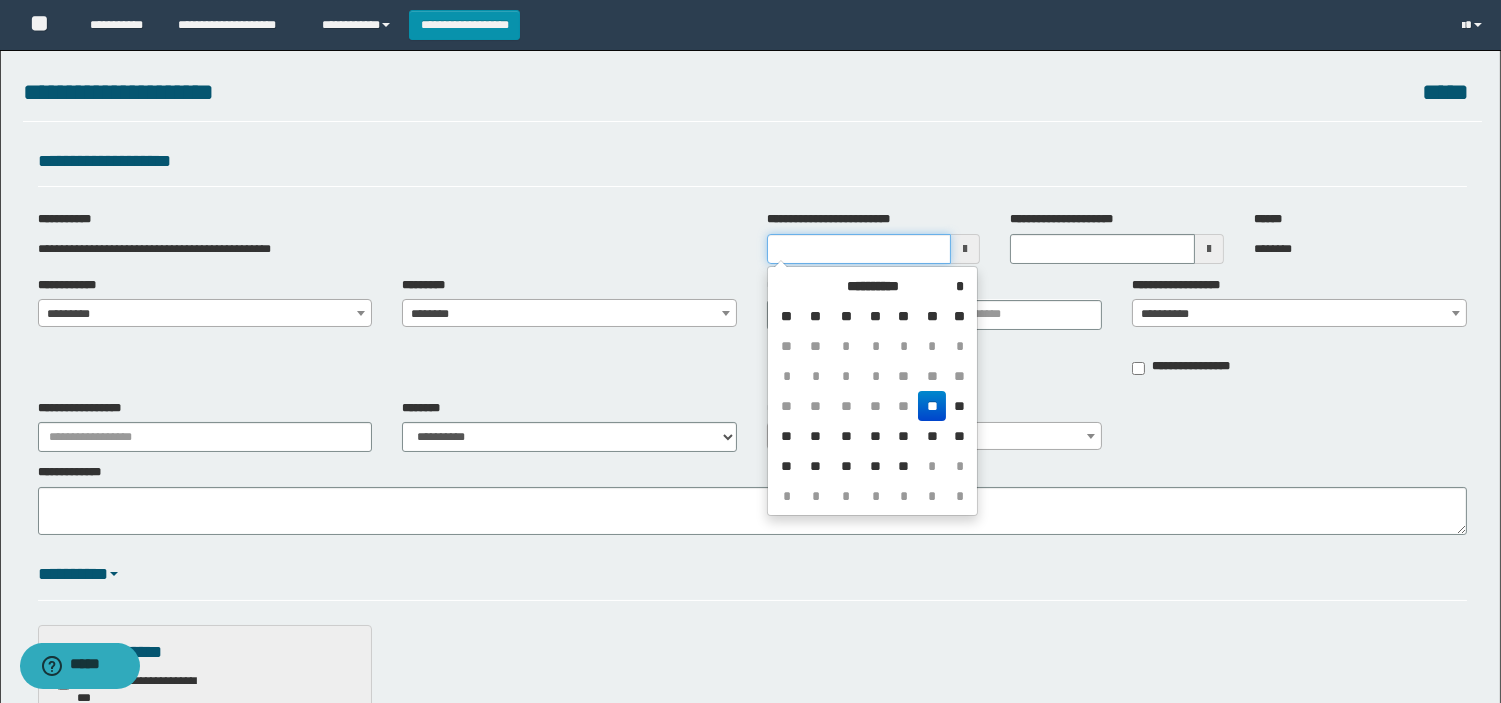 click on "**********" at bounding box center (859, 249) 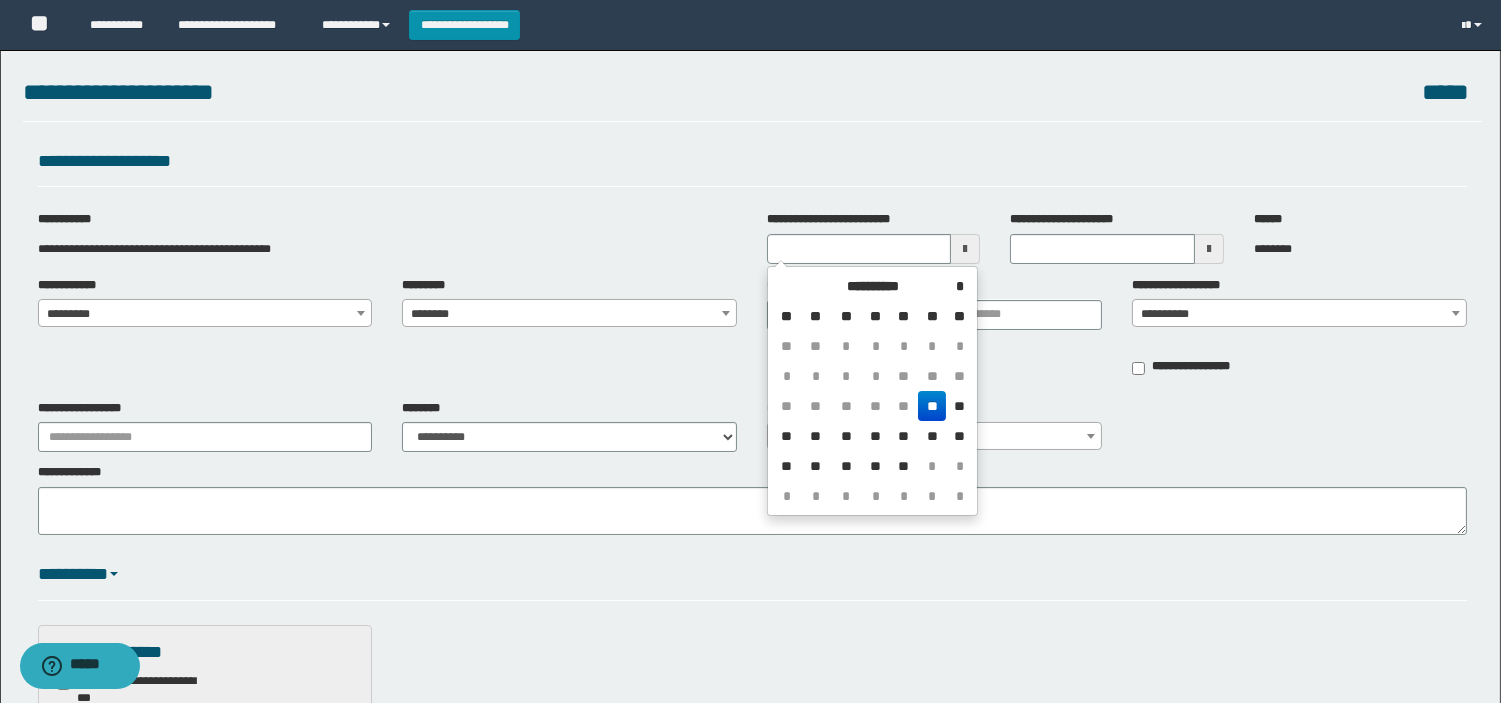 click on "**" at bounding box center [932, 406] 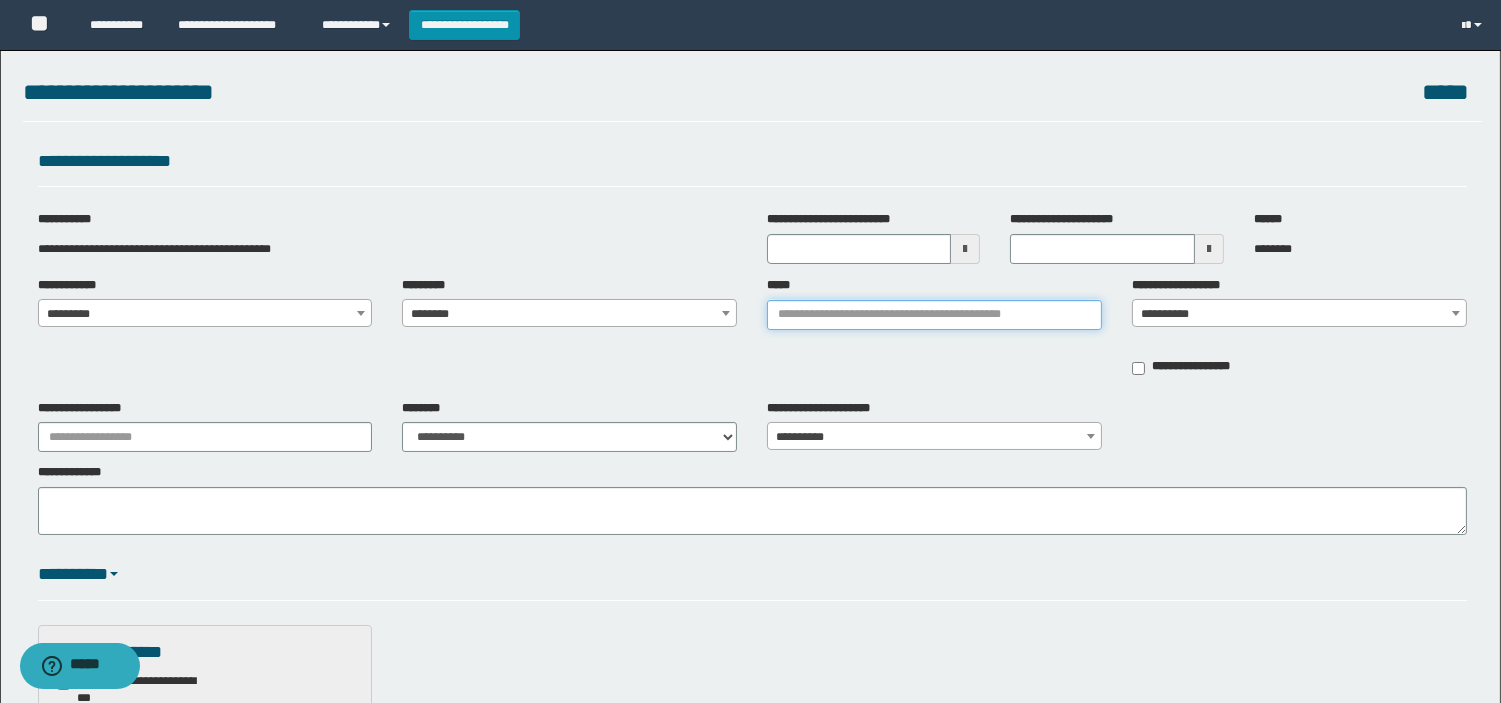 click on "*****" at bounding box center [934, 315] 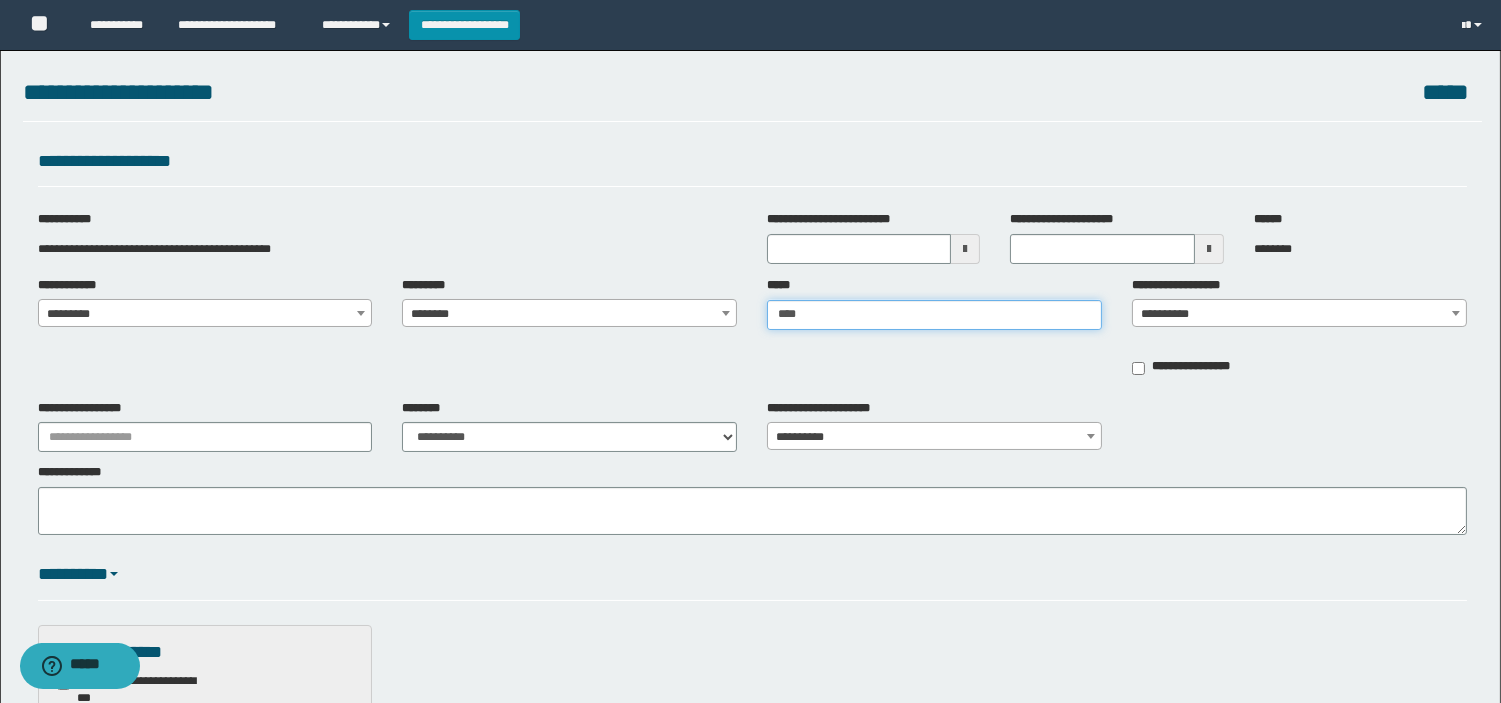 type on "*****" 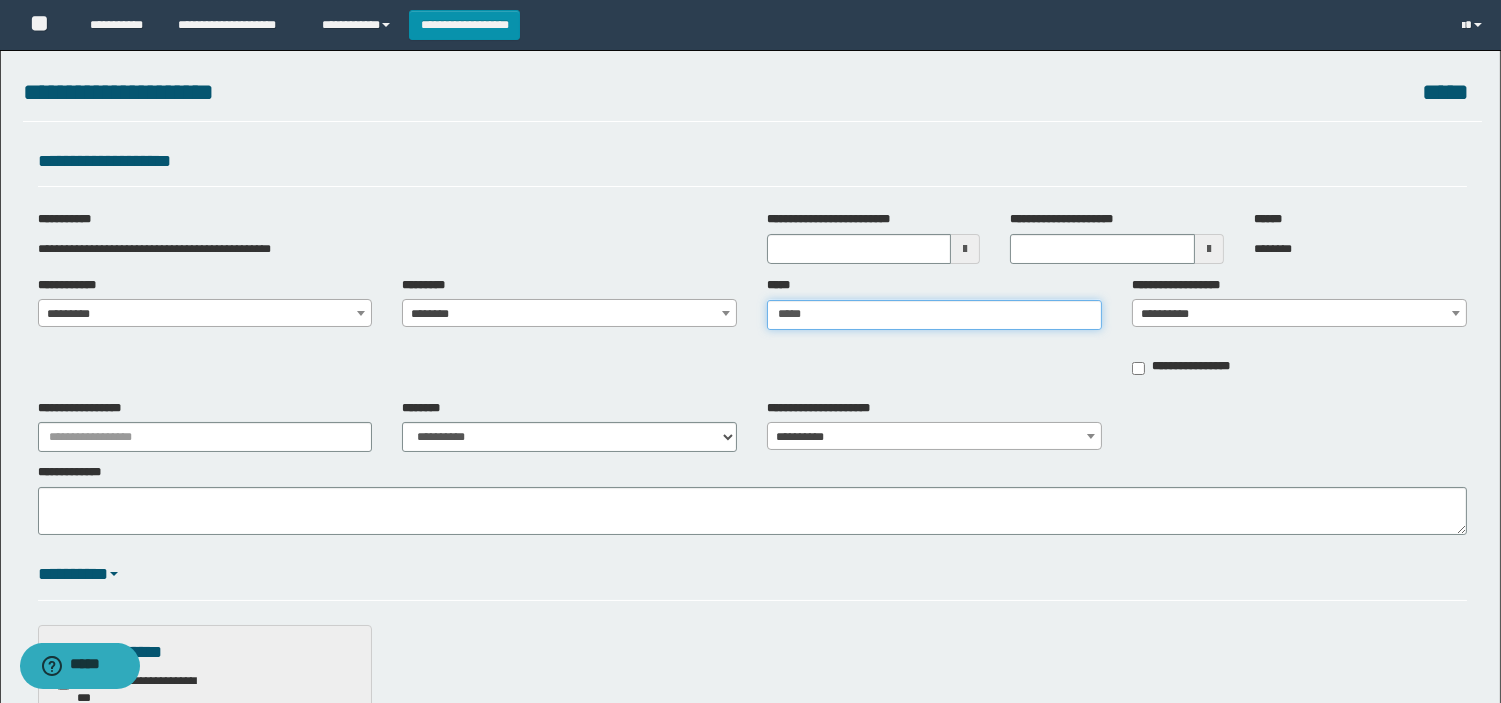 type on "*****" 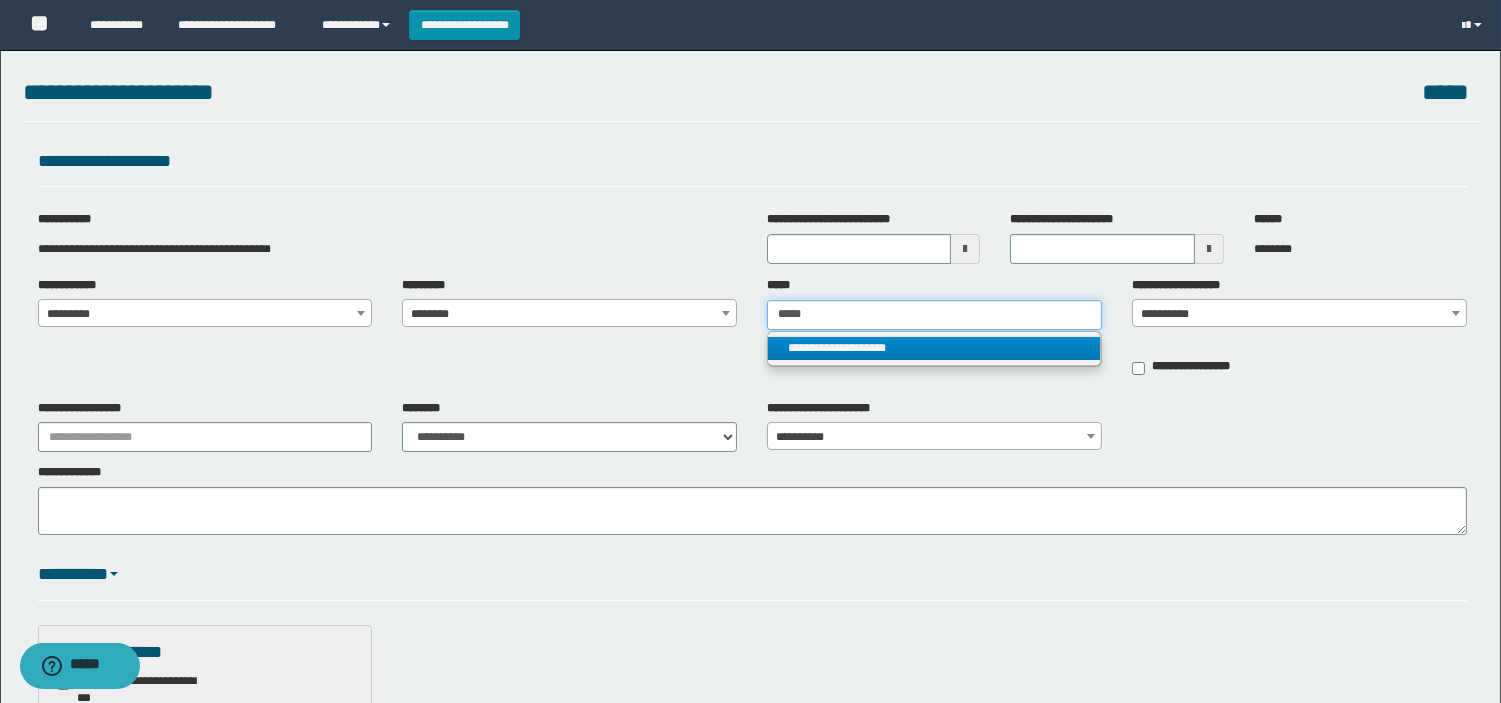 type on "*****" 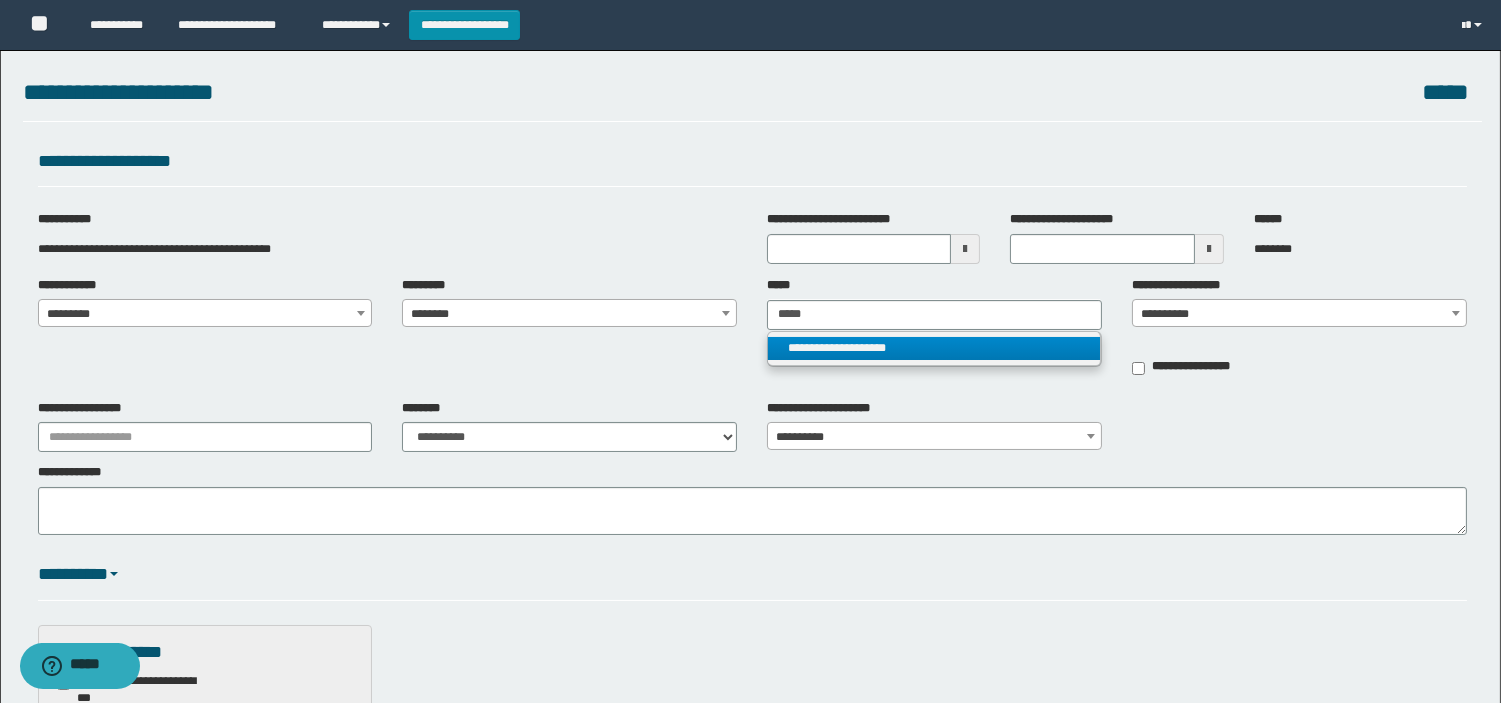 type 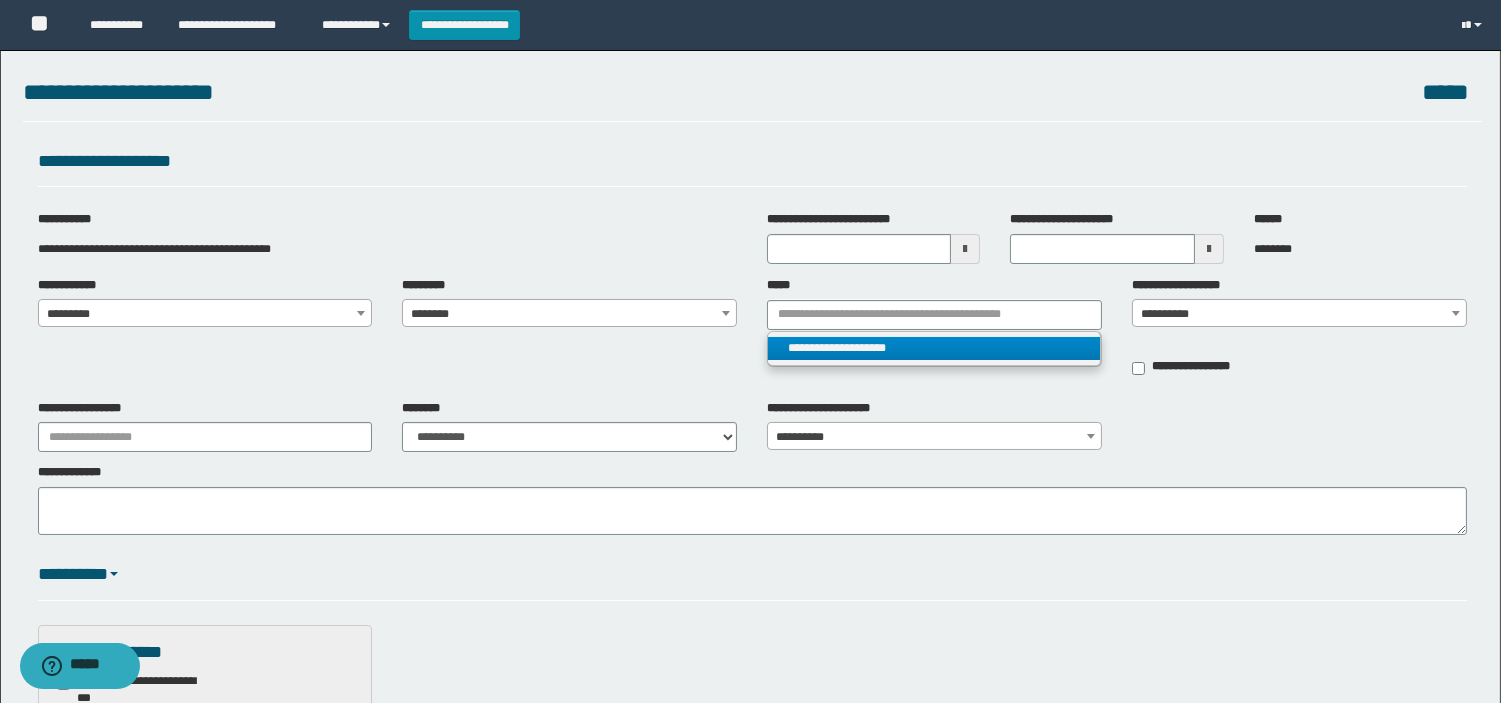 click on "**********" at bounding box center (934, 348) 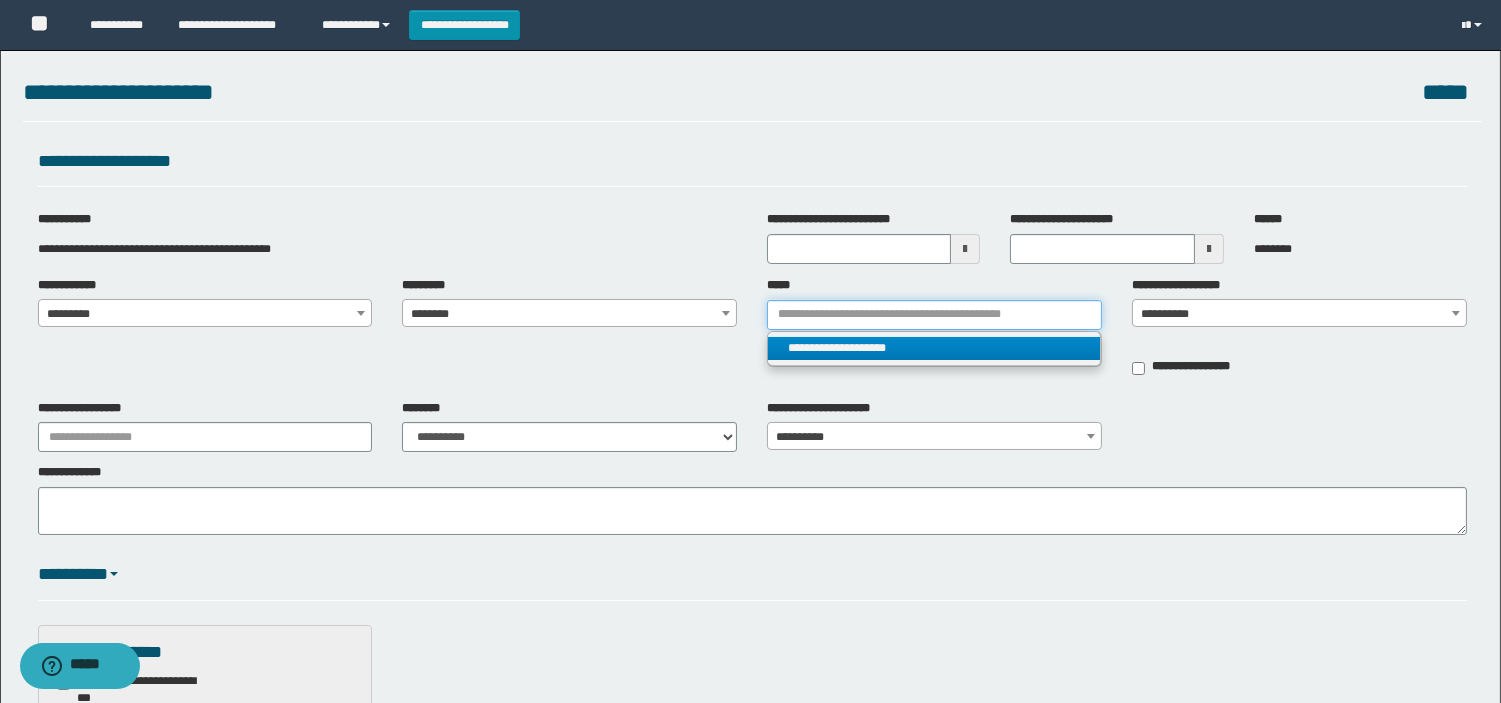 type 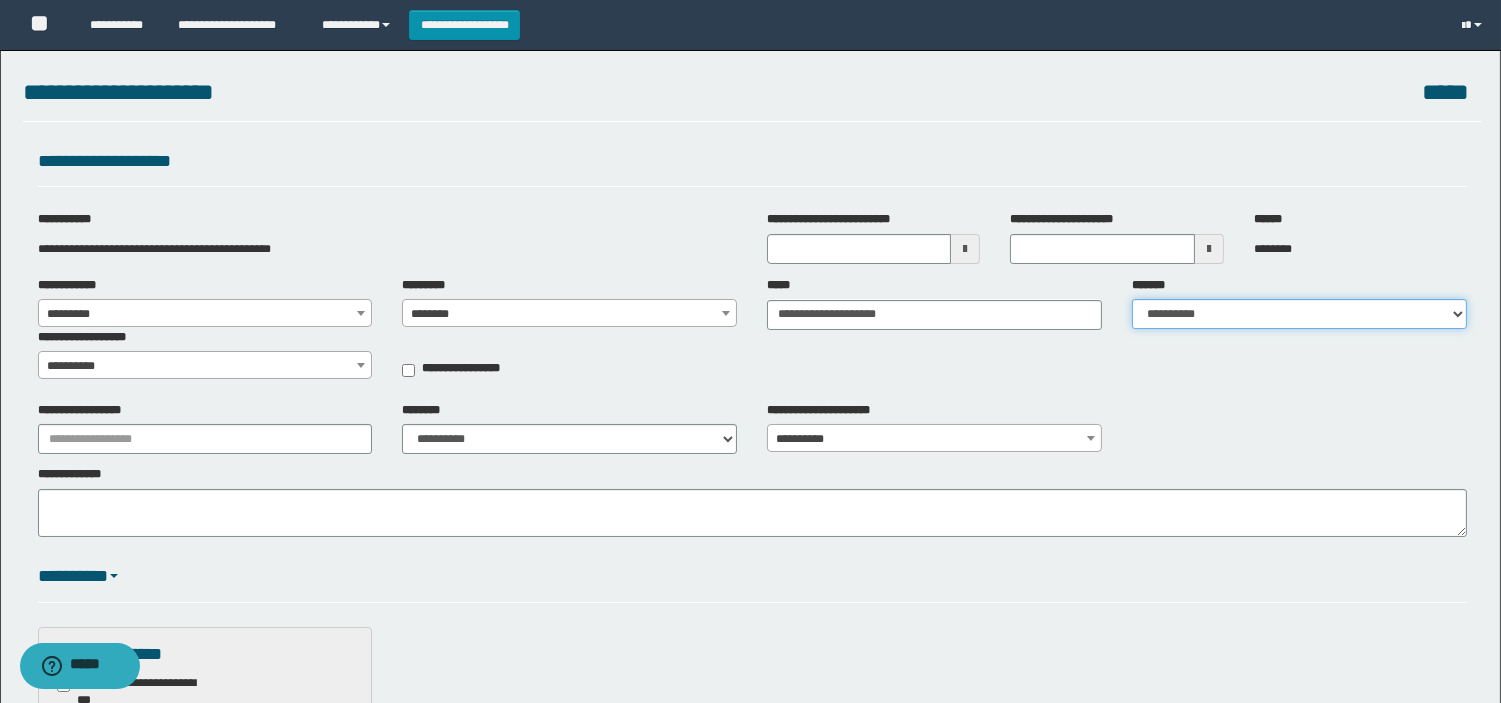 click on "**********" at bounding box center [1299, 314] 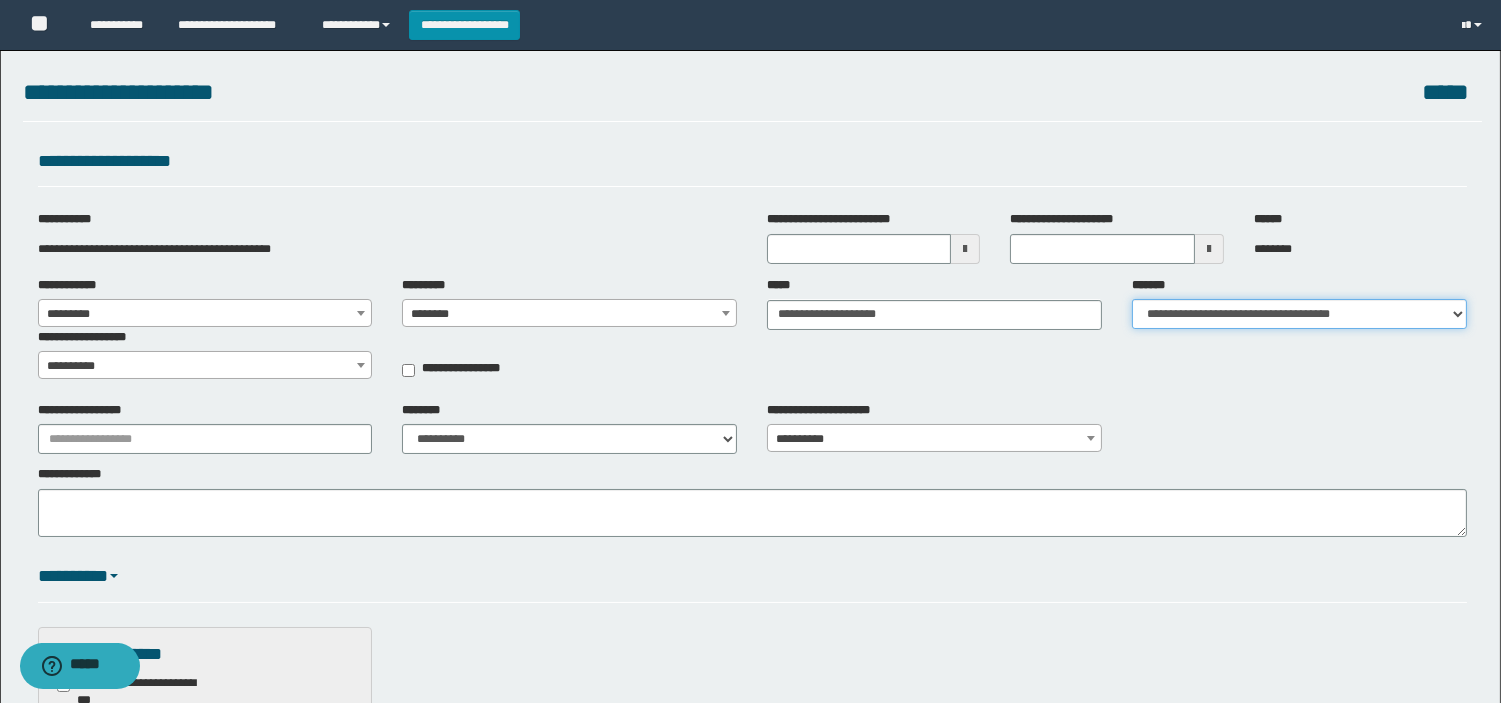 click on "**********" at bounding box center [1299, 314] 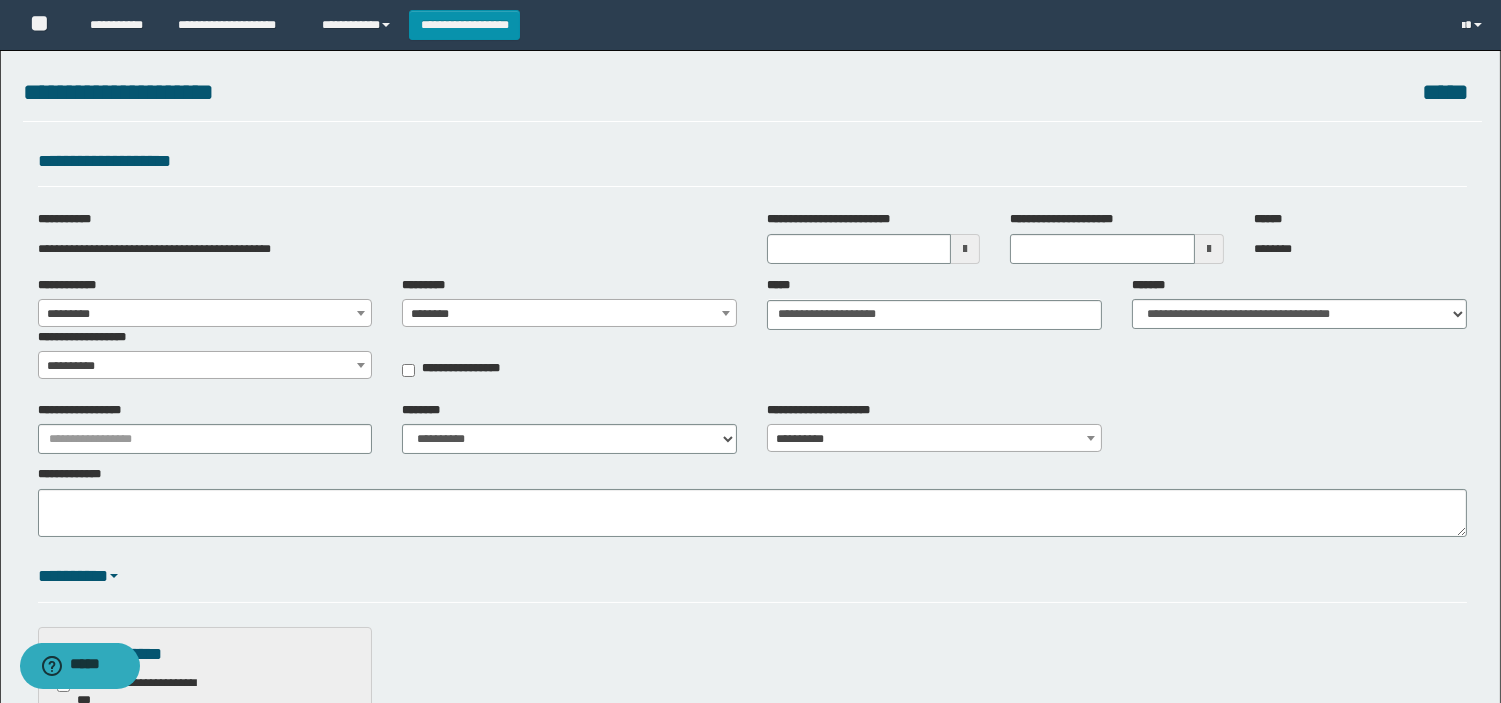 click on "**********" at bounding box center (205, 366) 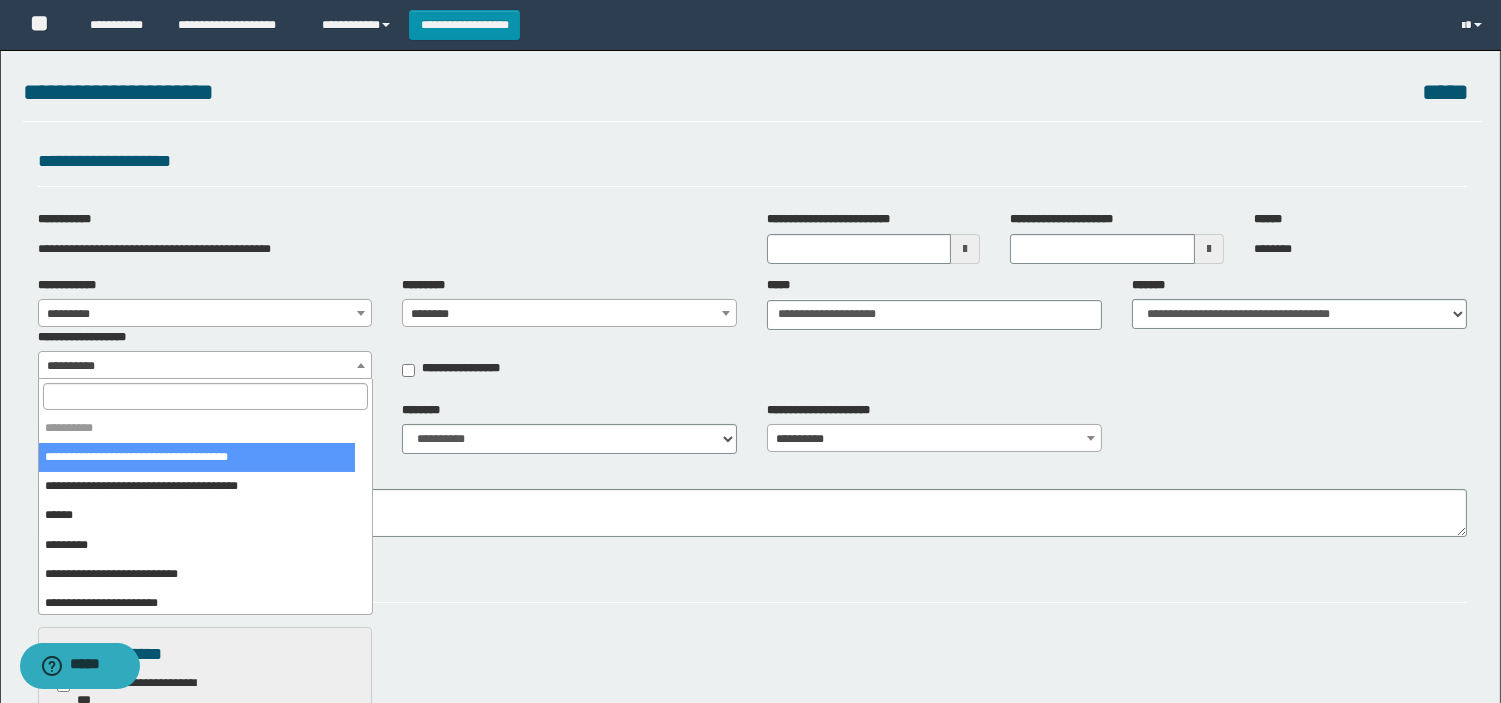 select on "***" 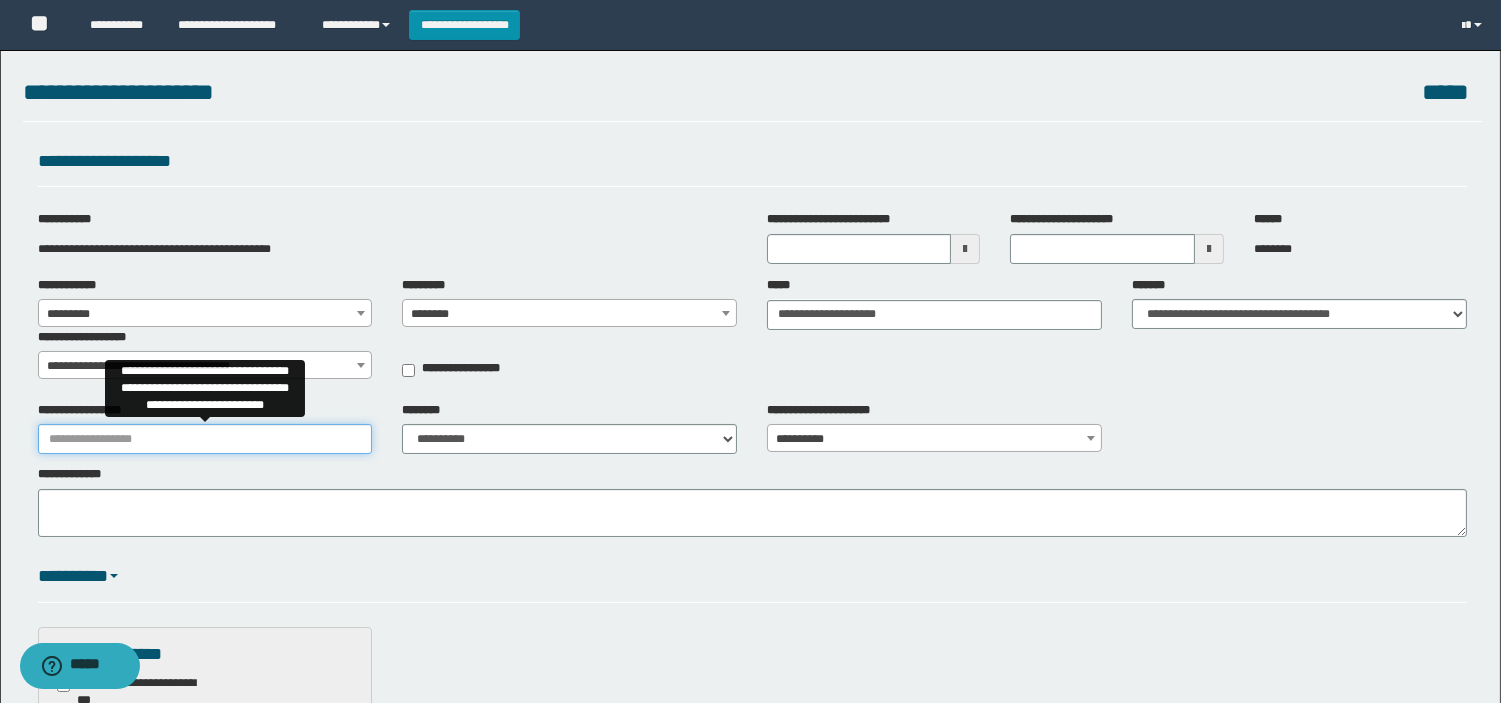 click on "**********" at bounding box center [205, 439] 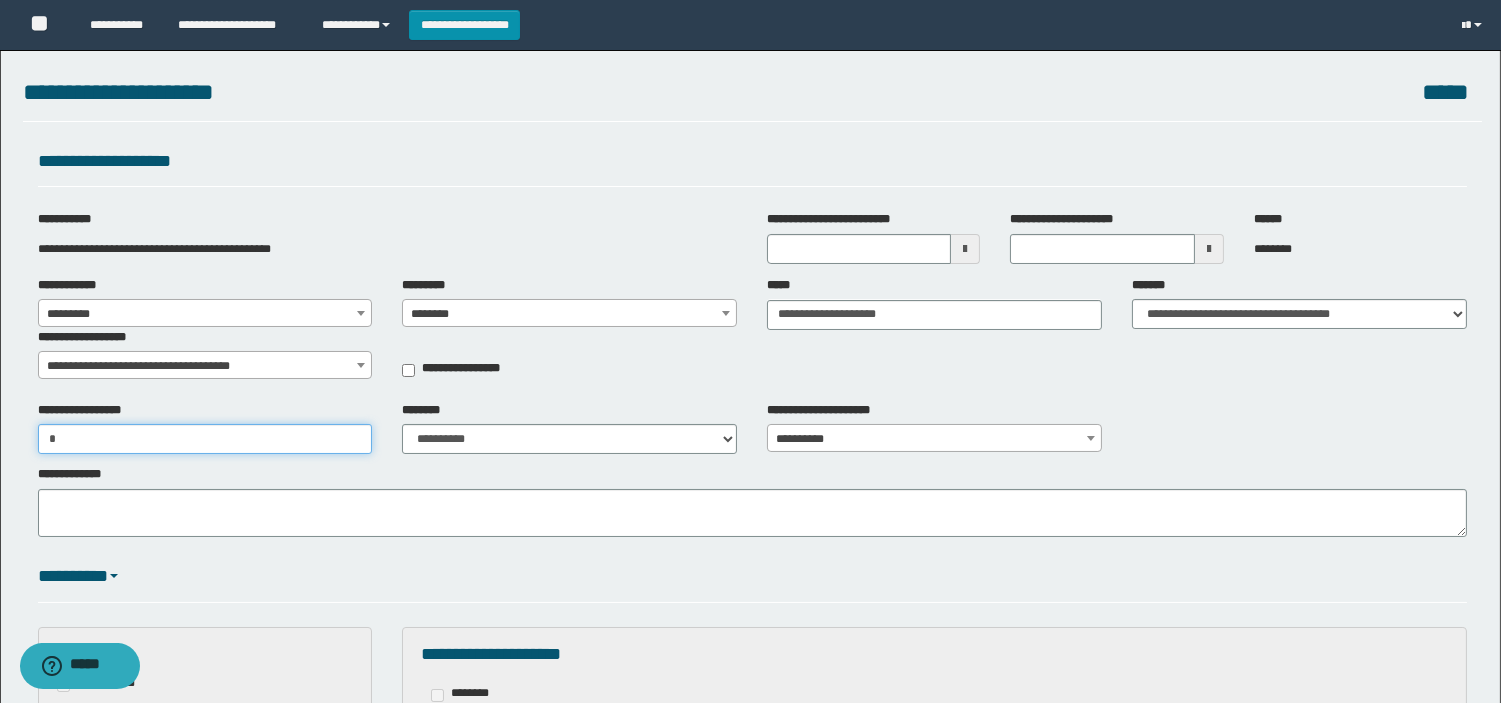 type on "**********" 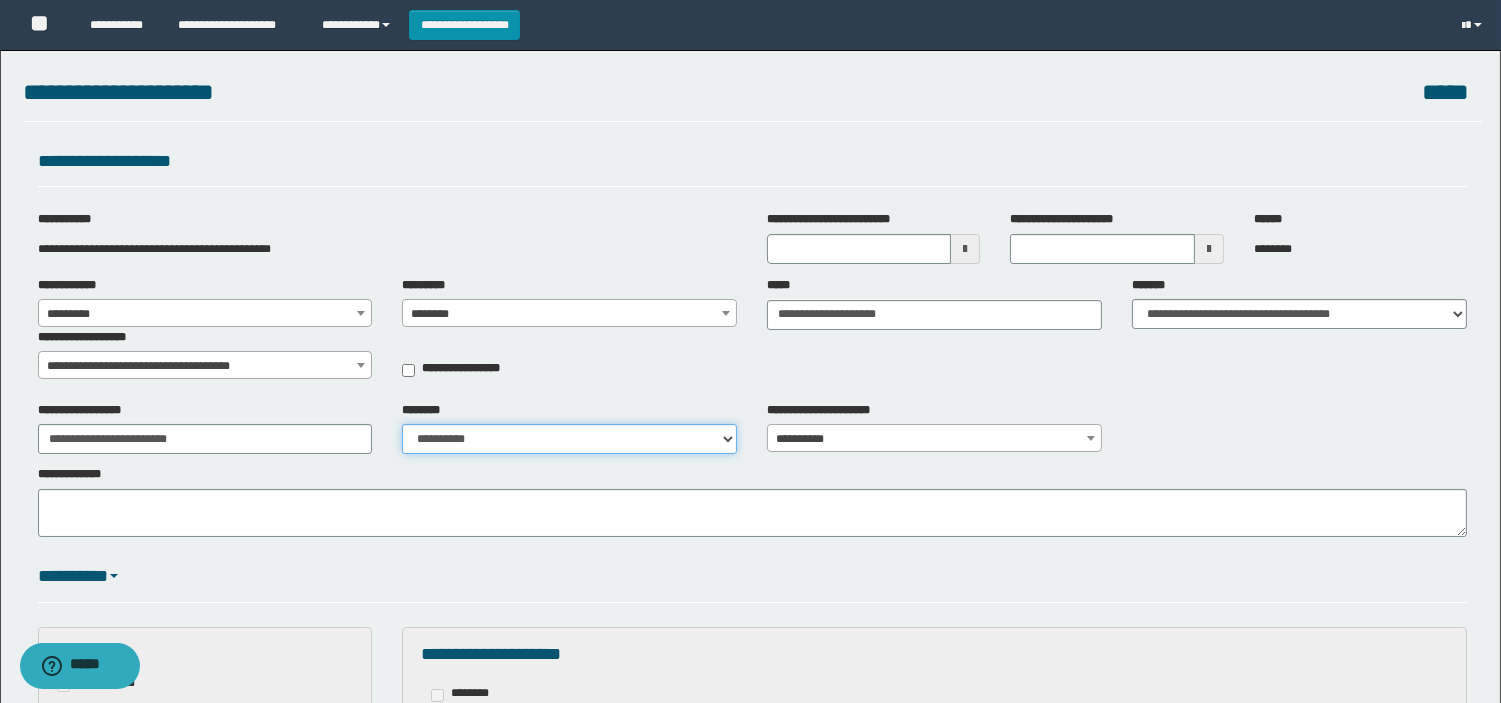 click on "**********" at bounding box center [569, 439] 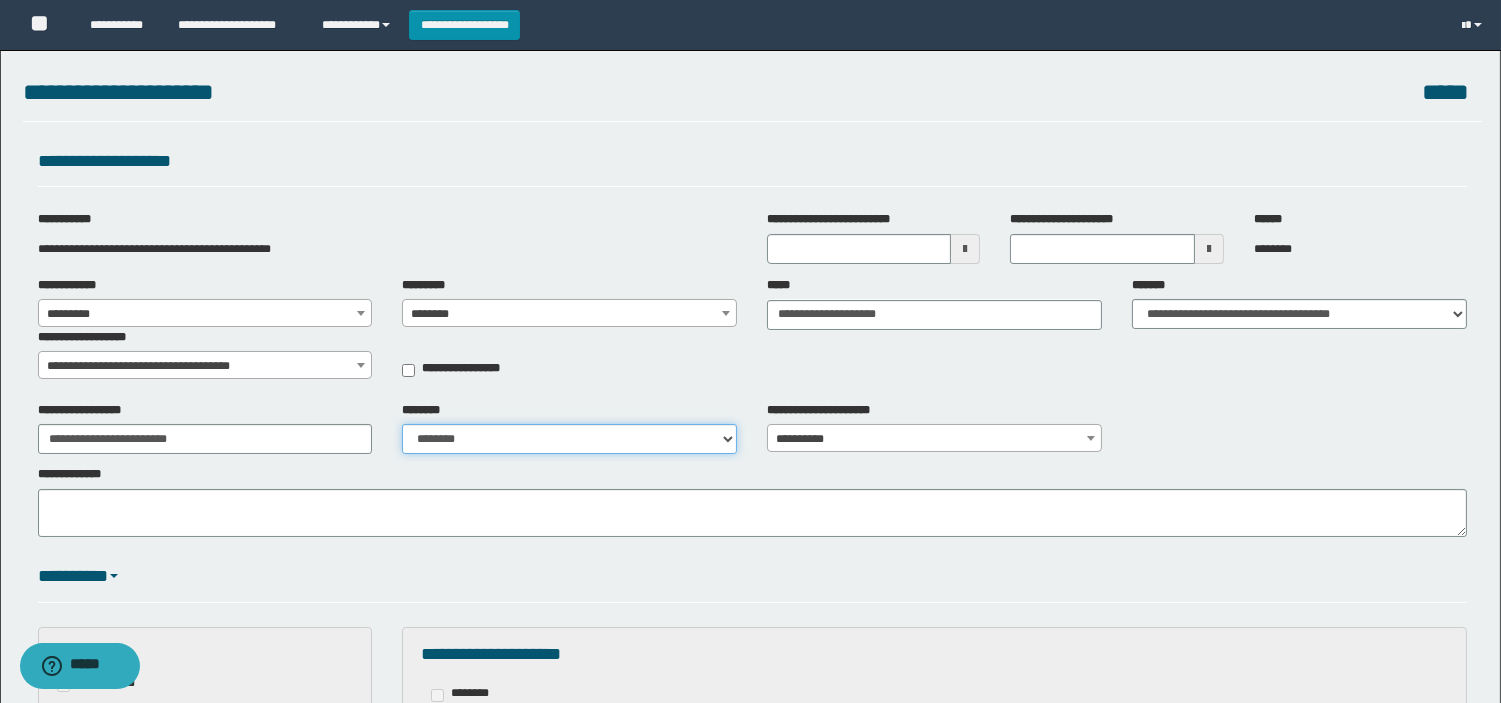 click on "**********" at bounding box center (569, 439) 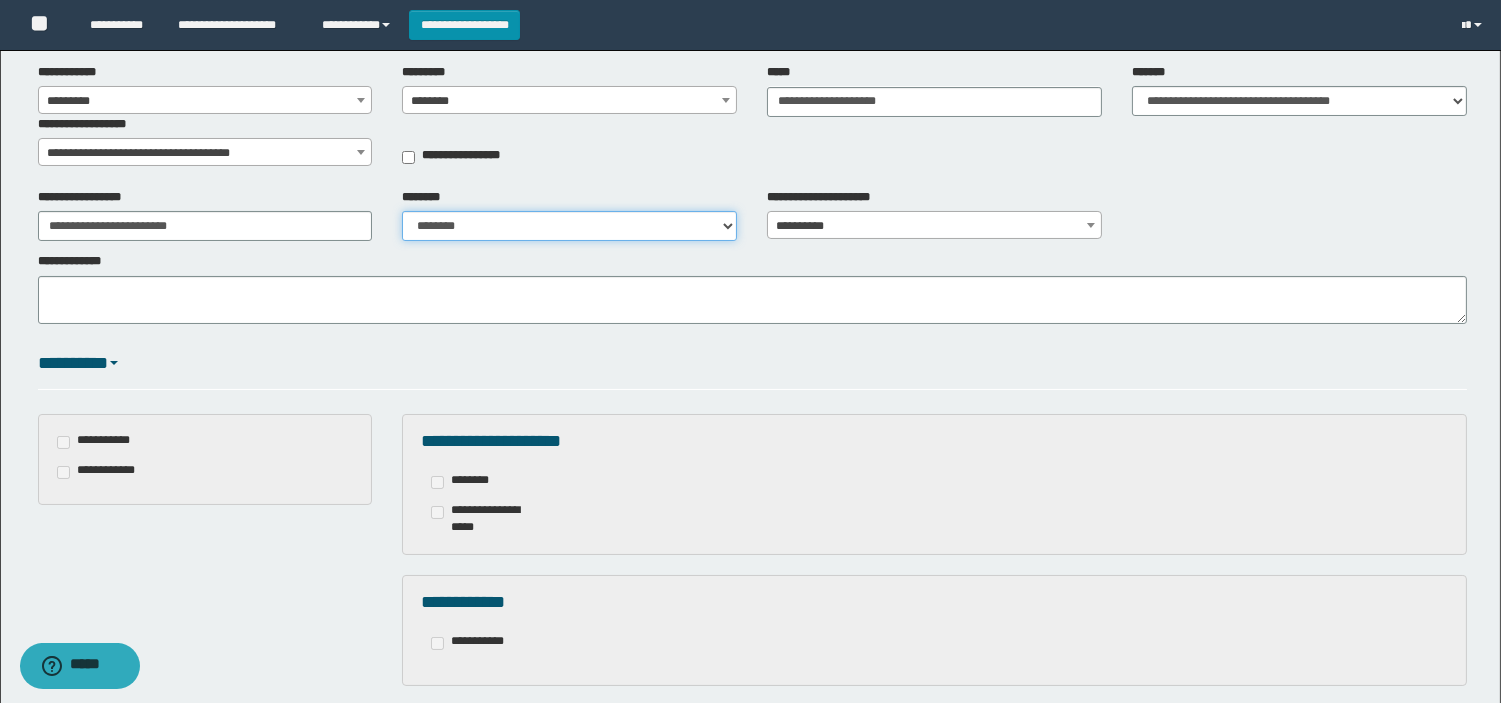 scroll, scrollTop: 370, scrollLeft: 0, axis: vertical 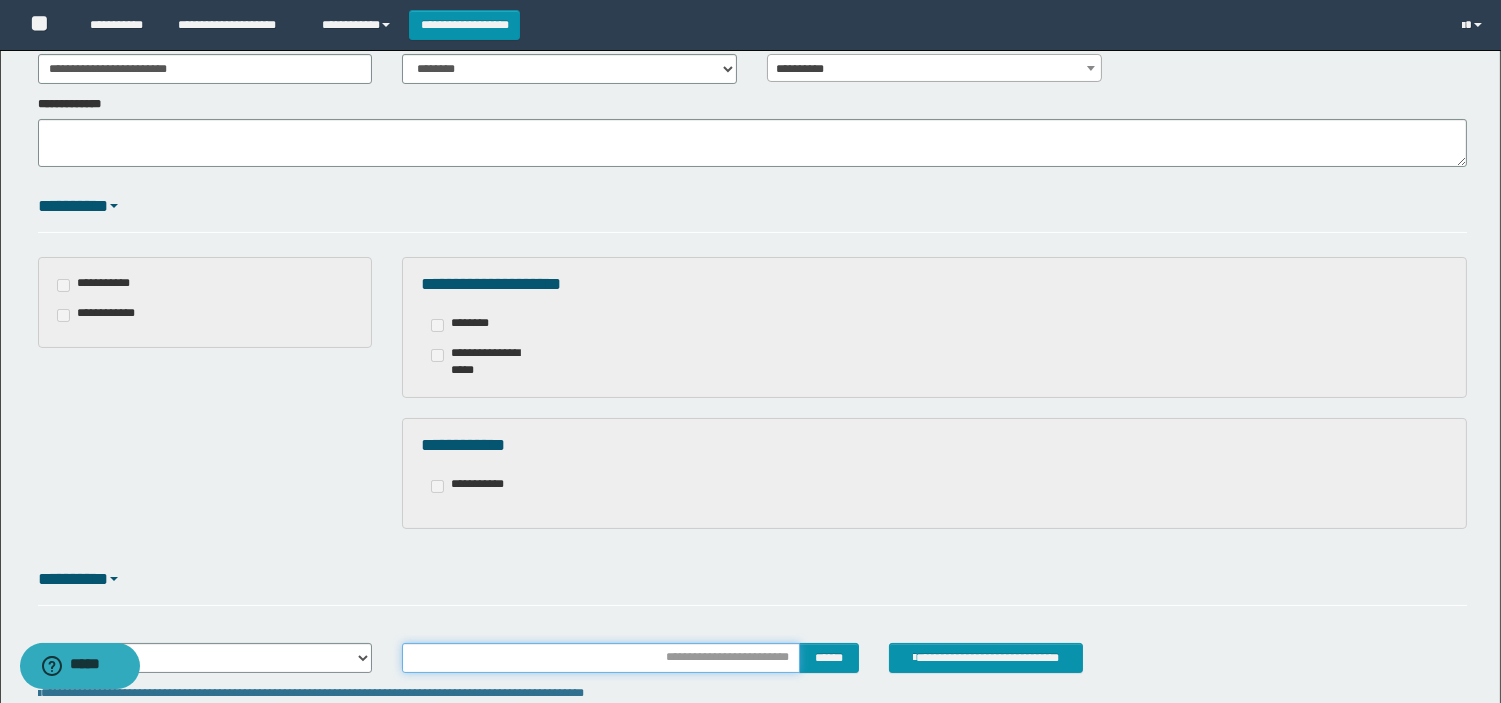 click at bounding box center [601, 658] 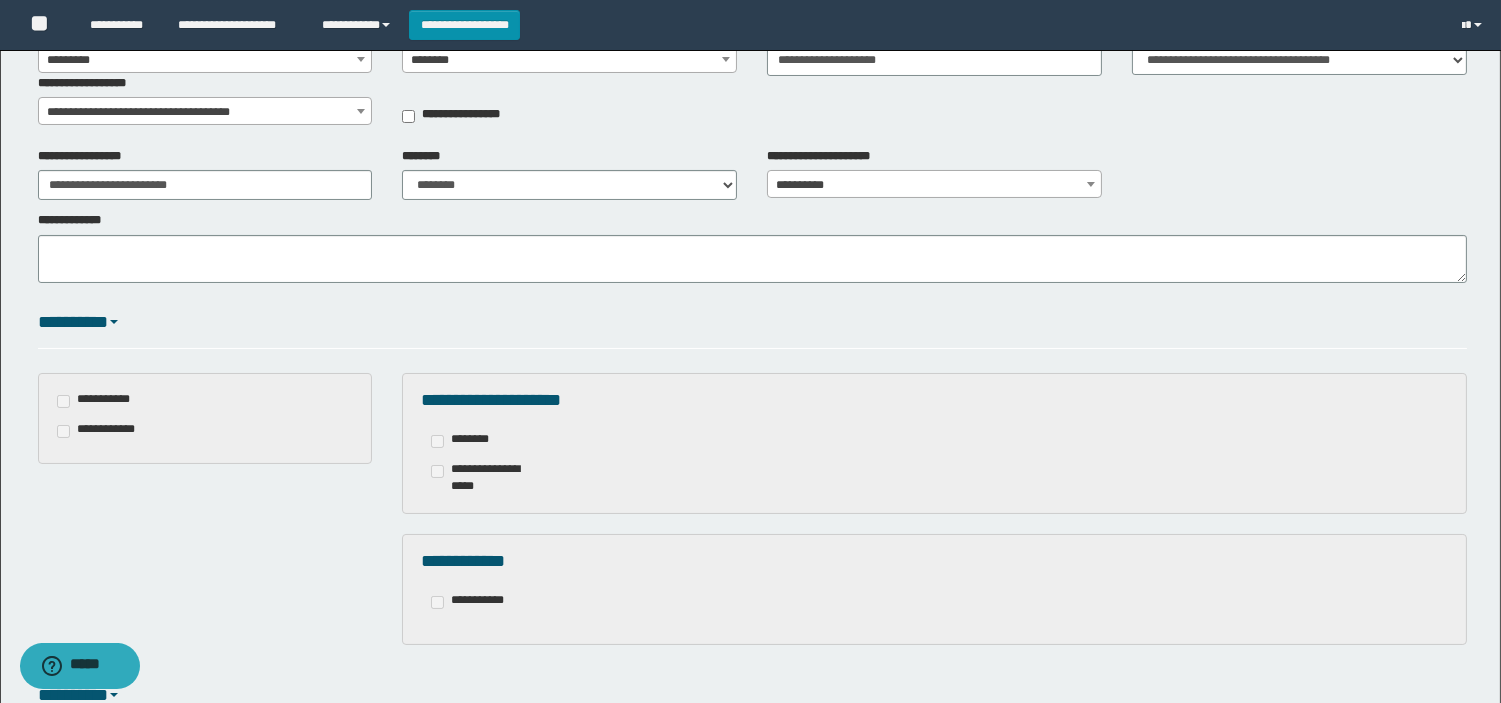 scroll, scrollTop: 258, scrollLeft: 0, axis: vertical 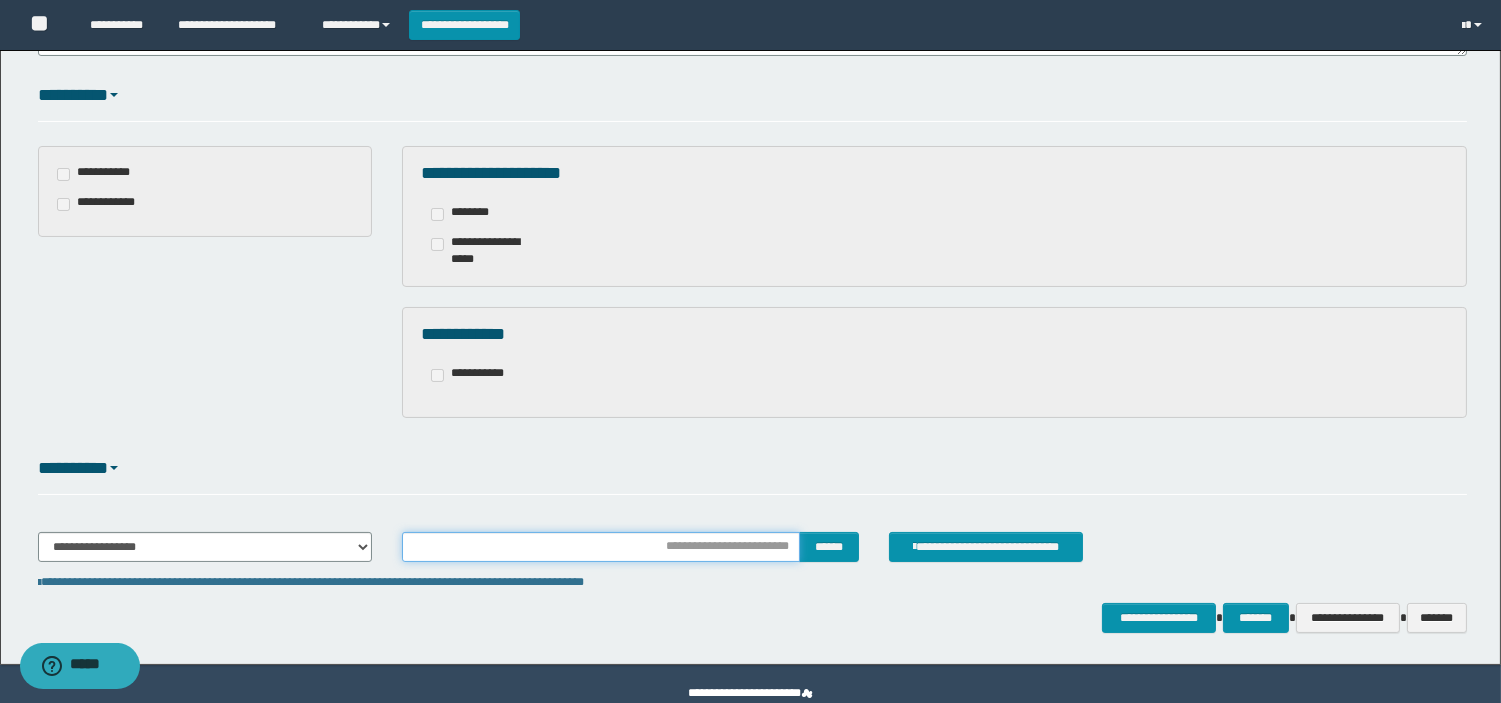 click at bounding box center [601, 547] 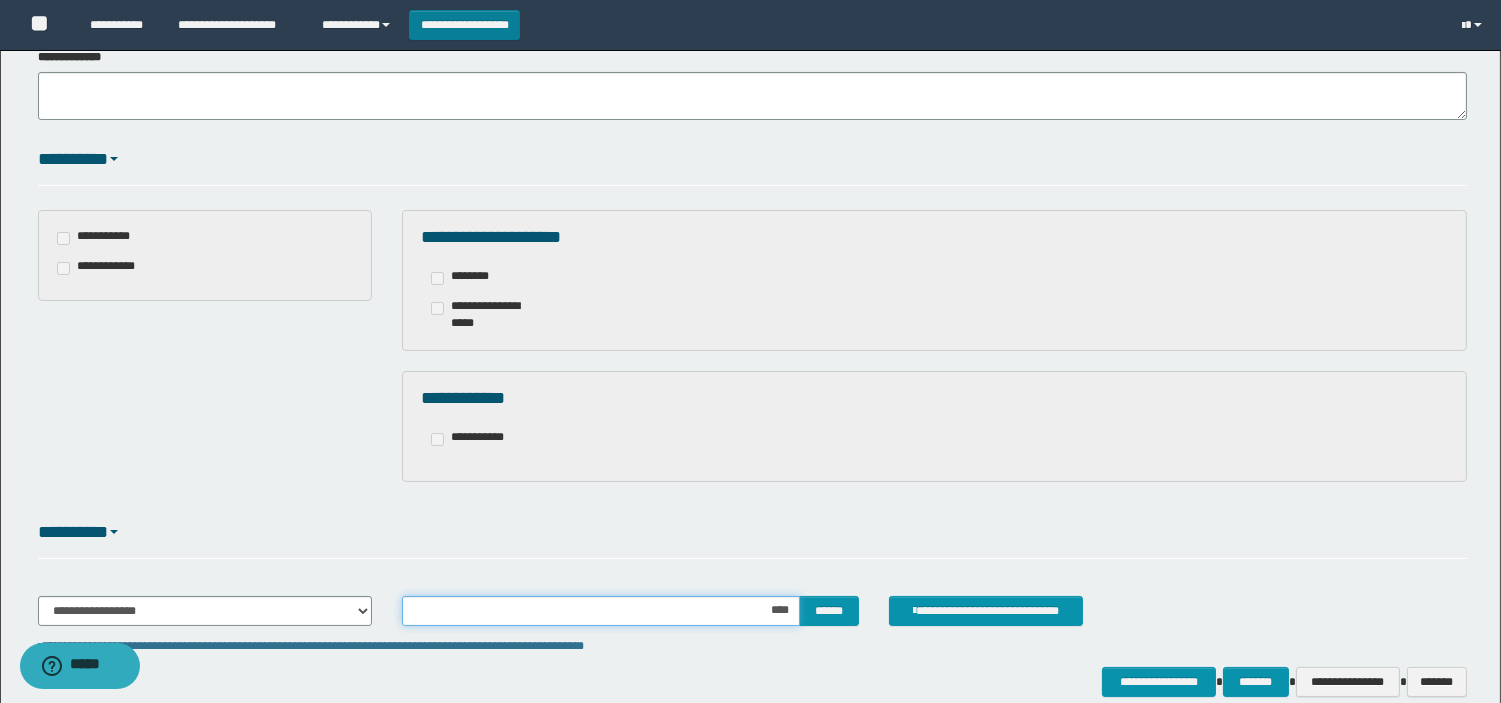scroll, scrollTop: 370, scrollLeft: 0, axis: vertical 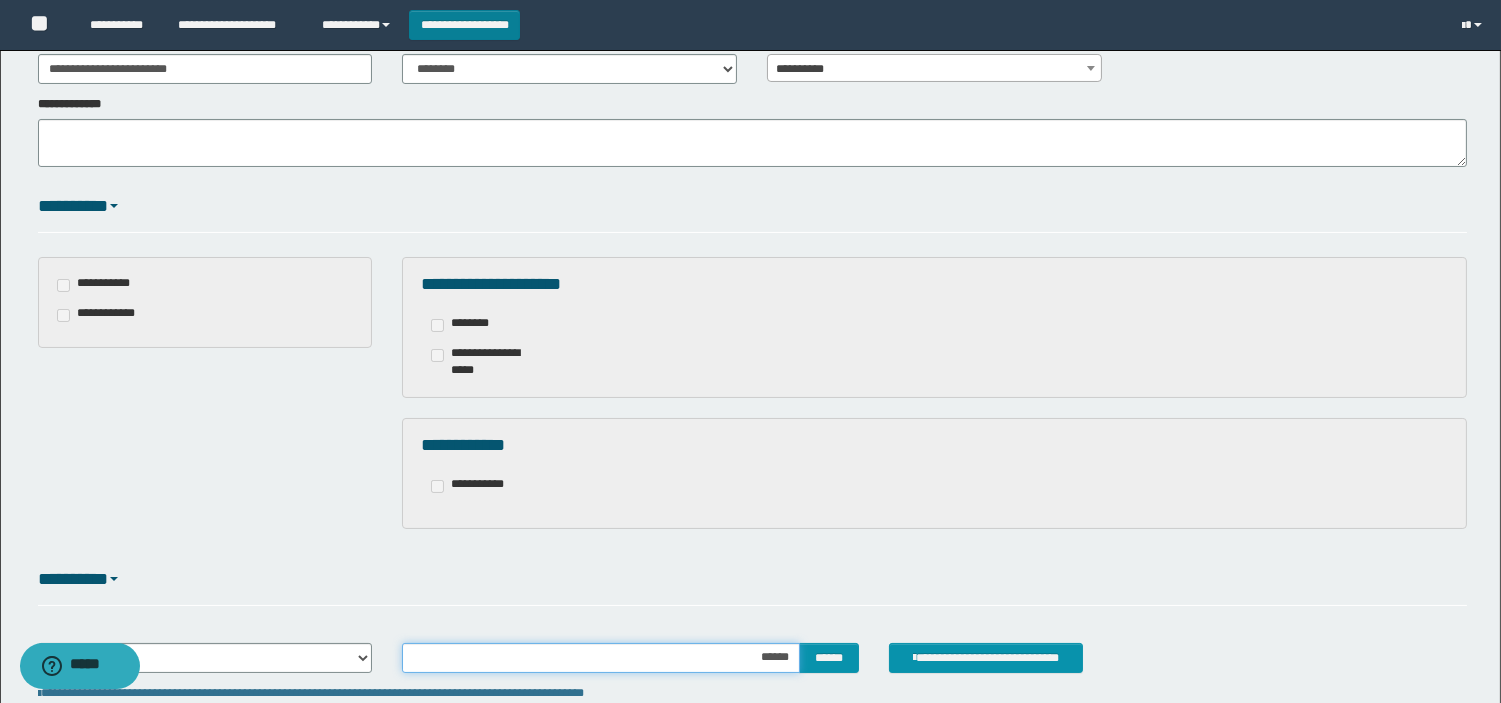 type on "*******" 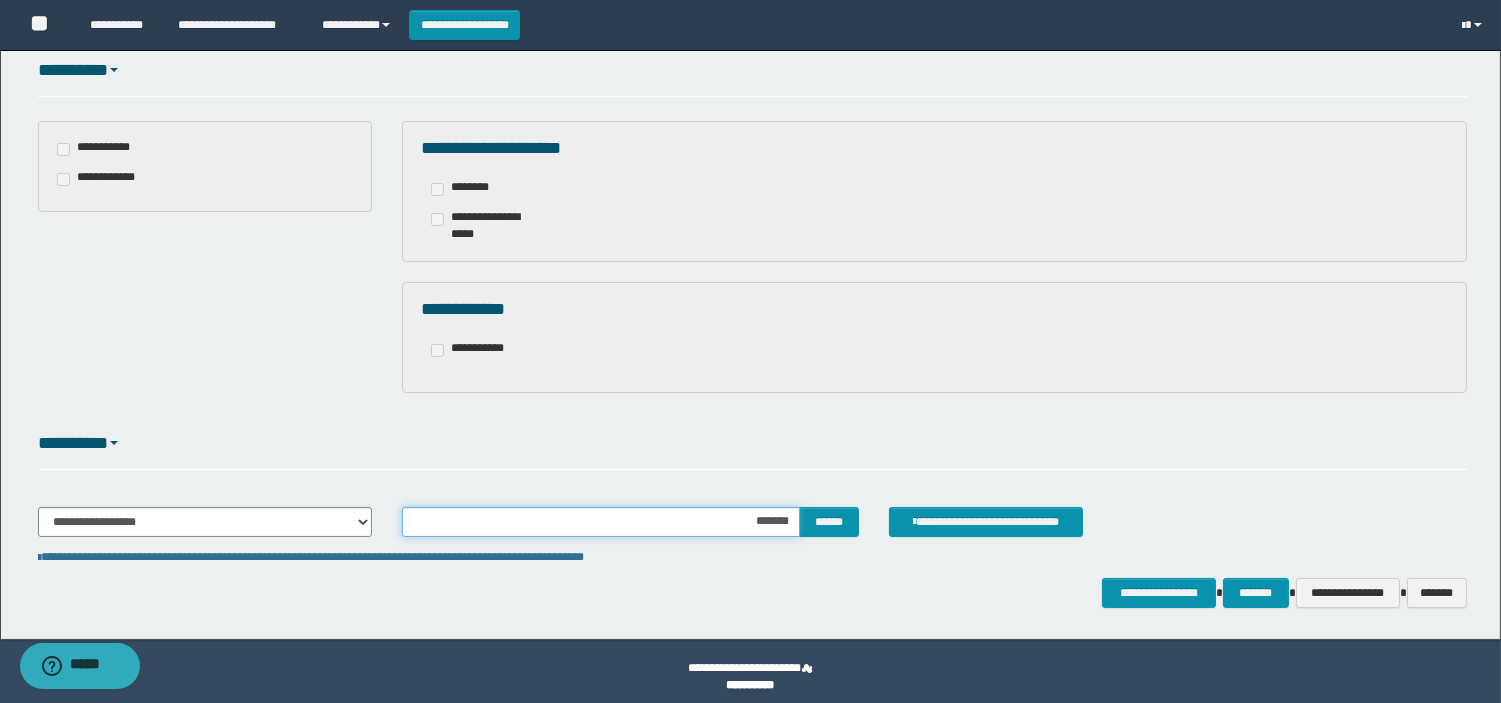 scroll, scrollTop: 516, scrollLeft: 0, axis: vertical 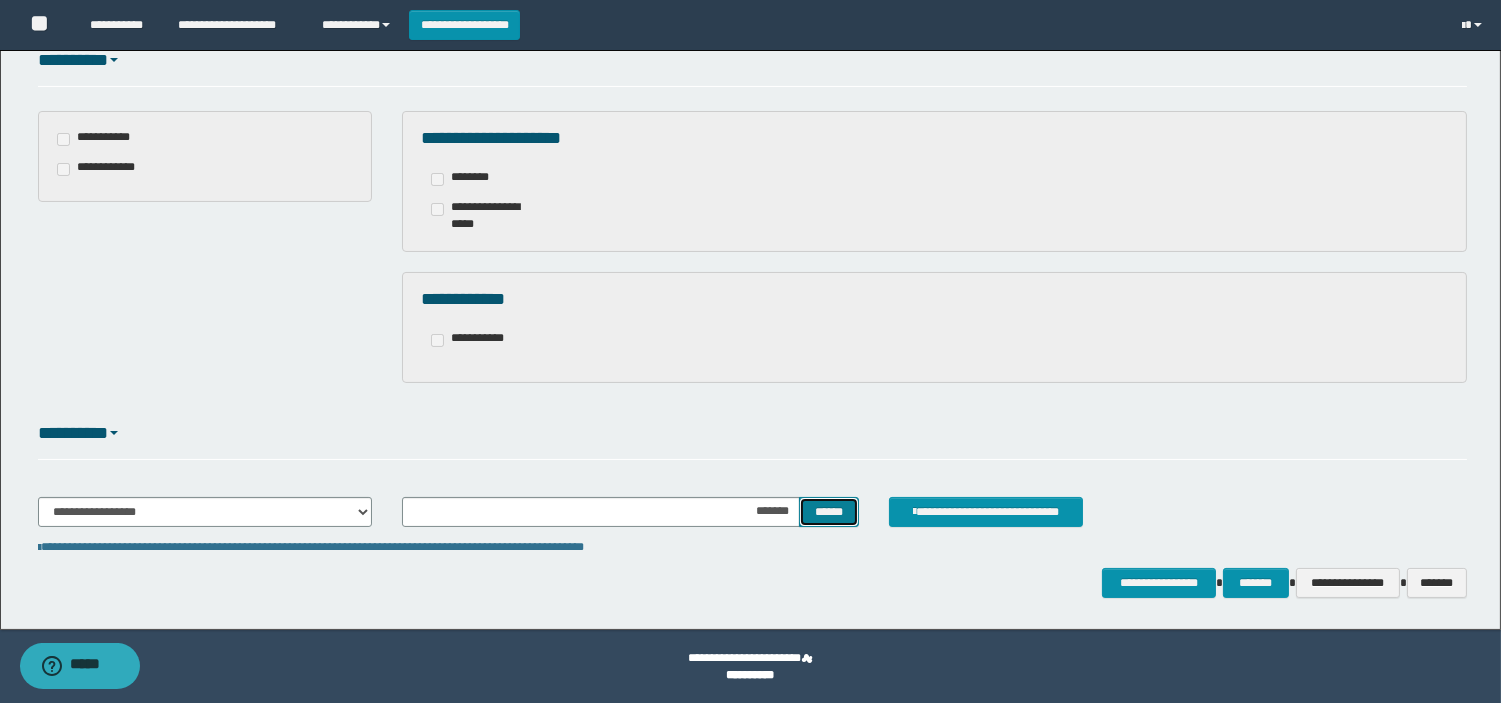 click on "******" at bounding box center (829, 512) 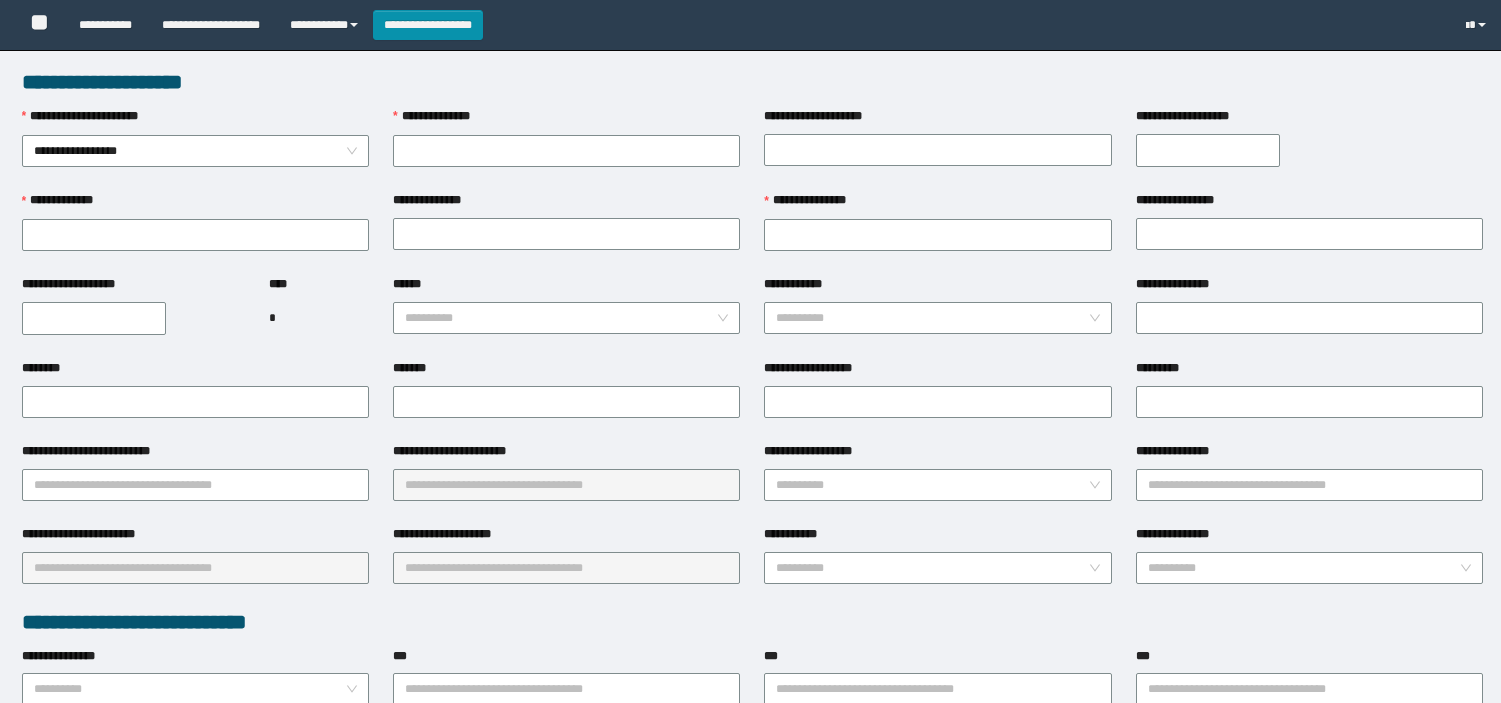 scroll, scrollTop: 0, scrollLeft: 0, axis: both 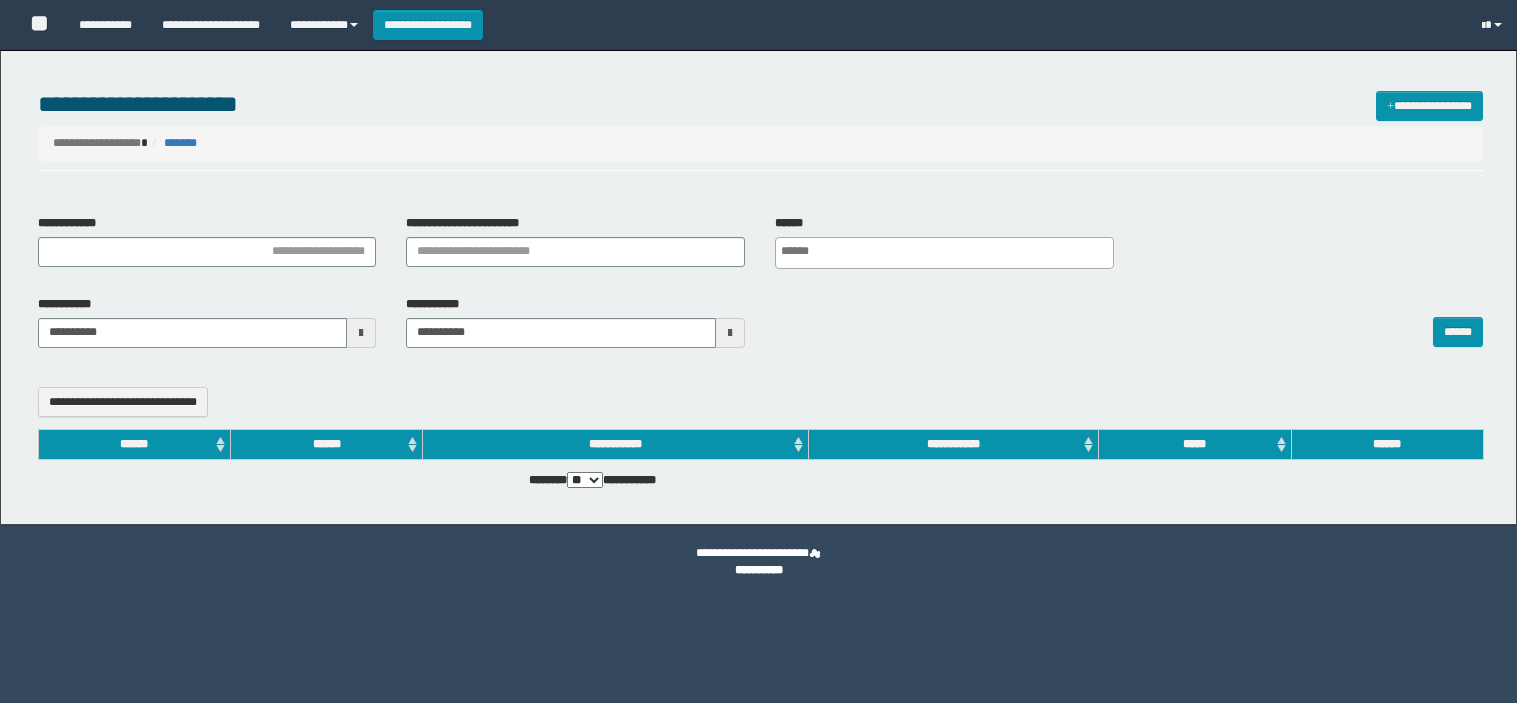 select 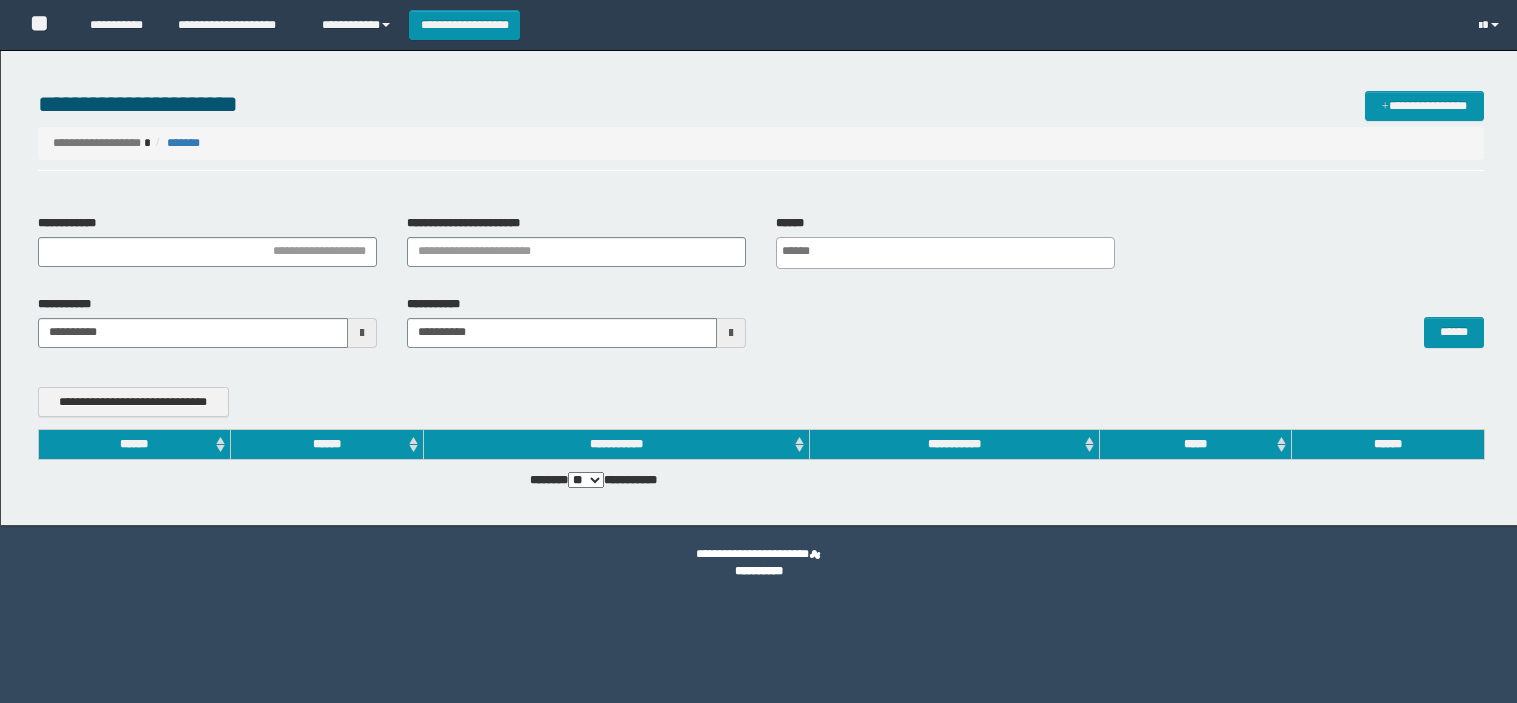 scroll, scrollTop: 0, scrollLeft: 0, axis: both 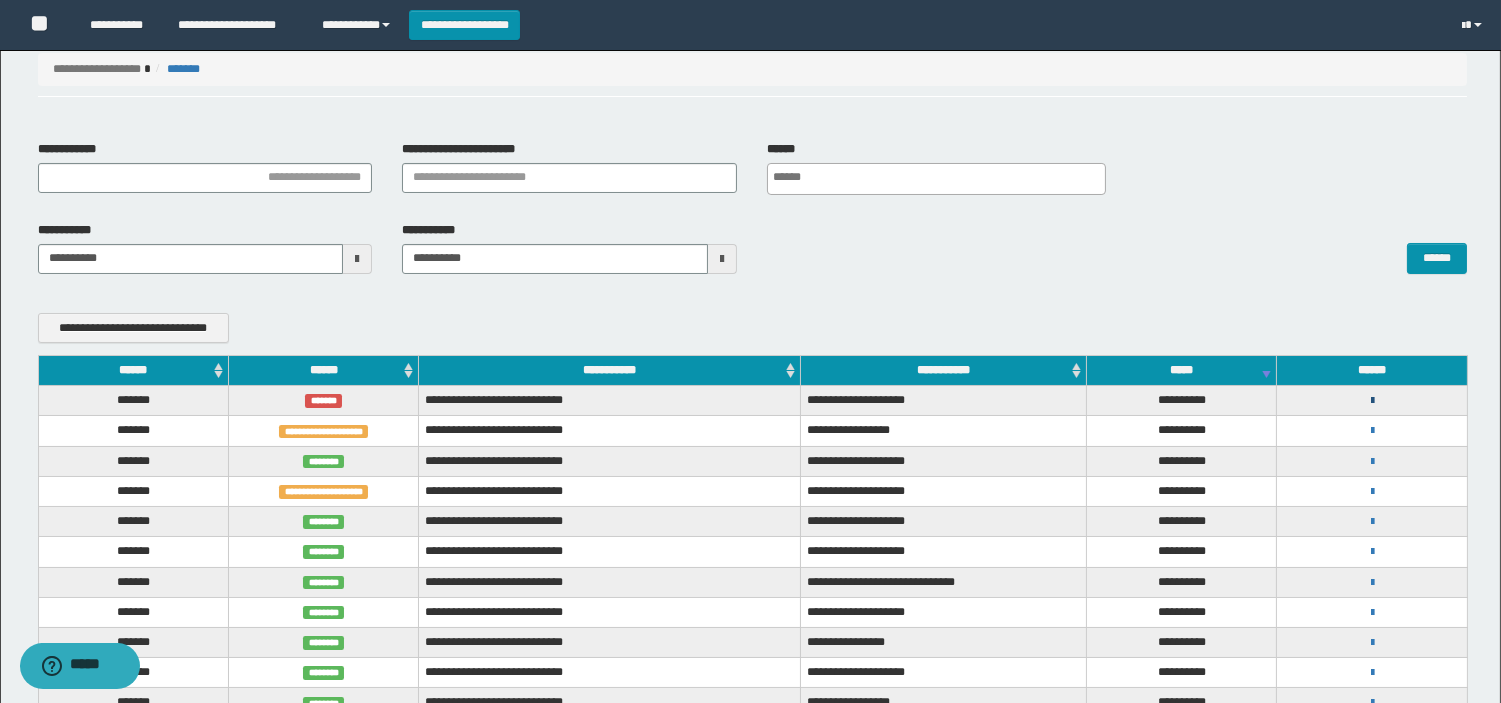 click at bounding box center [1372, 401] 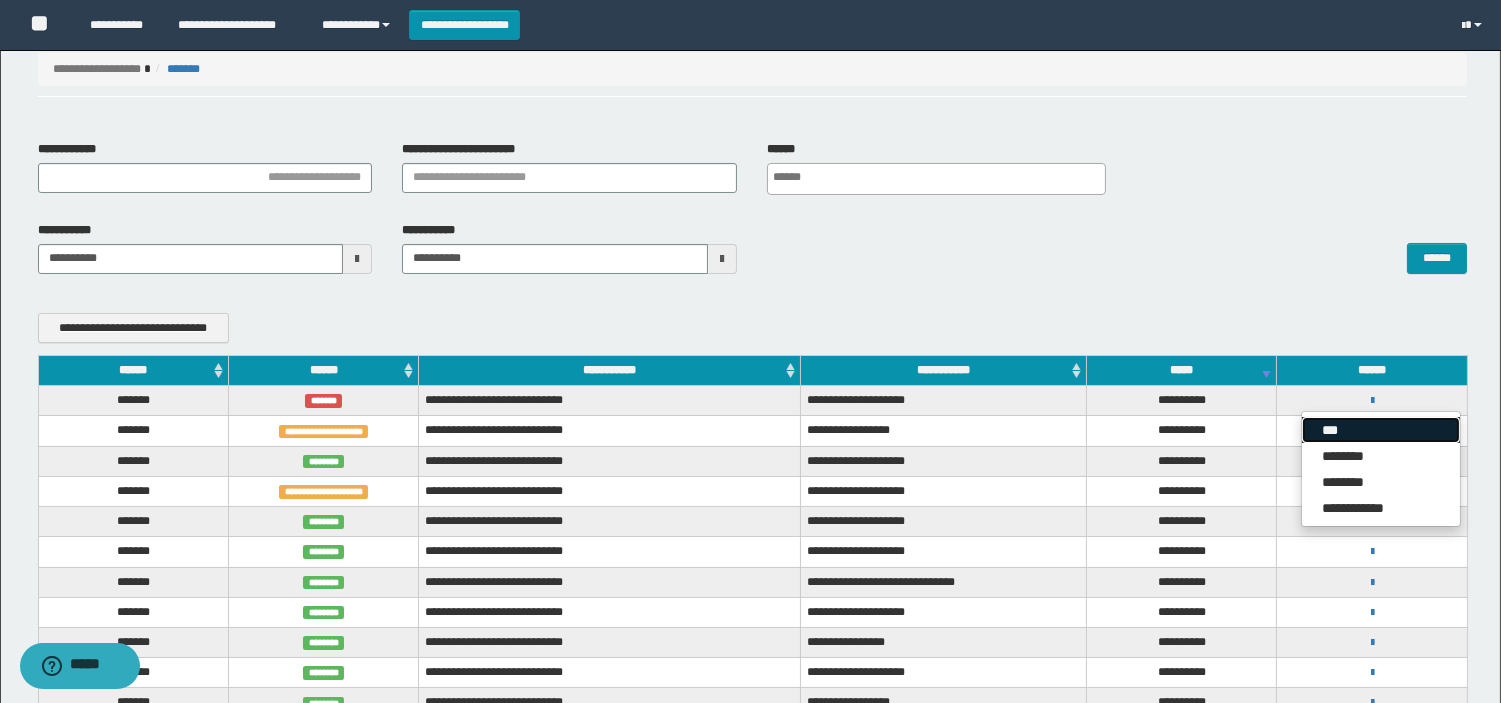 click on "***" at bounding box center (1381, 430) 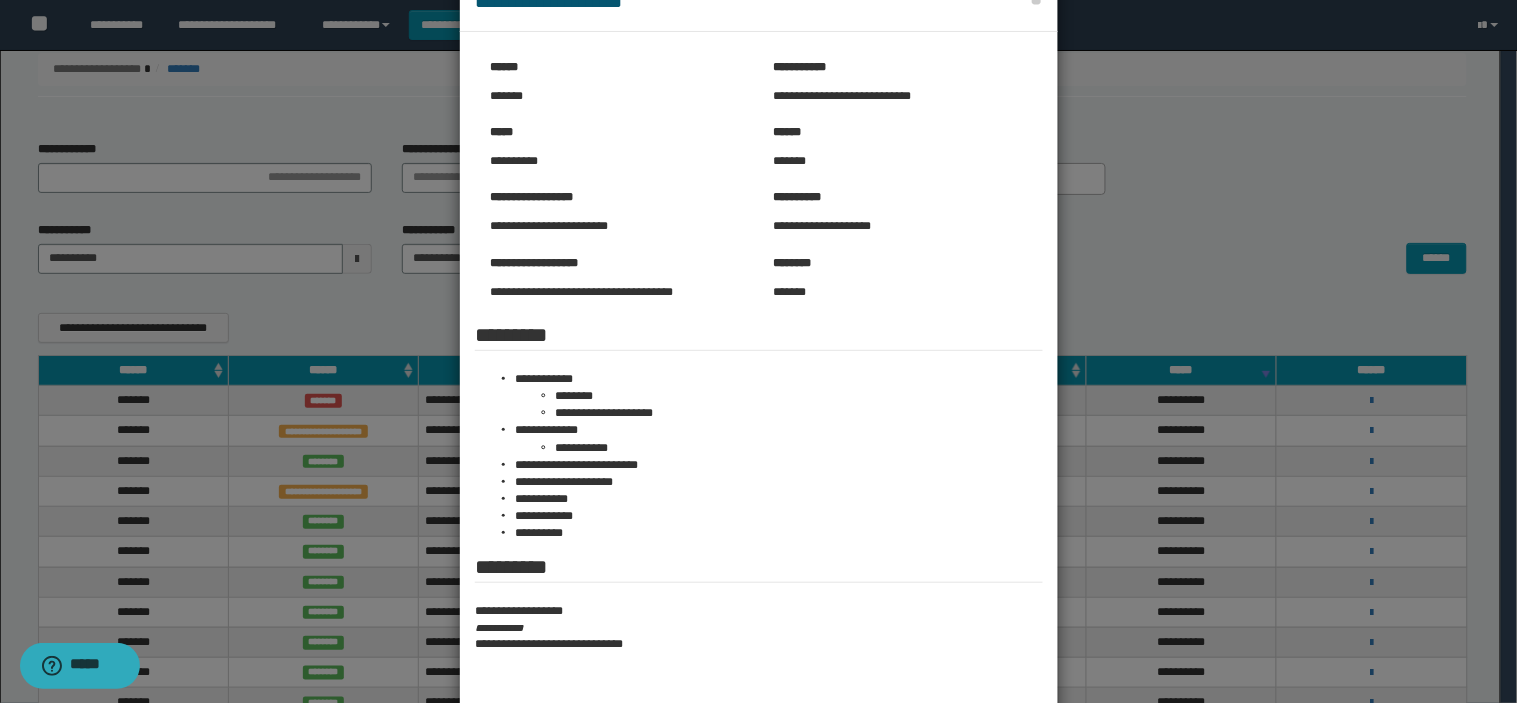 scroll, scrollTop: 36, scrollLeft: 0, axis: vertical 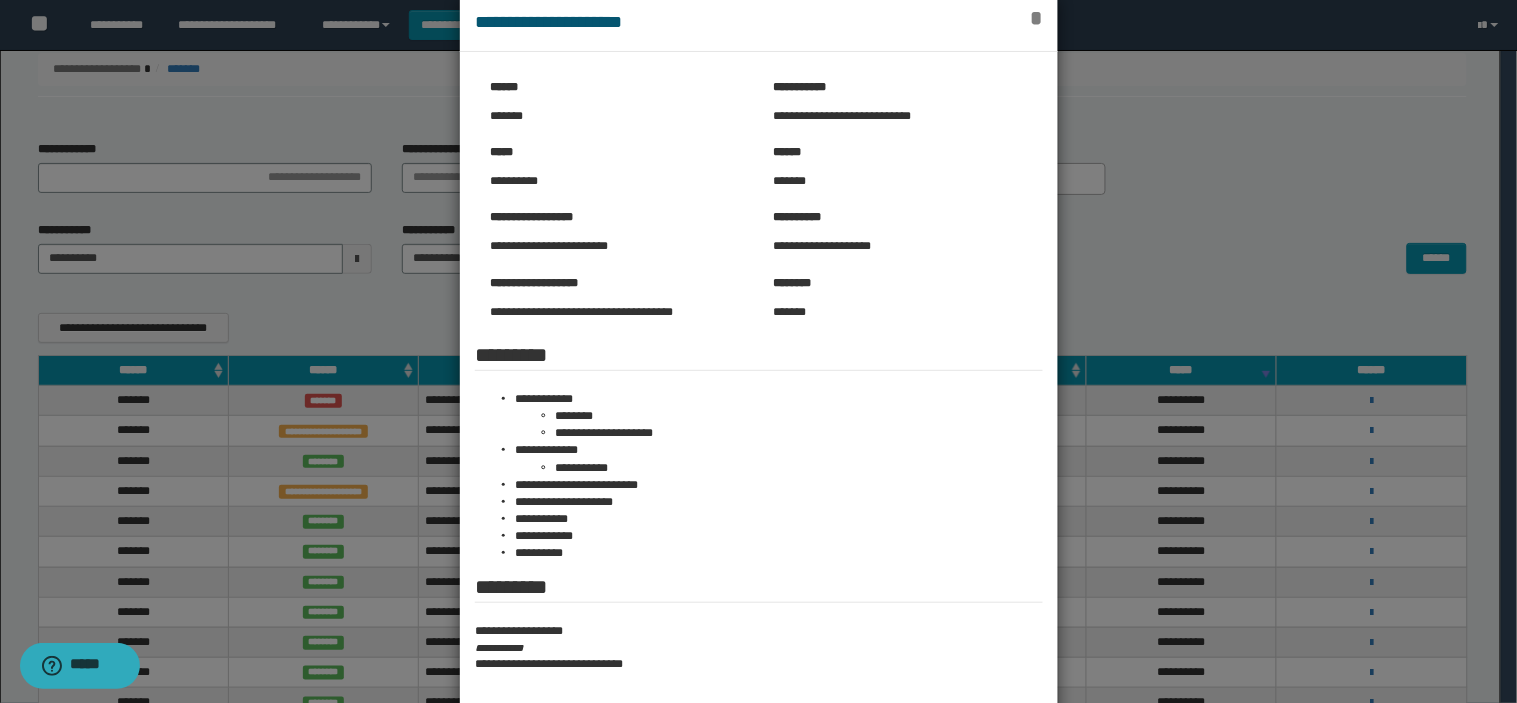 click on "*" at bounding box center [1036, 18] 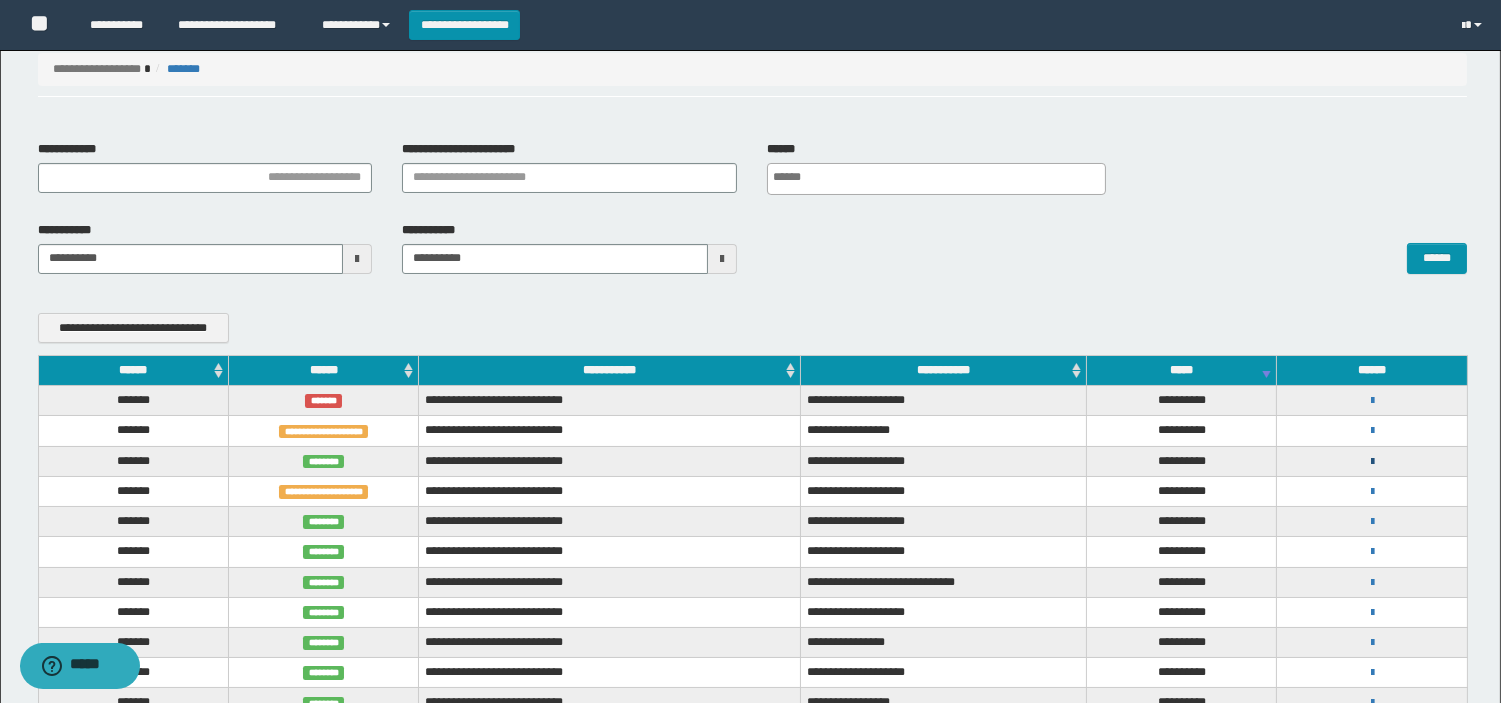 click at bounding box center [1372, 462] 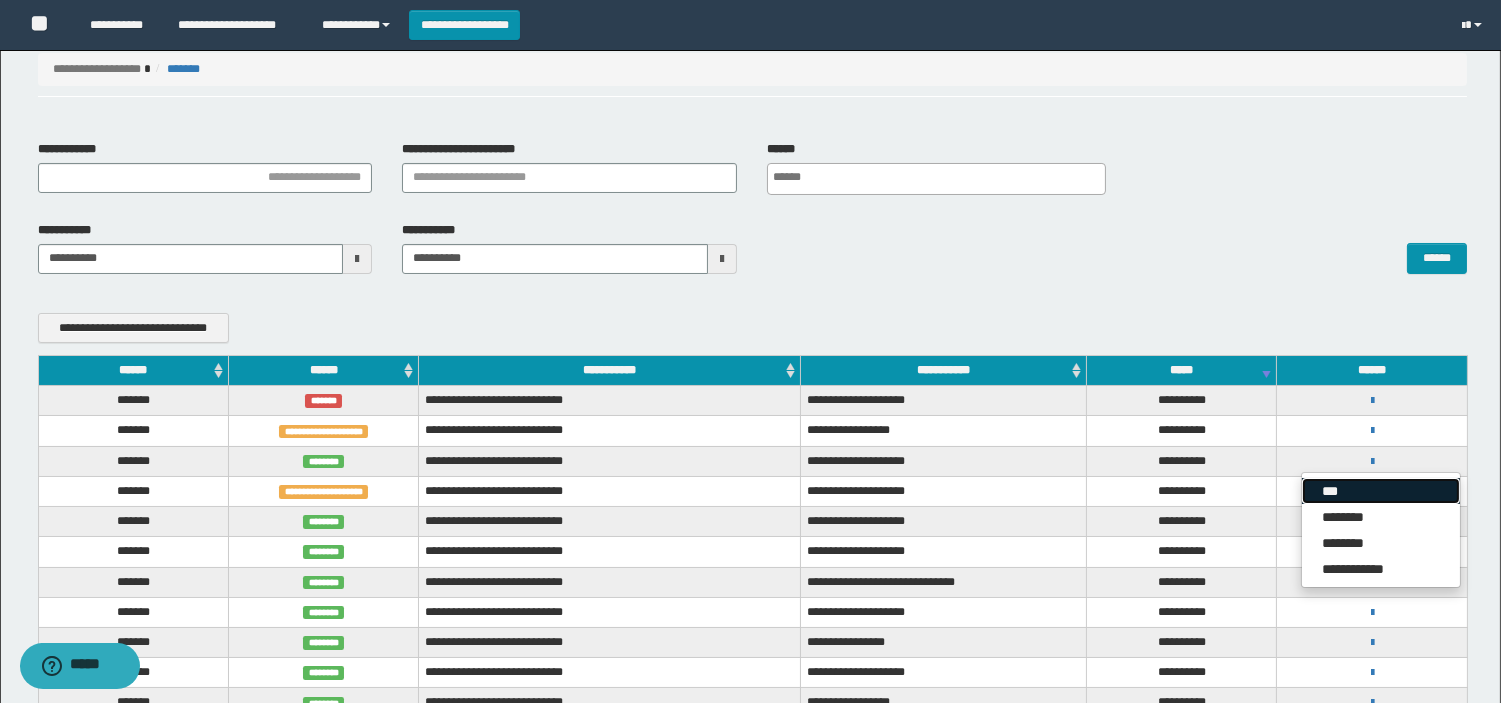 click on "***" at bounding box center [1381, 491] 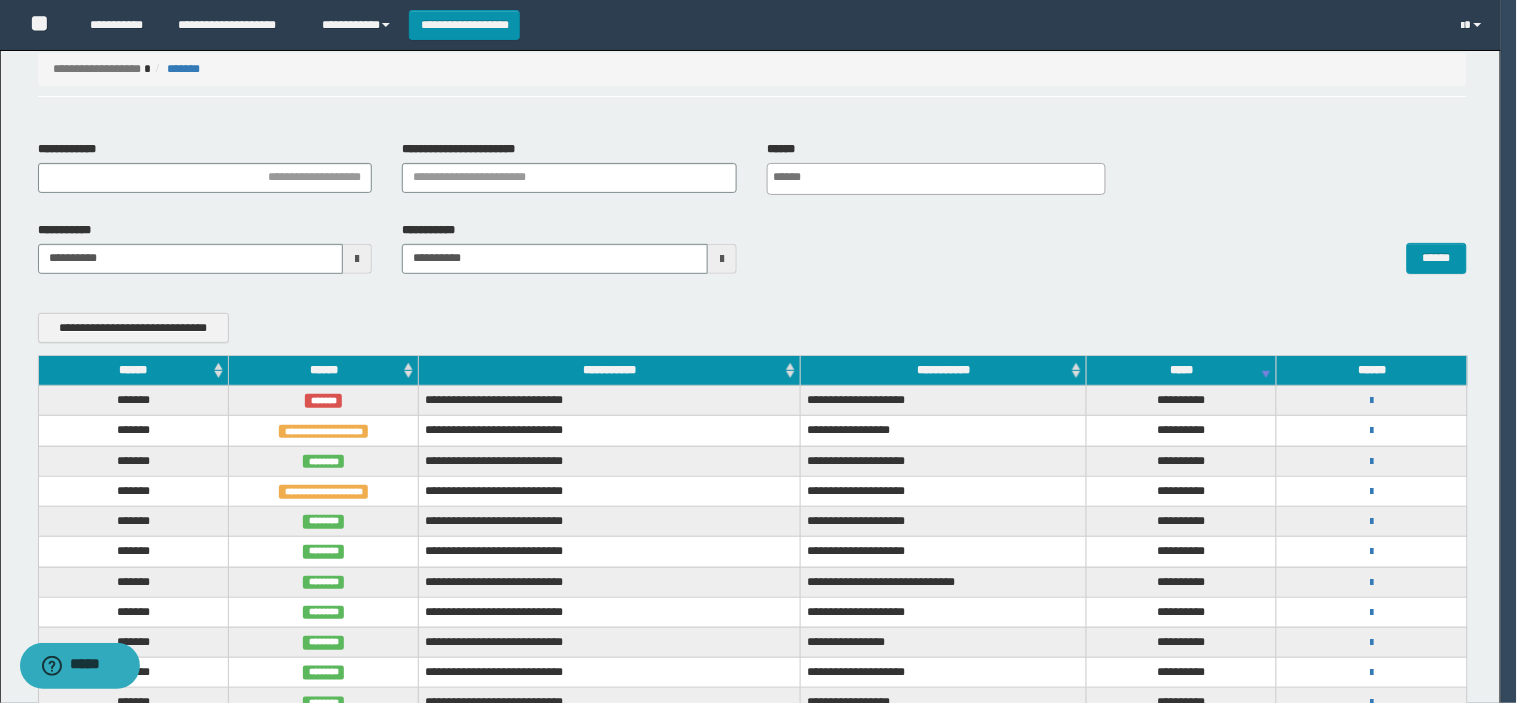 scroll, scrollTop: 0, scrollLeft: 0, axis: both 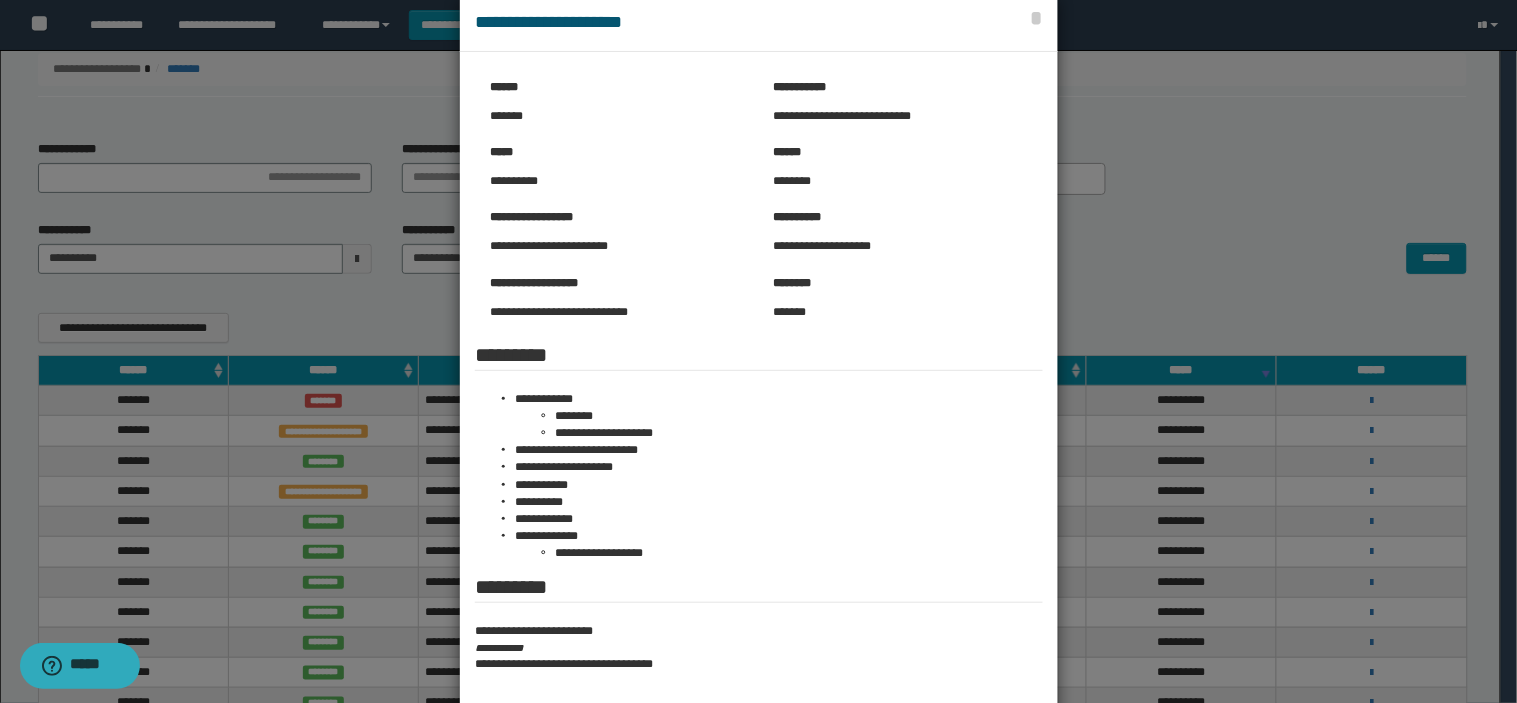 click on "**********" at bounding box center [759, 648] 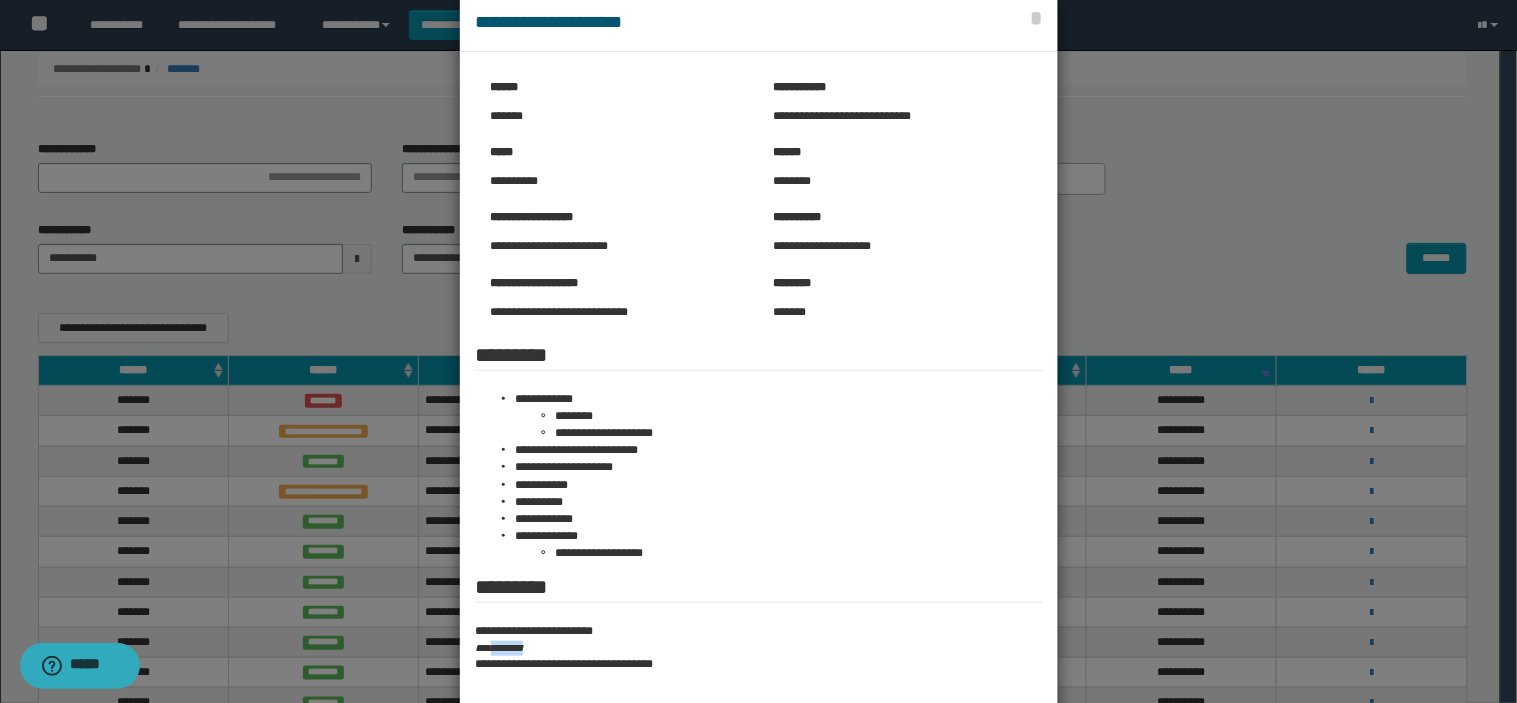 click on "**********" at bounding box center [759, 648] 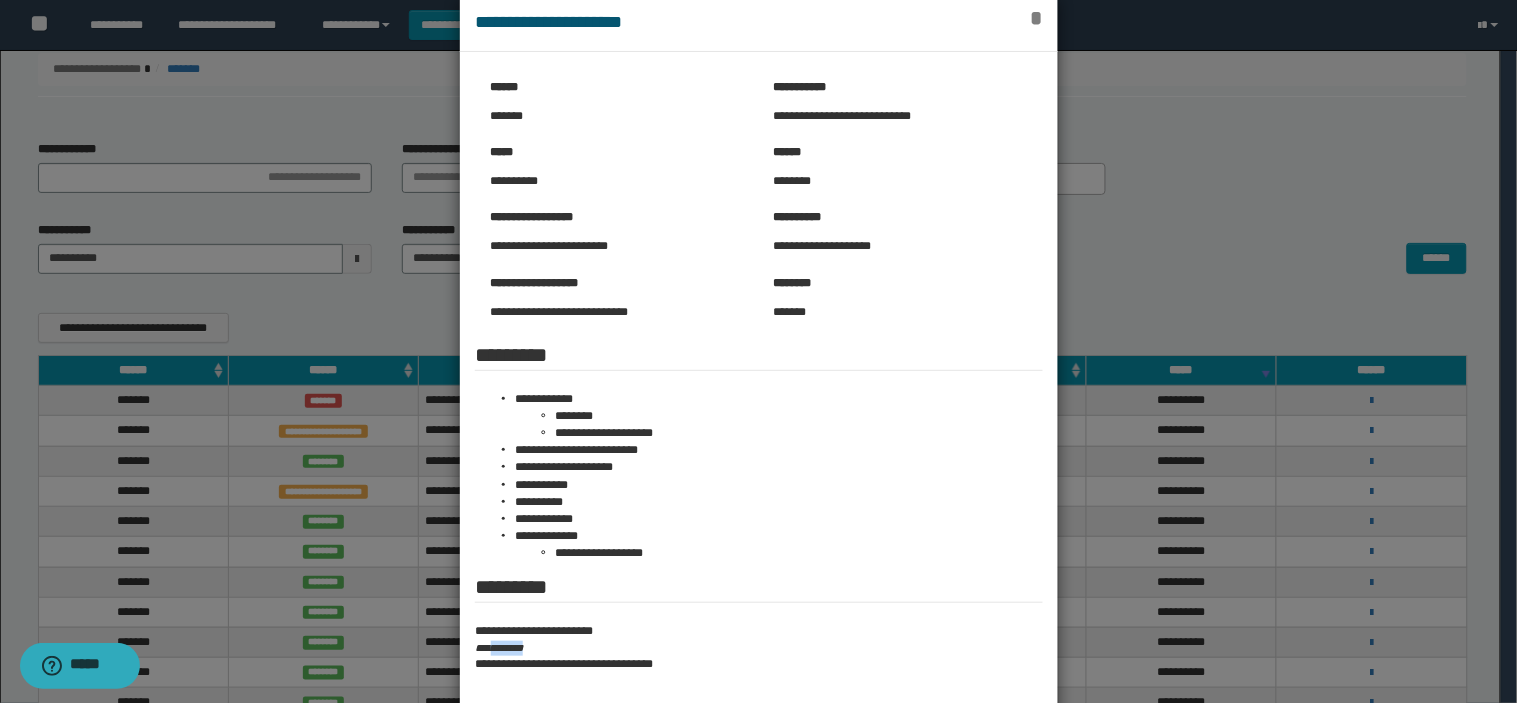 click on "*" at bounding box center [1036, 18] 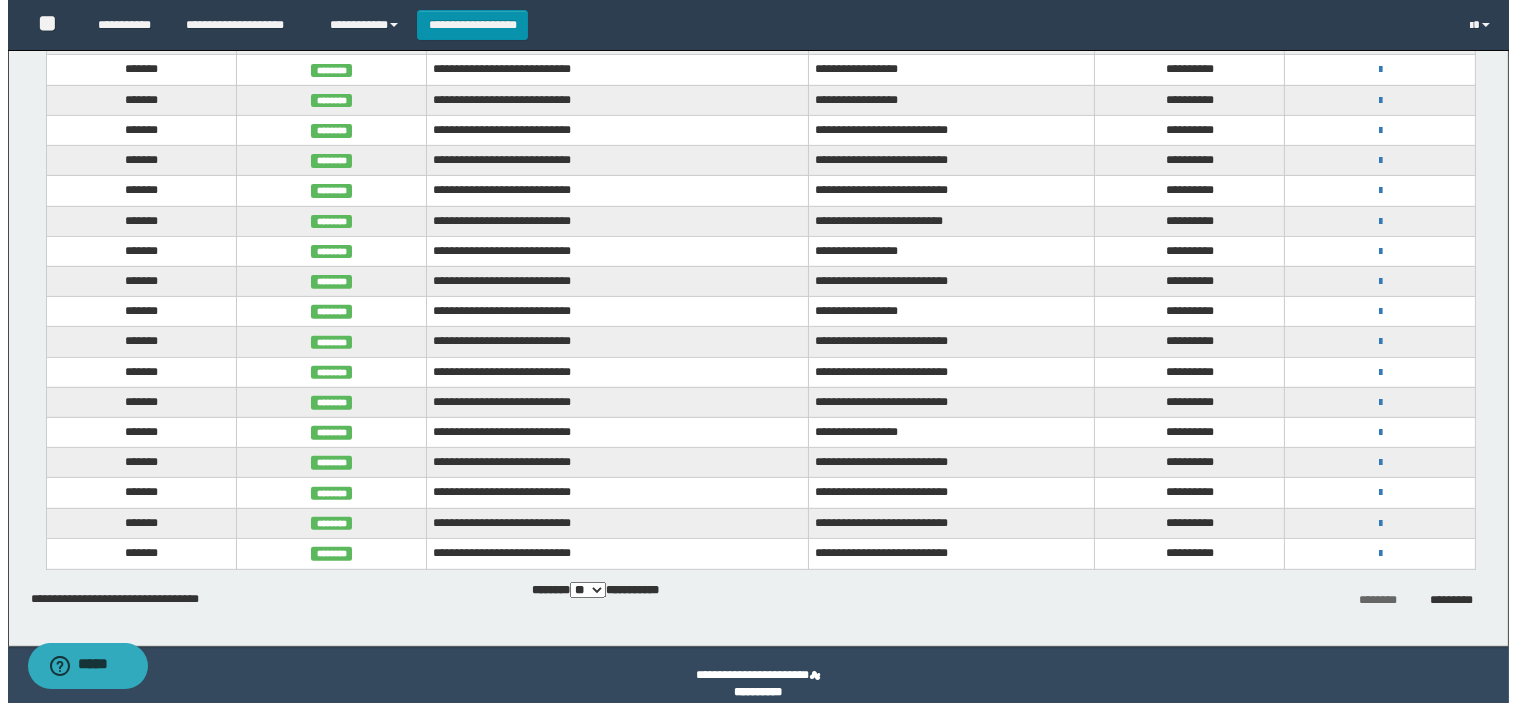 scroll, scrollTop: 1420, scrollLeft: 0, axis: vertical 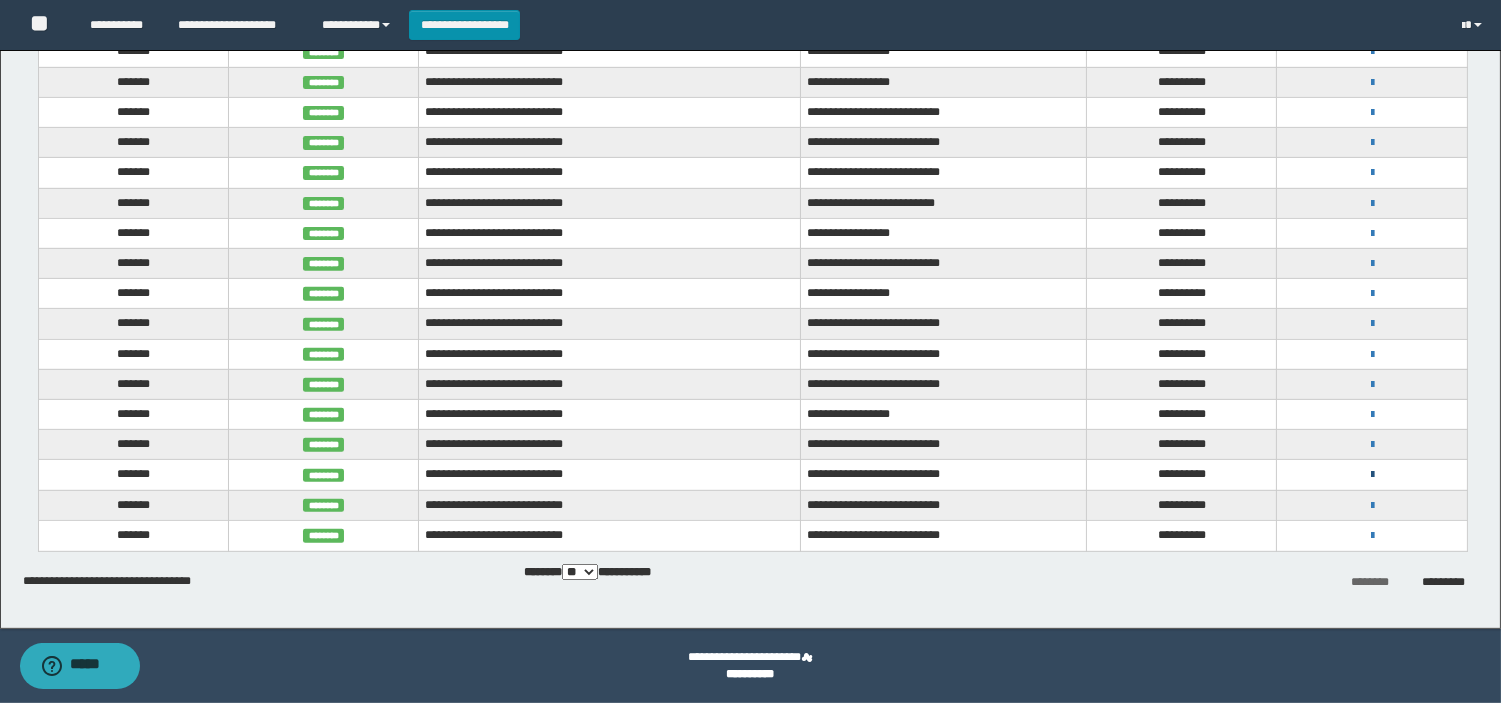 click at bounding box center [1372, 475] 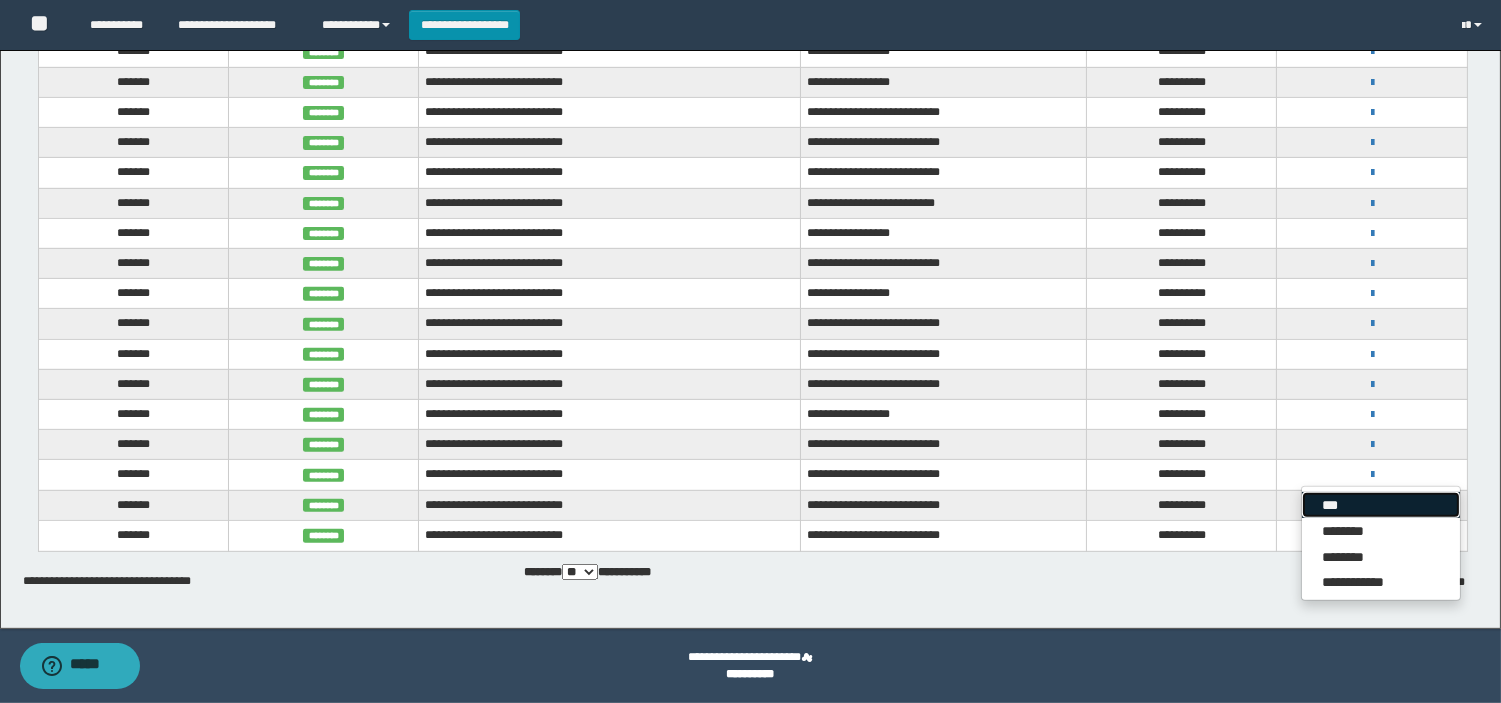 click on "***" at bounding box center (1381, 505) 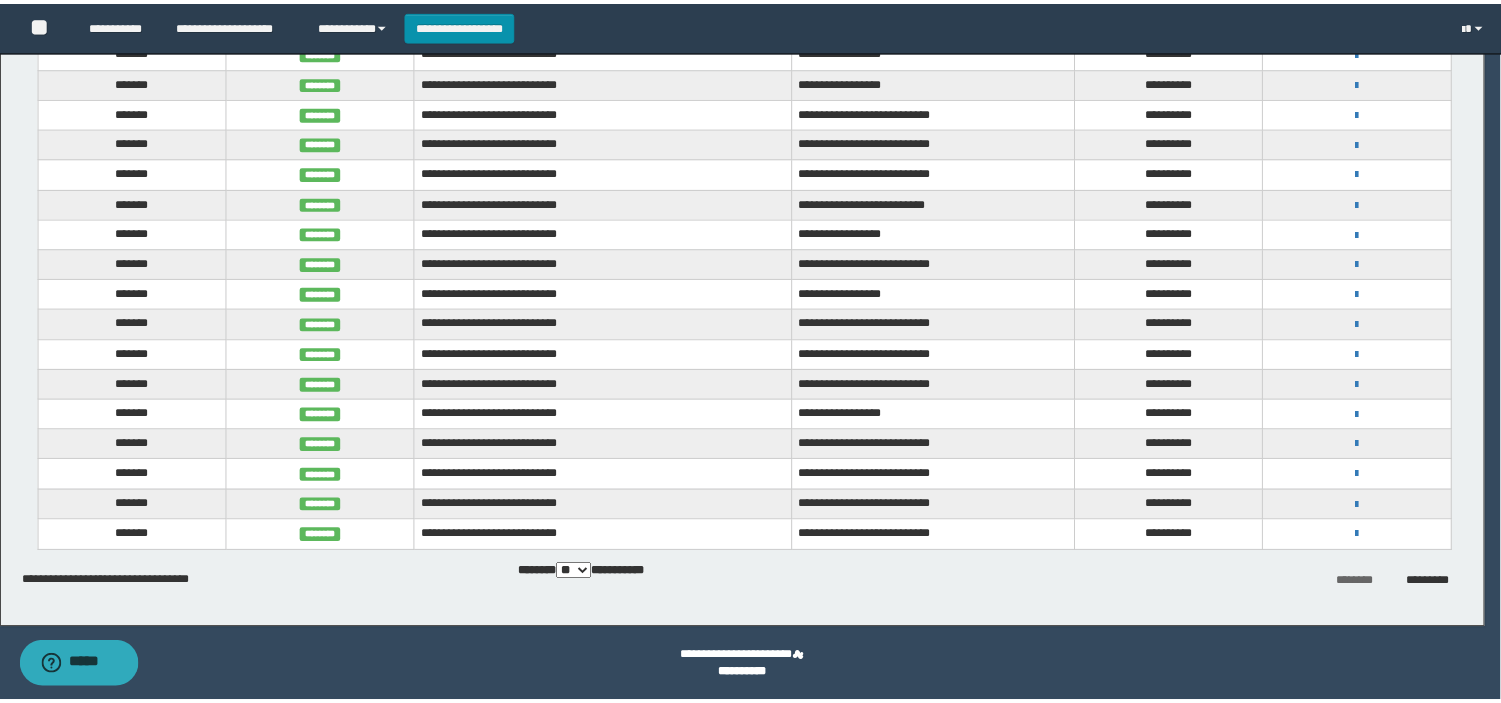 scroll, scrollTop: 0, scrollLeft: 0, axis: both 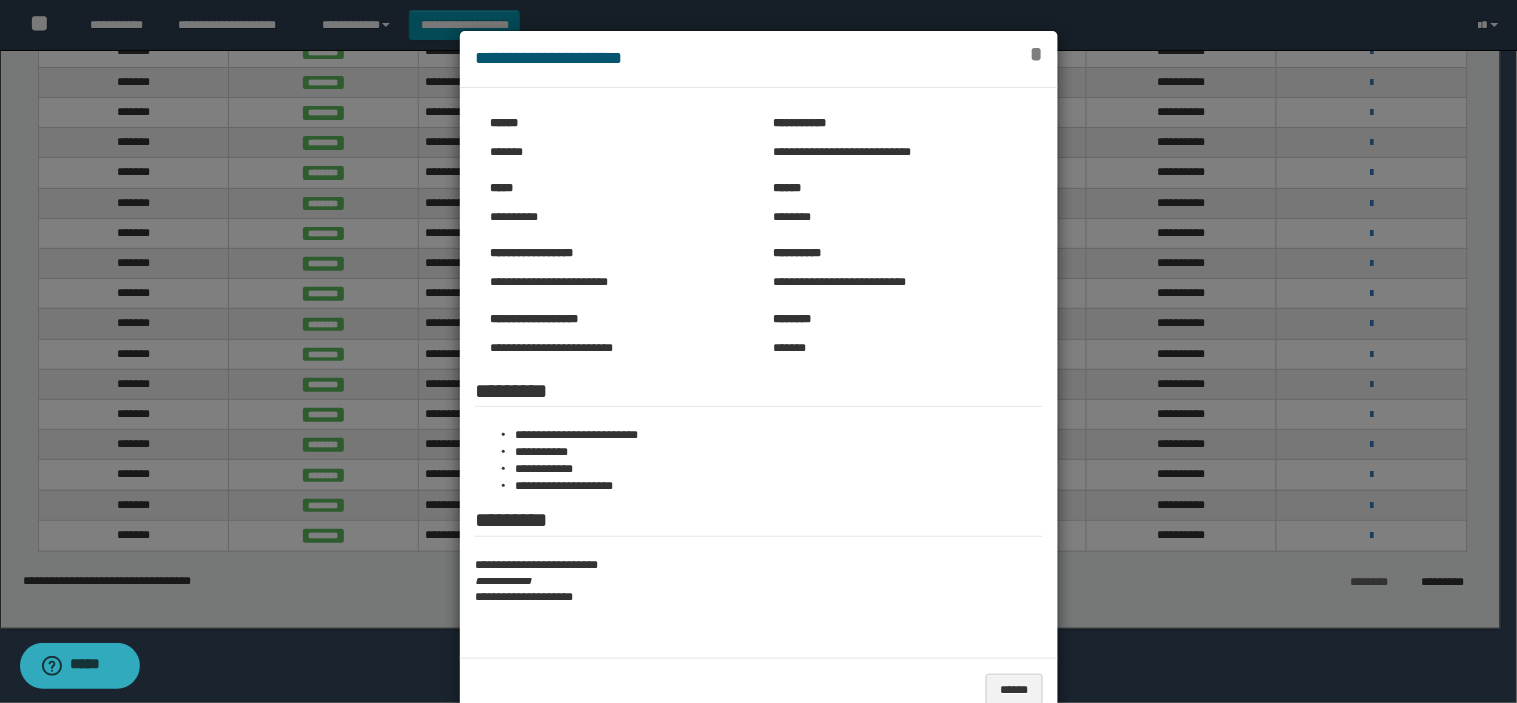 click on "*" at bounding box center [1036, 54] 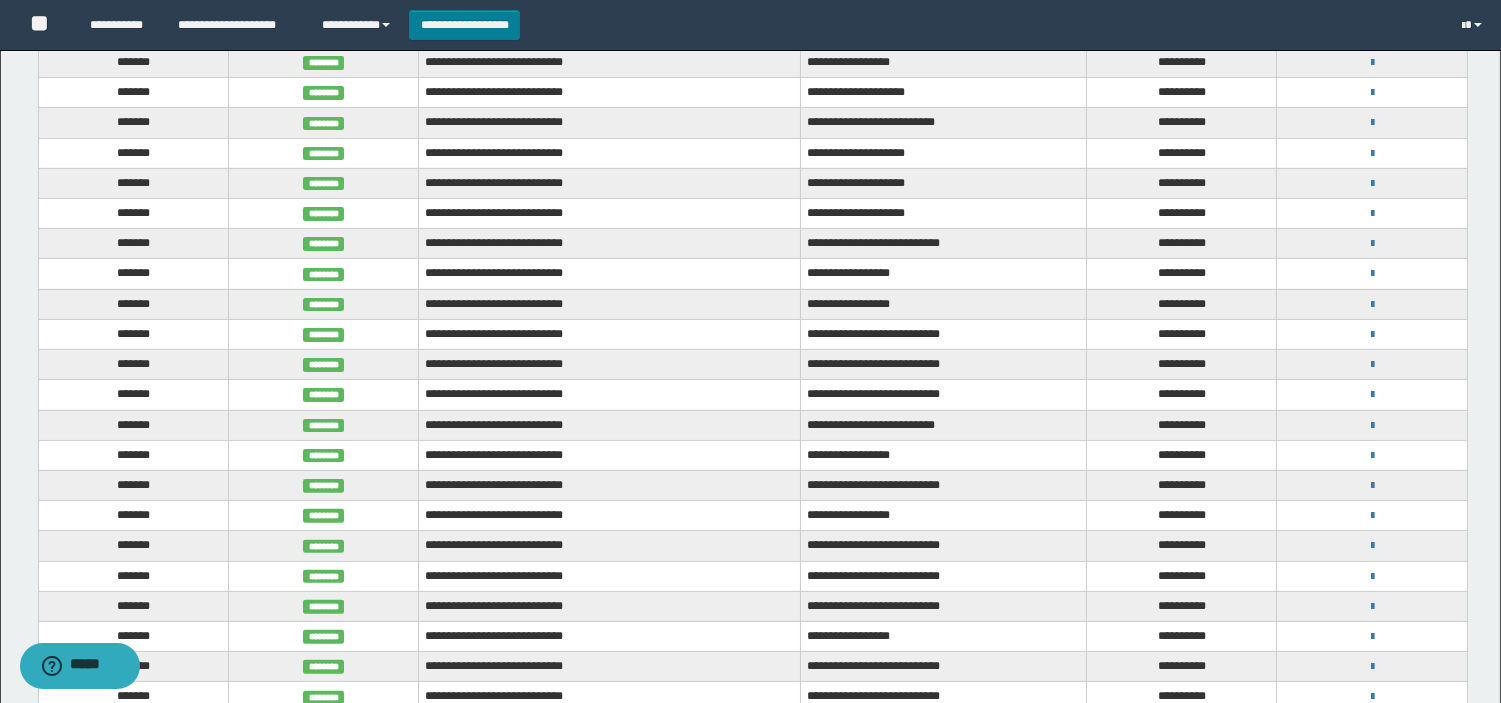 scroll, scrollTop: 1197, scrollLeft: 0, axis: vertical 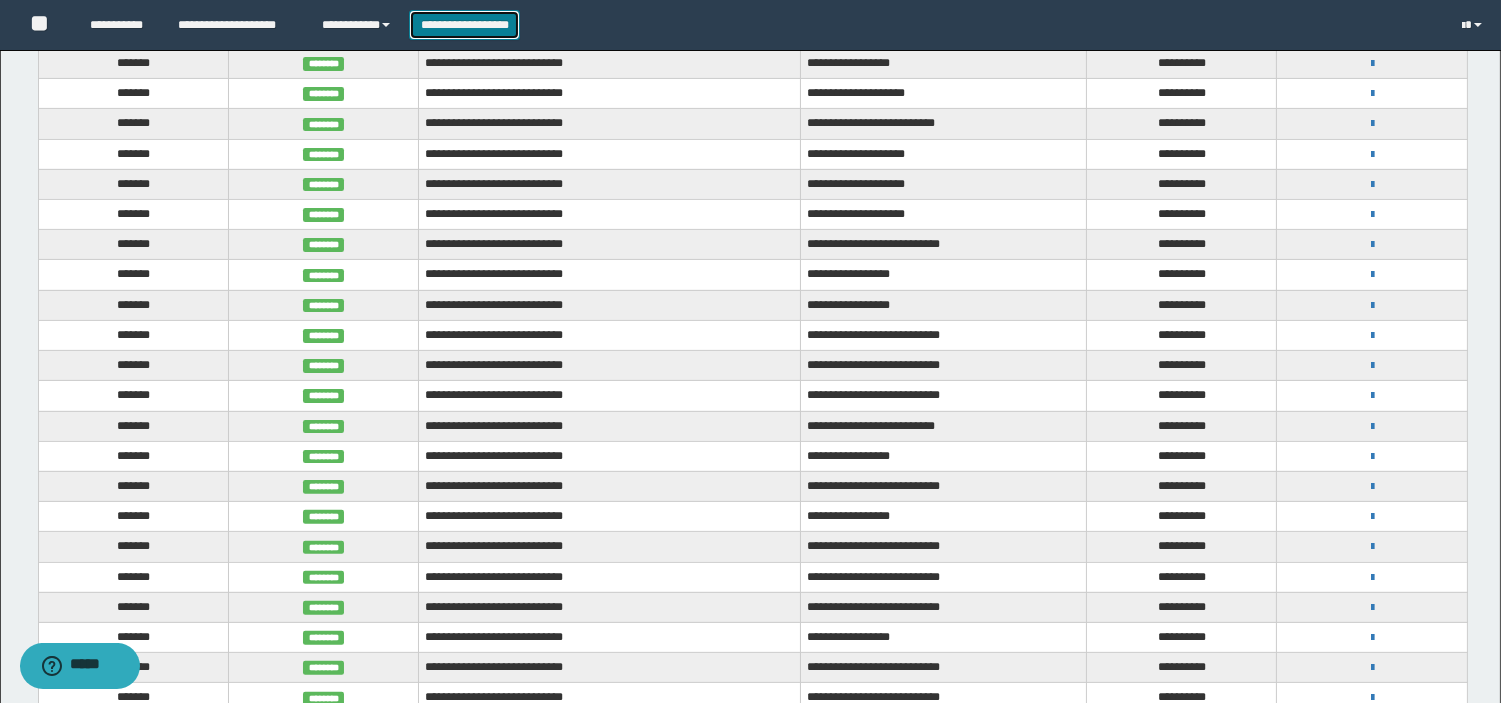 click on "**********" at bounding box center [464, 25] 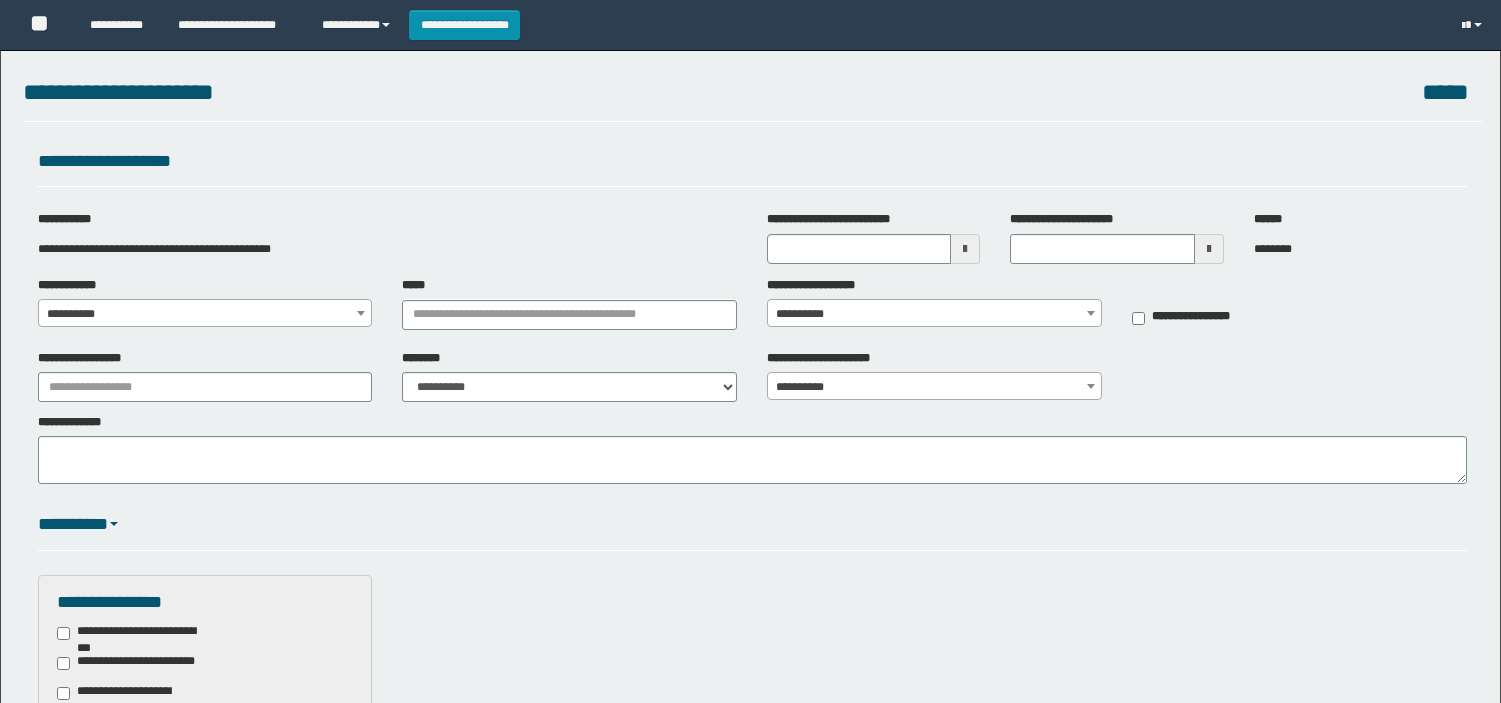scroll, scrollTop: 0, scrollLeft: 0, axis: both 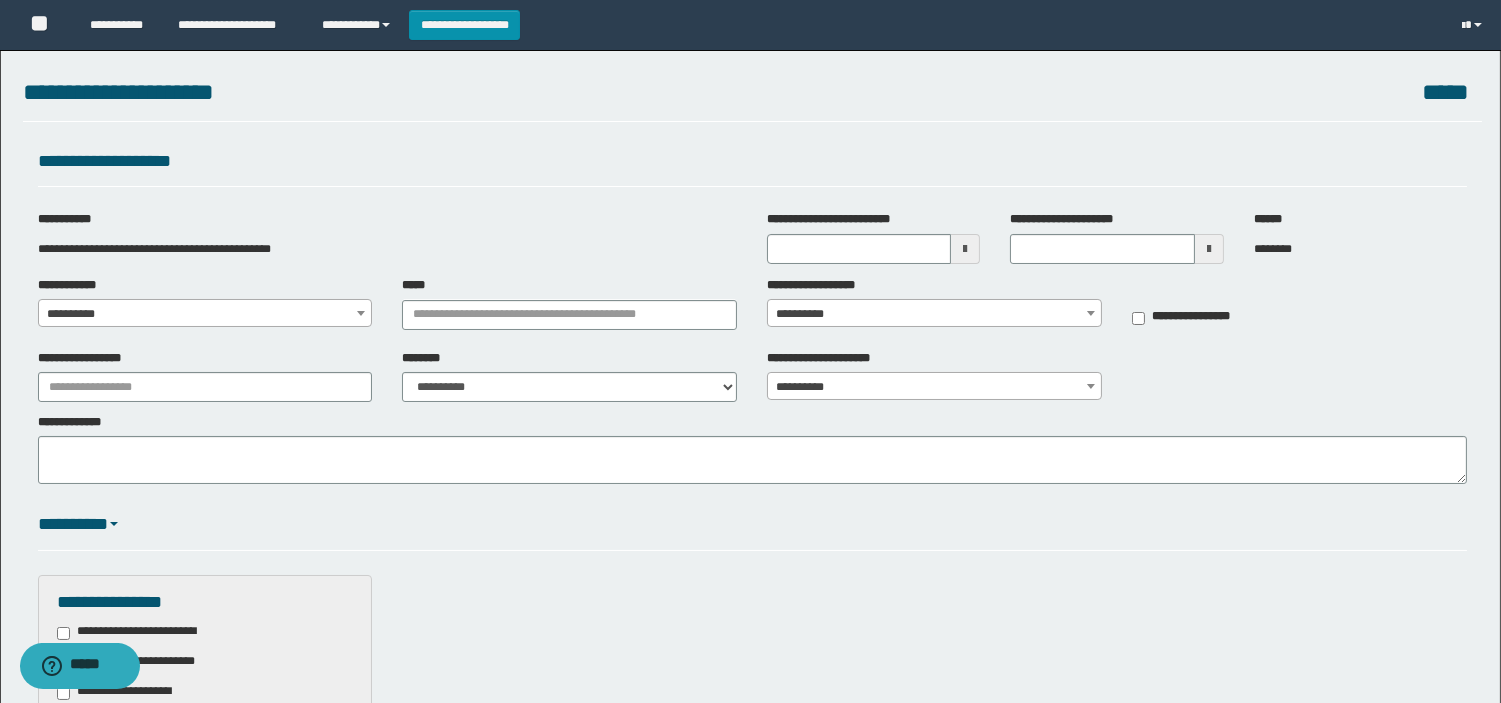 click on "**********" at bounding box center (205, 314) 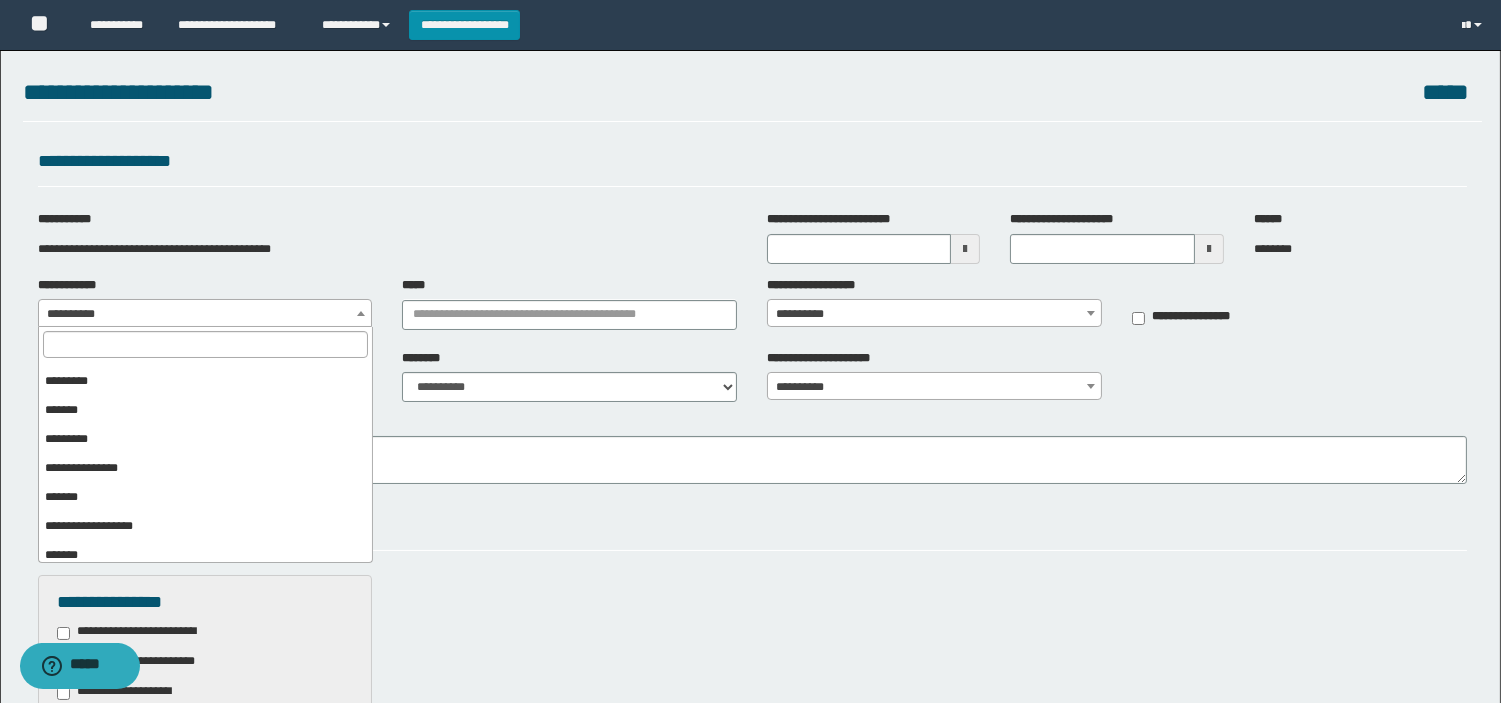 scroll, scrollTop: 147, scrollLeft: 0, axis: vertical 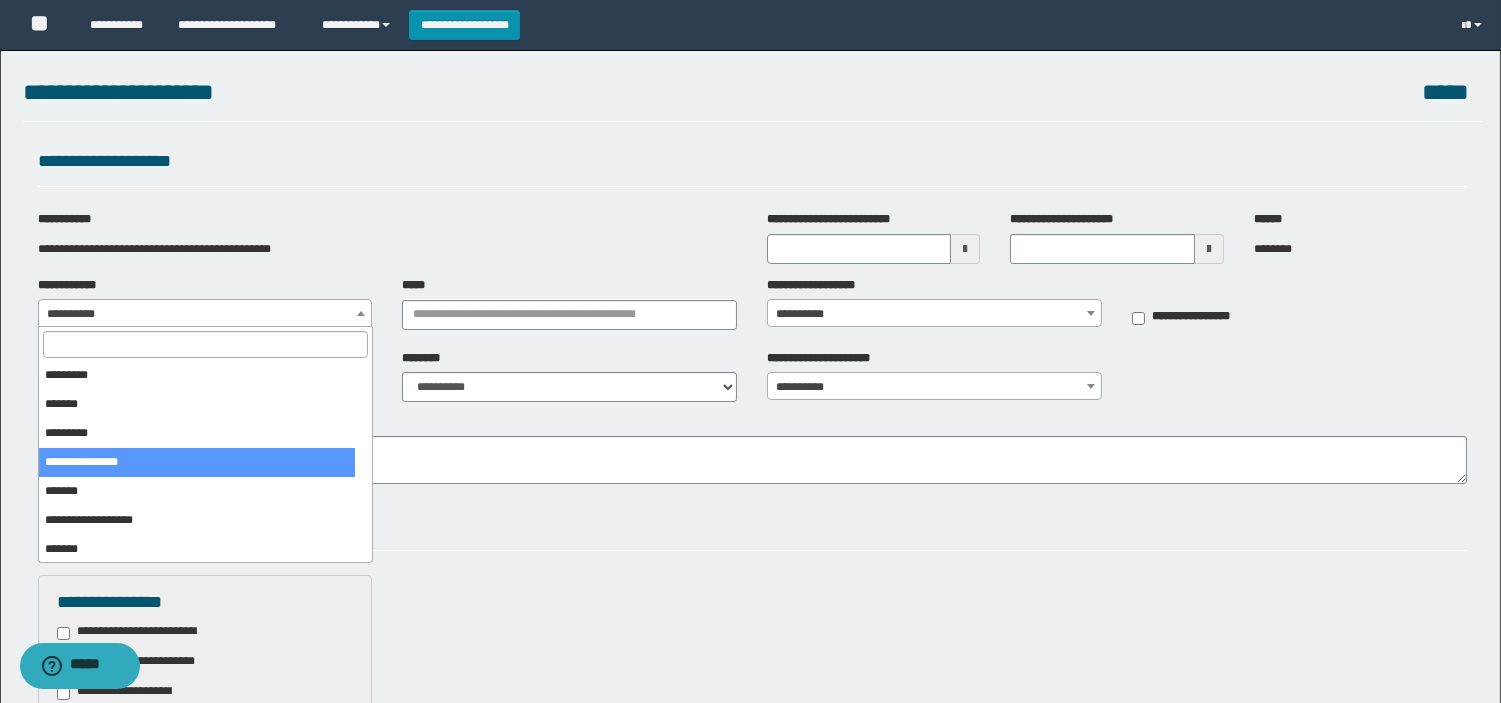 select on "**" 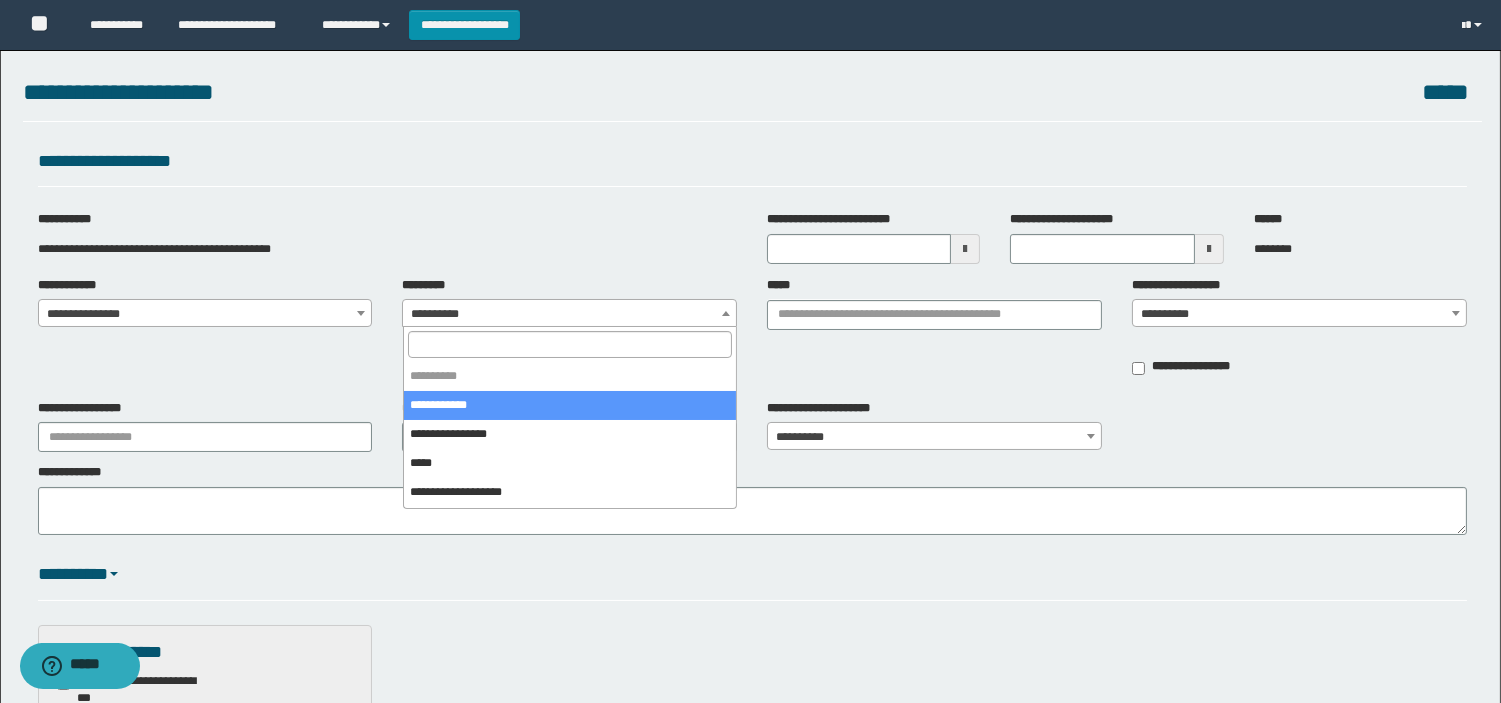 click on "**********" at bounding box center [569, 314] 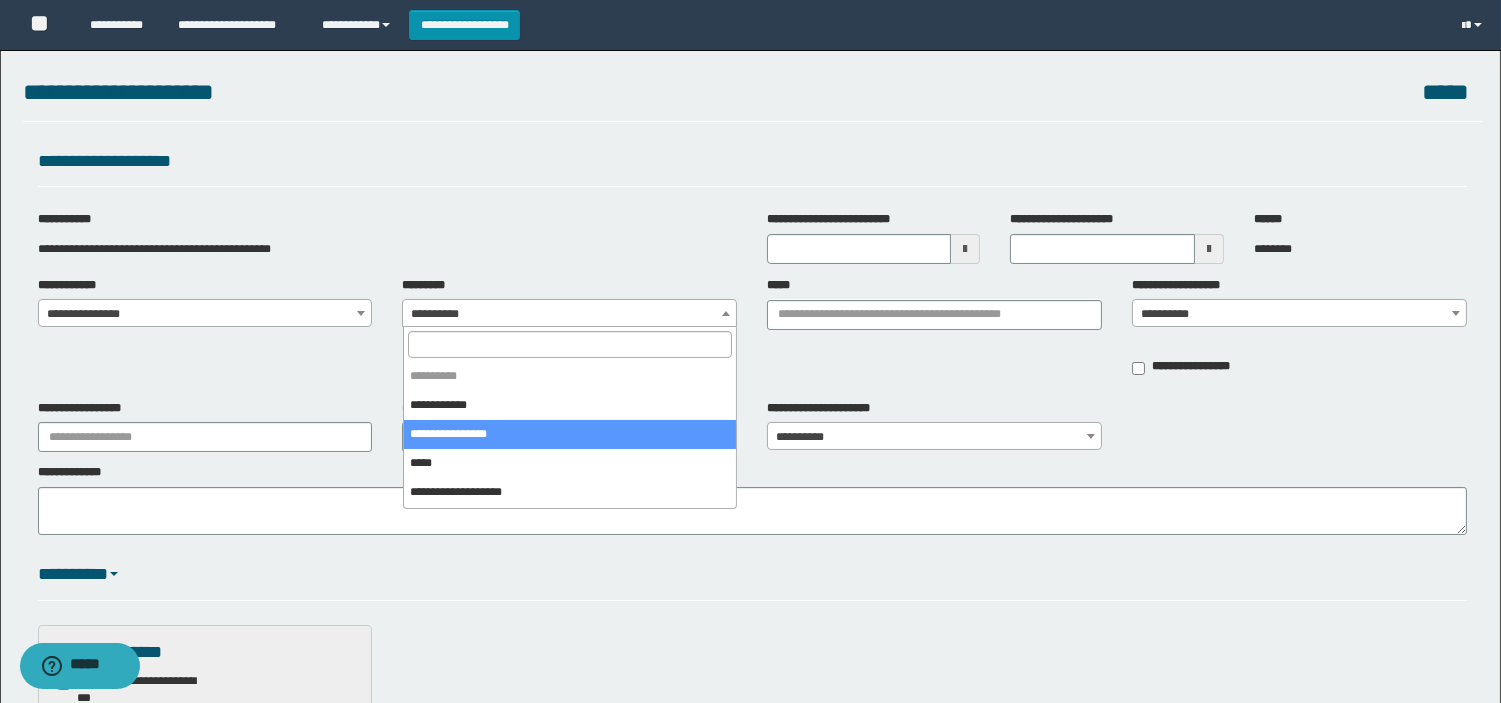 drag, startPoint x: 438, startPoint y: 462, endPoint x: 464, endPoint y: 434, distance: 38.209946 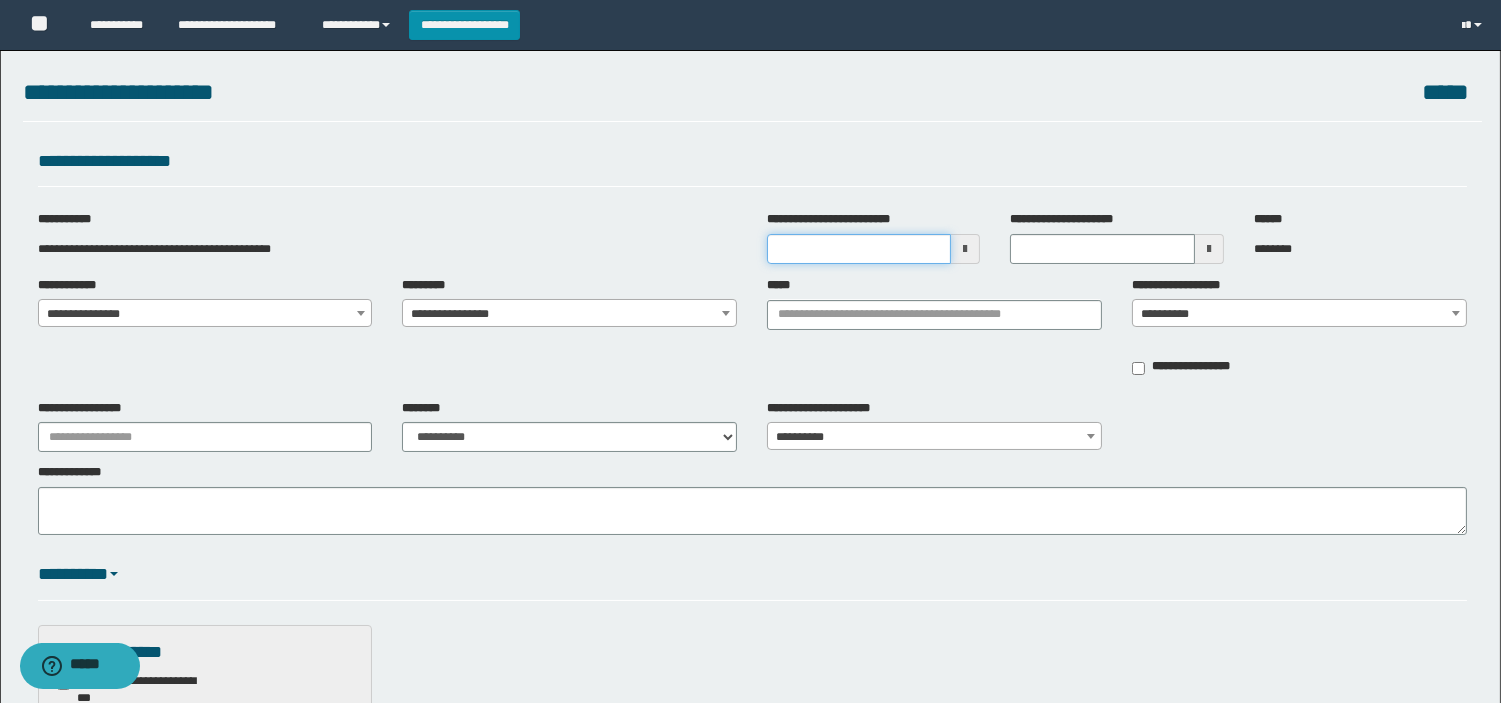 click on "**********" at bounding box center (859, 249) 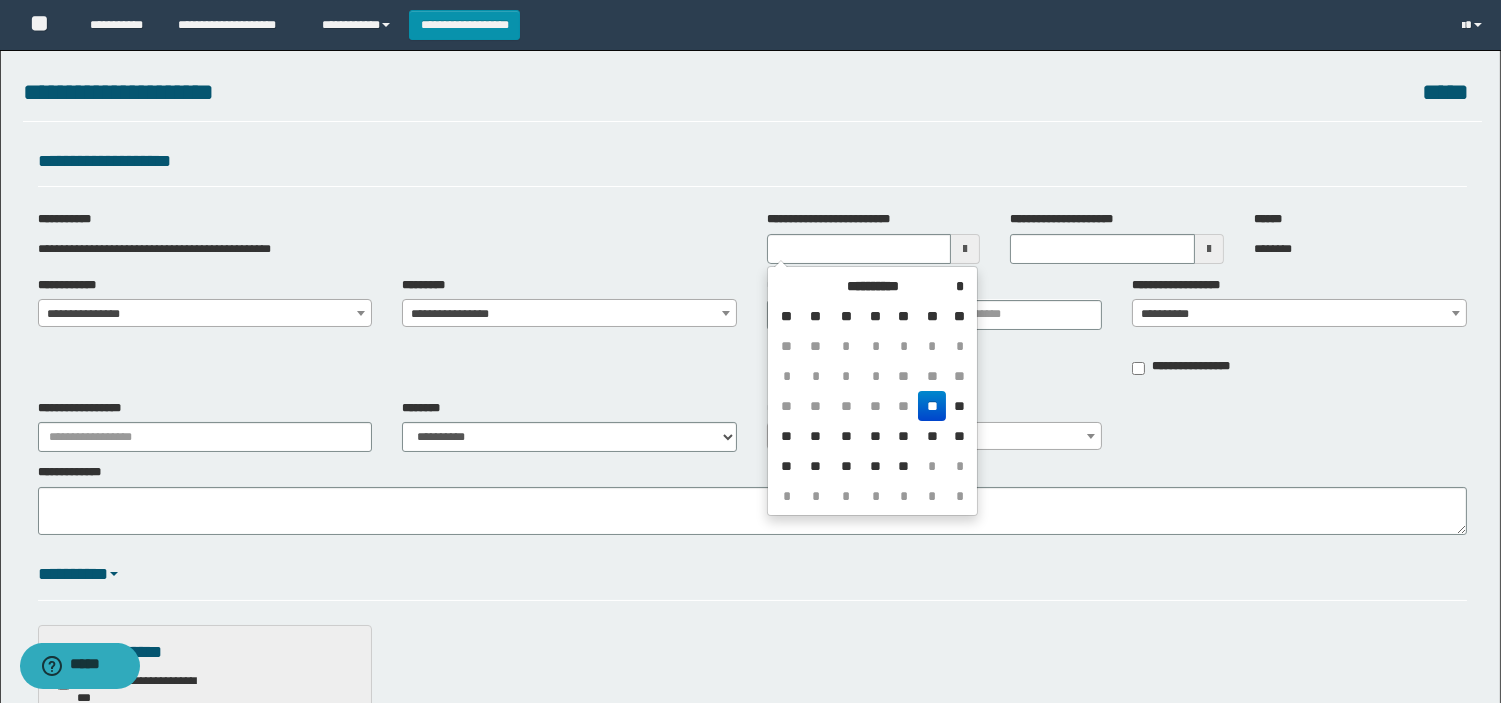 click on "**" at bounding box center (932, 406) 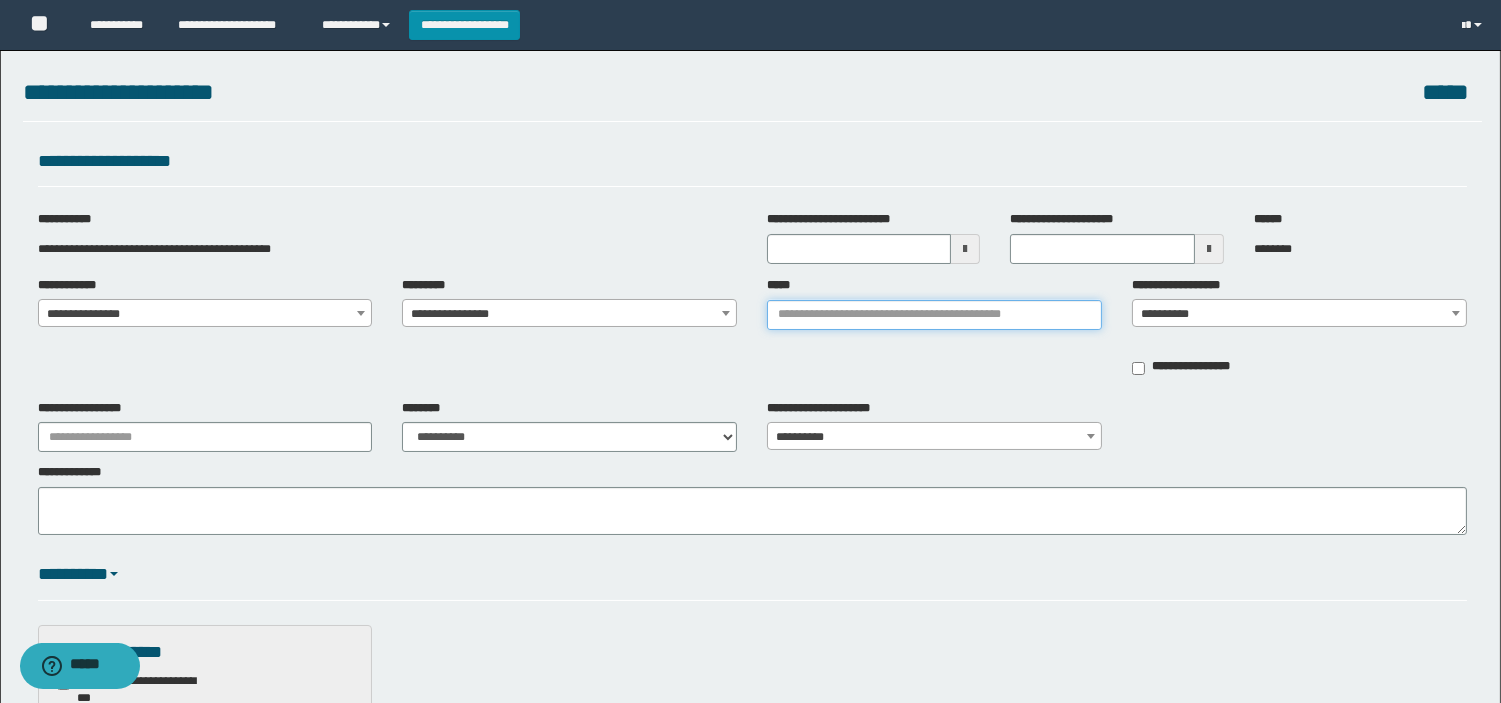 click on "*****" at bounding box center (934, 315) 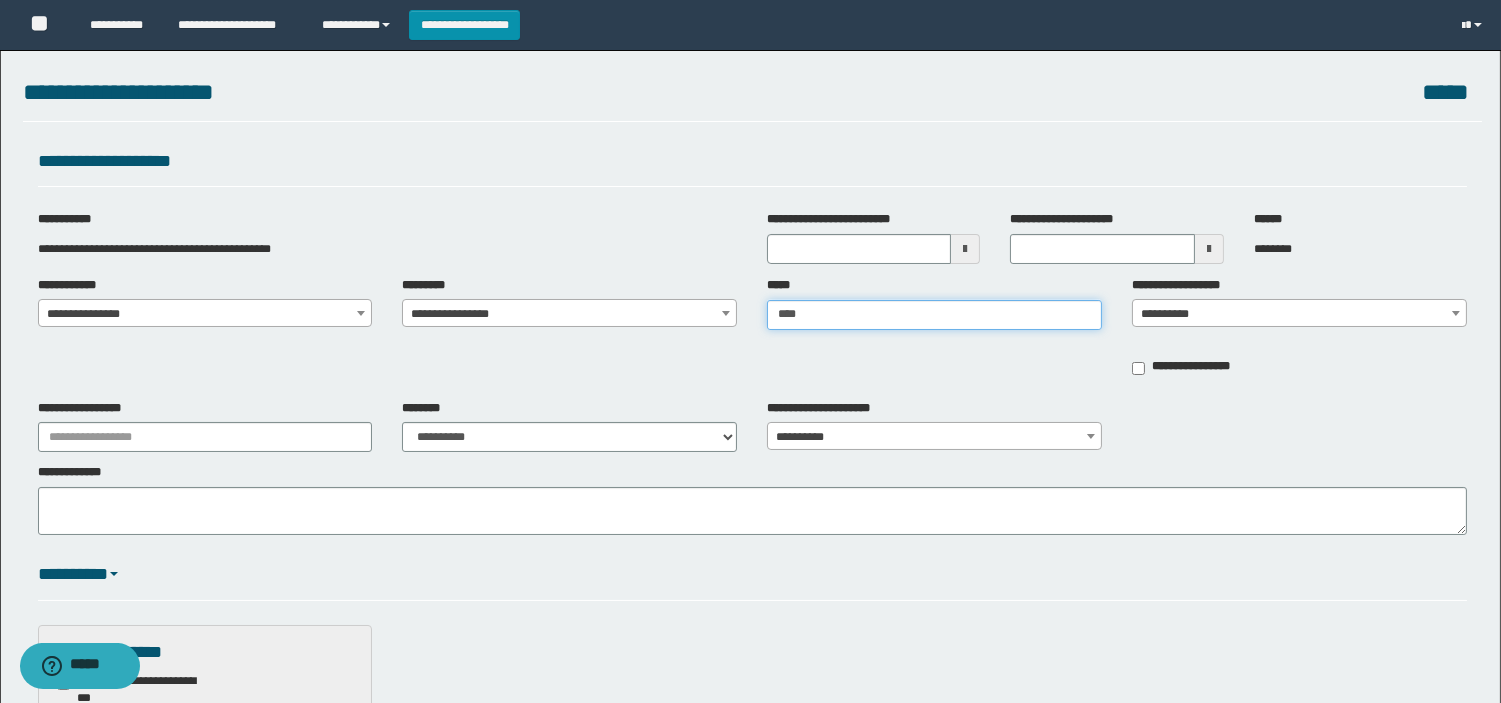 type on "*****" 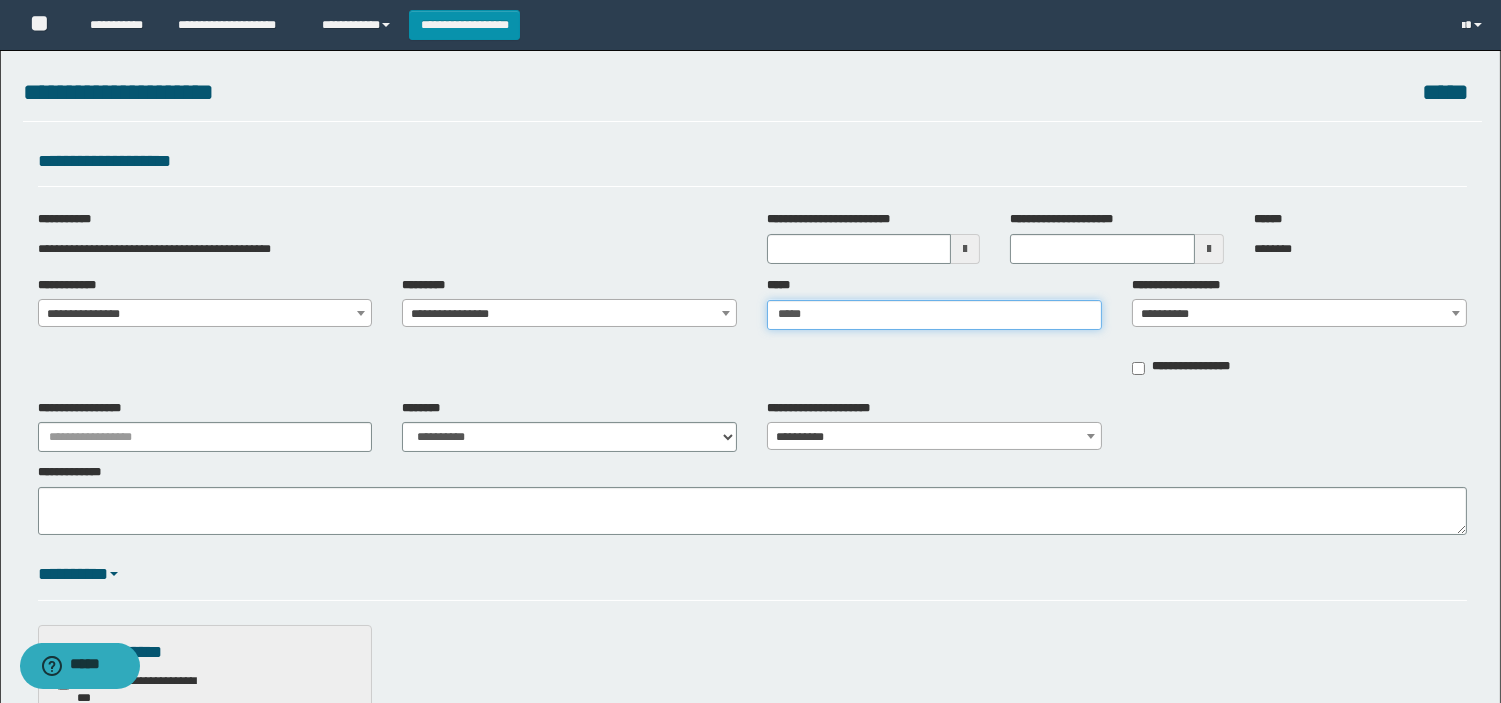 type on "*****" 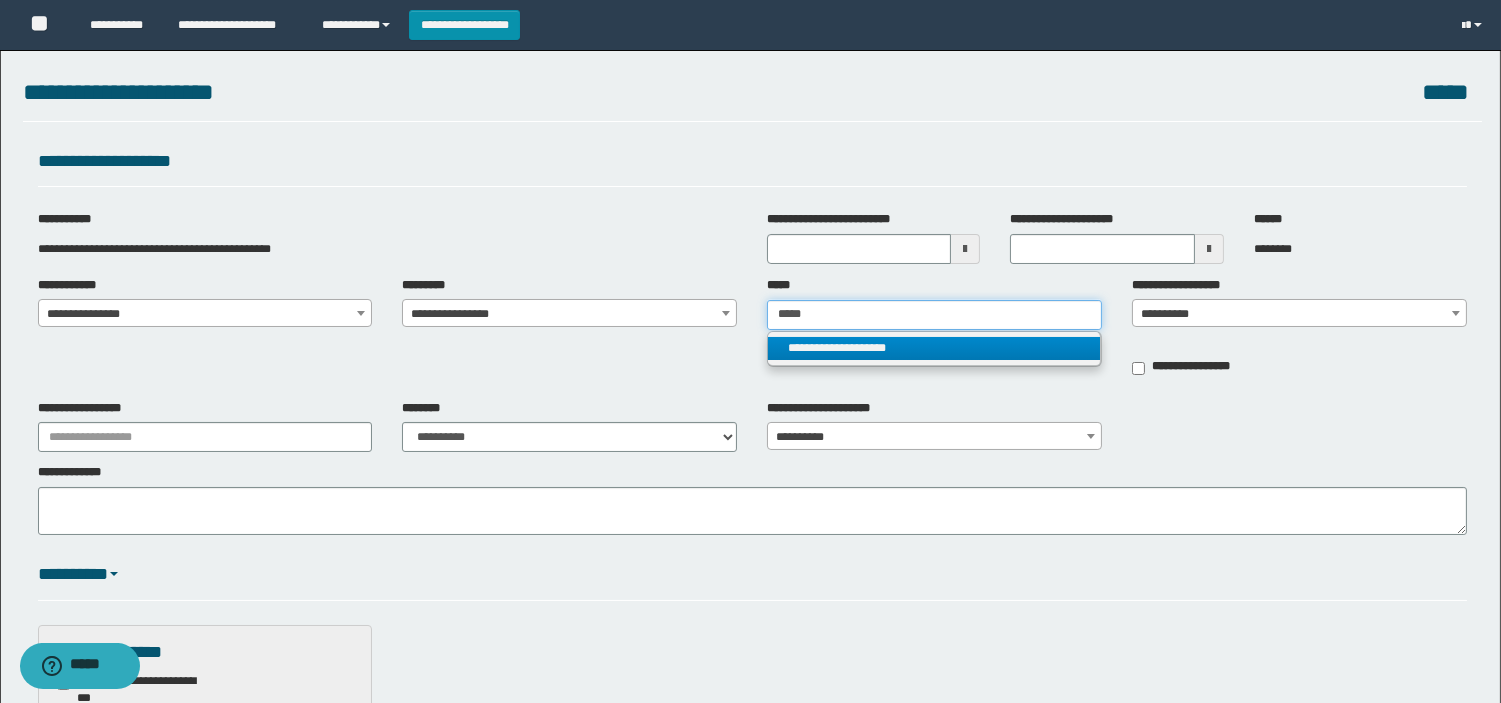 type on "*****" 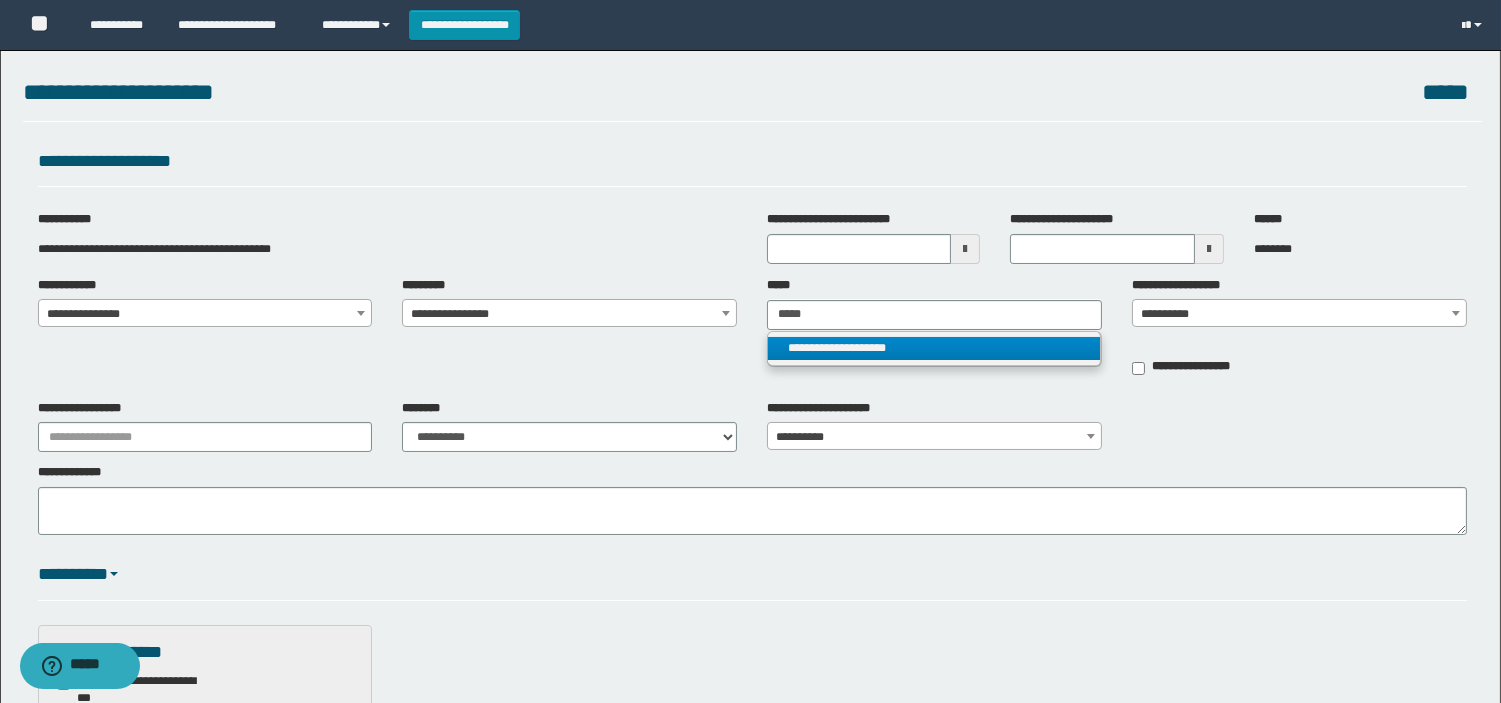 type 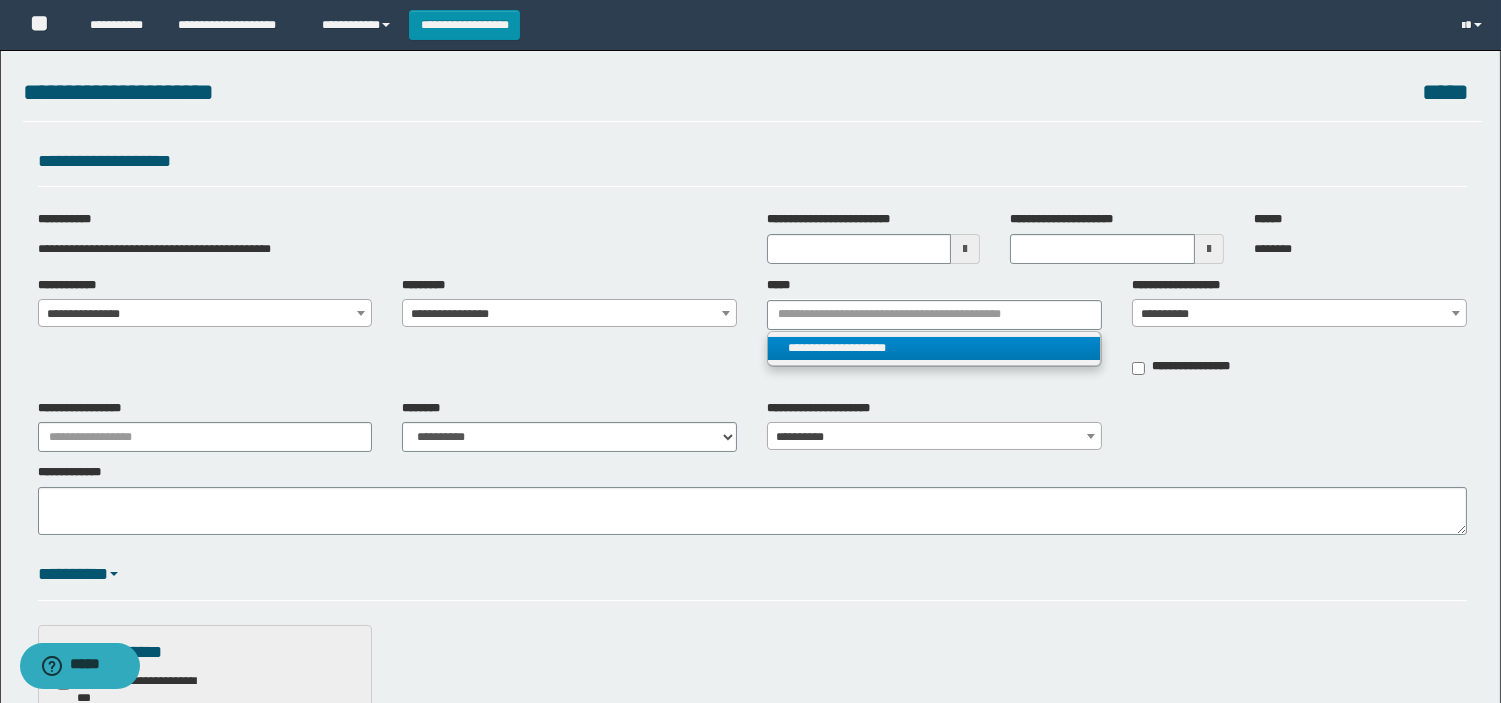click on "**********" at bounding box center [934, 348] 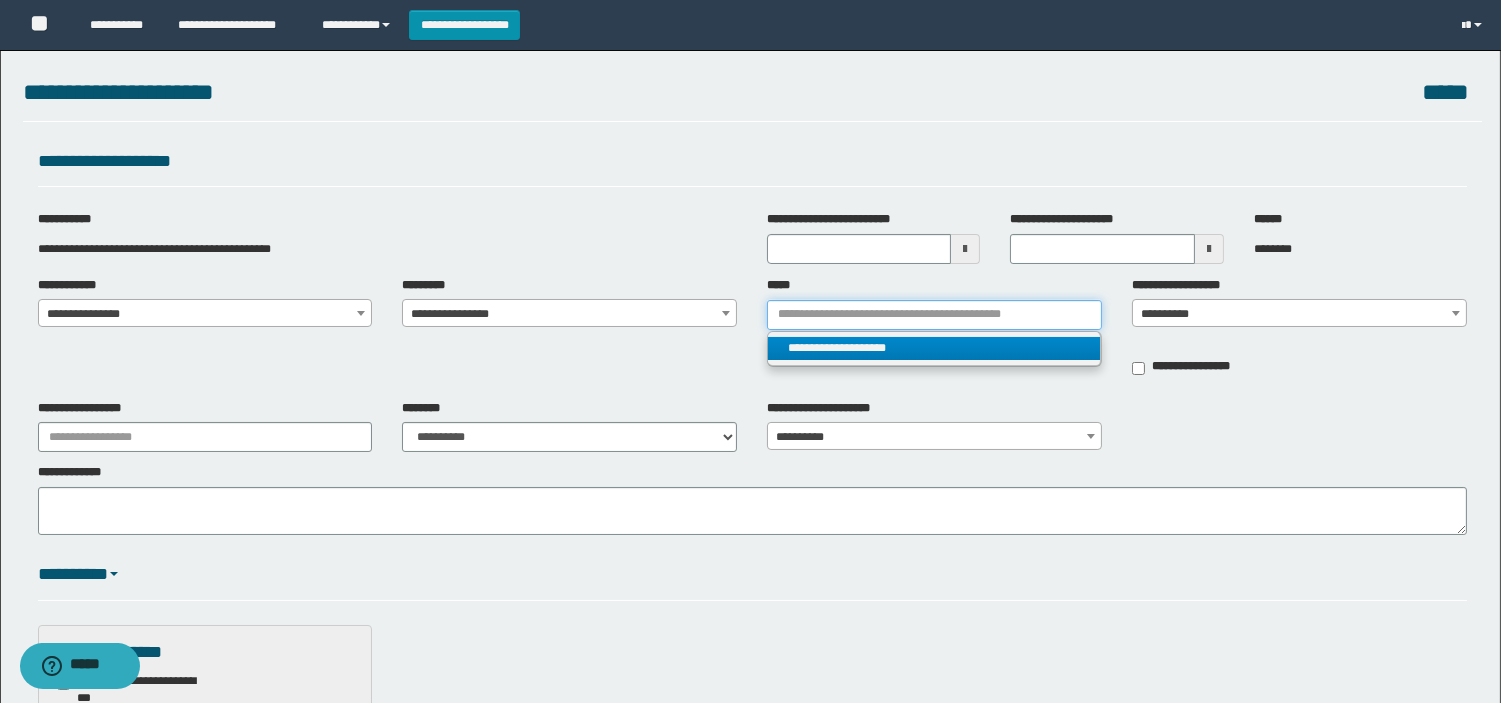 type 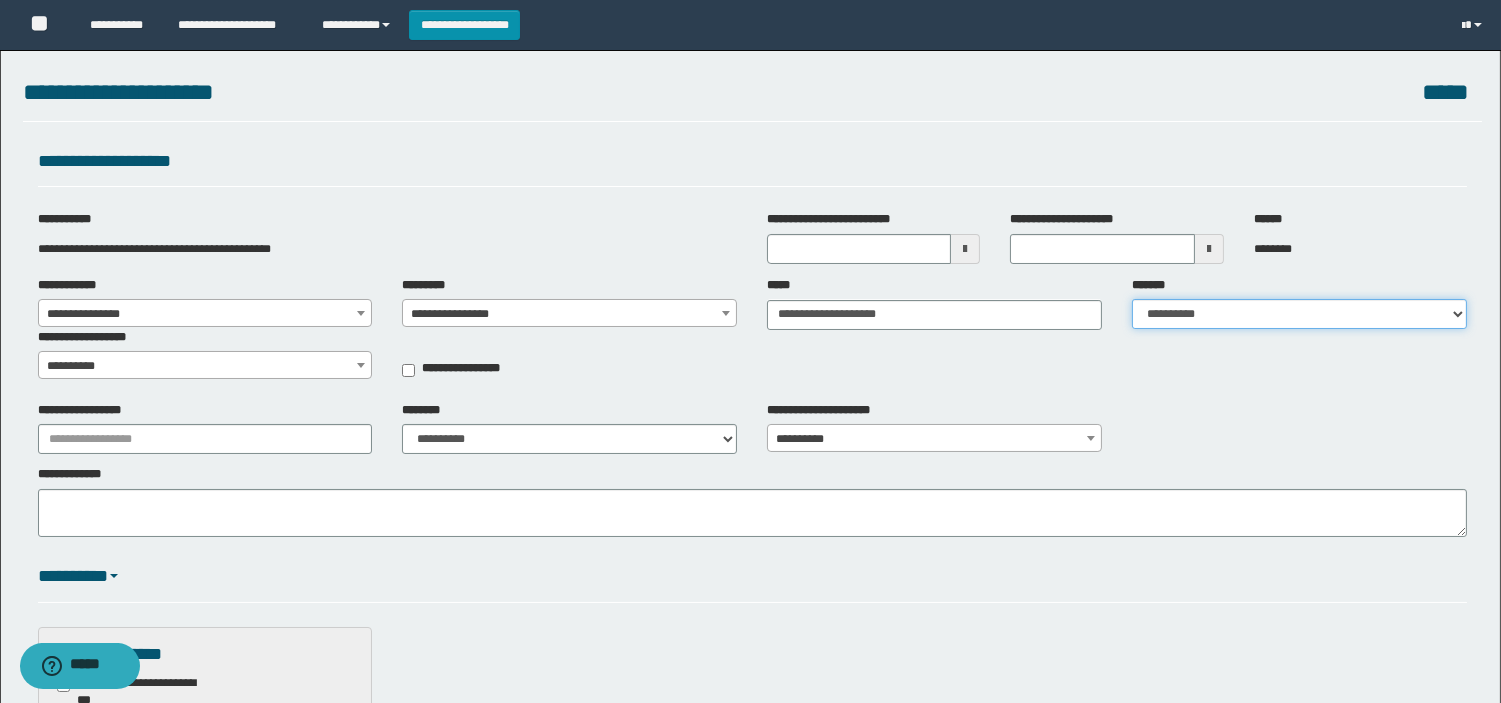 drag, startPoint x: 1136, startPoint y: 314, endPoint x: 1150, endPoint y: 315, distance: 14.035668 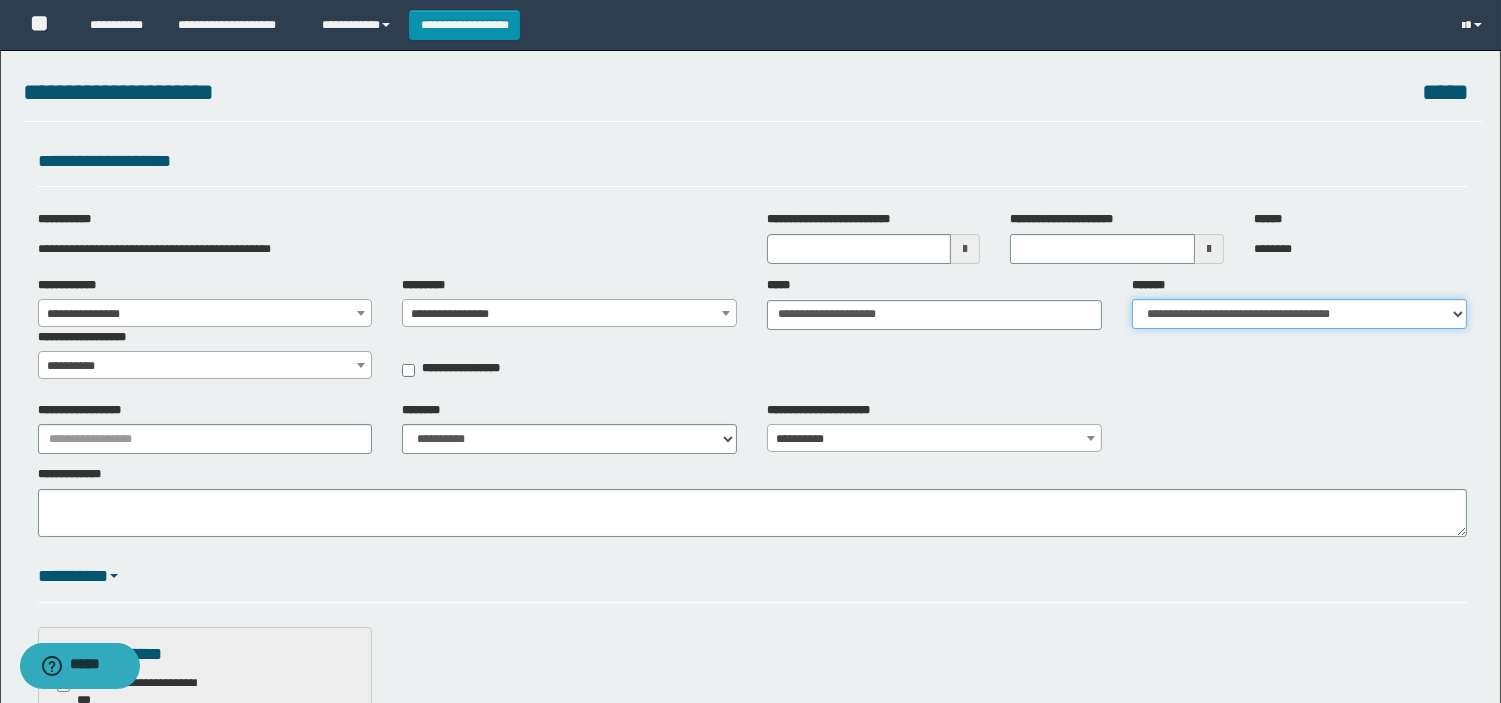 click on "**********" at bounding box center [1299, 314] 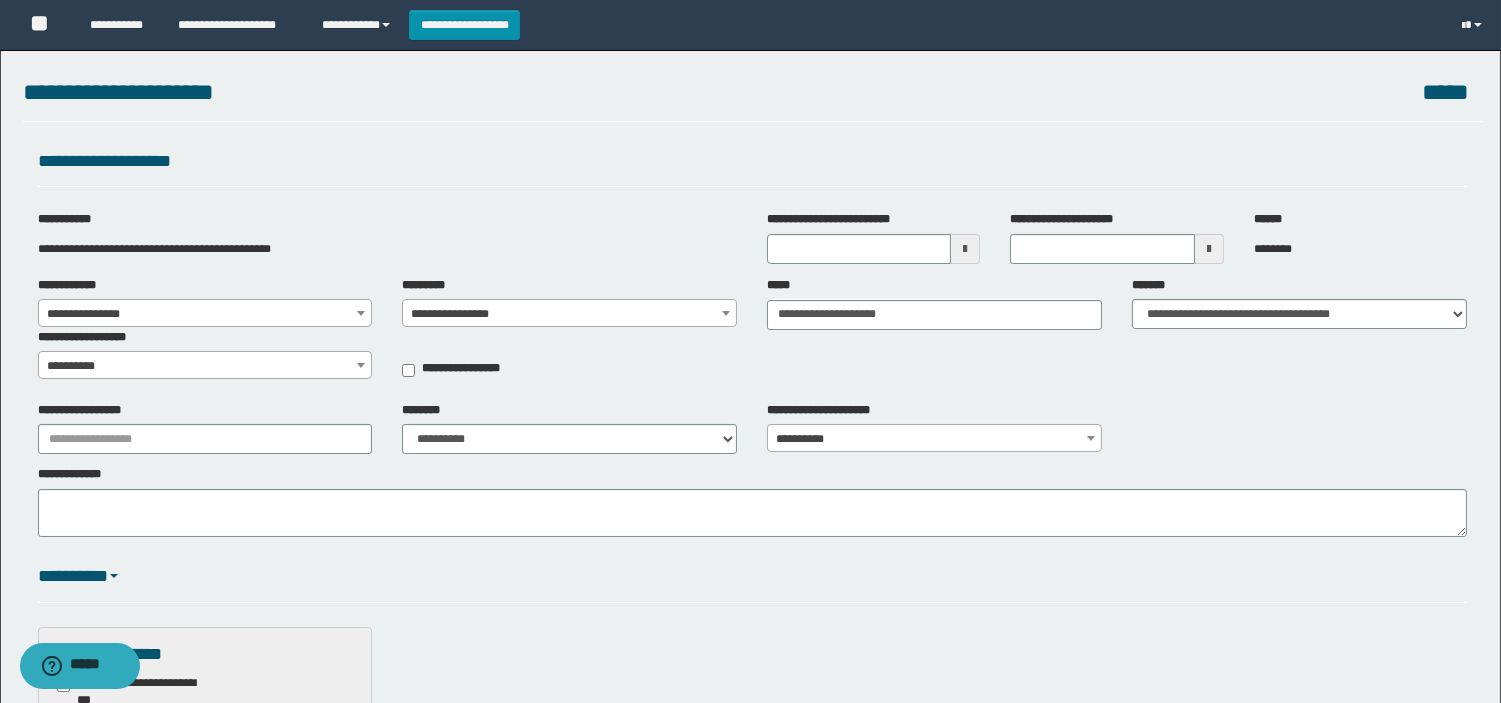 click on "**********" at bounding box center [205, 366] 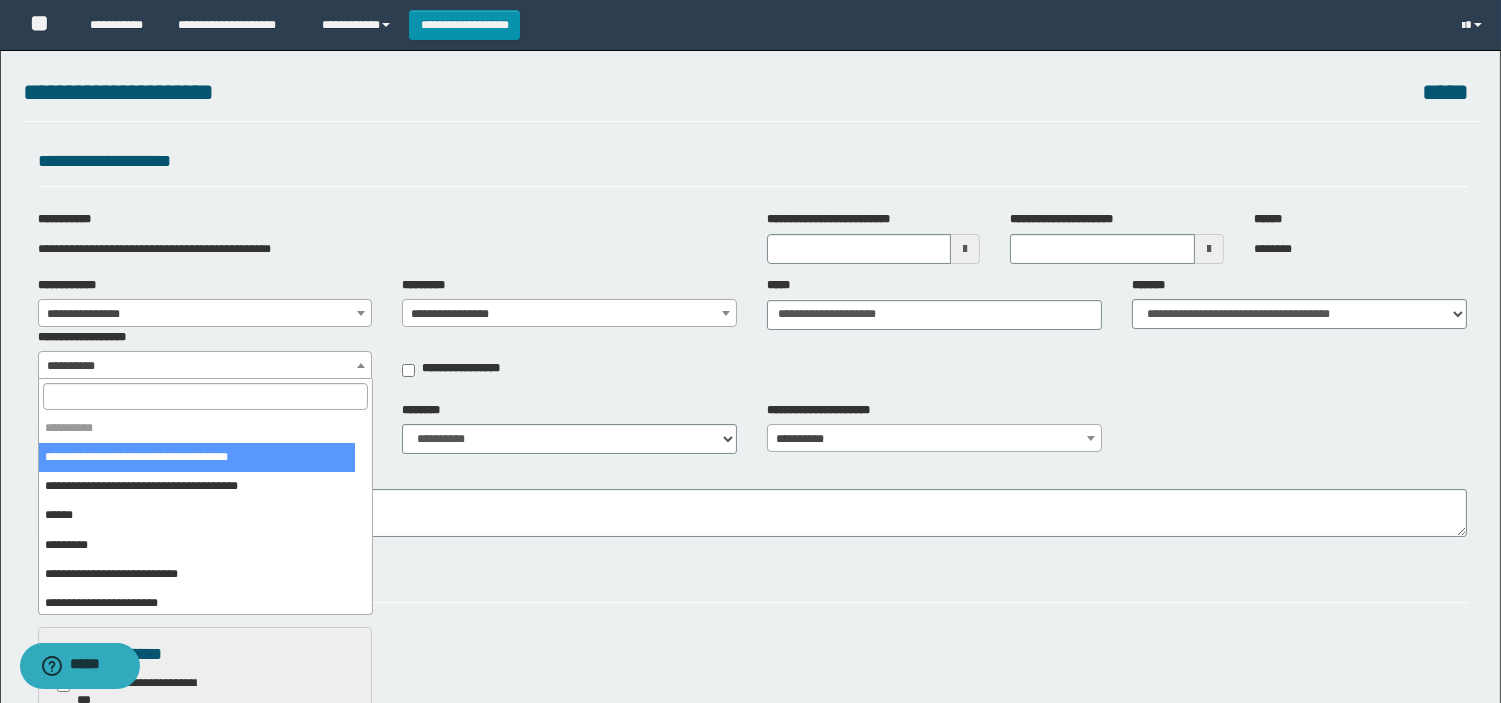select on "***" 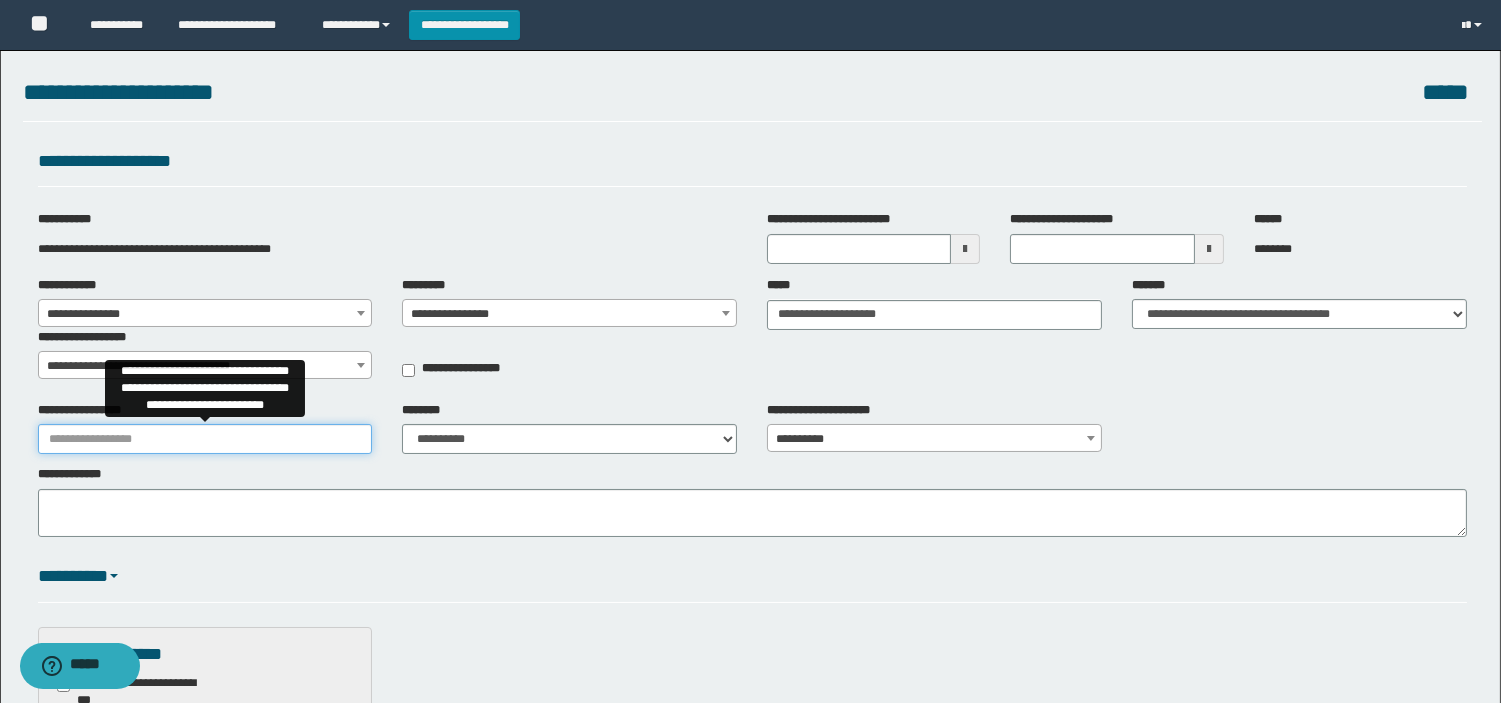 click on "**********" at bounding box center (205, 439) 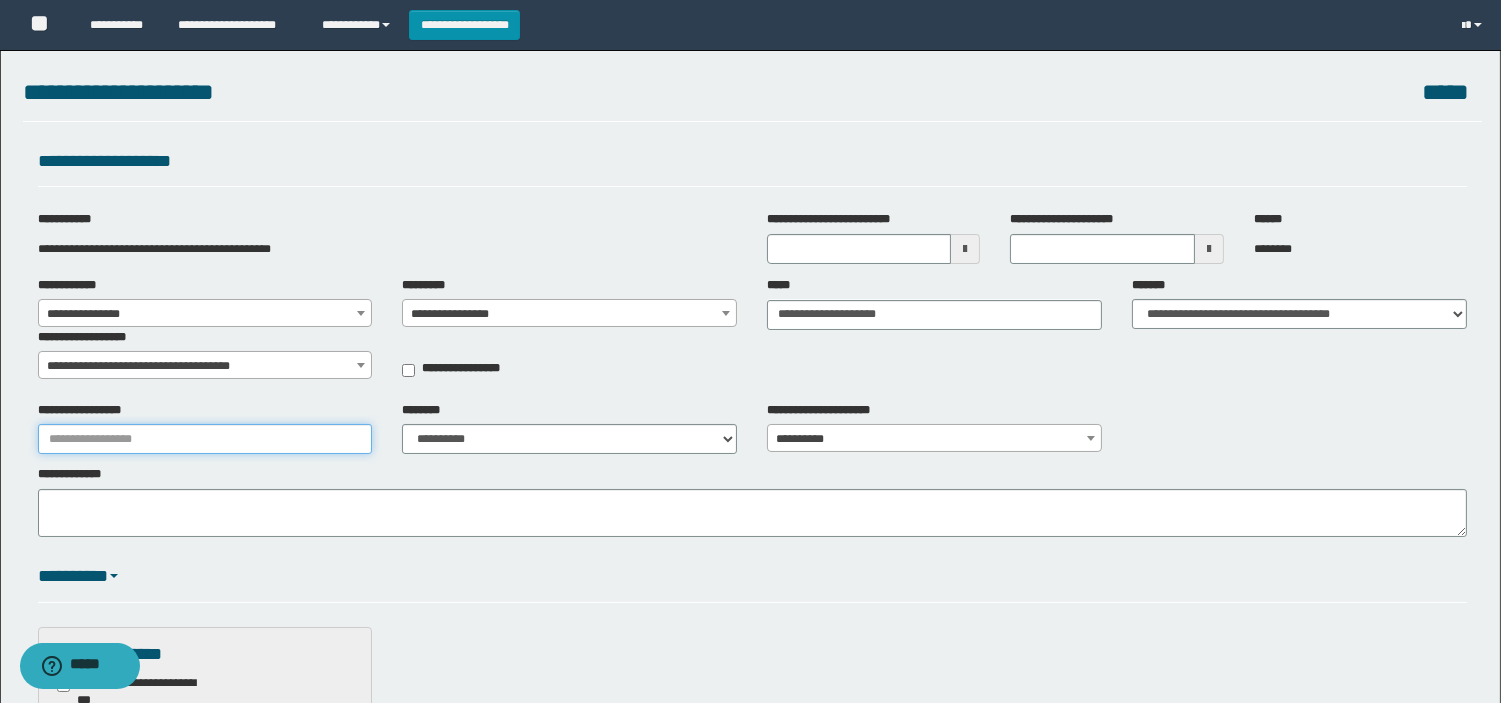 type on "**********" 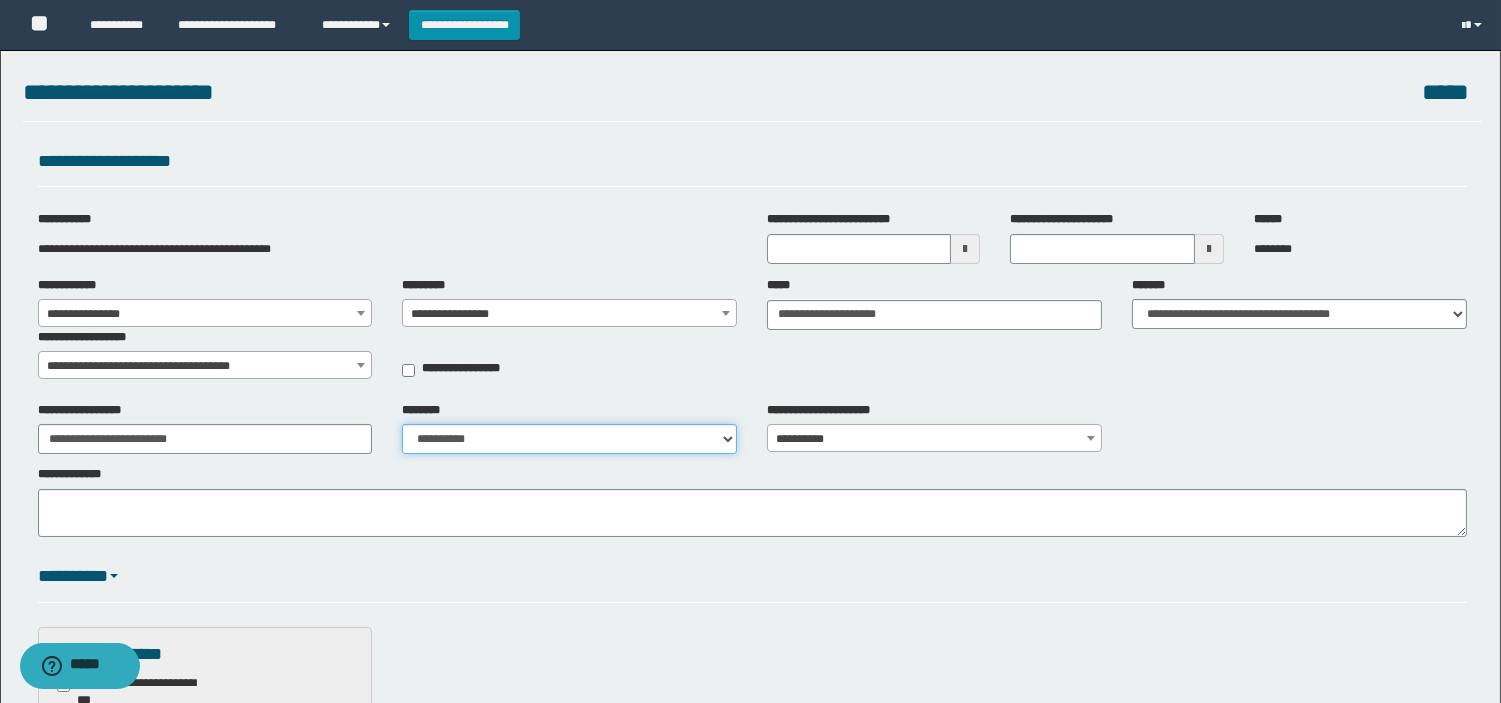 click on "**********" at bounding box center [569, 439] 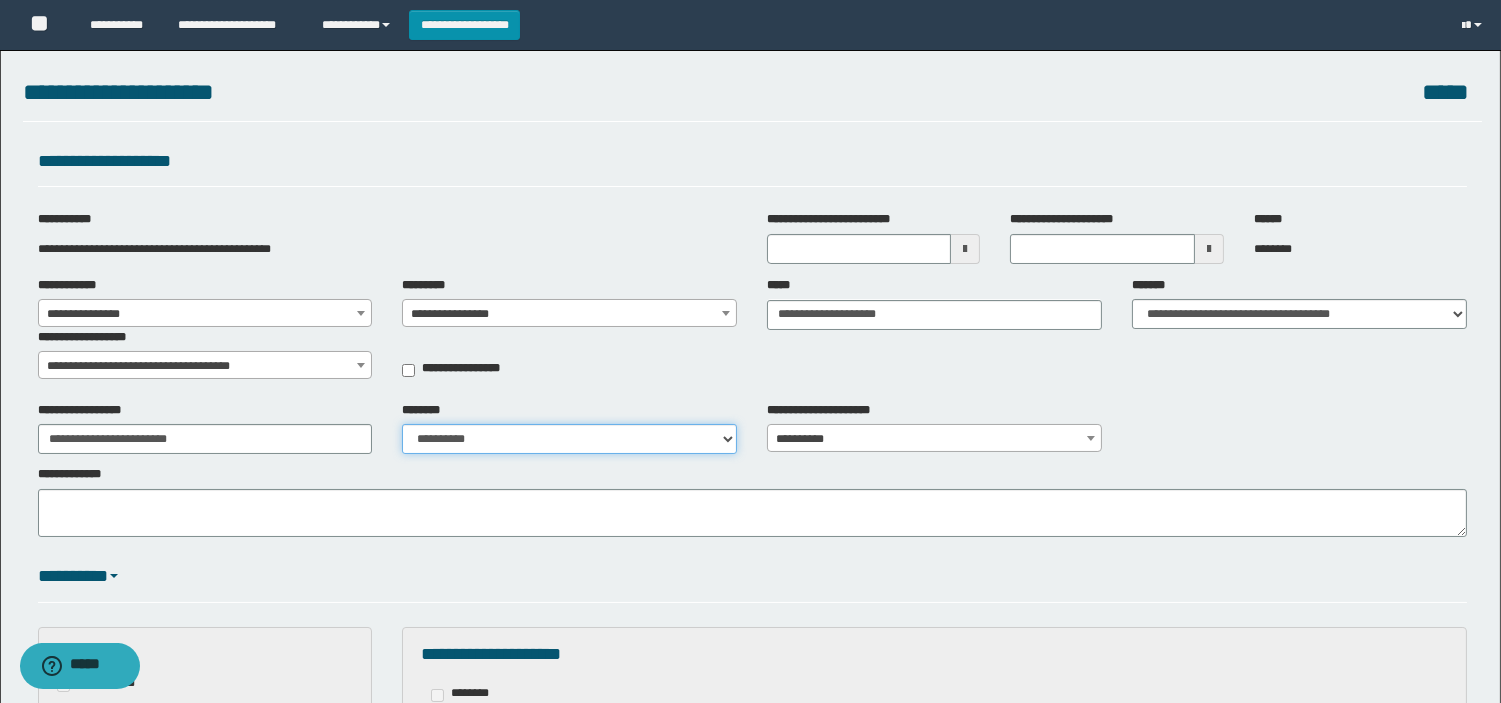 select on "***" 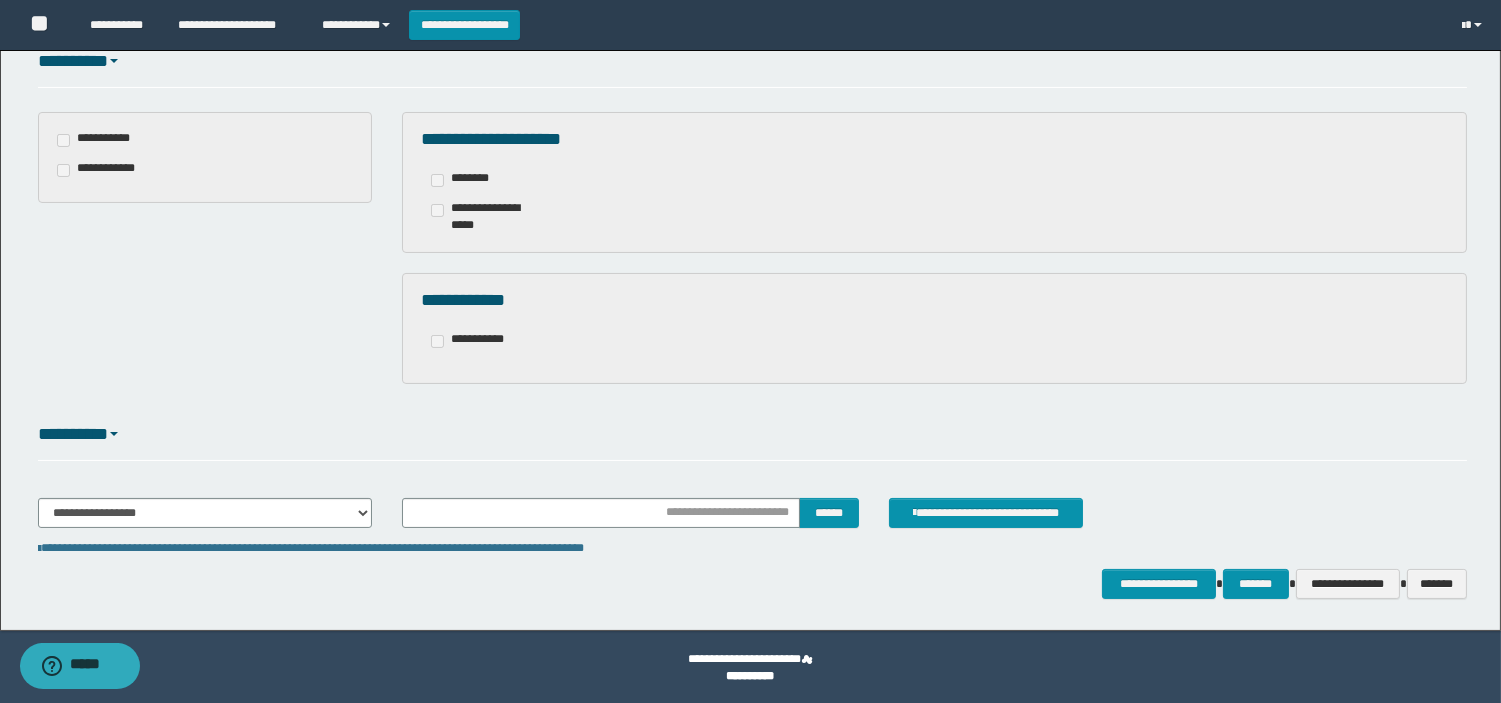scroll, scrollTop: 516, scrollLeft: 0, axis: vertical 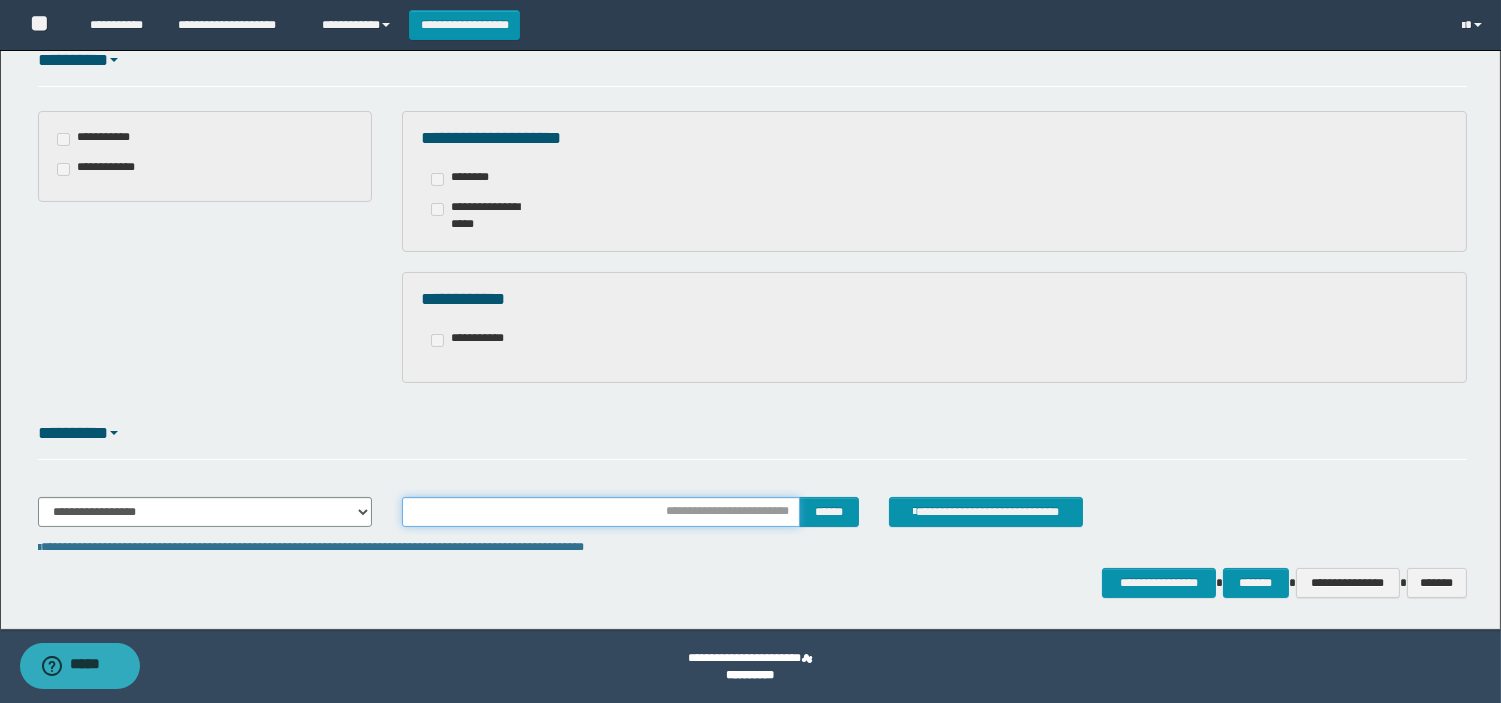 click at bounding box center [601, 512] 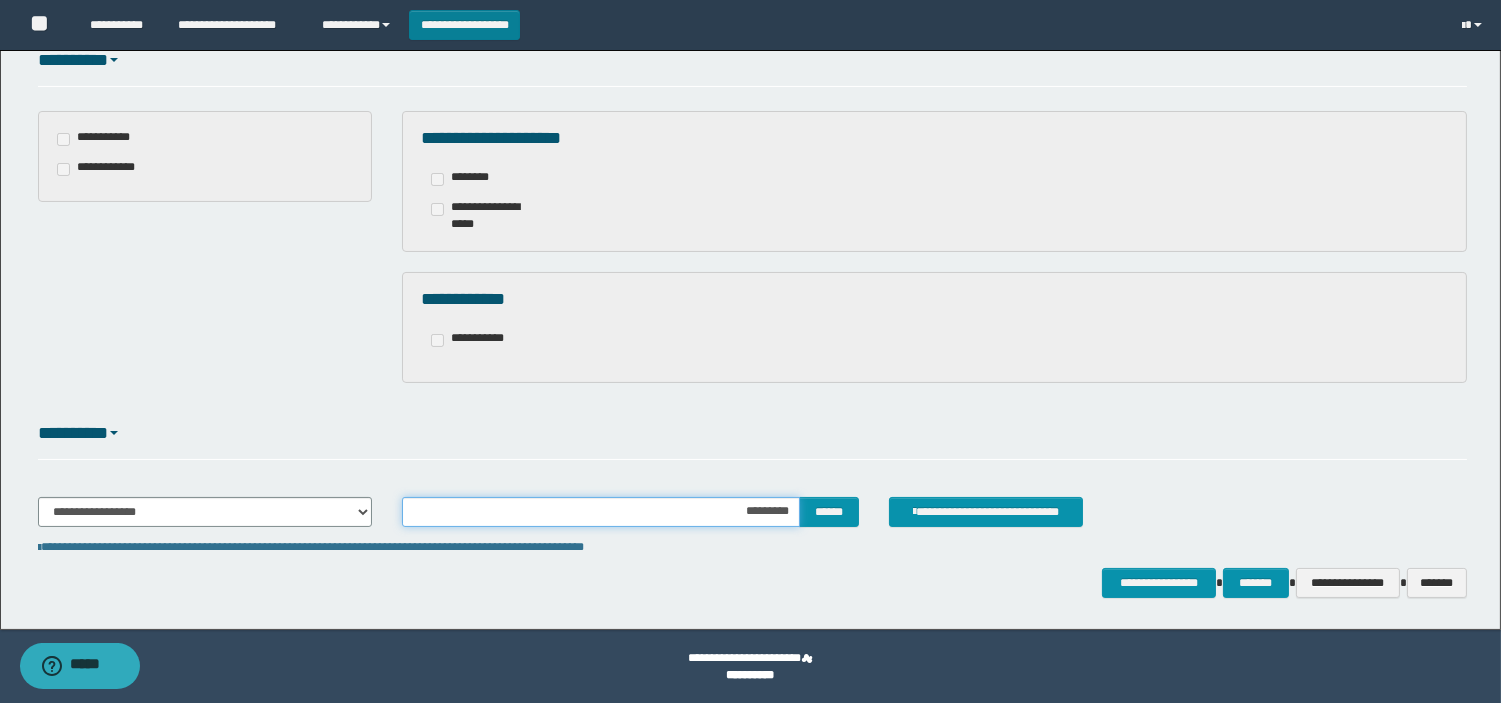 type on "**********" 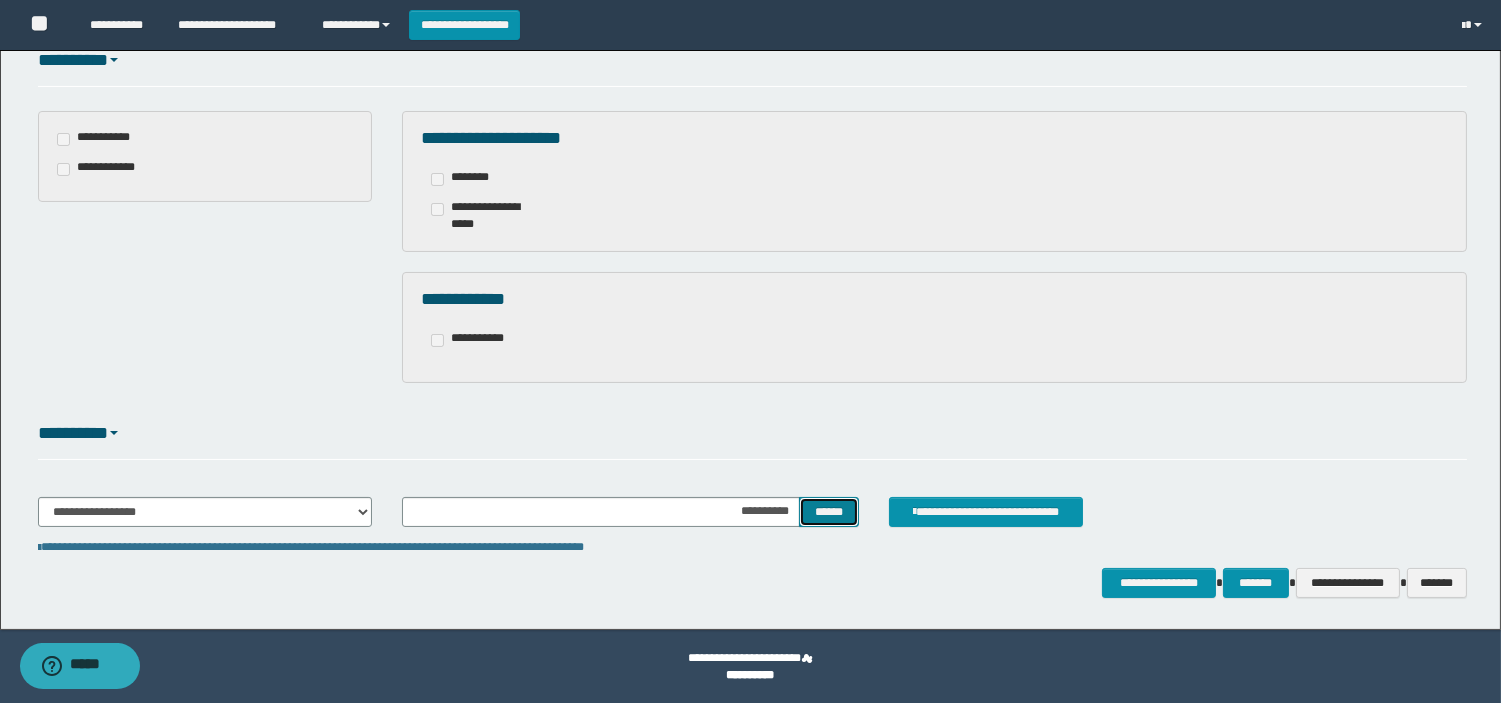 drag, startPoint x: 822, startPoint y: 512, endPoint x: 833, endPoint y: 510, distance: 11.18034 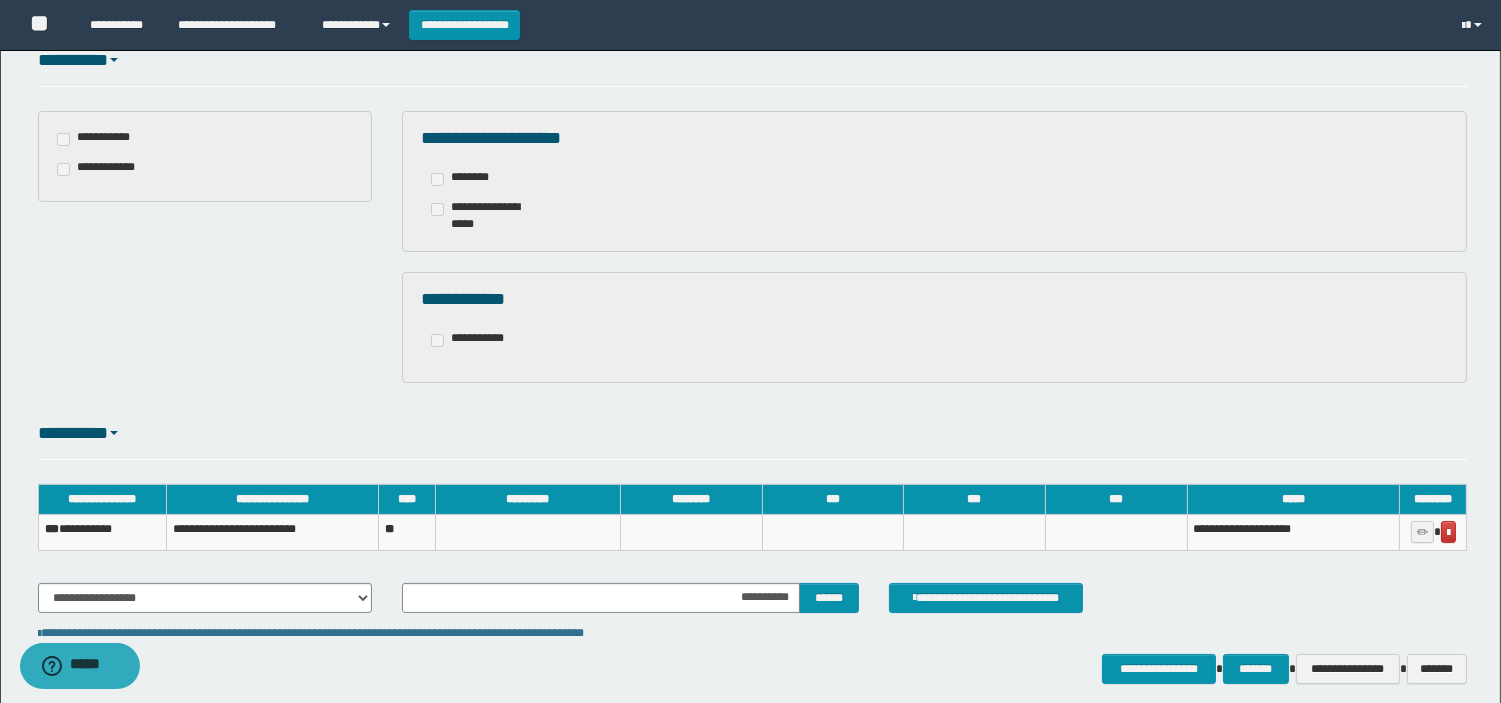 click on "**********" at bounding box center [102, 532] 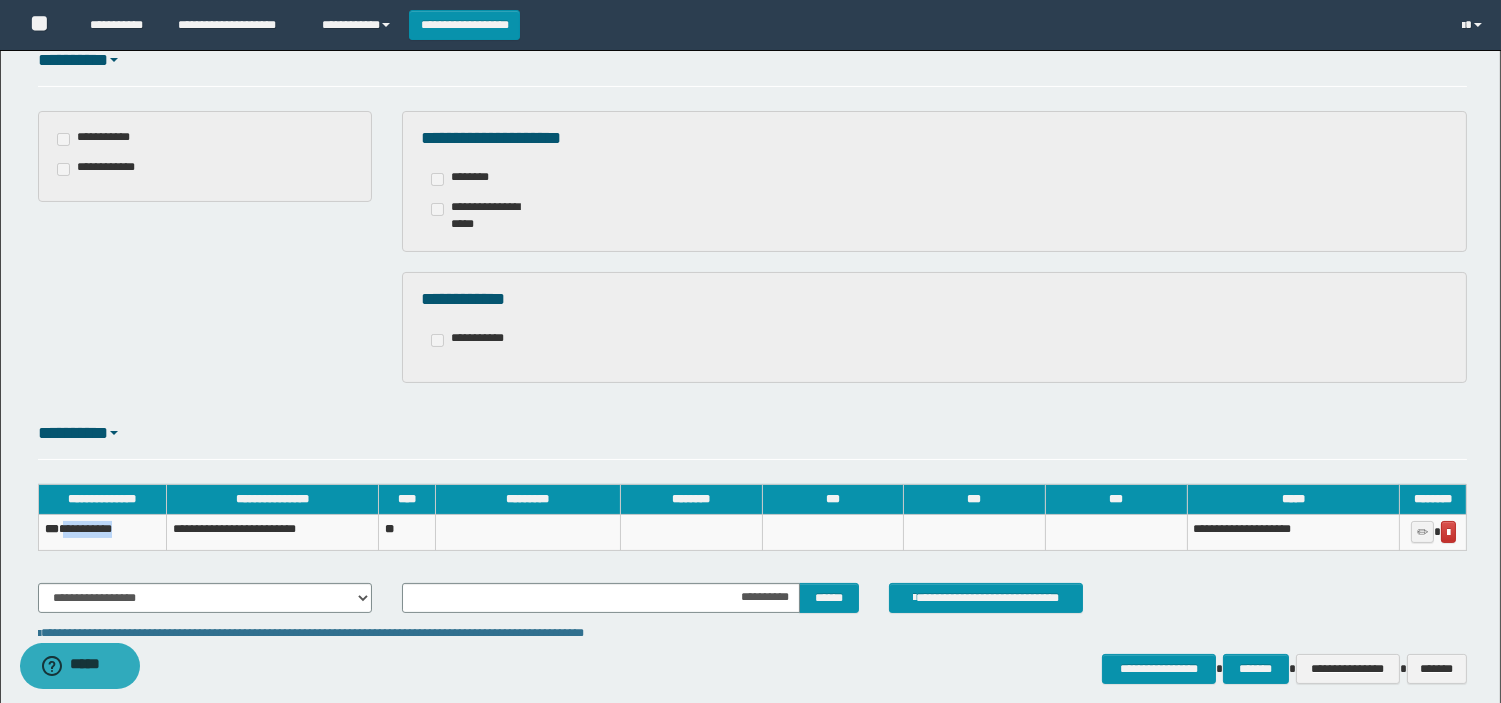 click on "**********" at bounding box center [102, 532] 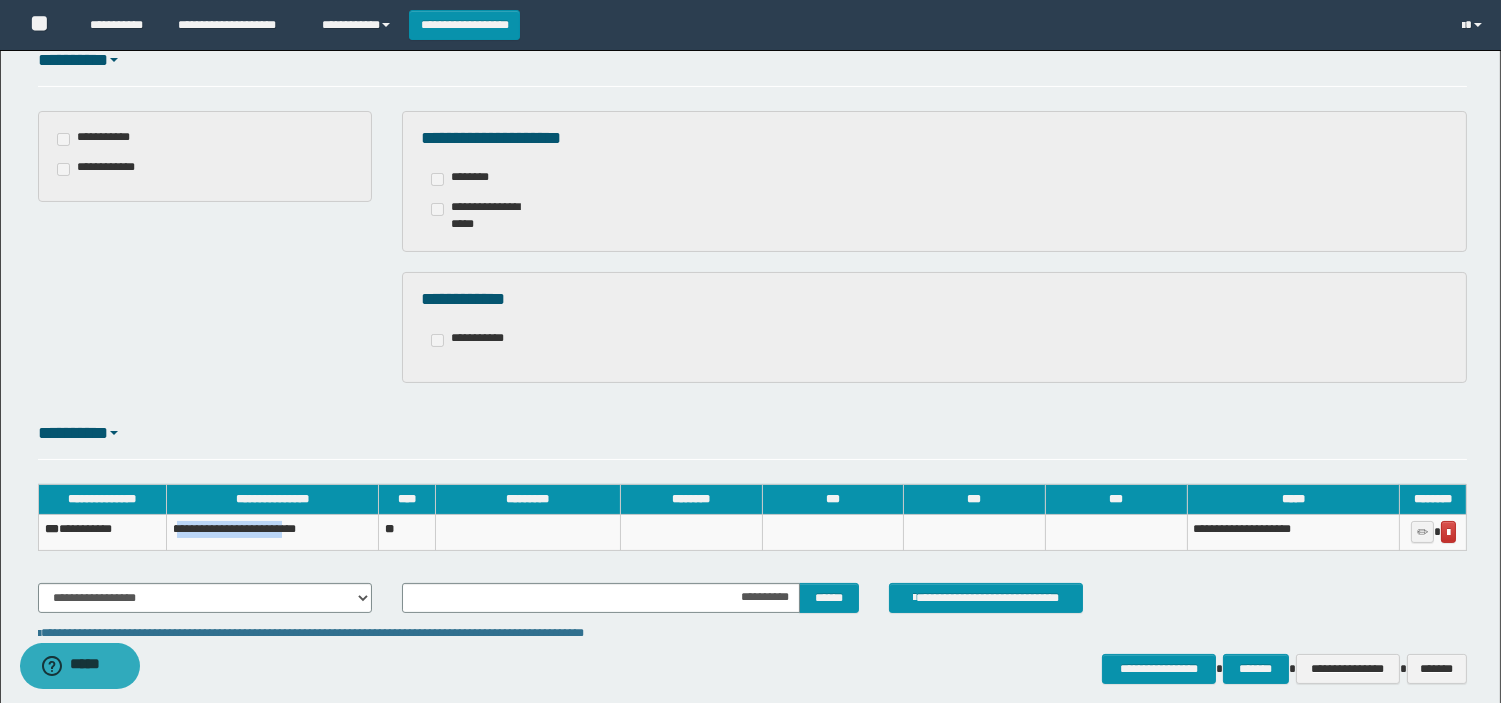 drag, startPoint x: 177, startPoint y: 527, endPoint x: 295, endPoint y: 527, distance: 118 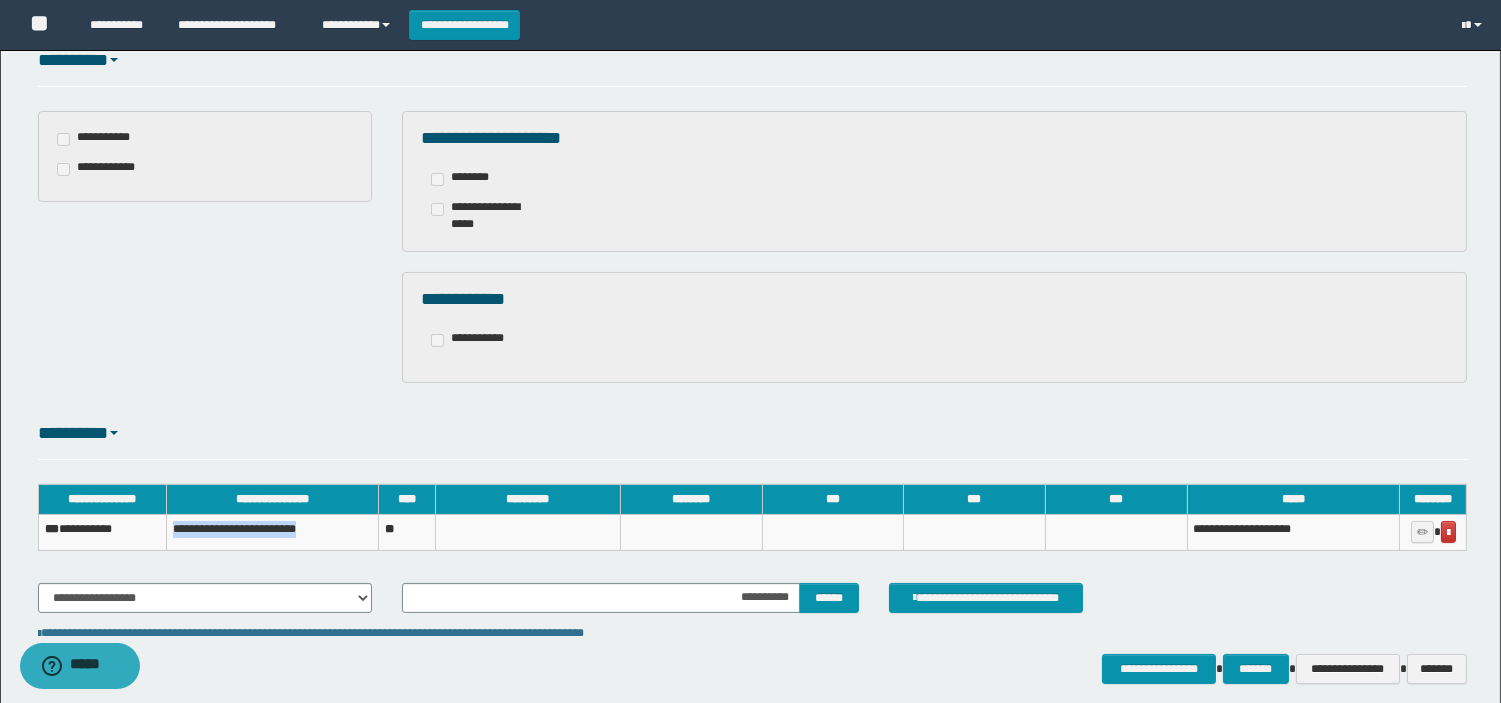 drag, startPoint x: 173, startPoint y: 527, endPoint x: 315, endPoint y: 520, distance: 142.17242 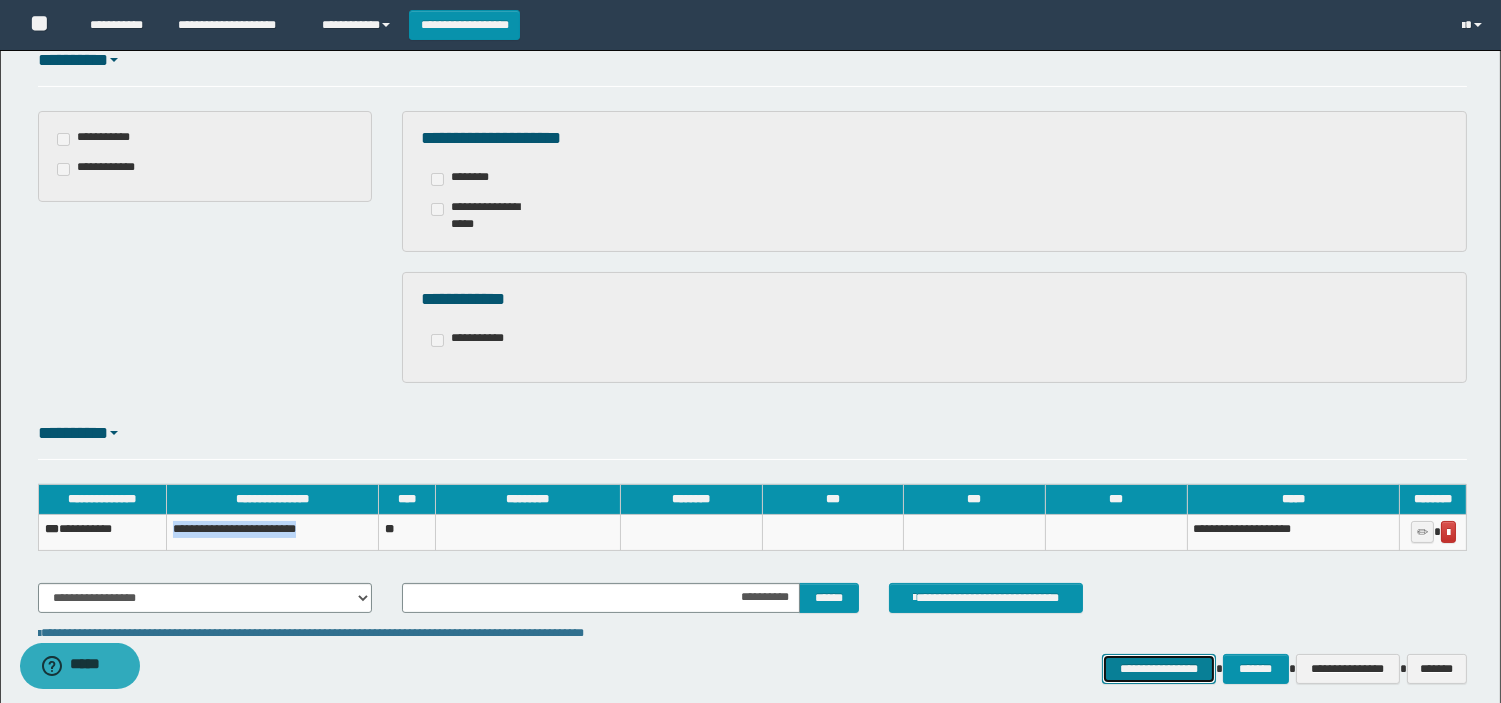 click on "**********" at bounding box center [1159, 669] 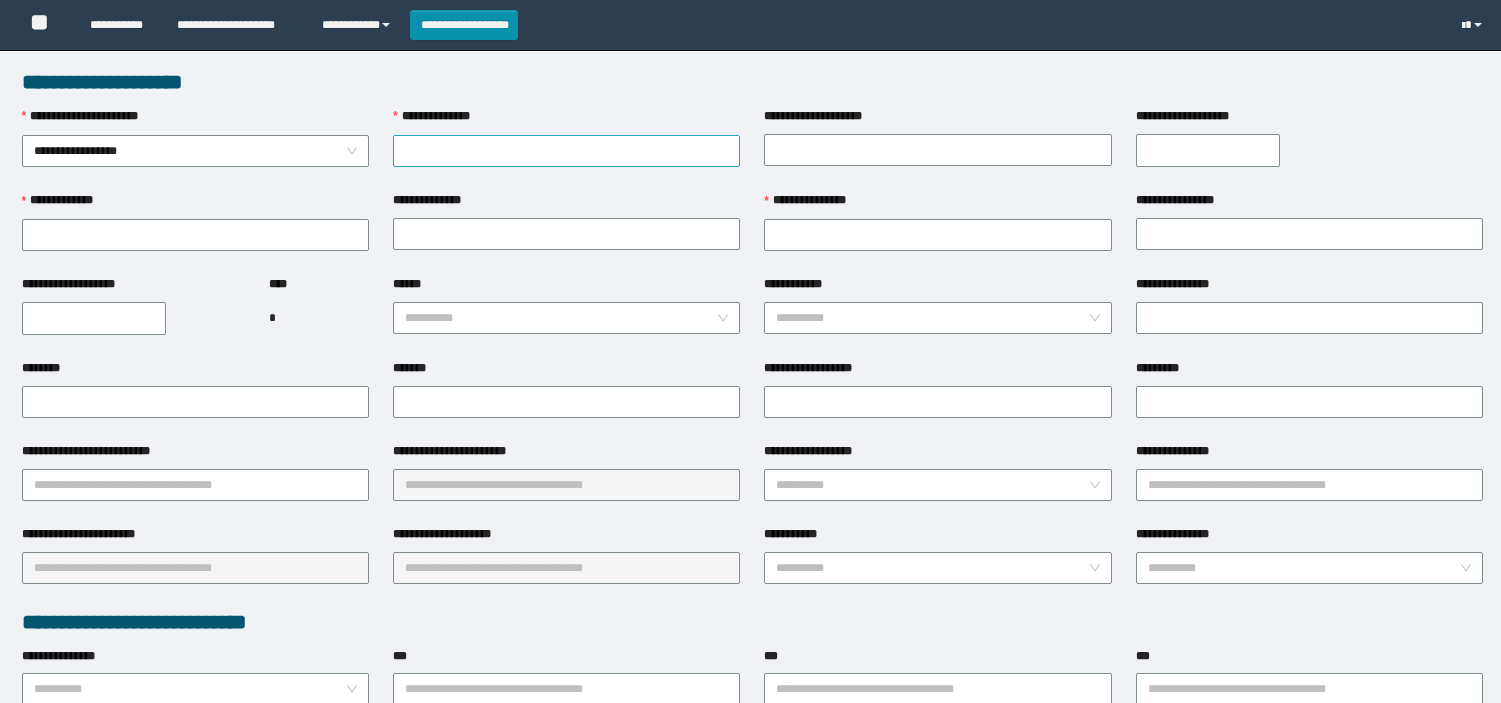 scroll, scrollTop: 0, scrollLeft: 0, axis: both 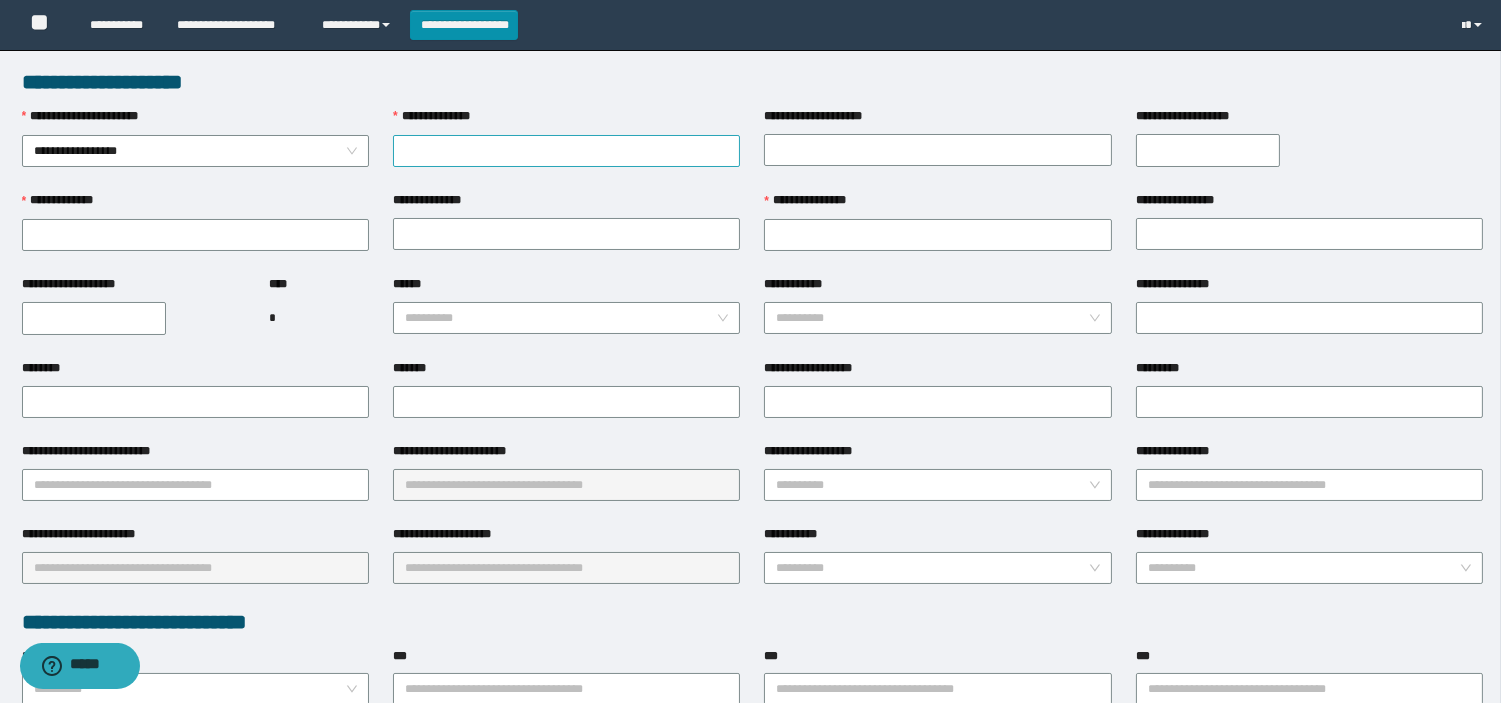 click on "**********" at bounding box center (566, 151) 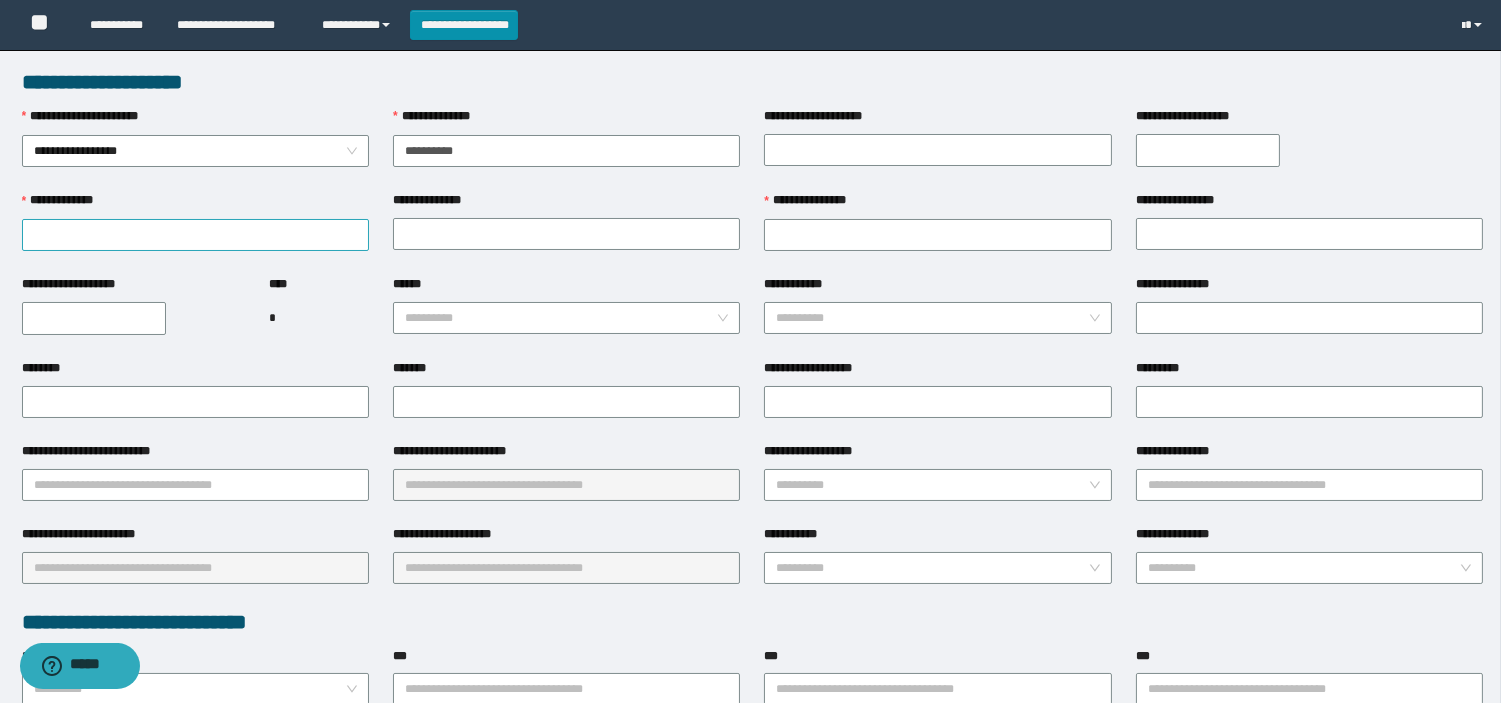 type on "**********" 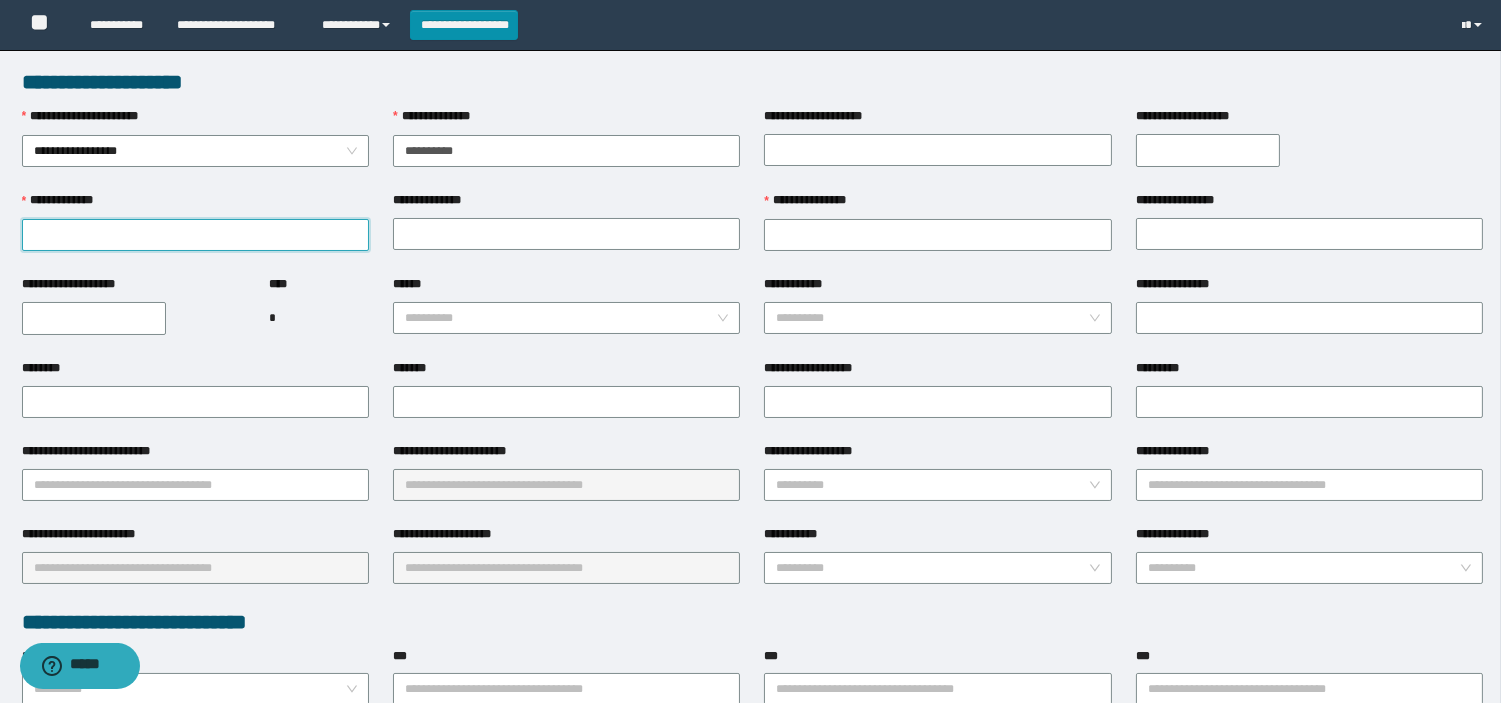 click on "**********" at bounding box center (195, 235) 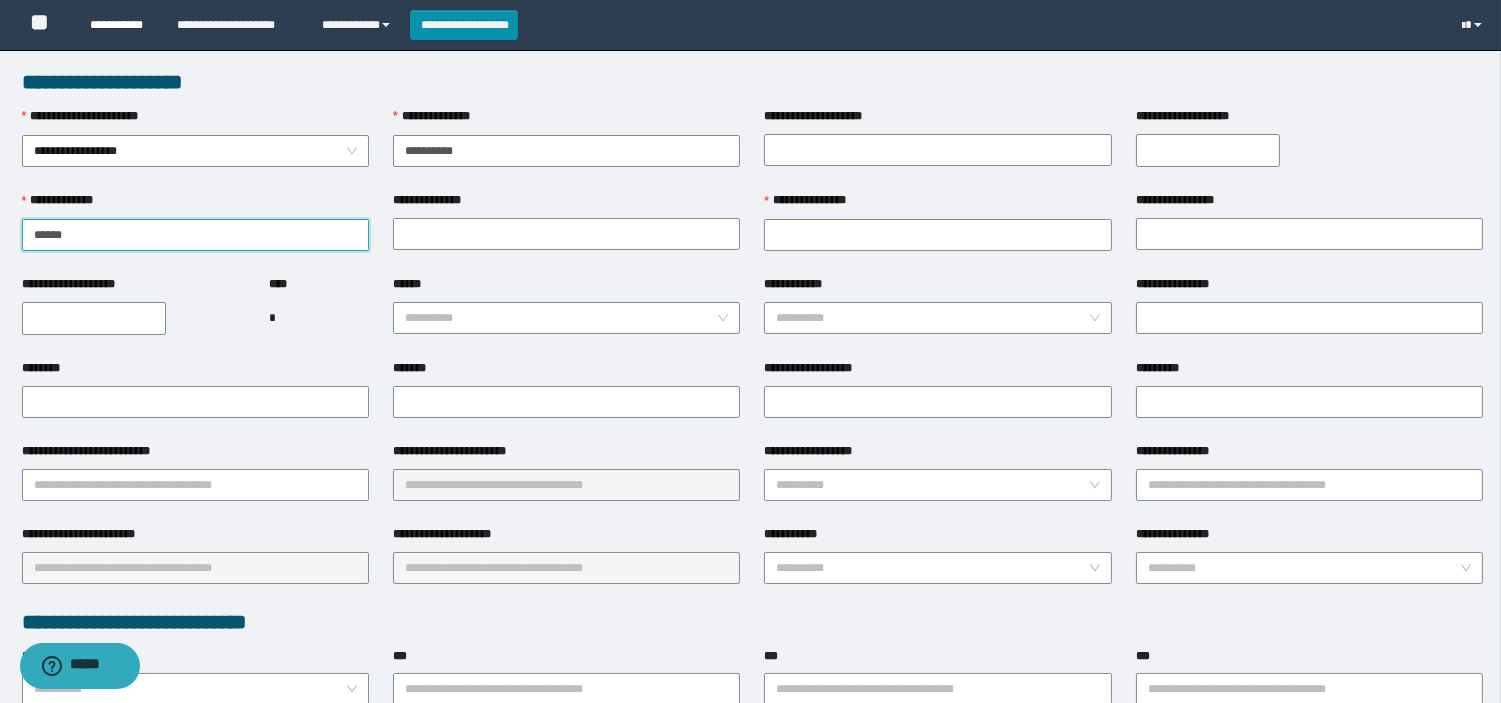 type on "******" 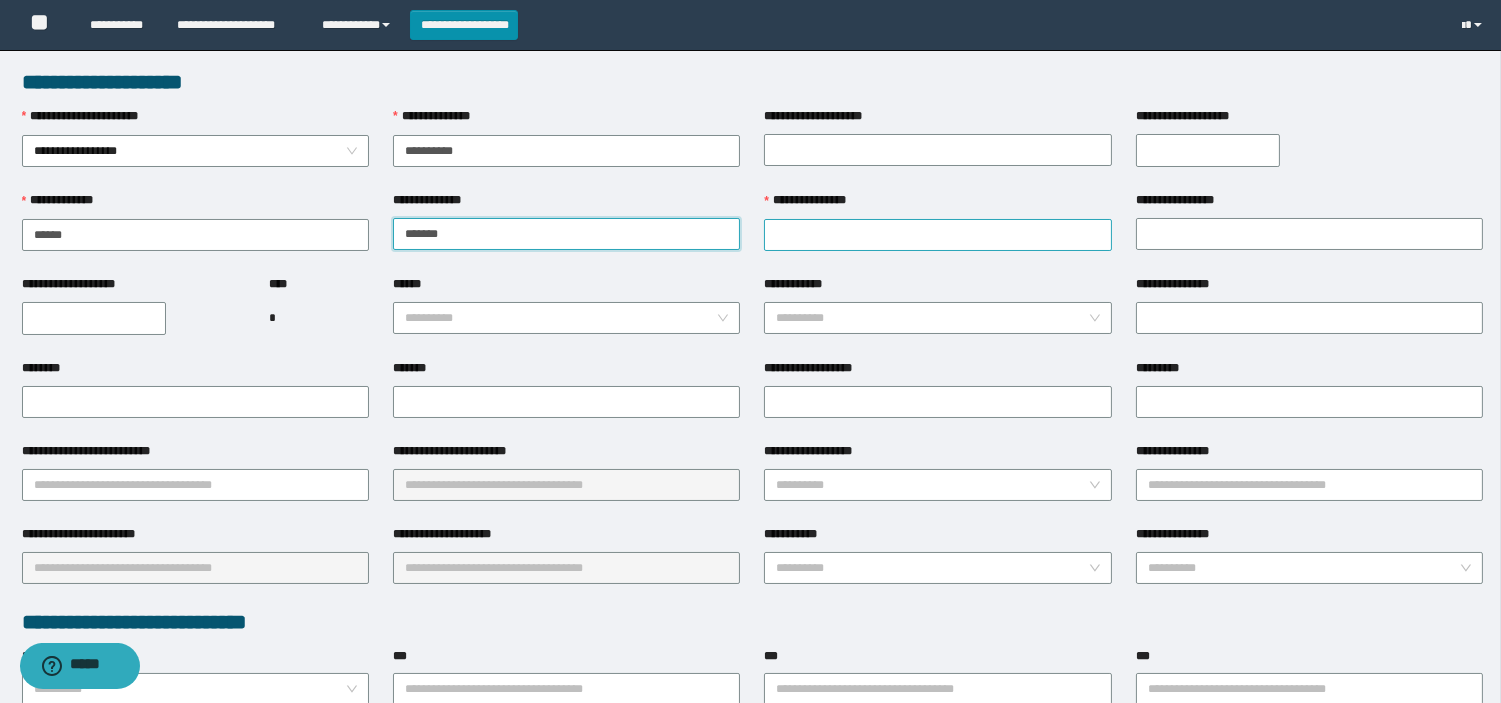 type on "*******" 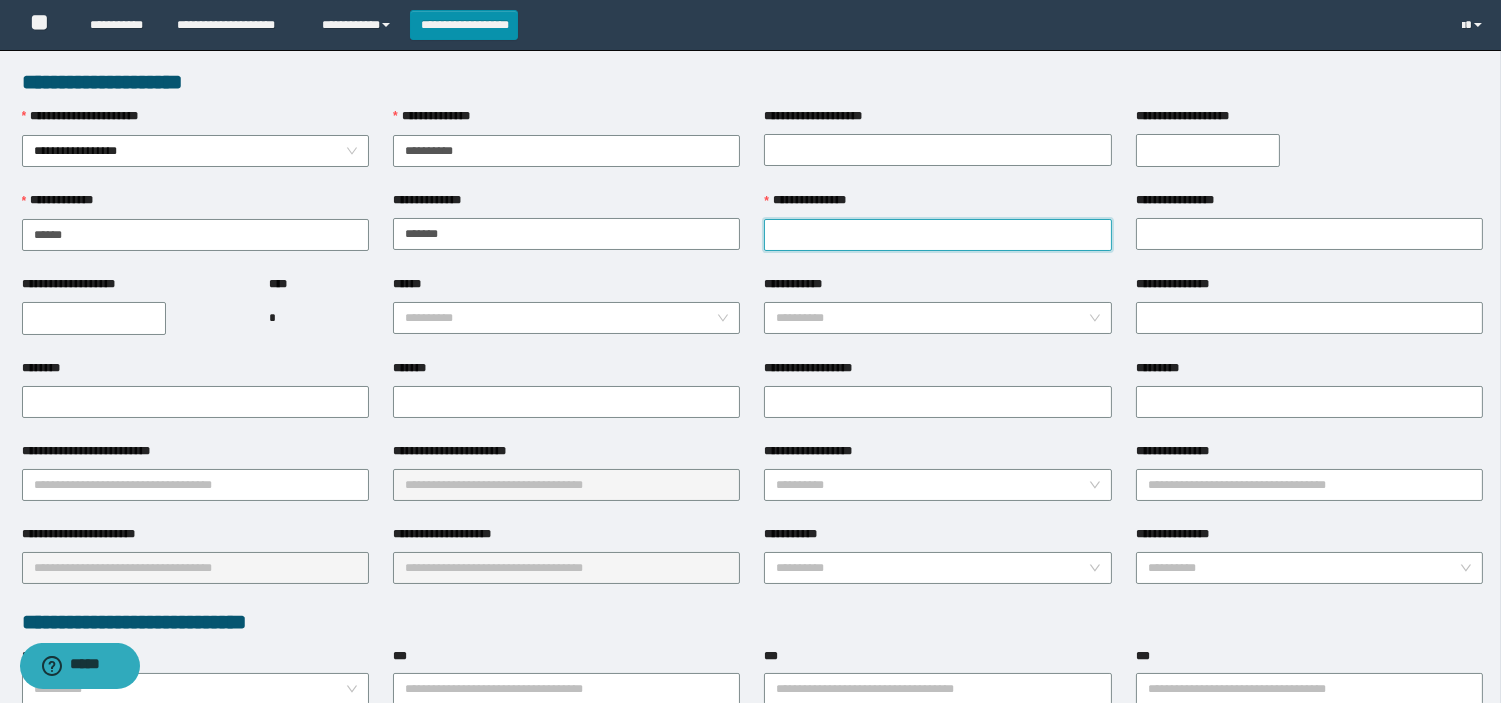 click on "**********" at bounding box center (937, 235) 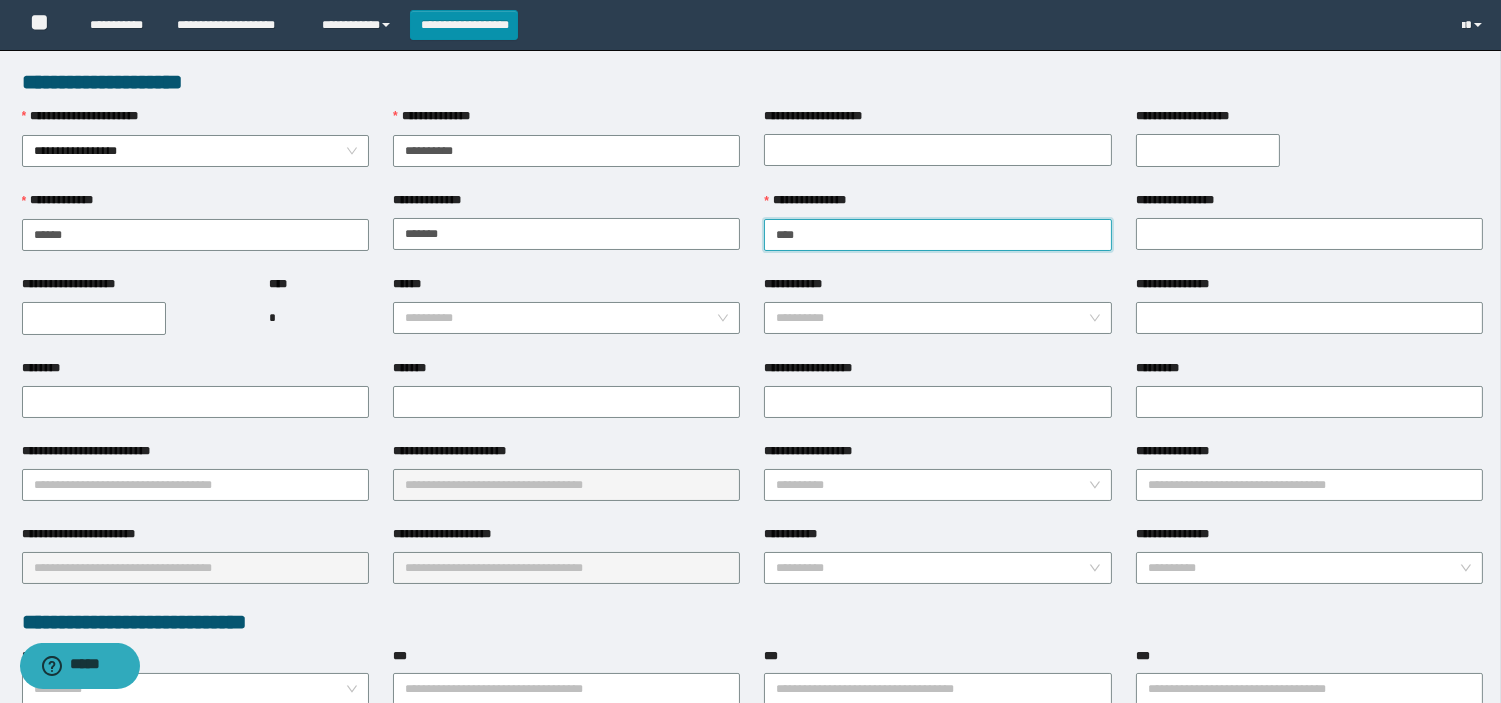 type on "****" 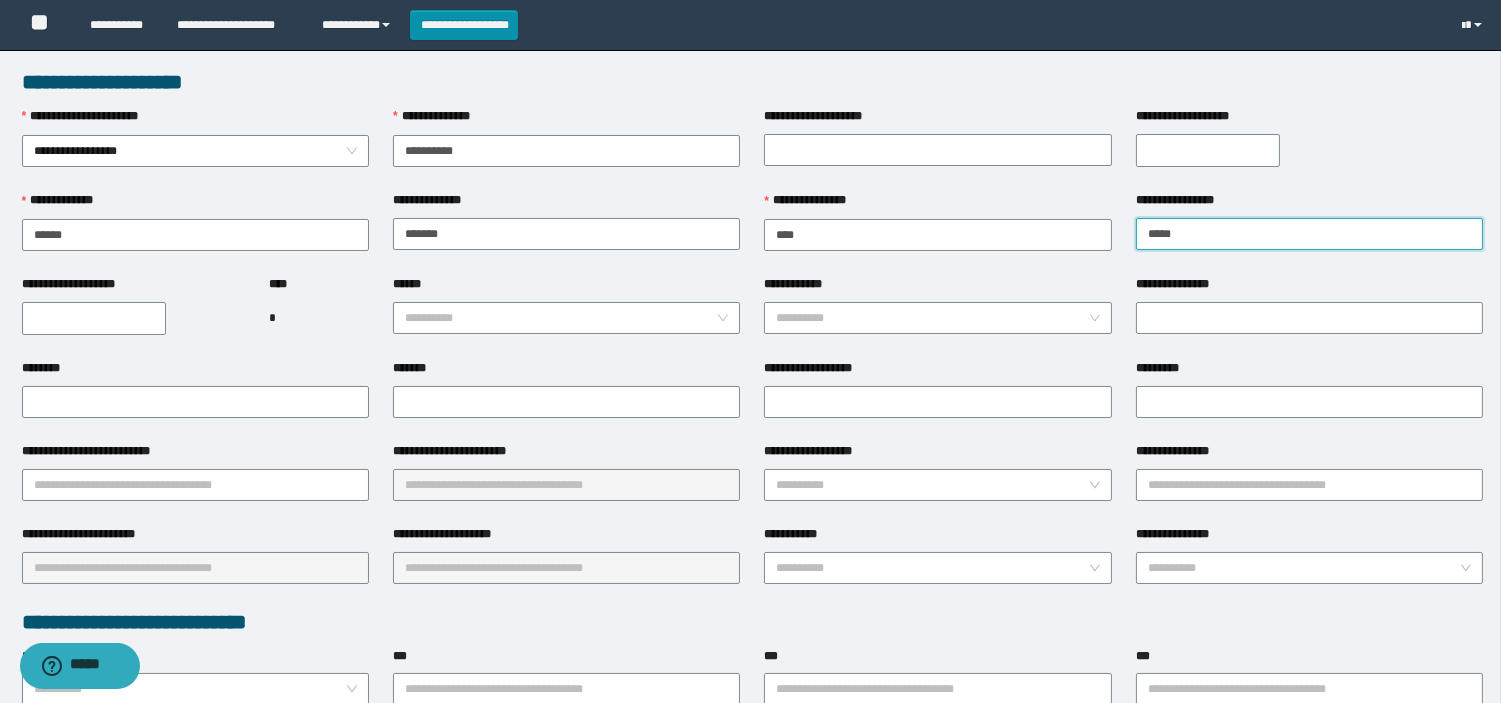 type on "*****" 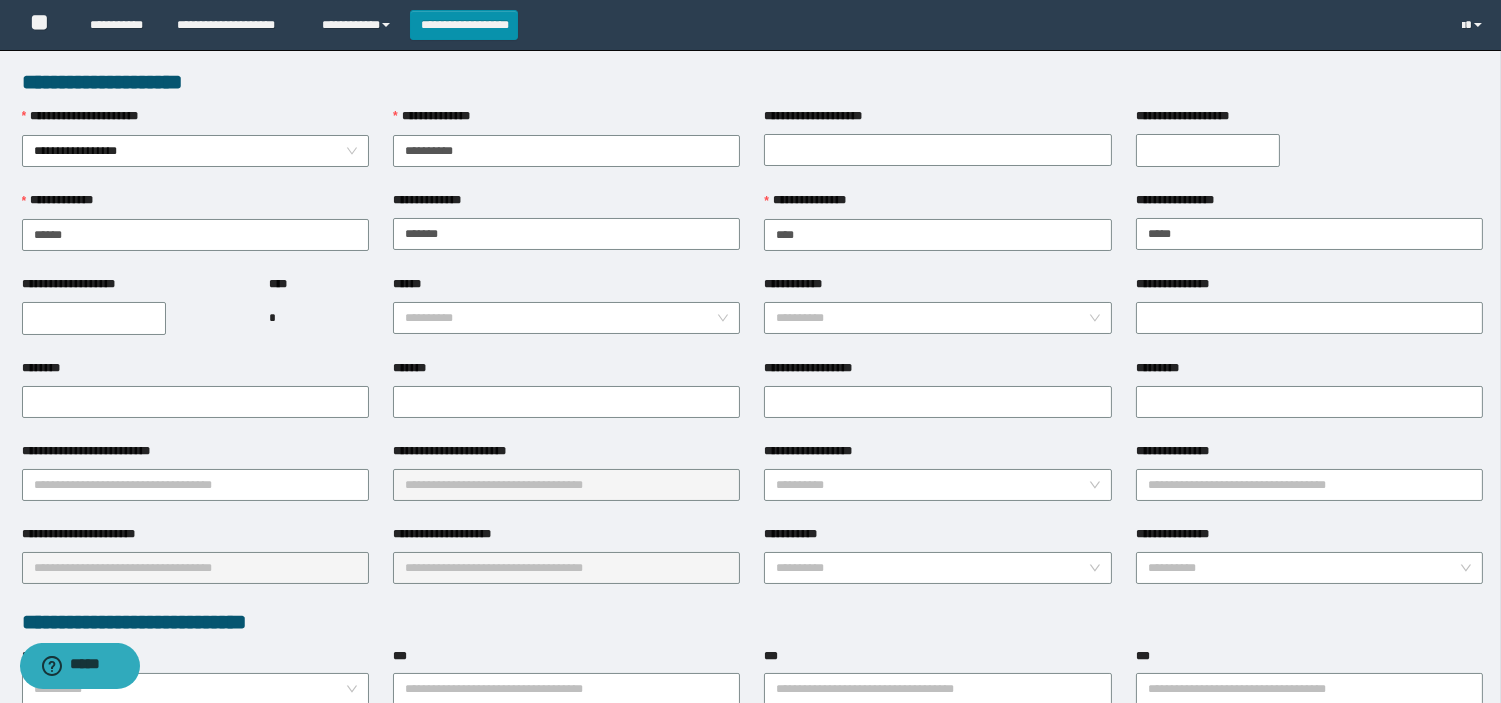 click on "**********" at bounding box center [94, 318] 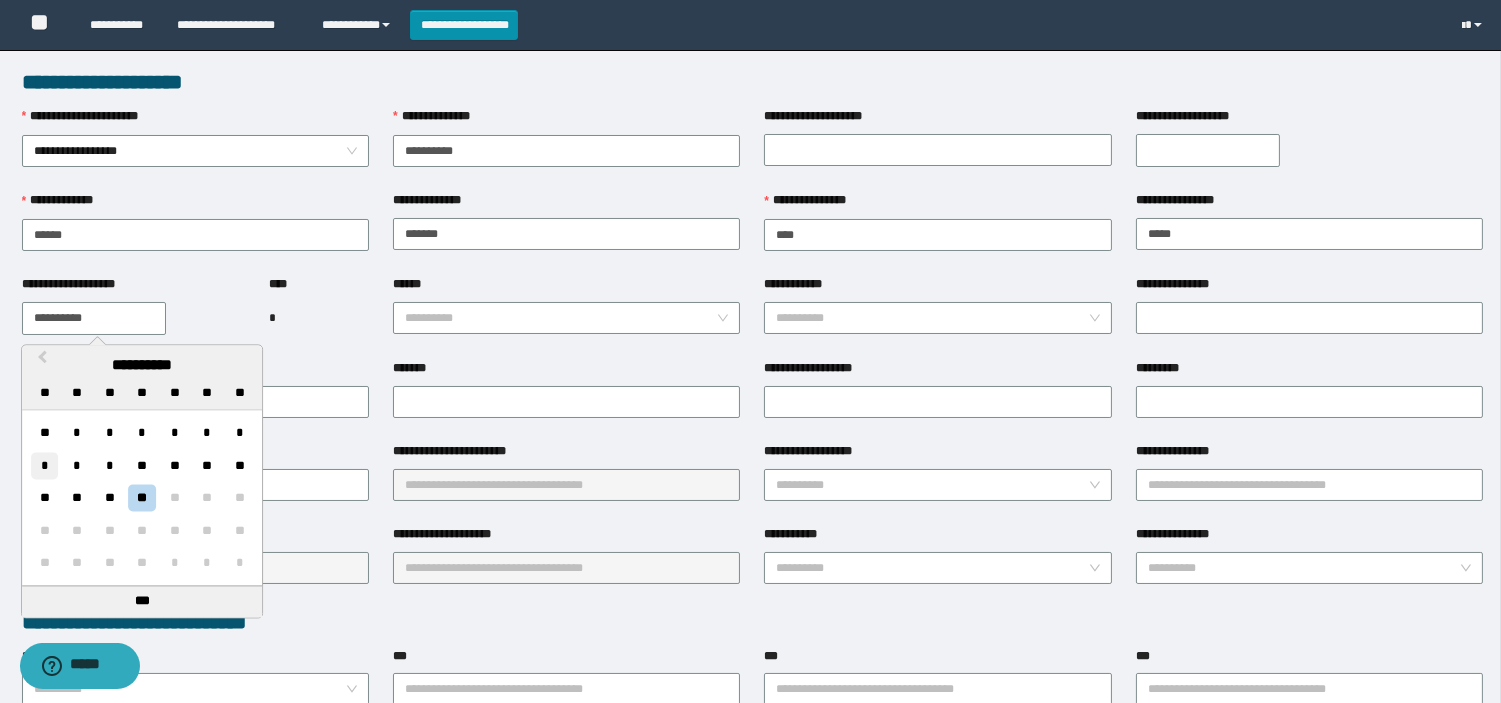 click on "*" at bounding box center [44, 465] 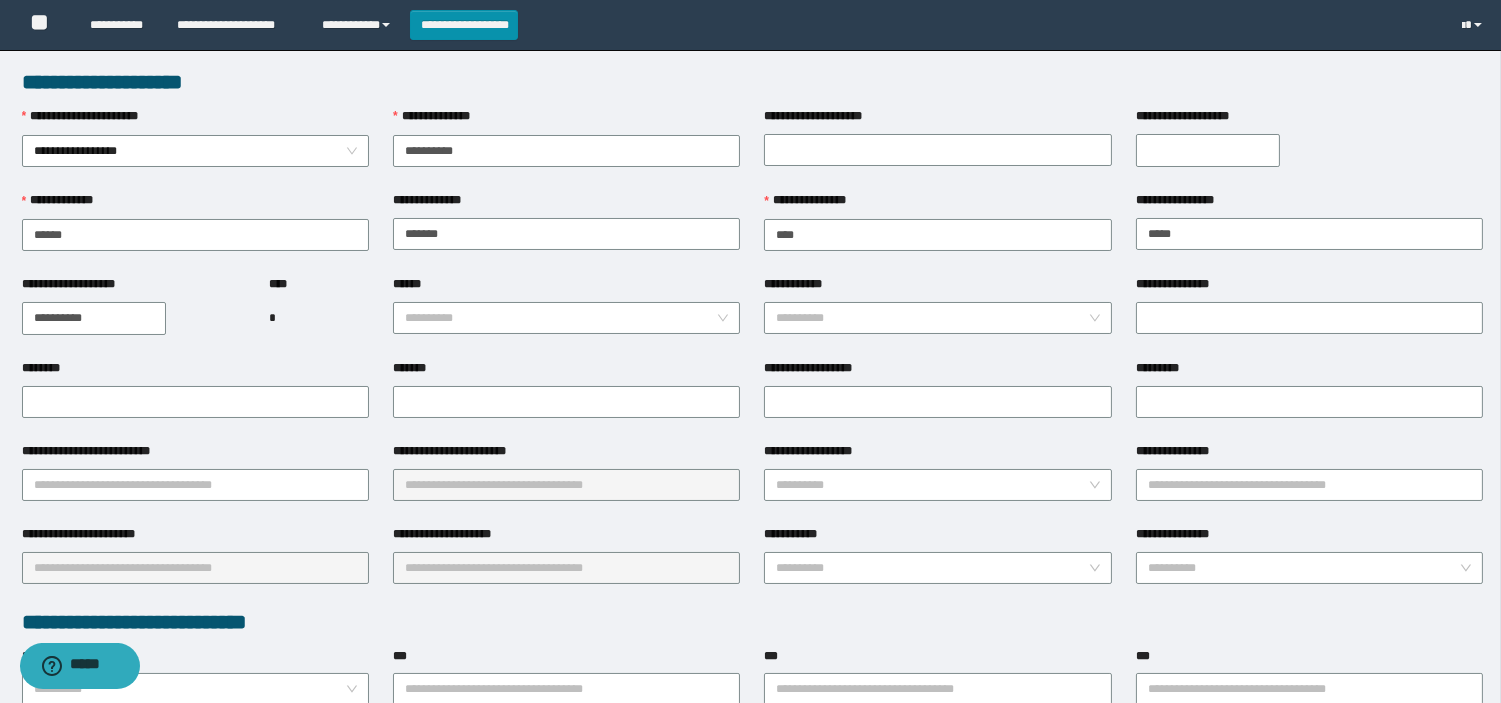click on "**********" at bounding box center (94, 318) 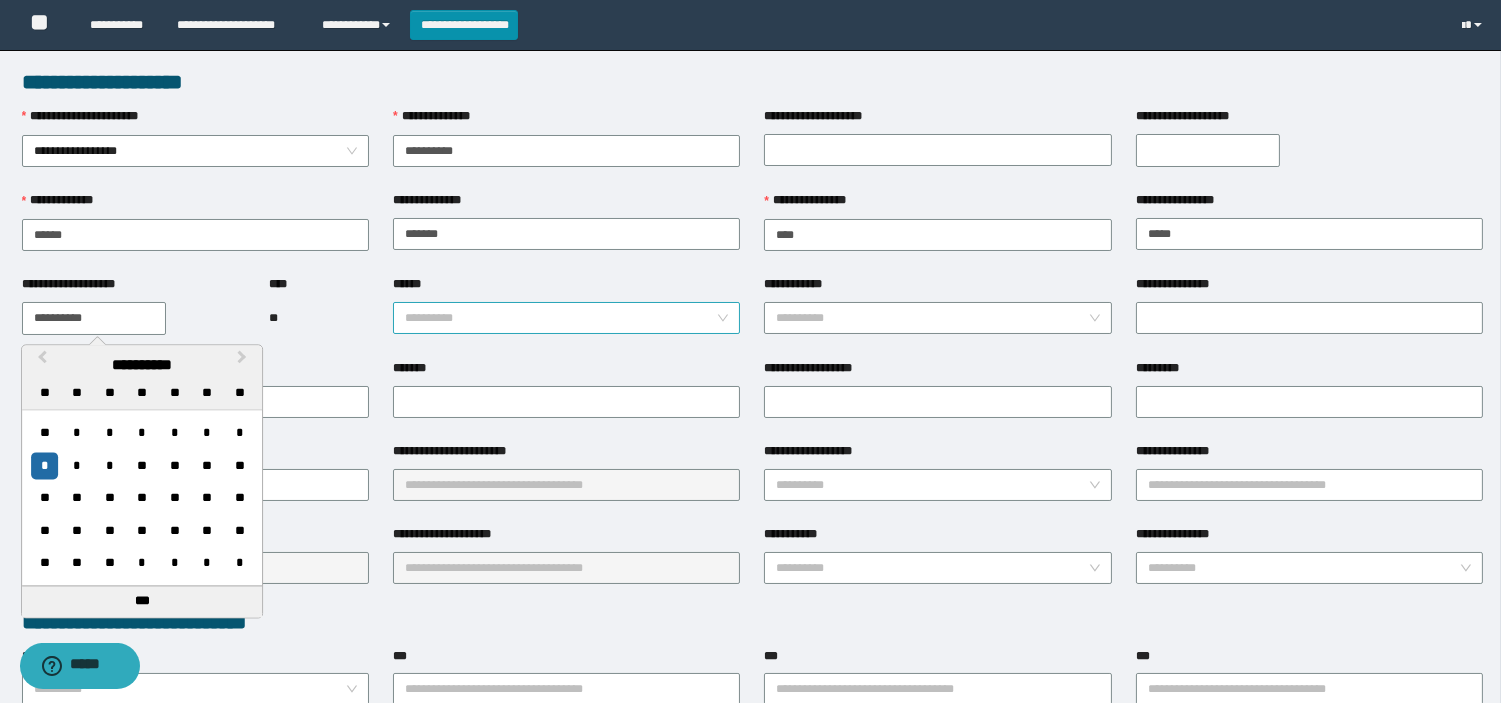 type on "**********" 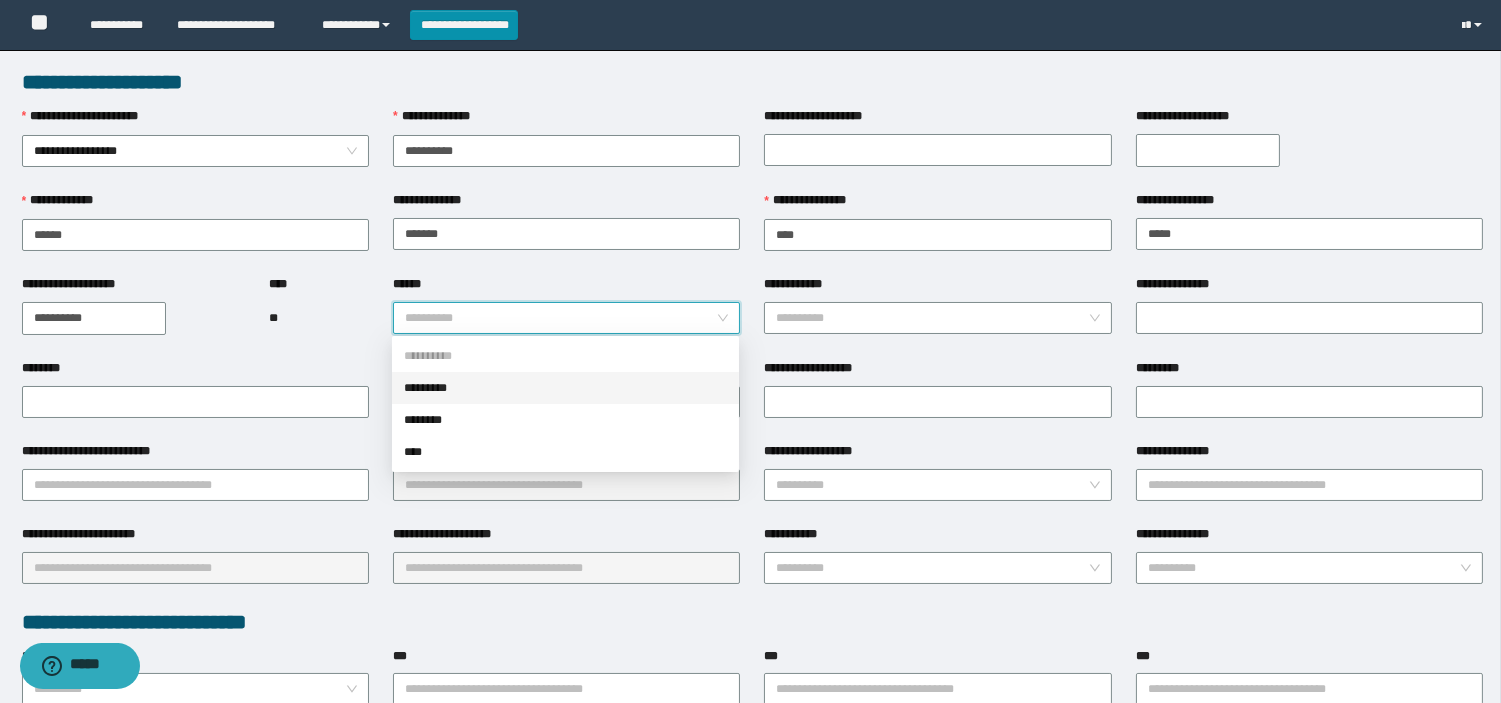 click on "*********" at bounding box center (565, 388) 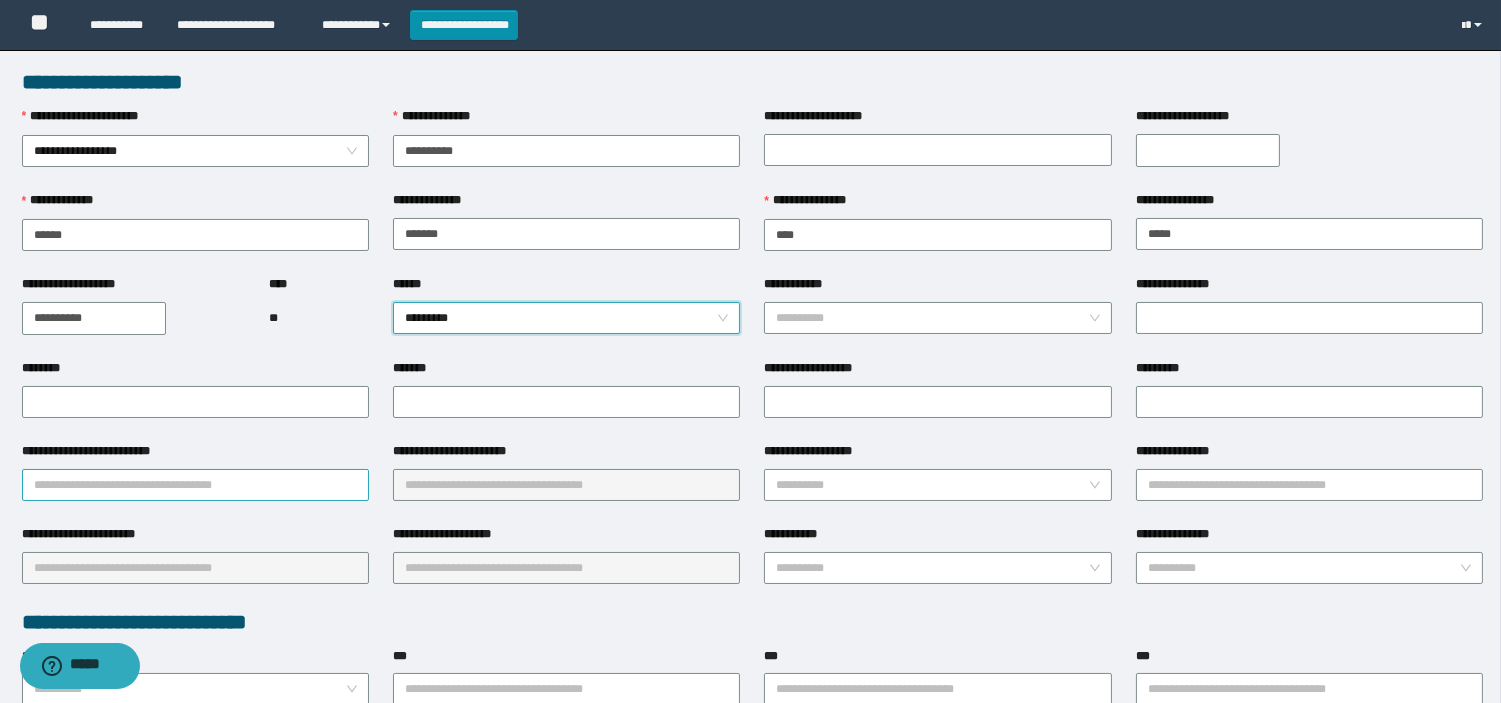 click on "**********" at bounding box center (195, 485) 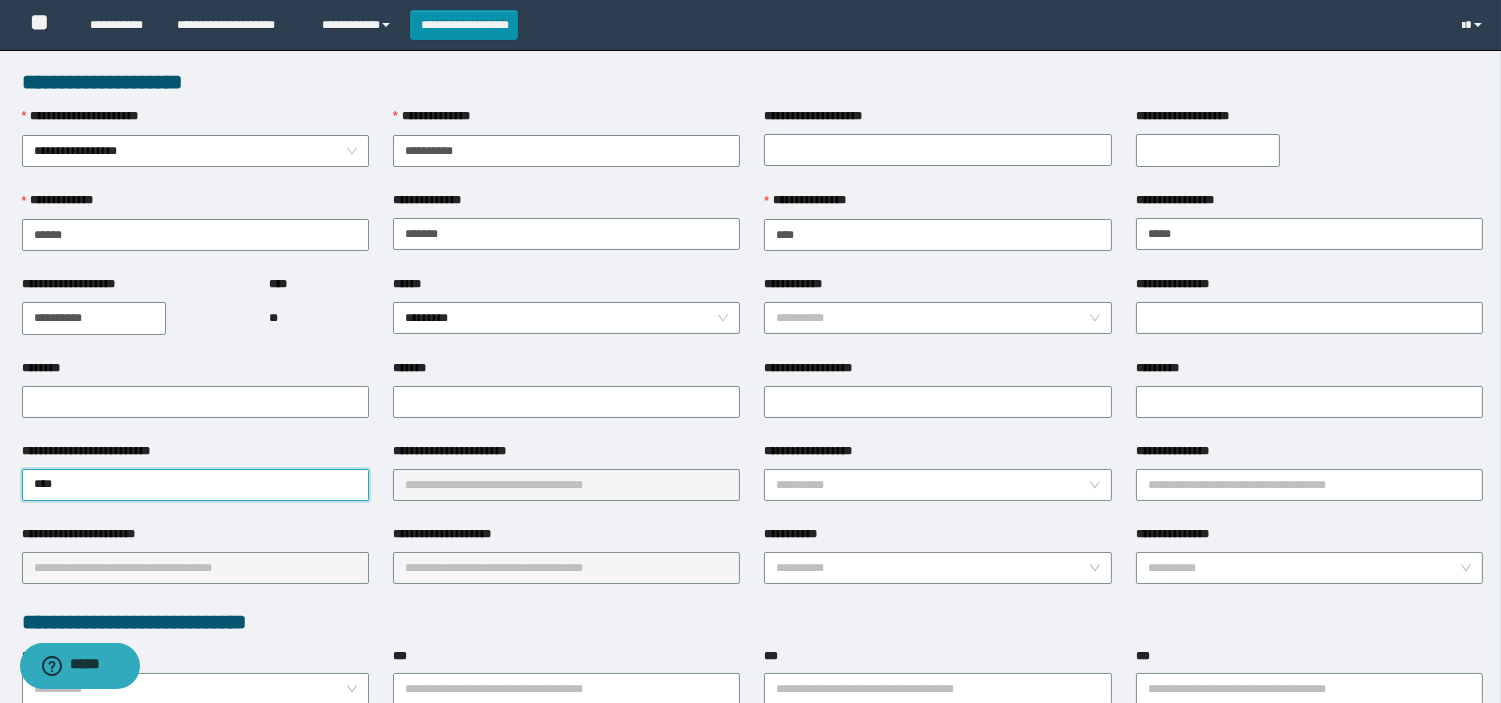 type on "*****" 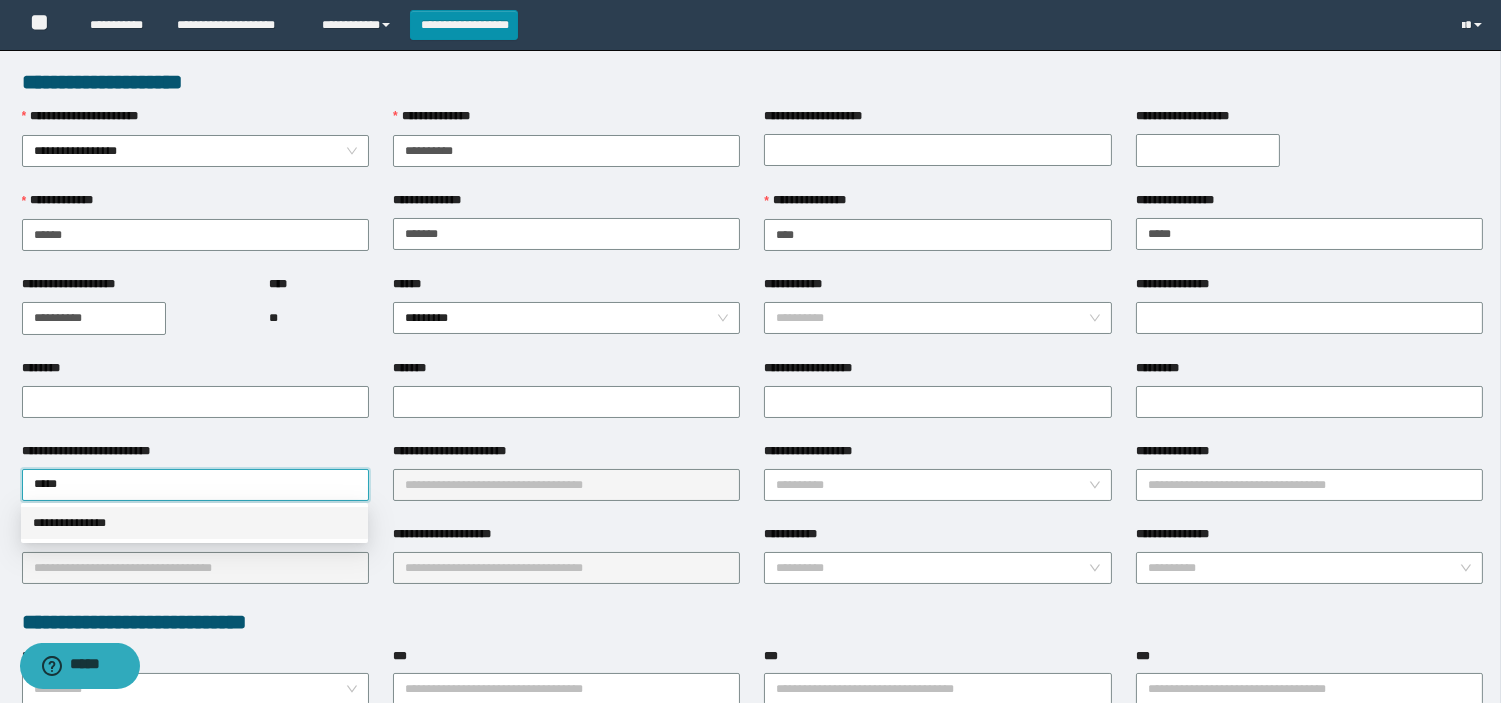 click on "**********" at bounding box center [194, 523] 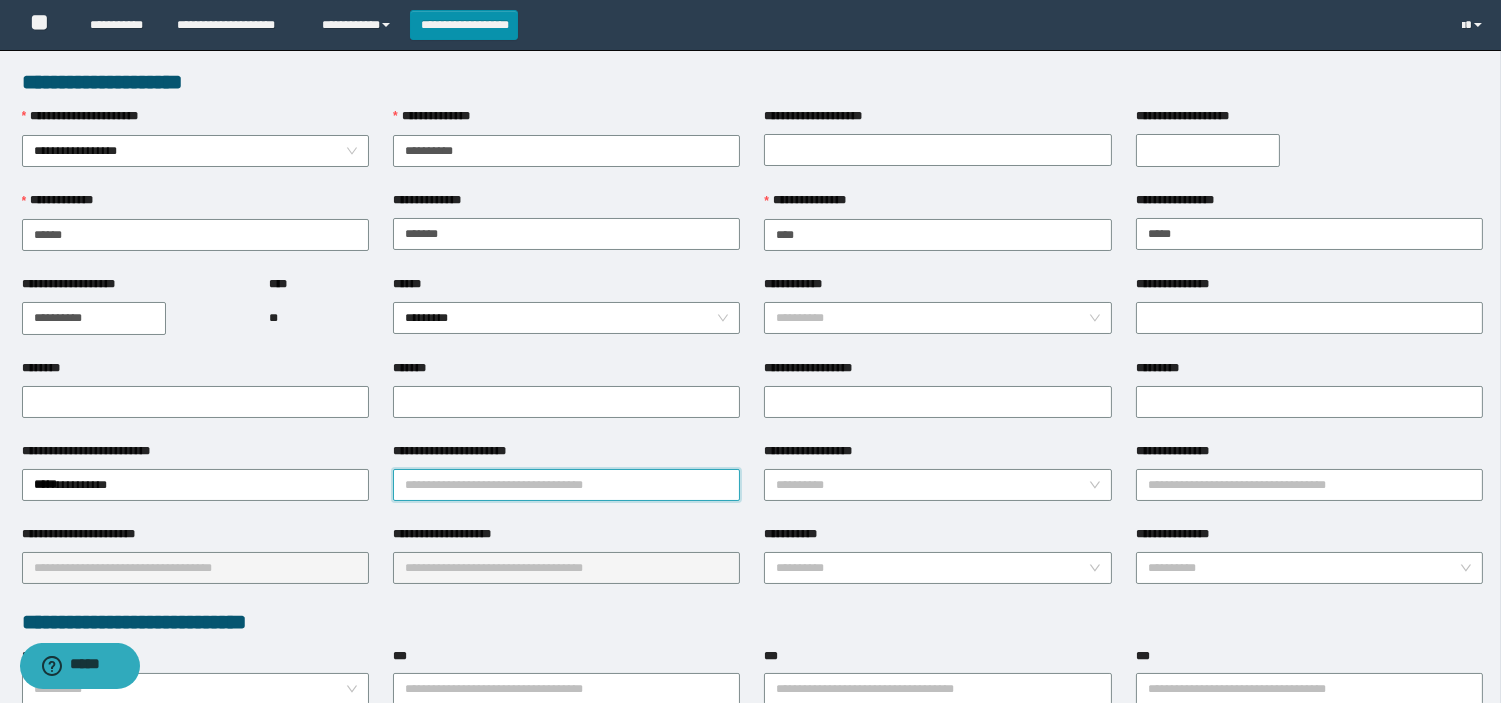 click on "**********" at bounding box center [566, 485] 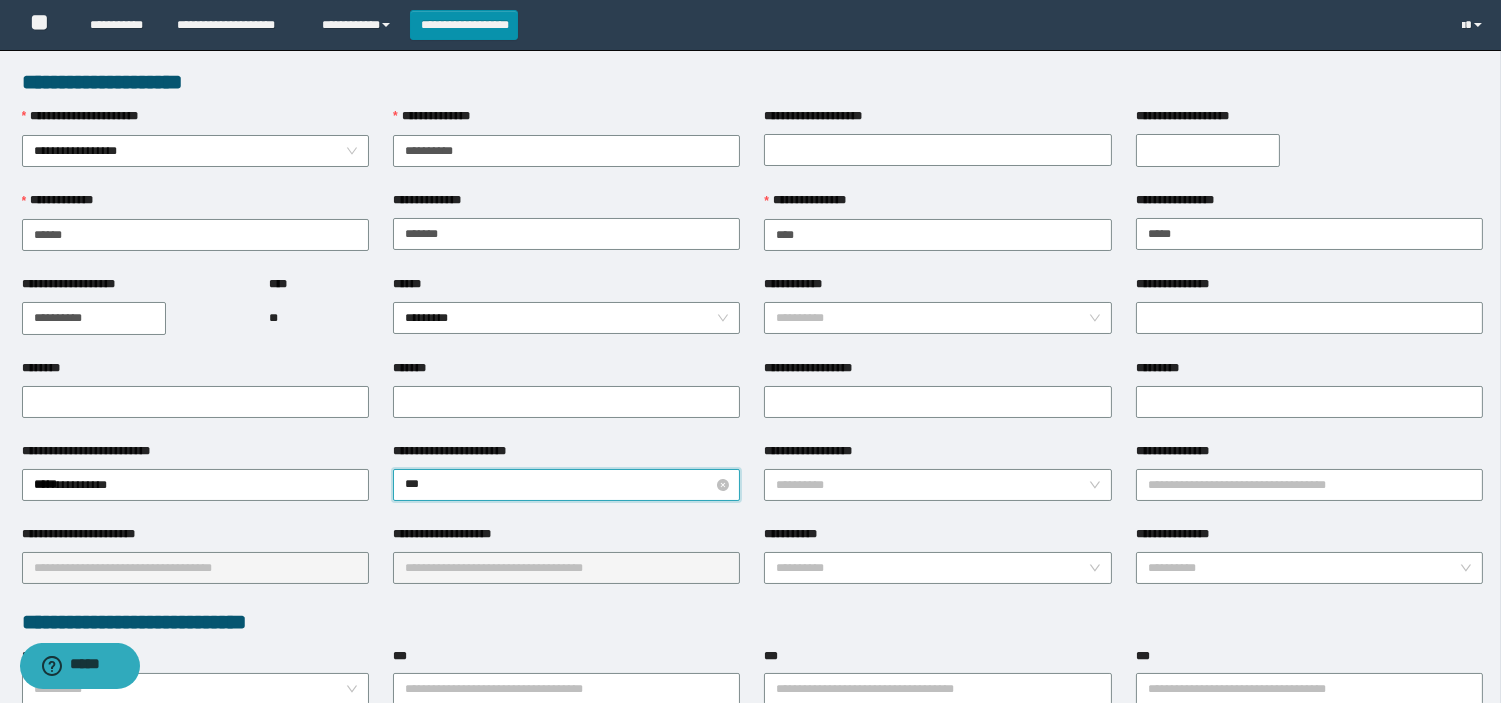 type on "****" 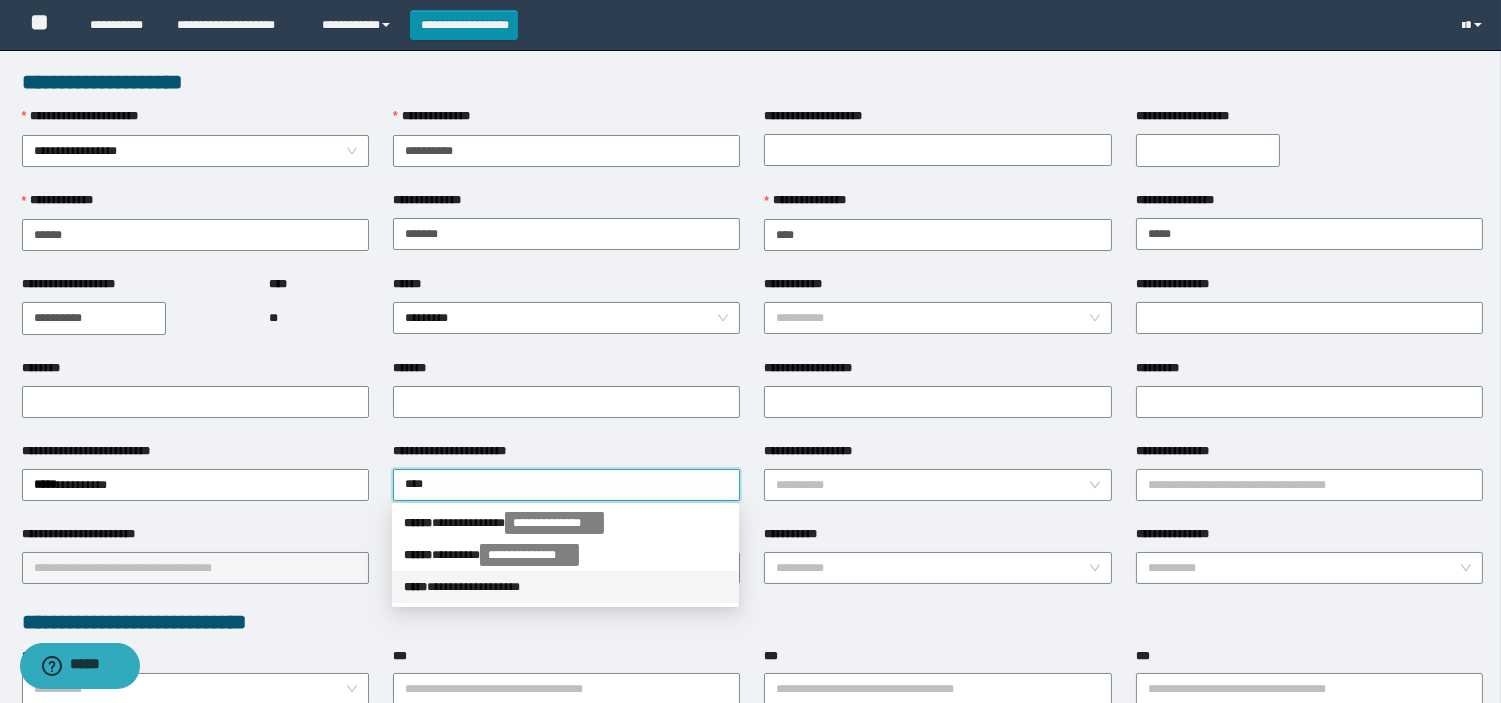 click on "**********" at bounding box center [565, 587] 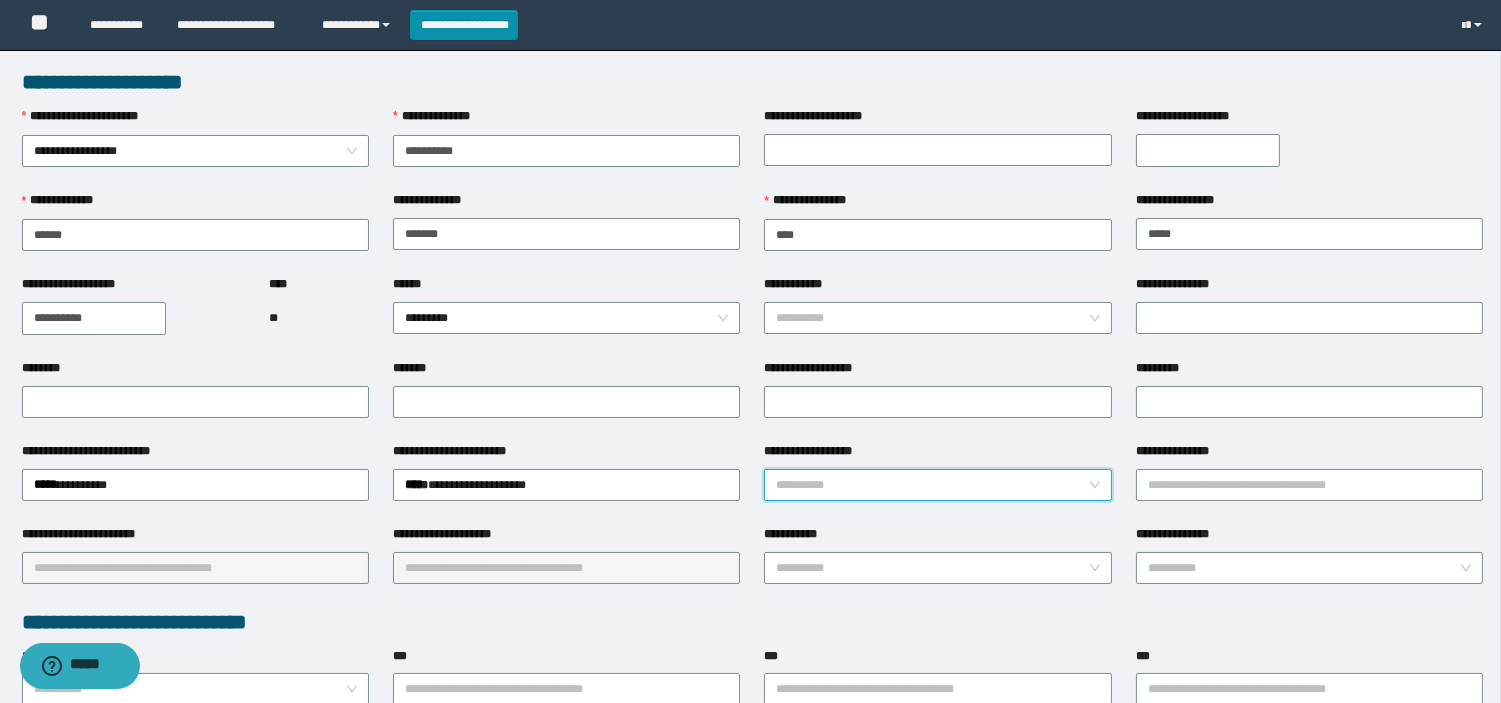 click on "**********" at bounding box center [931, 485] 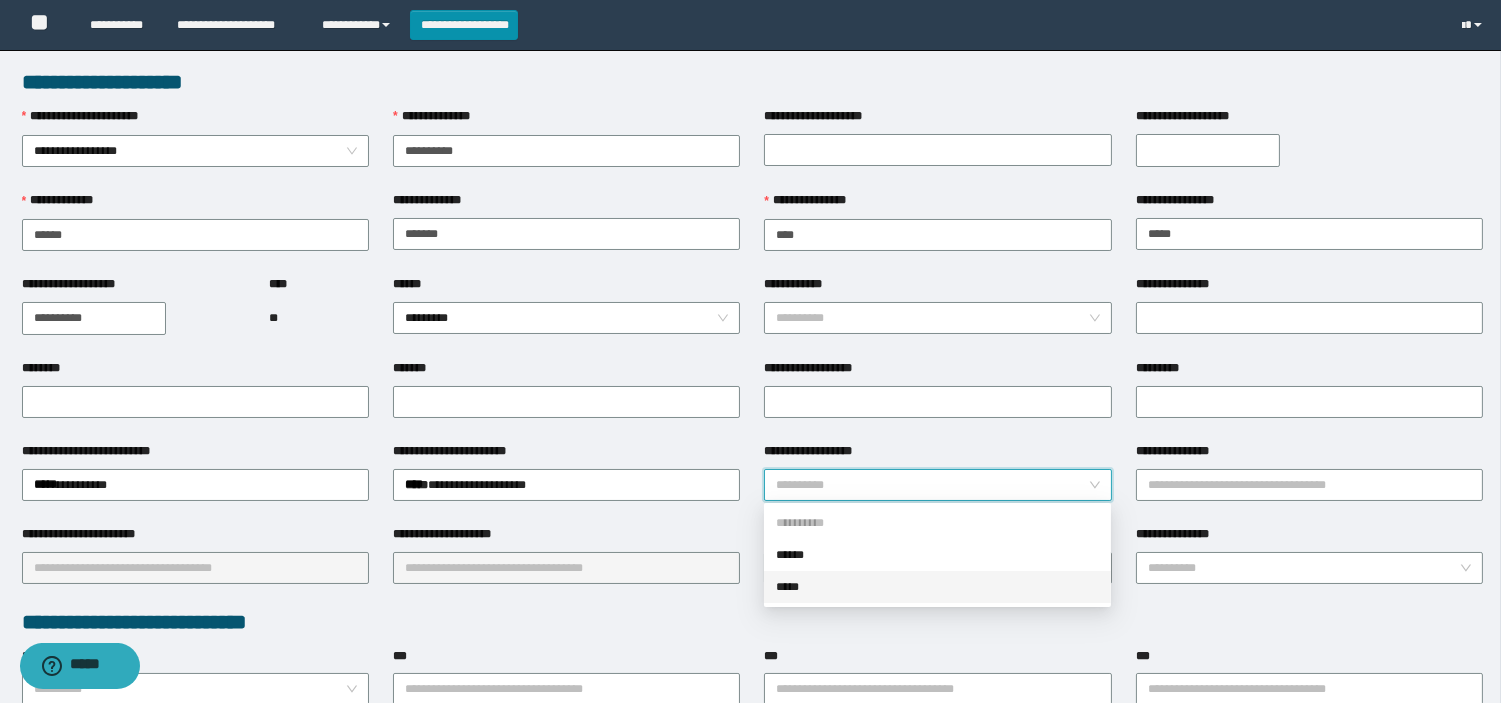 click on "*****" at bounding box center [937, 587] 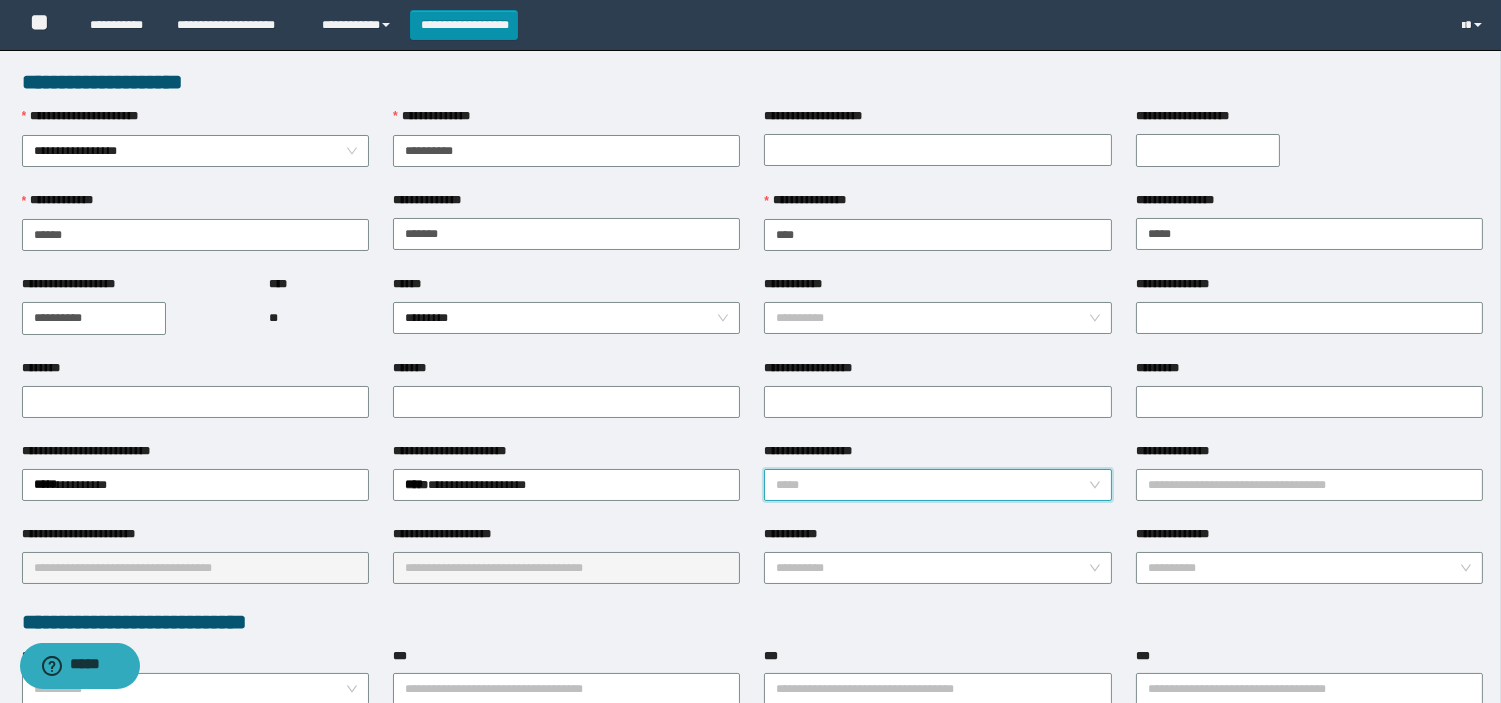 click on "*****" at bounding box center [937, 485] 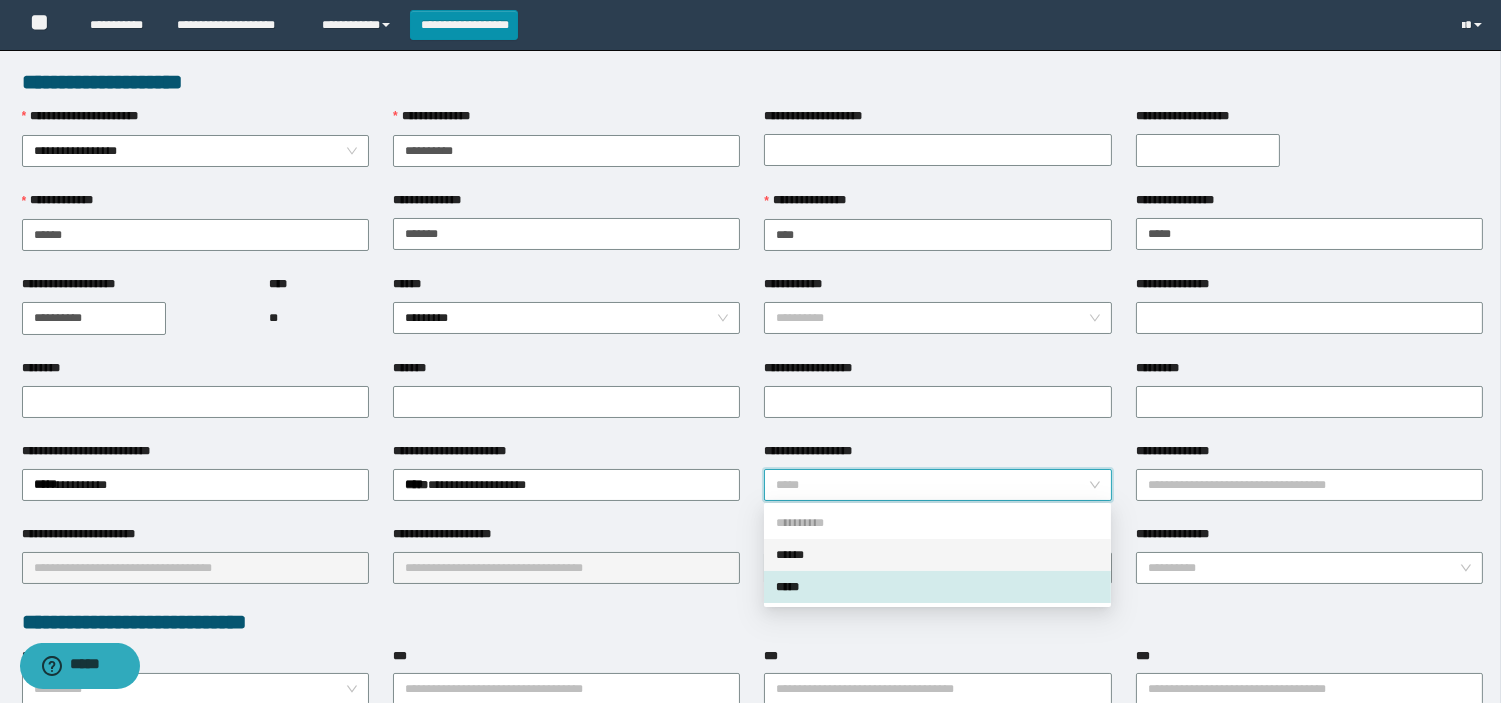 click on "******" at bounding box center (937, 555) 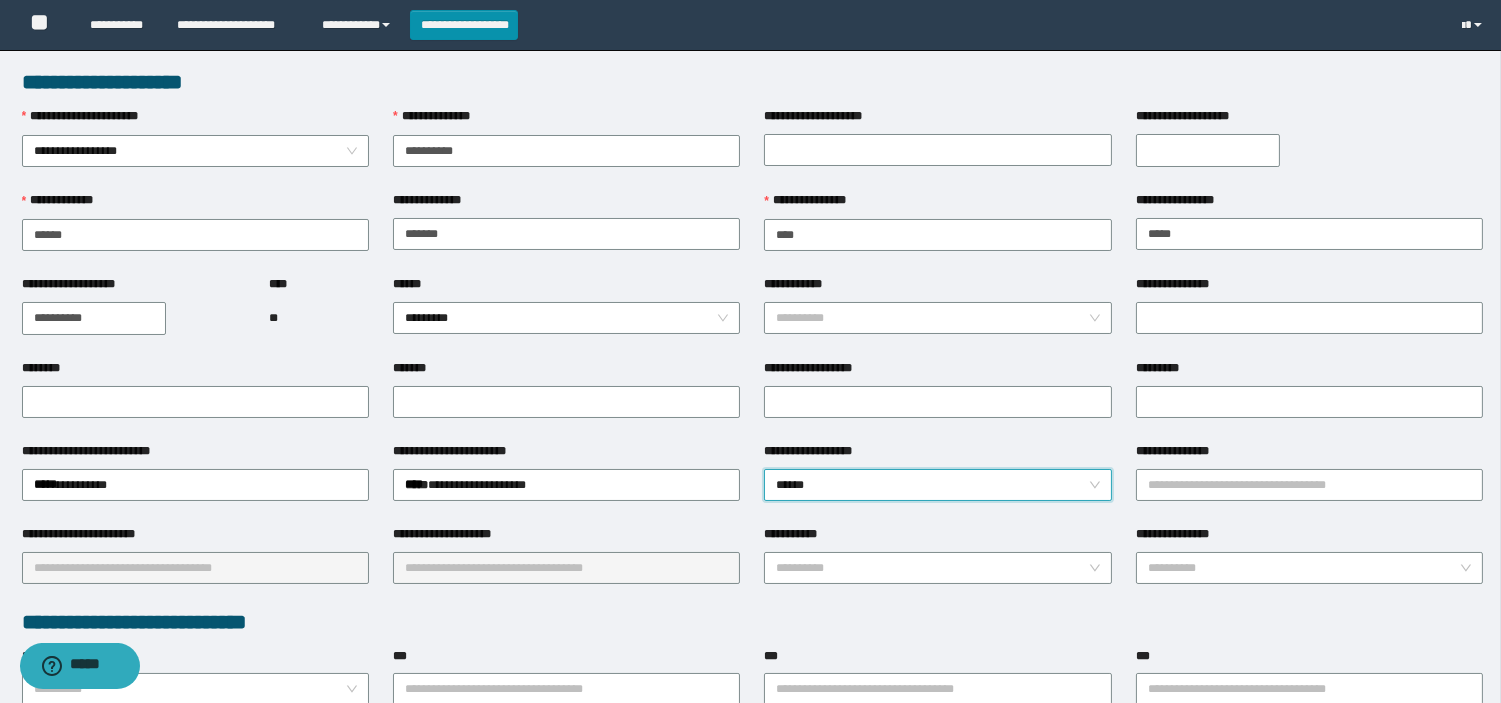 click on "**********" at bounding box center [1309, 483] 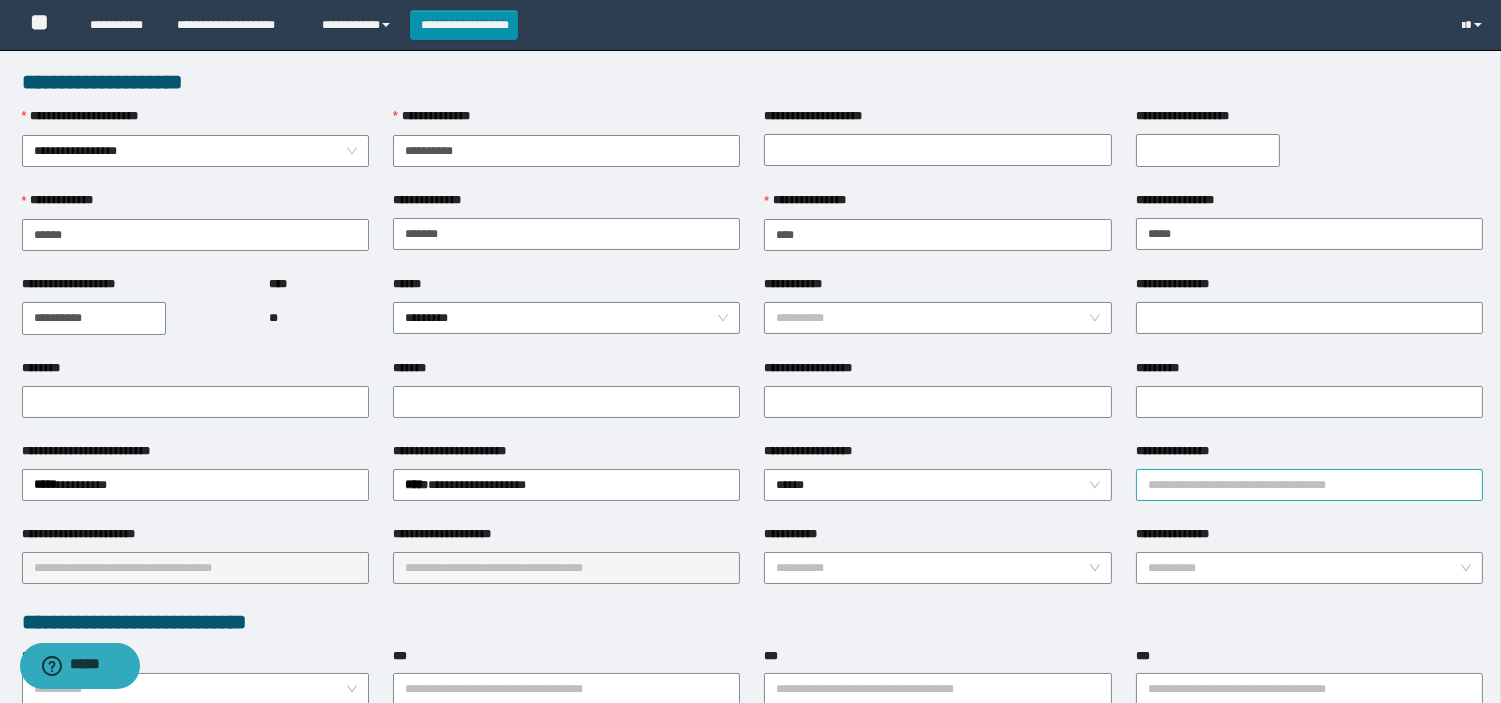 click on "**********" at bounding box center [1309, 485] 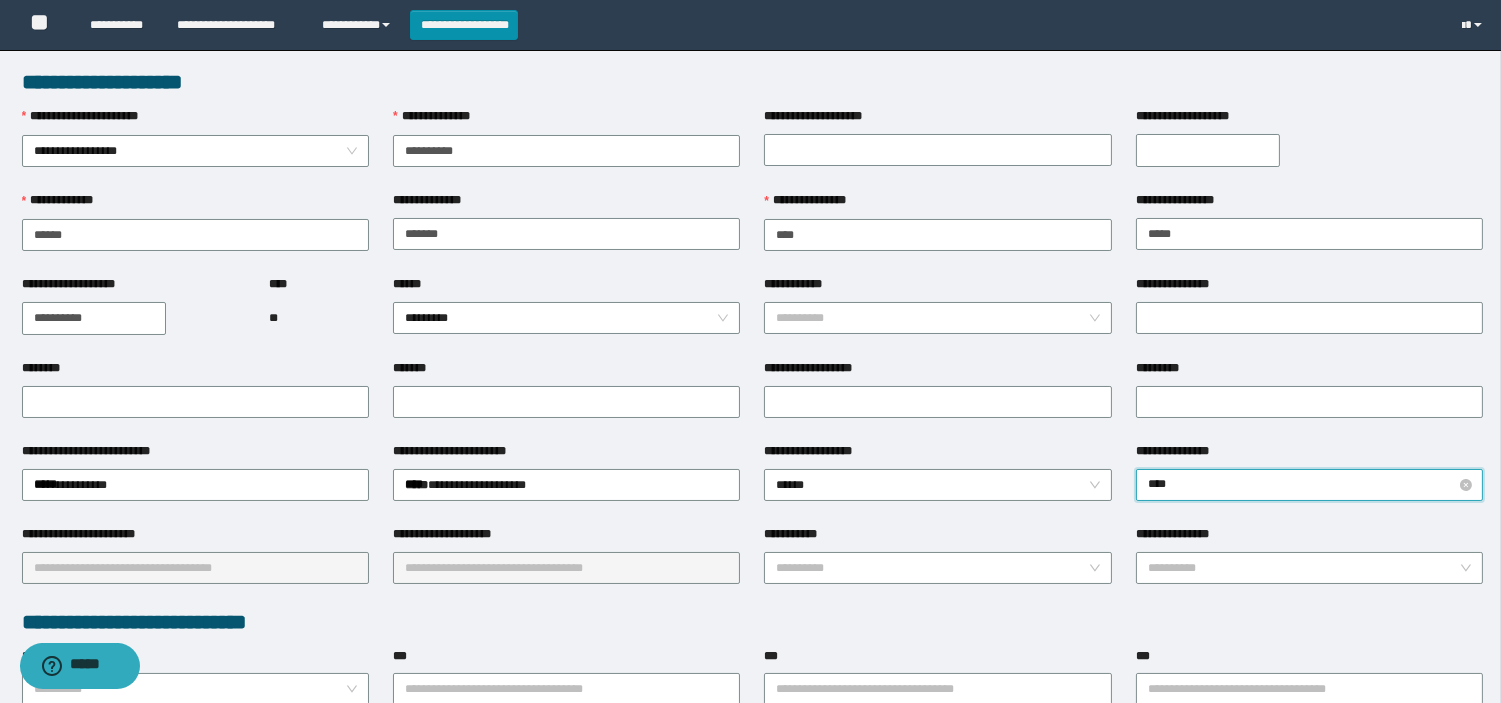 type on "*****" 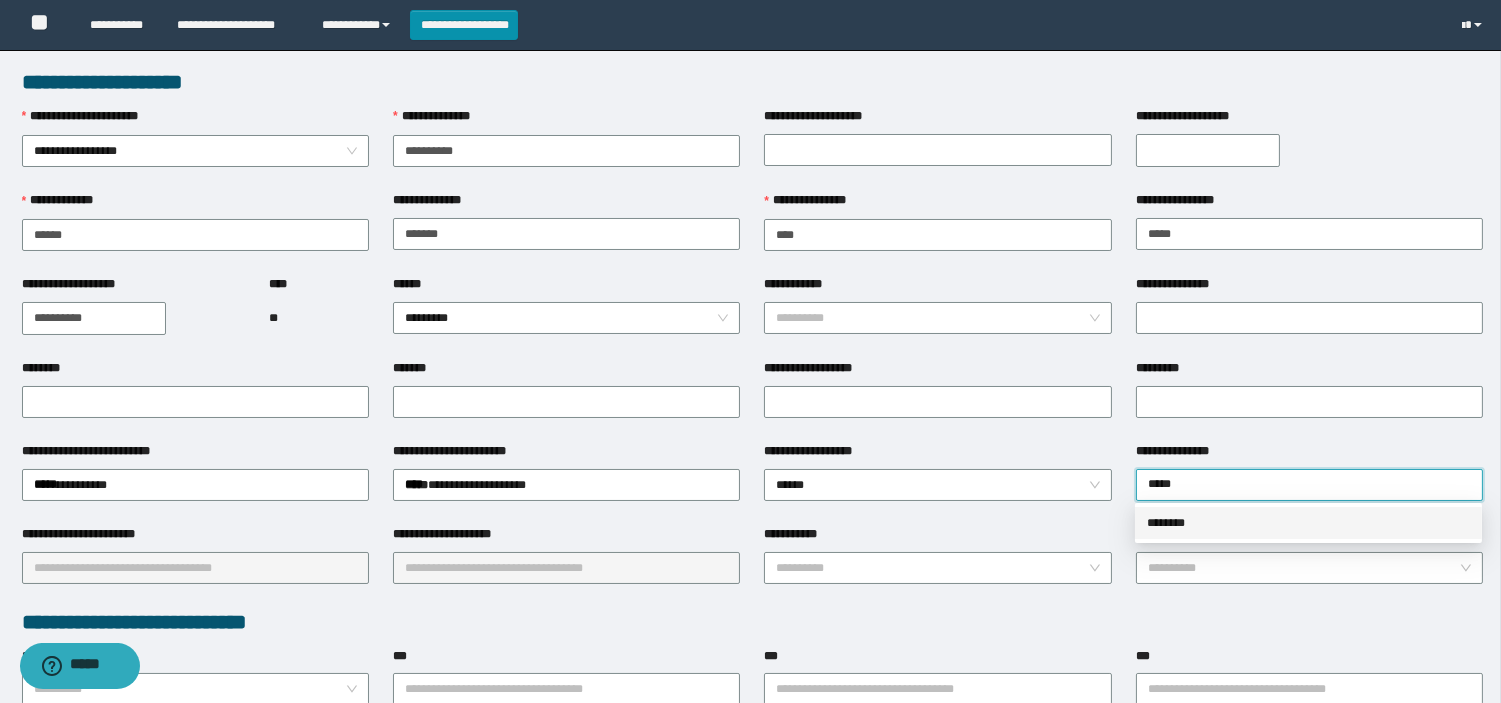 click on "********" at bounding box center (1308, 523) 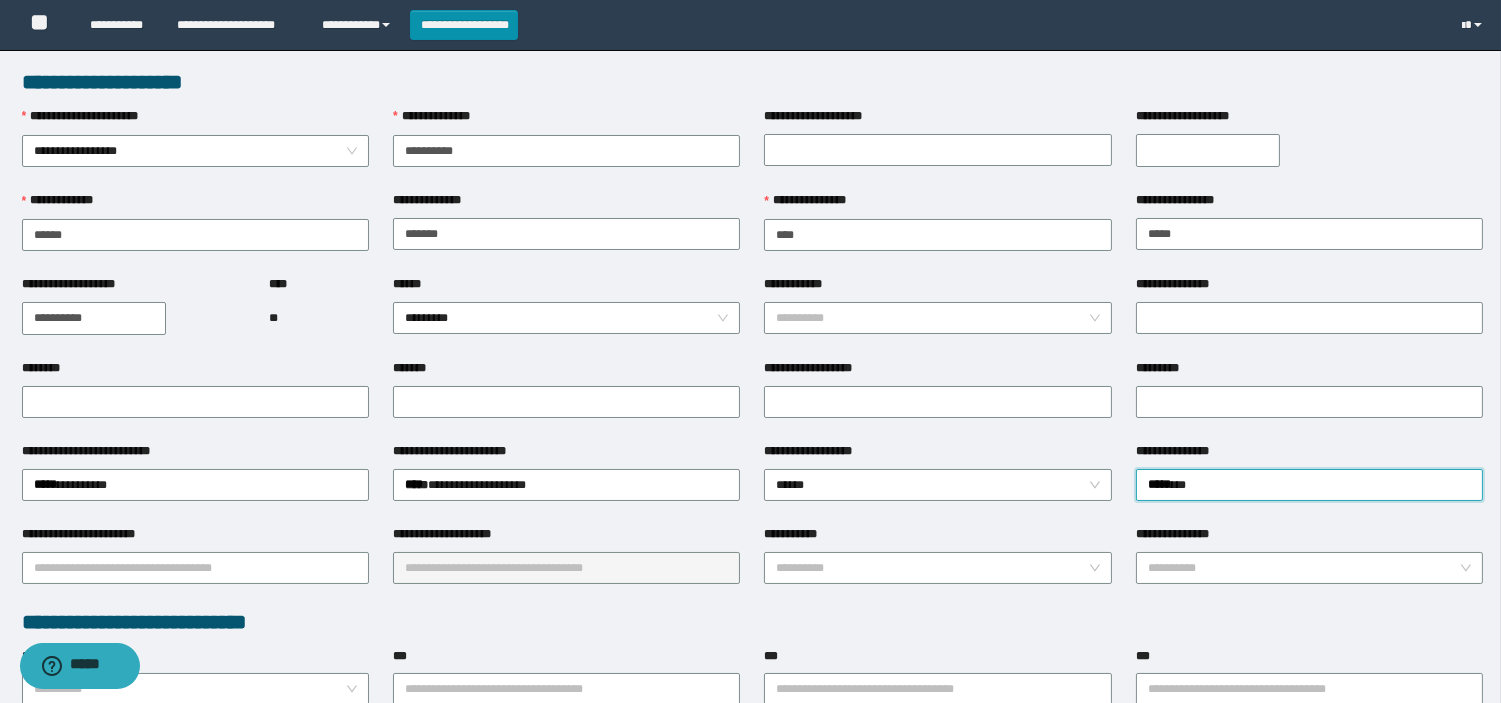 click on "**********" at bounding box center [195, 566] 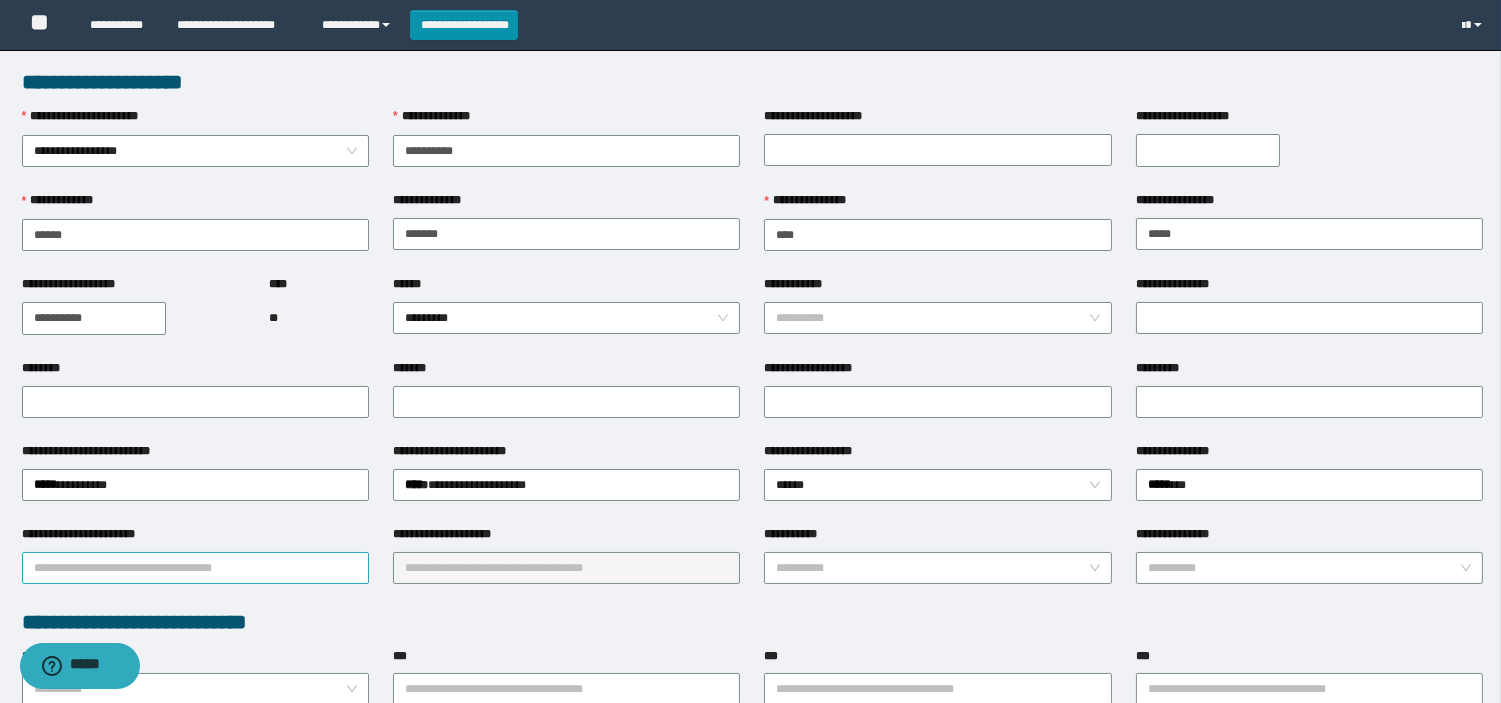click on "**********" at bounding box center (195, 568) 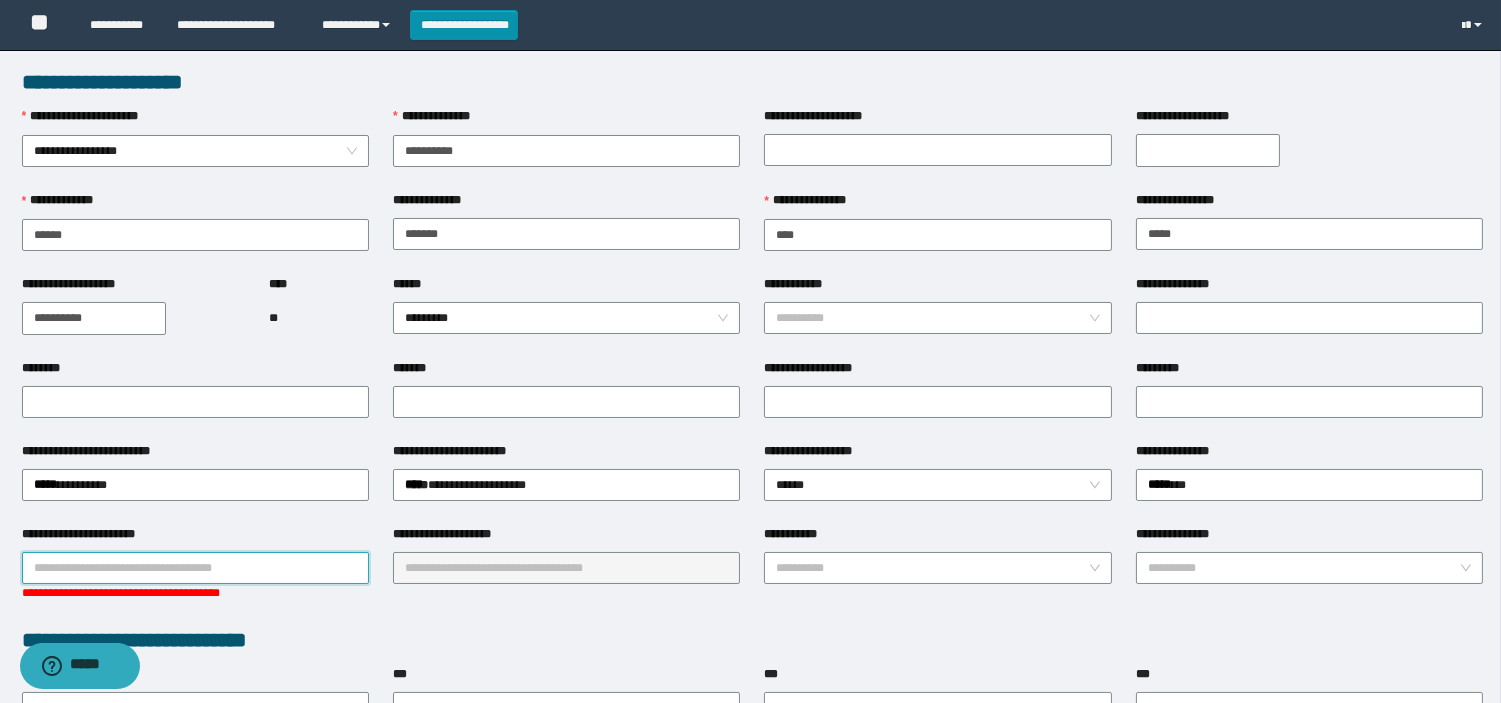 click on "**********" at bounding box center (195, 568) 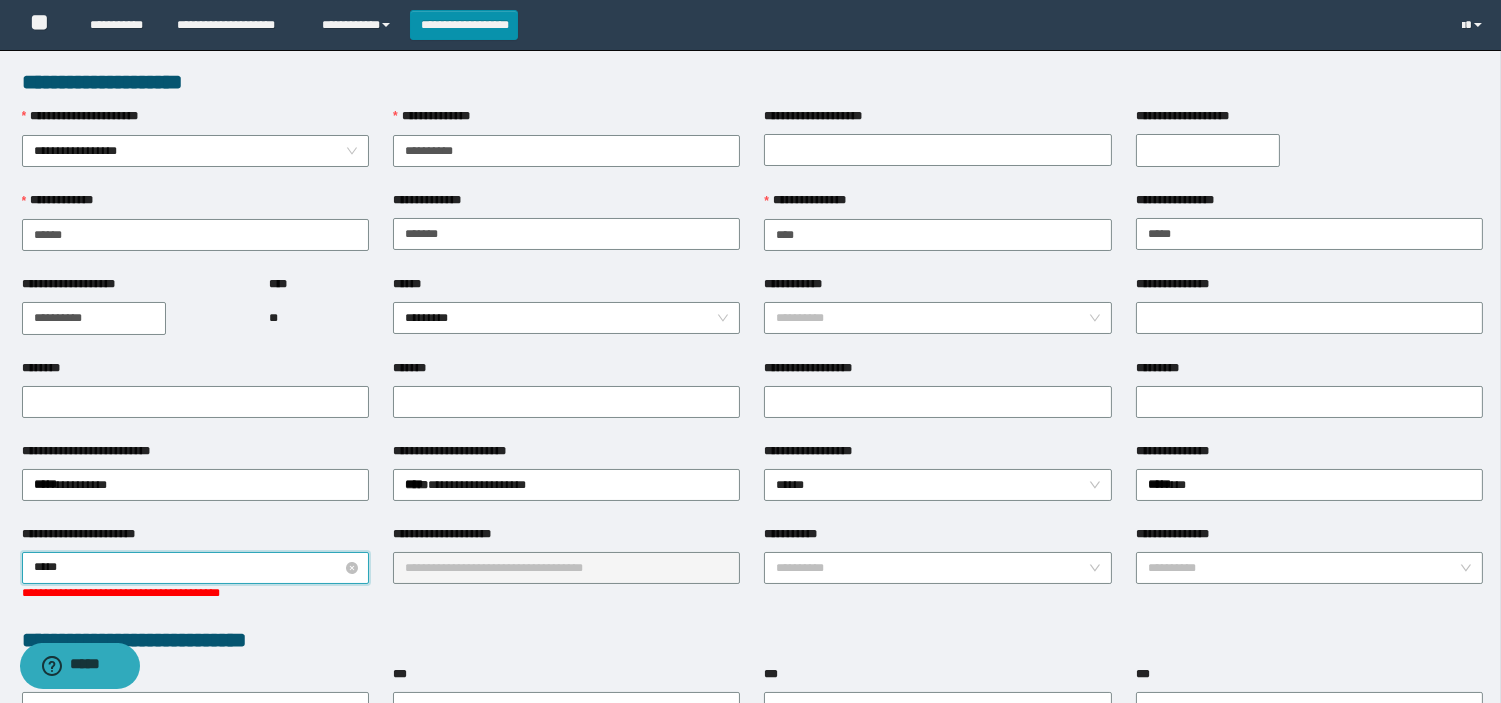 type on "******" 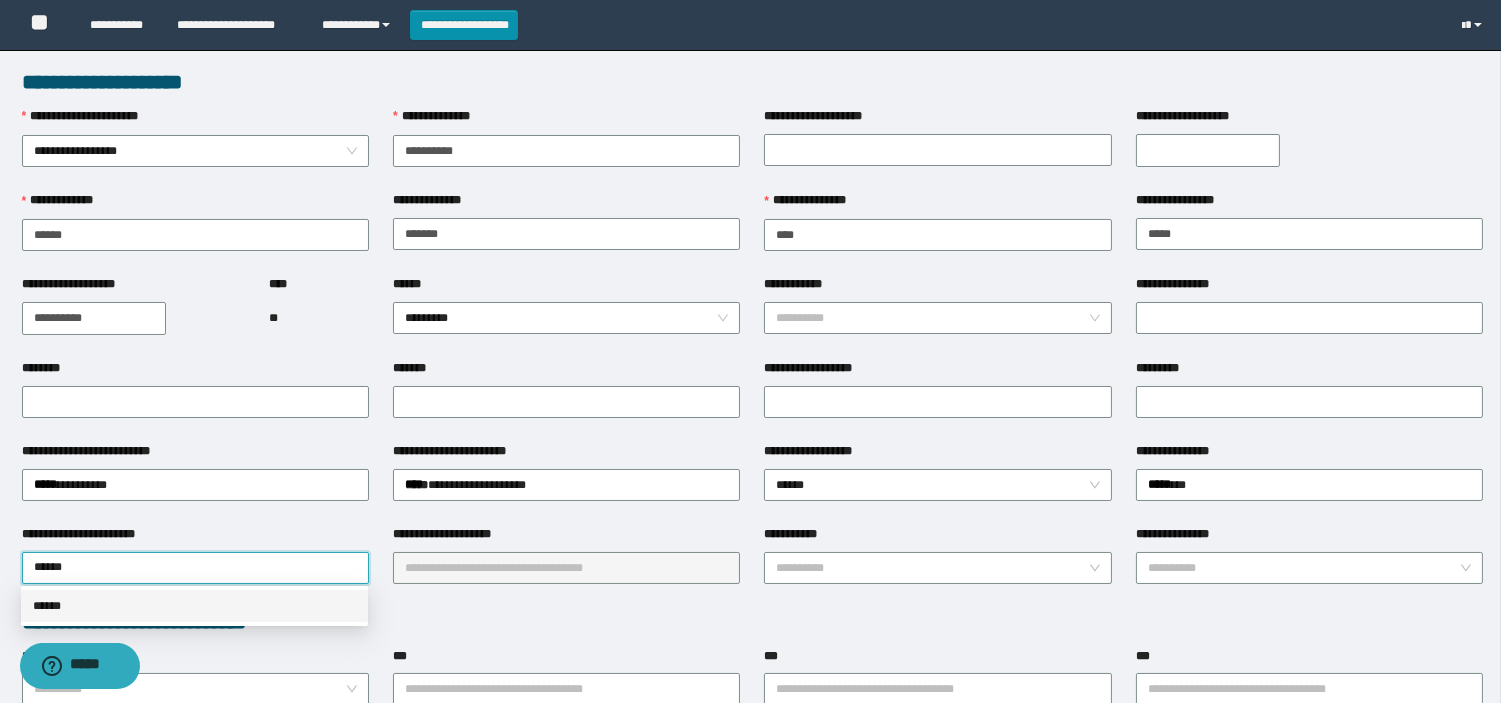 click on "******" at bounding box center (194, 606) 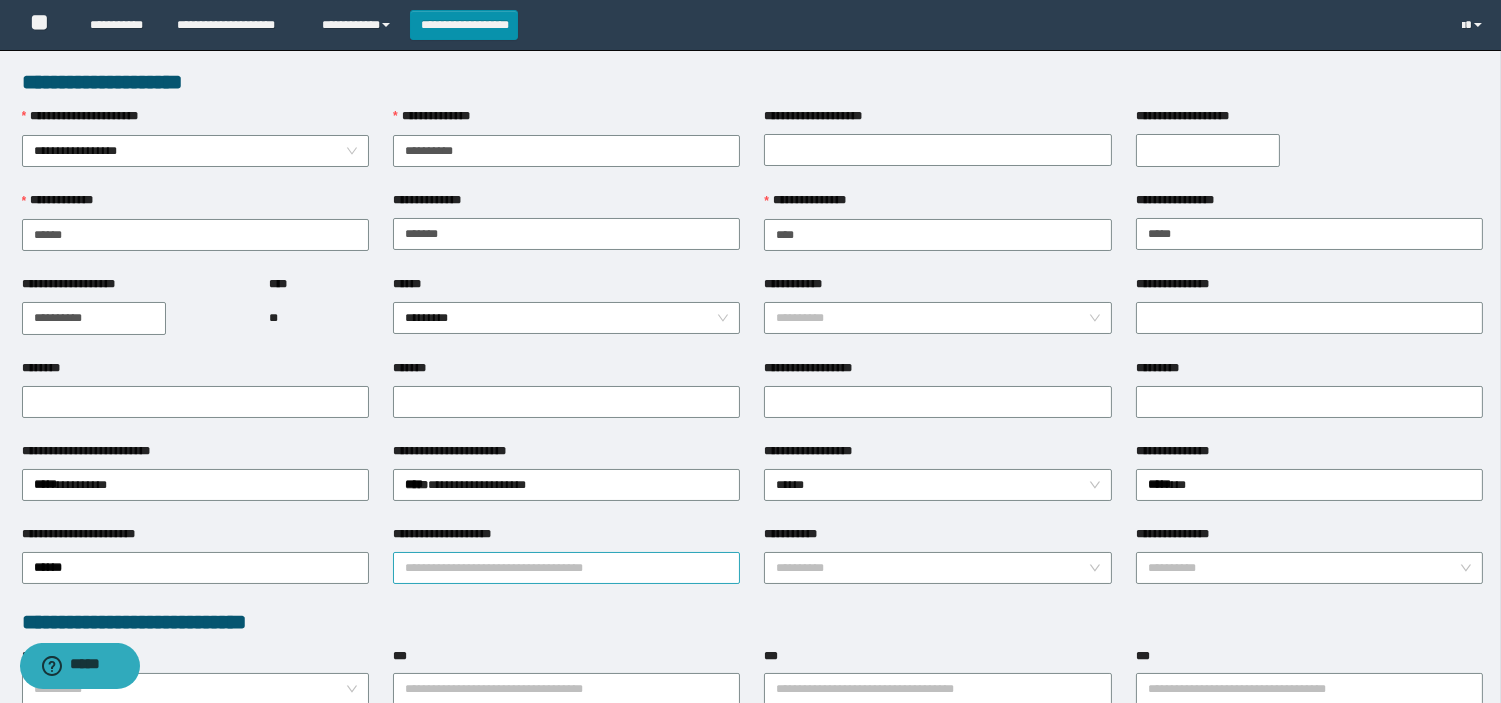 click on "**********" at bounding box center [566, 568] 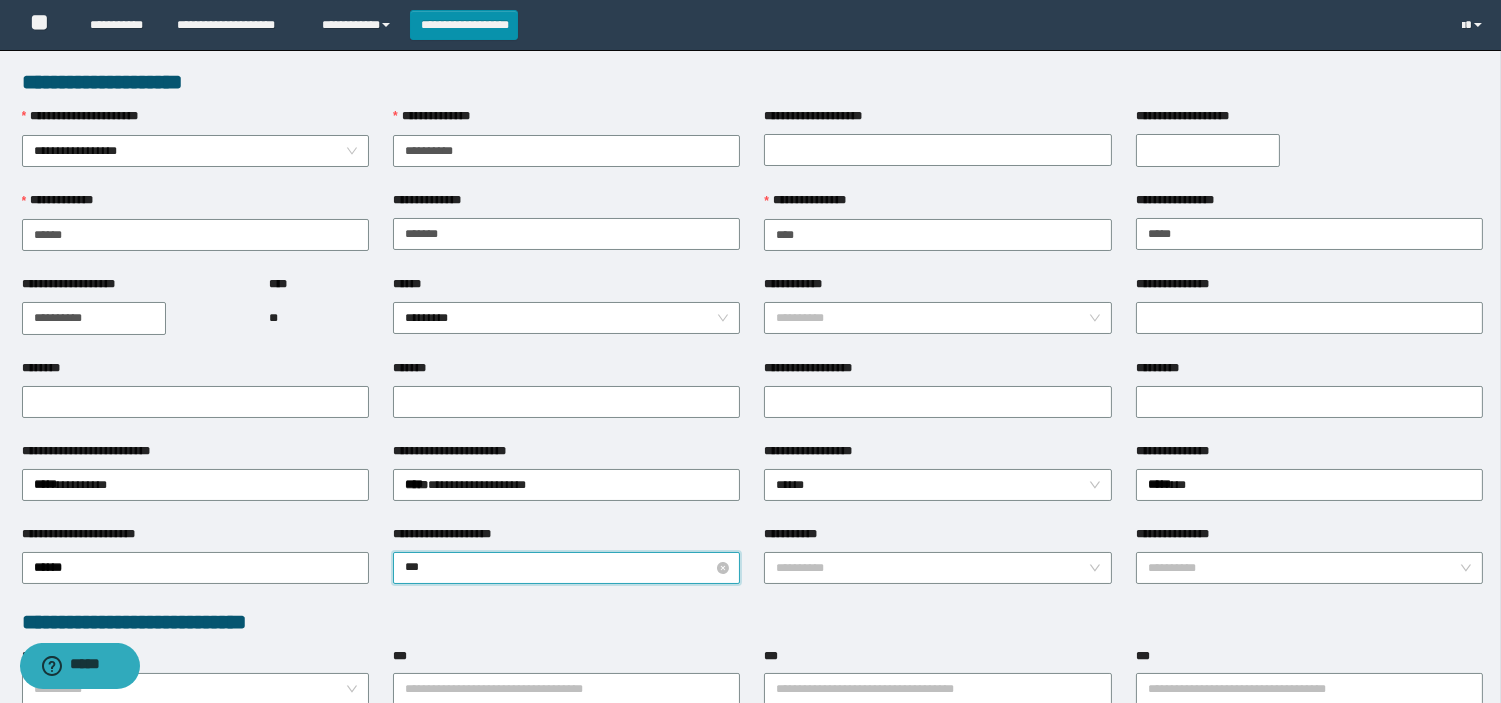 type on "****" 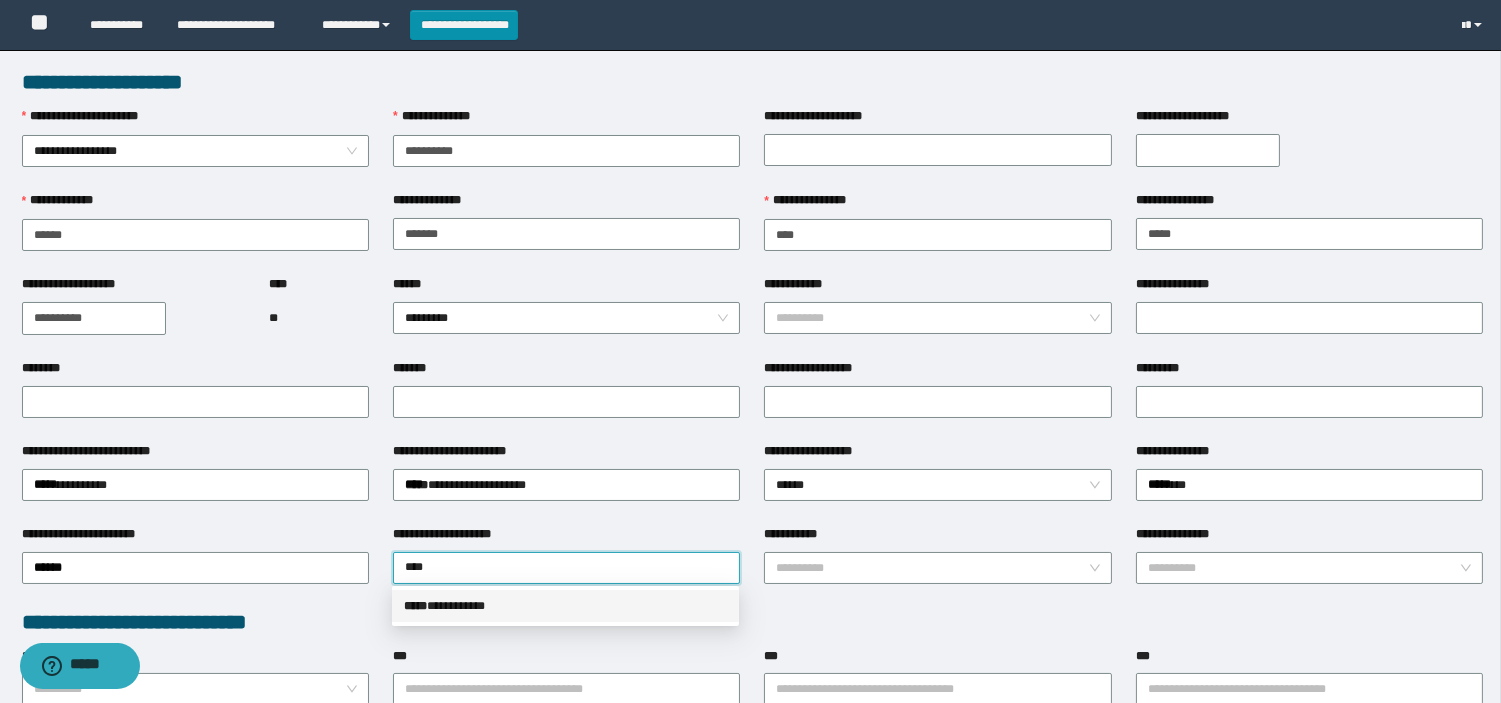 click on "***** * *********" at bounding box center (565, 606) 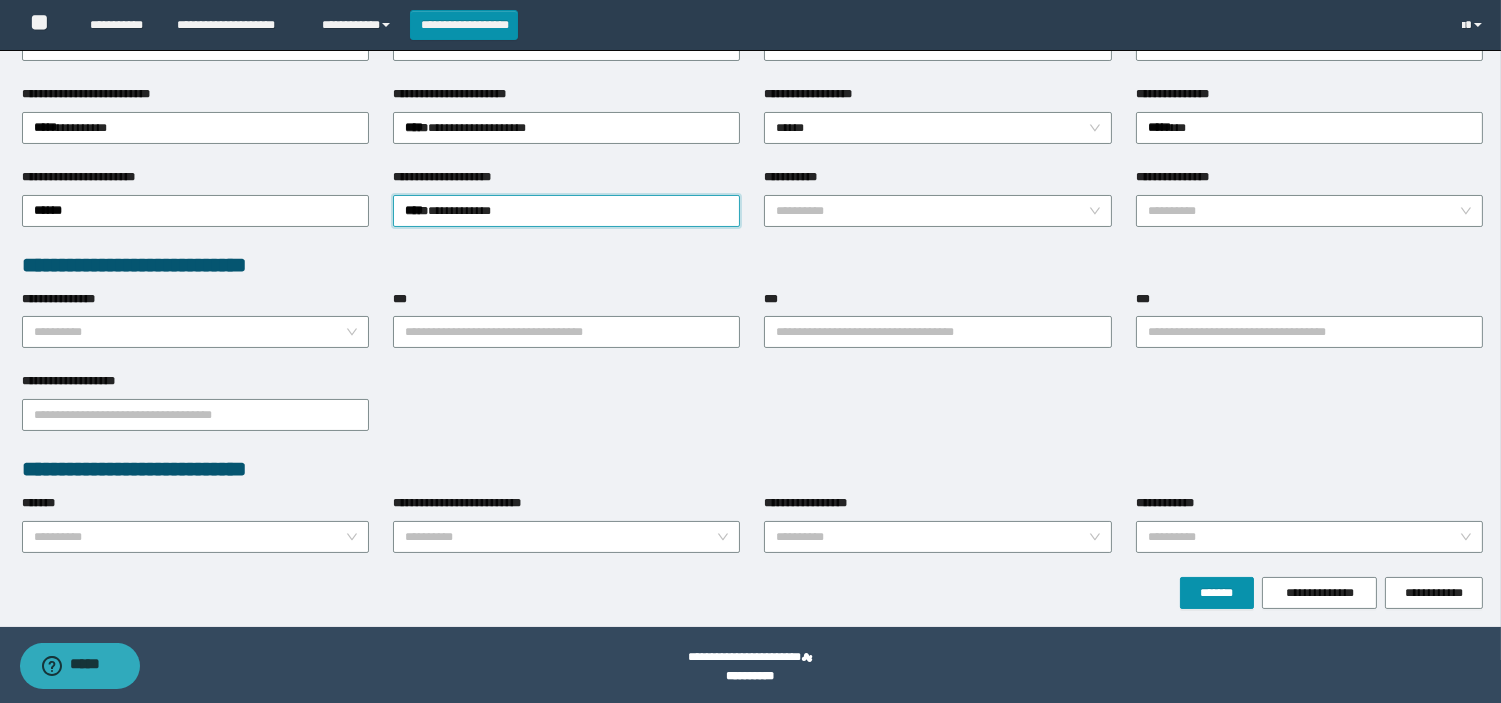 scroll, scrollTop: 358, scrollLeft: 0, axis: vertical 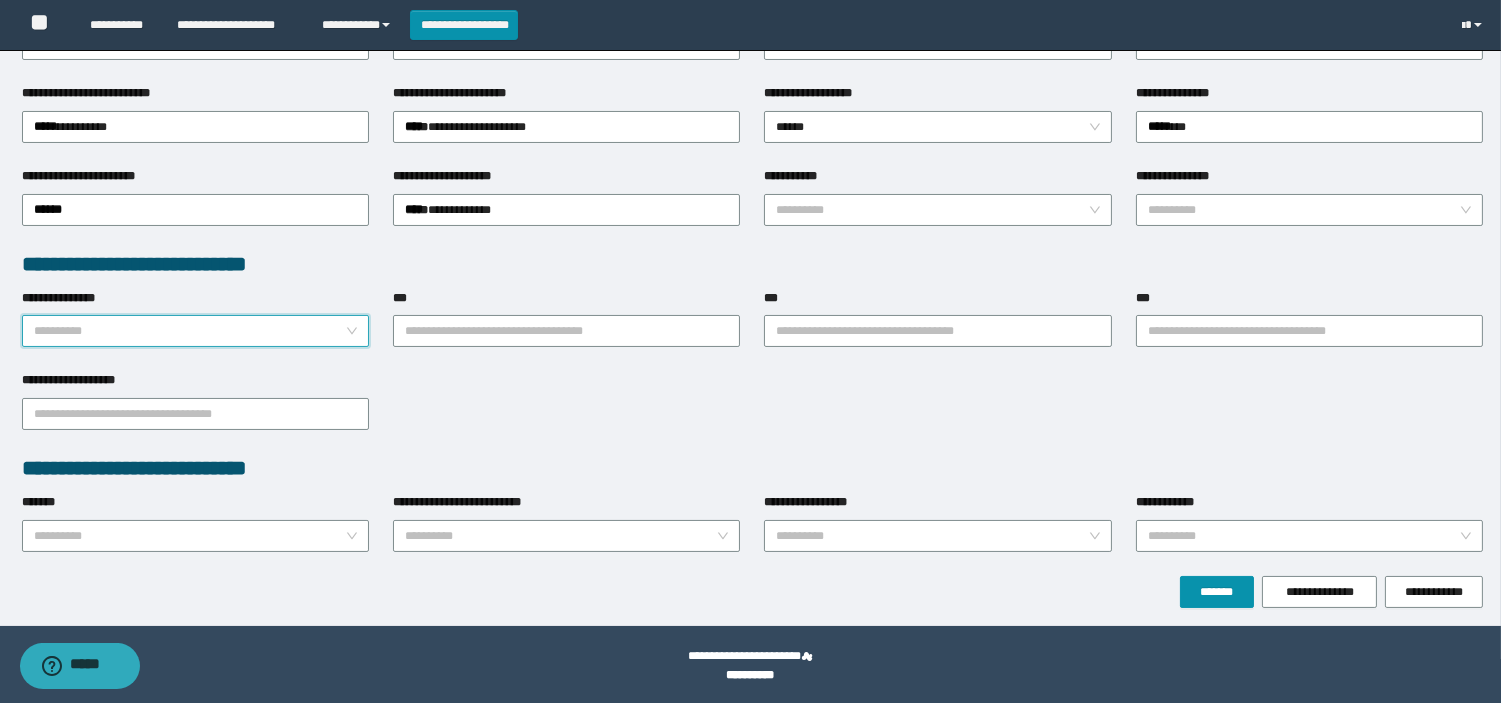 click on "**********" at bounding box center (189, 331) 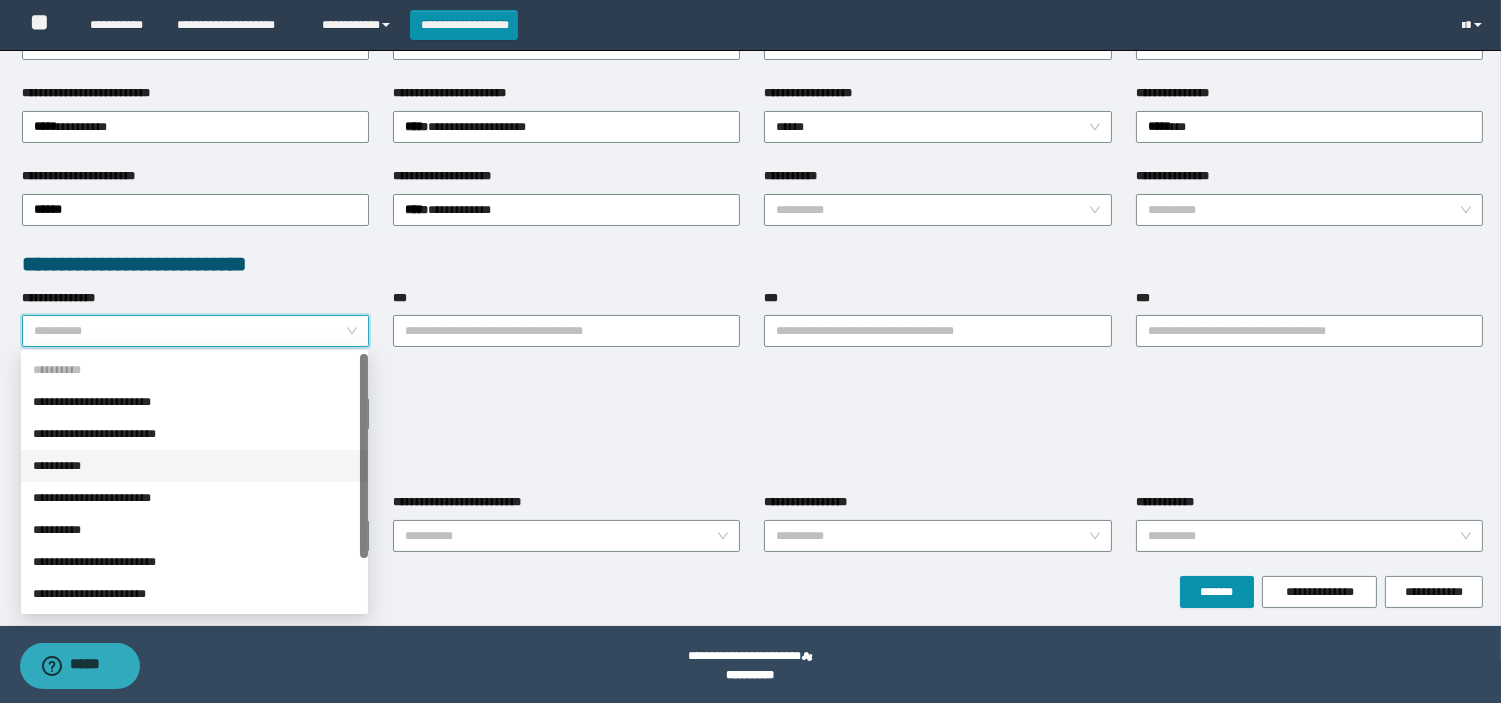 click on "**********" at bounding box center (194, 466) 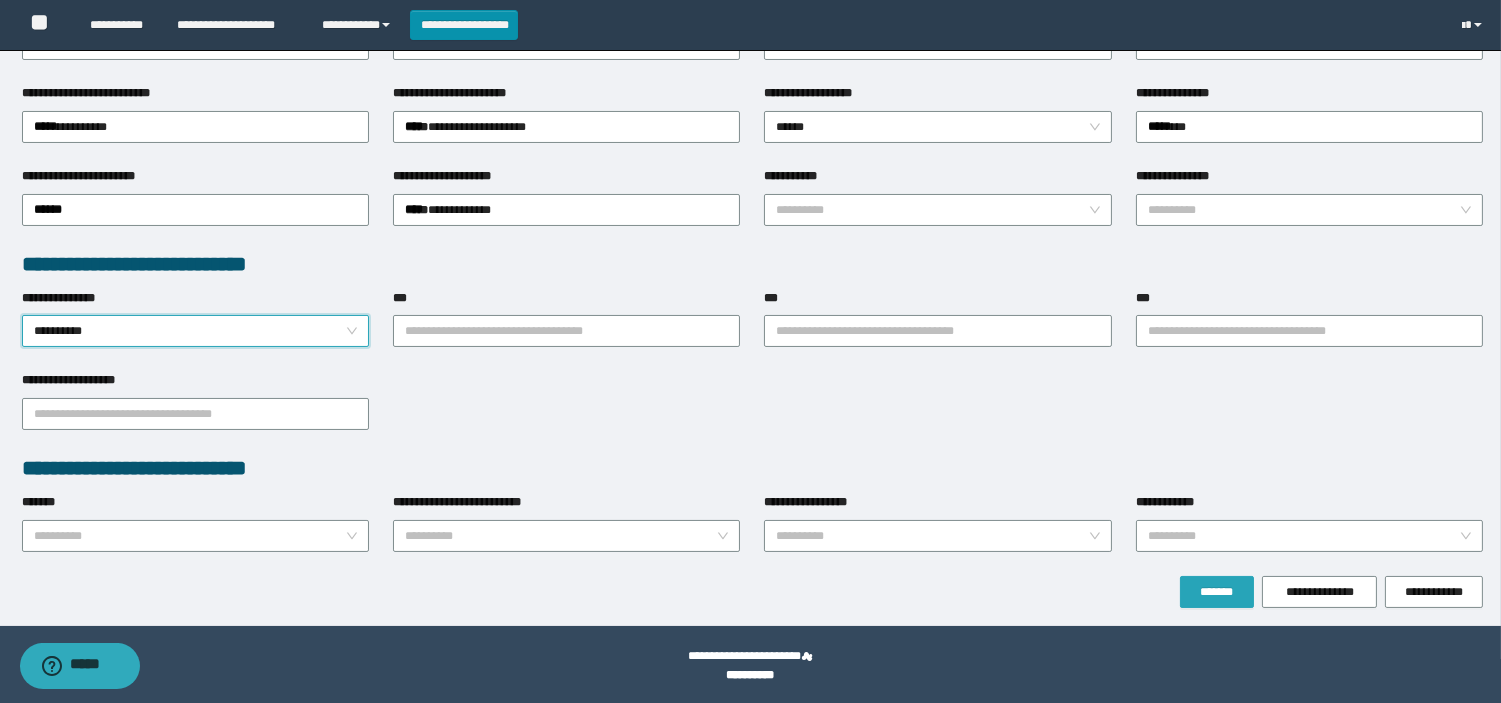 click on "*******" at bounding box center (1217, 592) 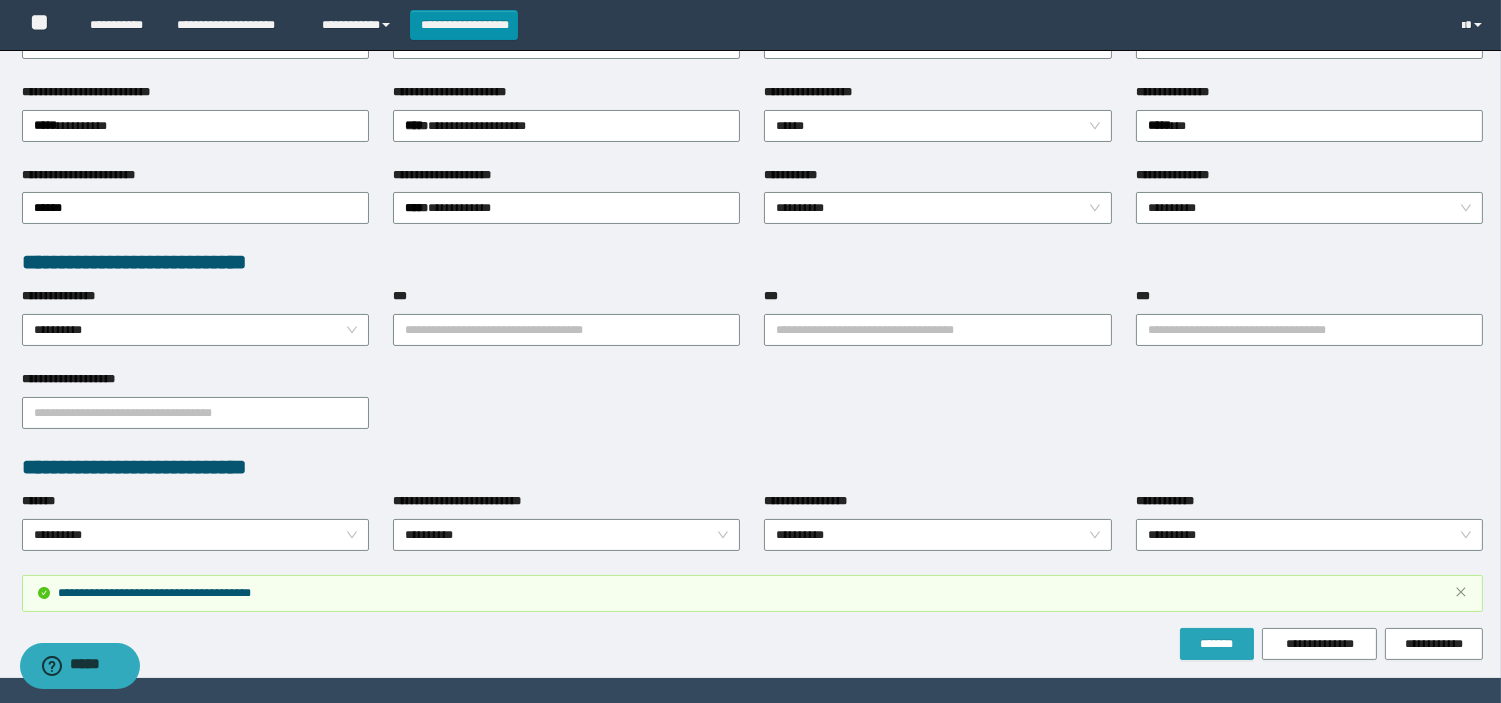 scroll, scrollTop: 465, scrollLeft: 0, axis: vertical 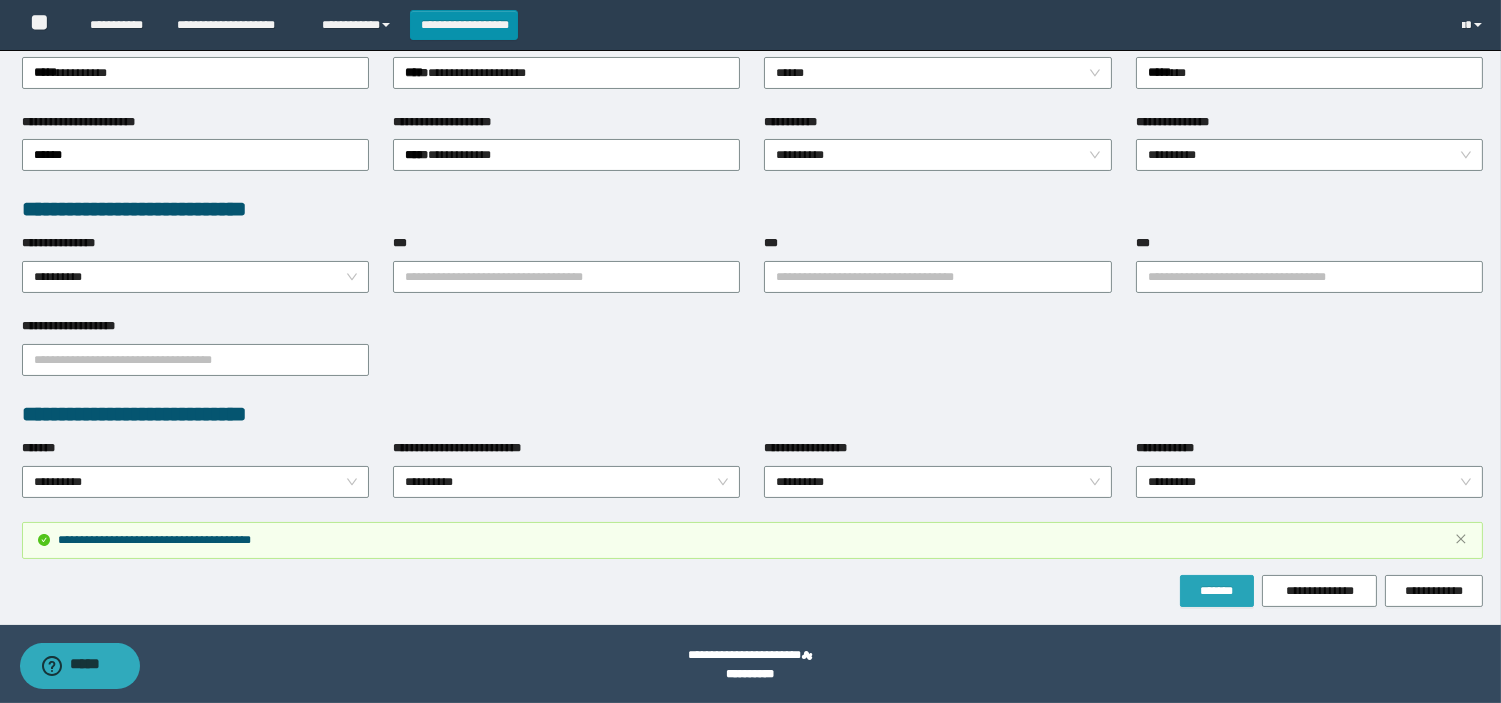 click on "*******" at bounding box center [1217, 591] 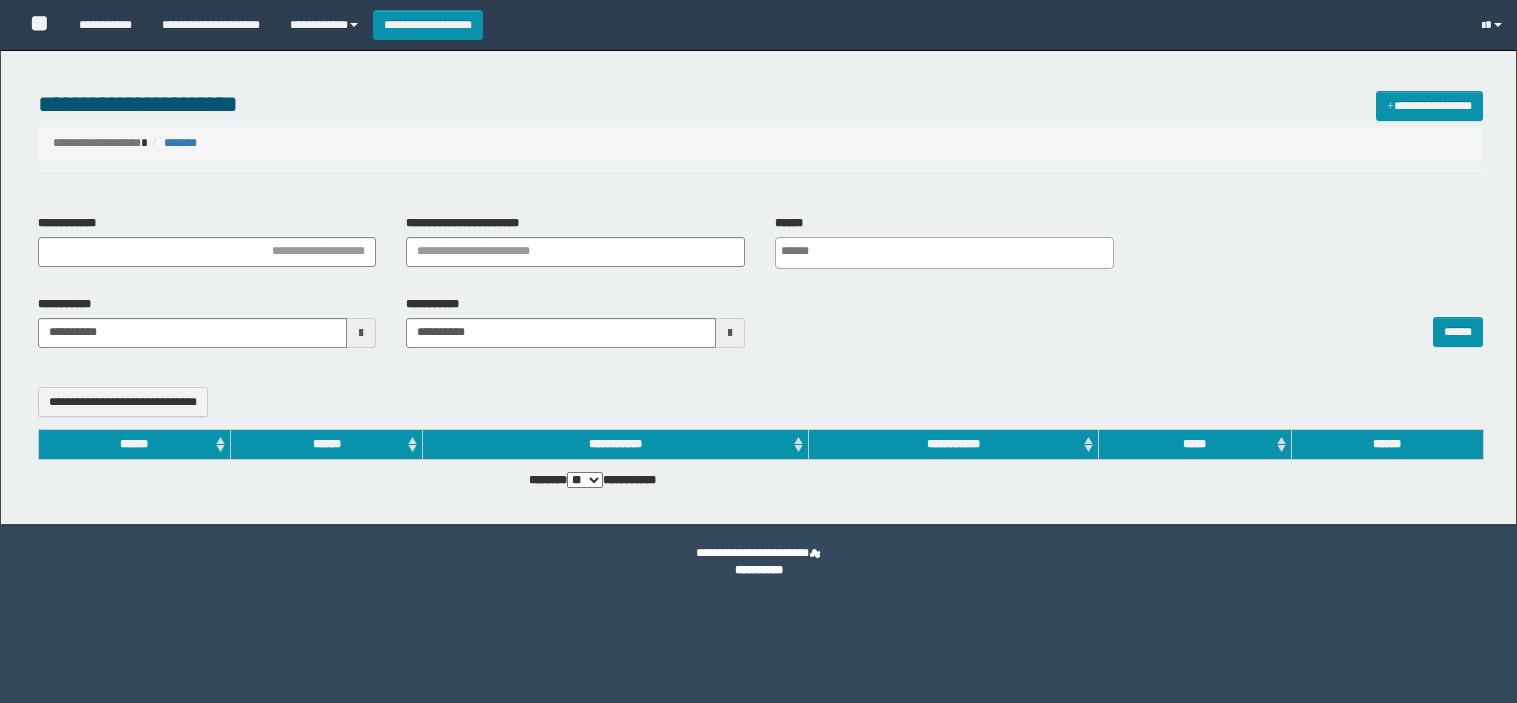 select 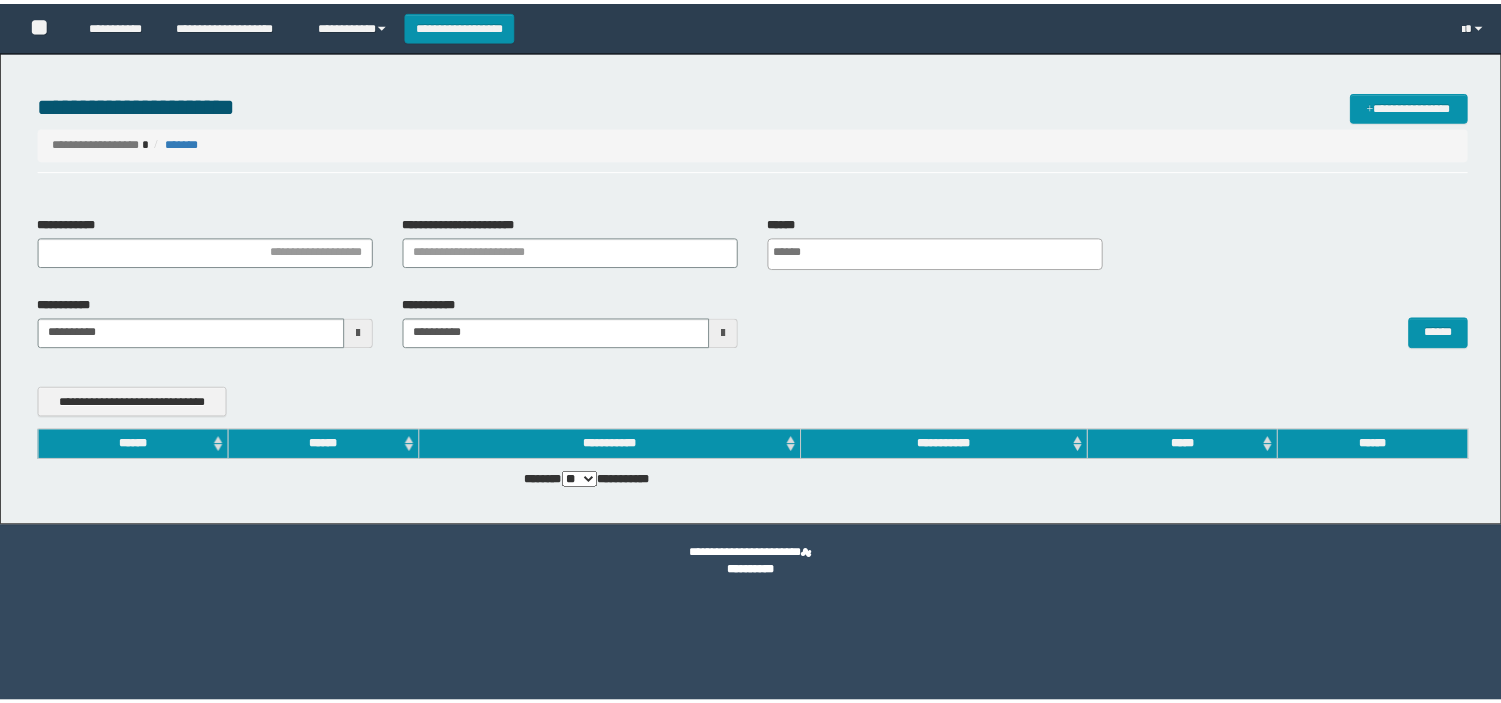 scroll, scrollTop: 0, scrollLeft: 0, axis: both 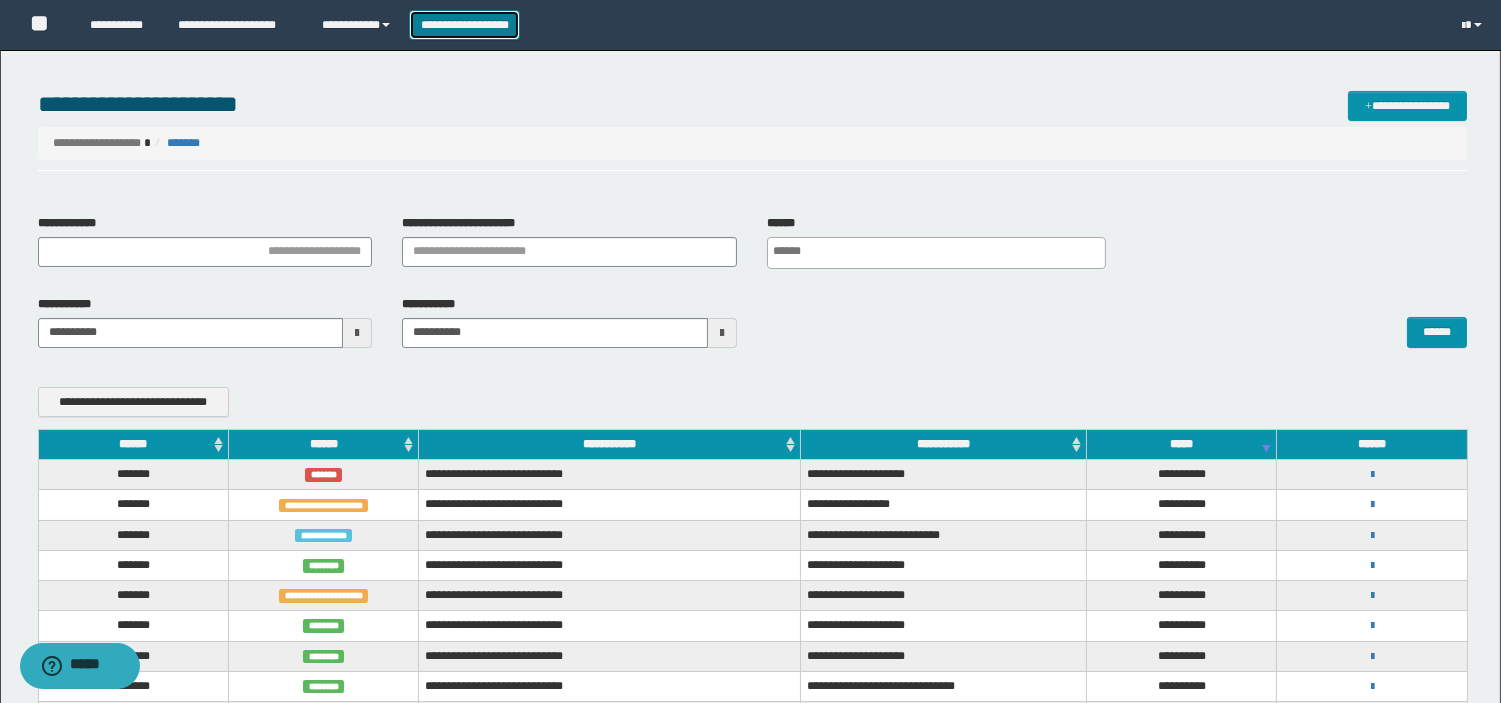 click on "**********" at bounding box center (464, 25) 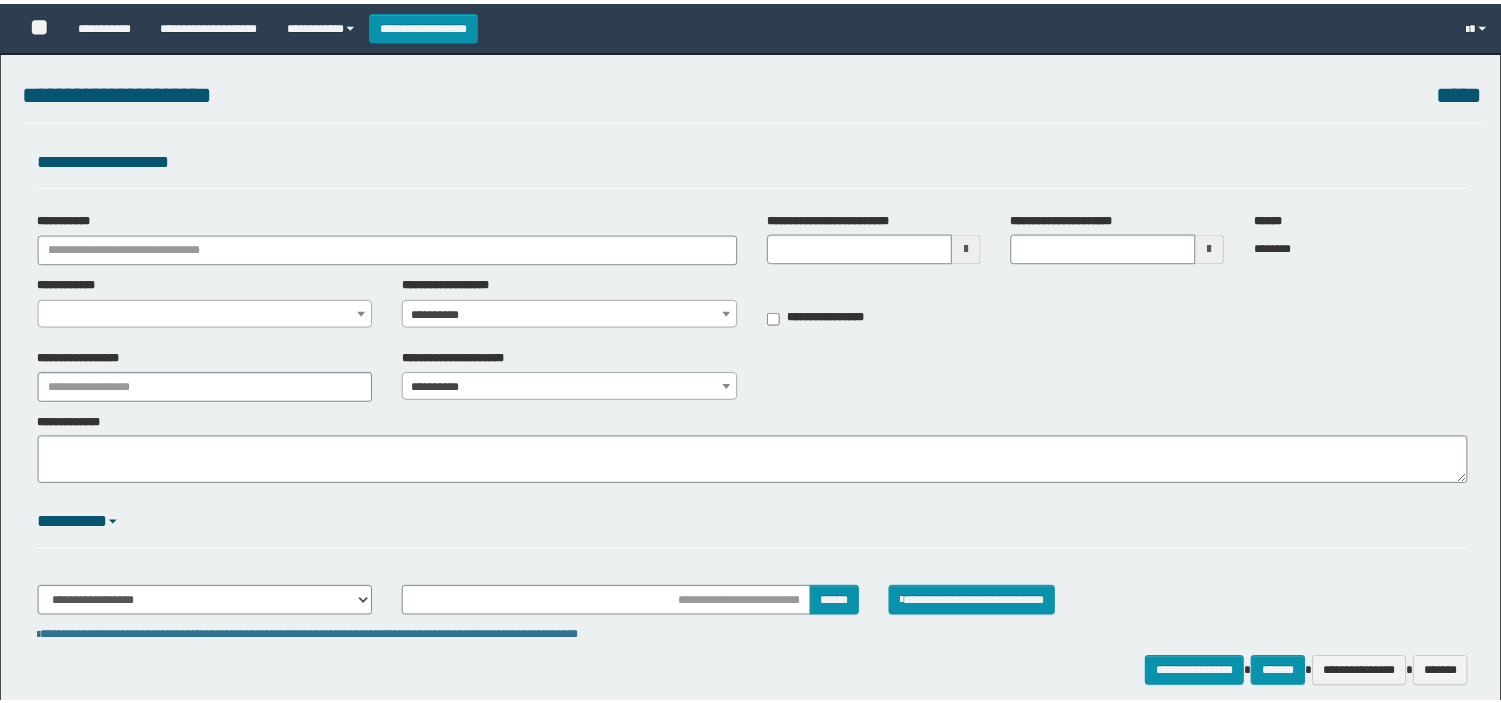 scroll, scrollTop: 0, scrollLeft: 0, axis: both 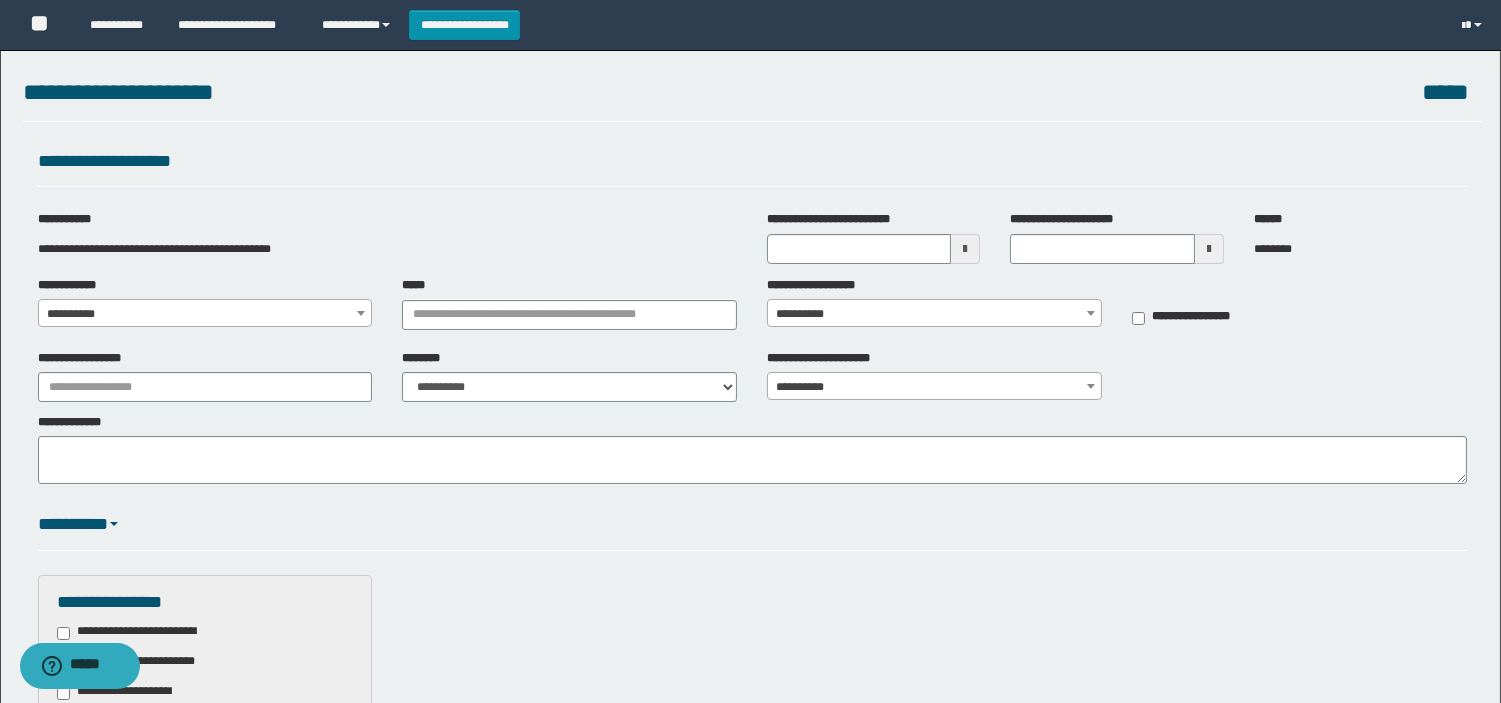 click on "**********" at bounding box center [205, 314] 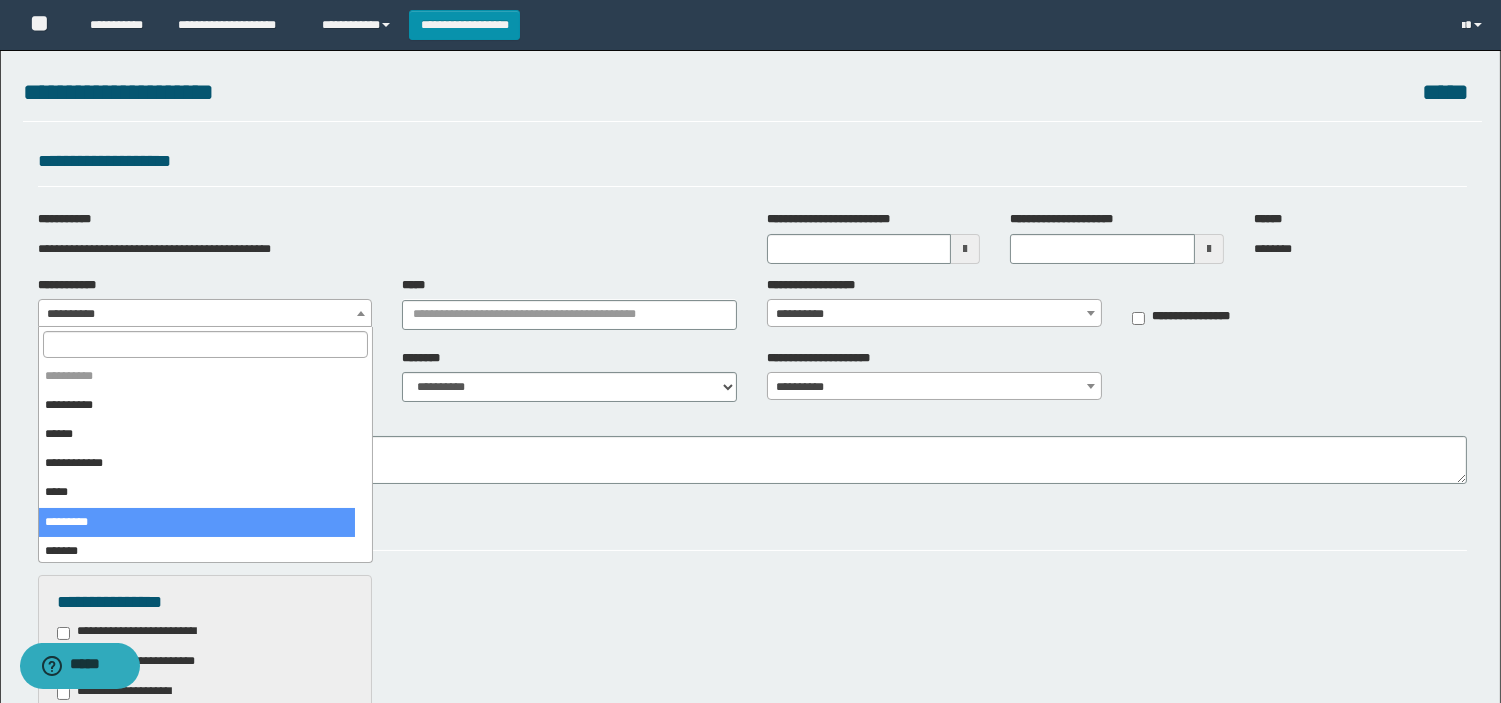 scroll, scrollTop: 36, scrollLeft: 0, axis: vertical 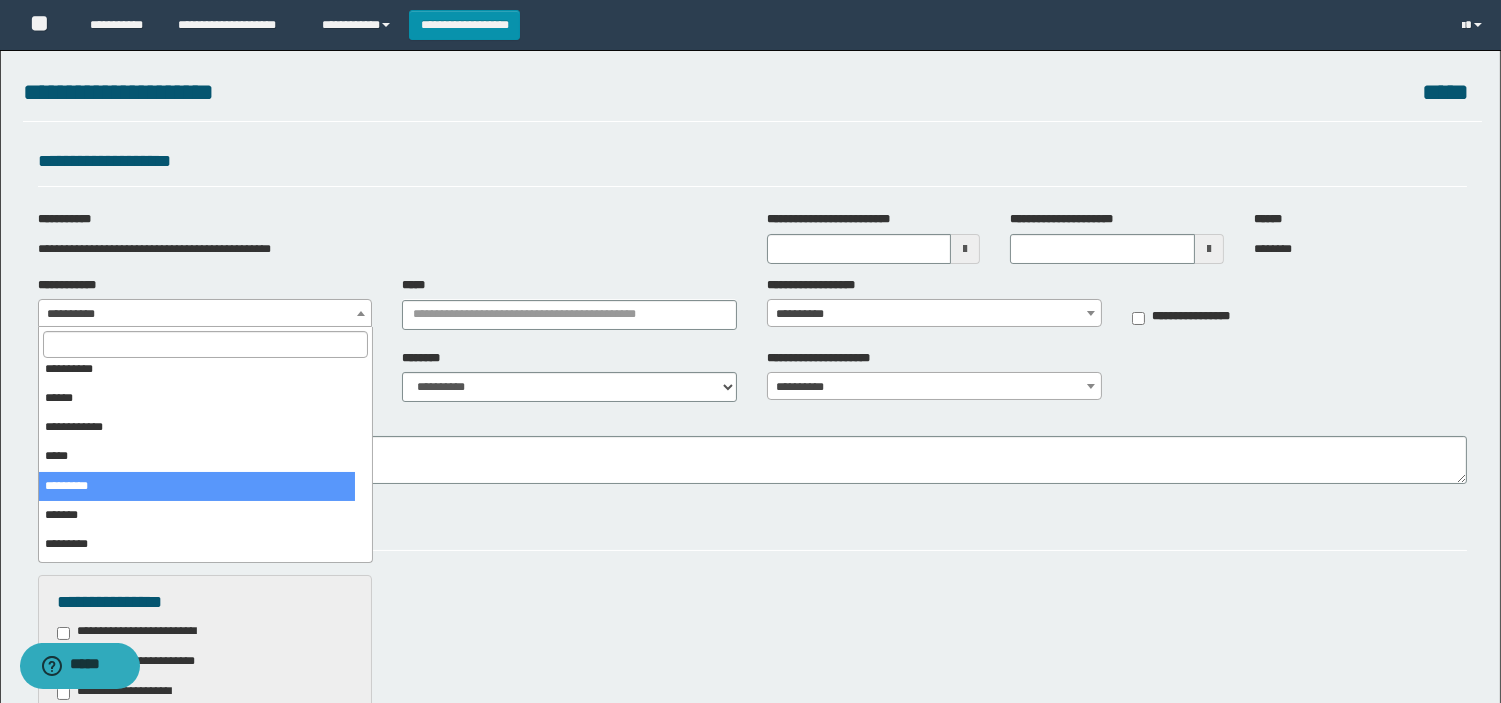 drag, startPoint x: 101, startPoint y: 487, endPoint x: 533, endPoint y: 348, distance: 453.81165 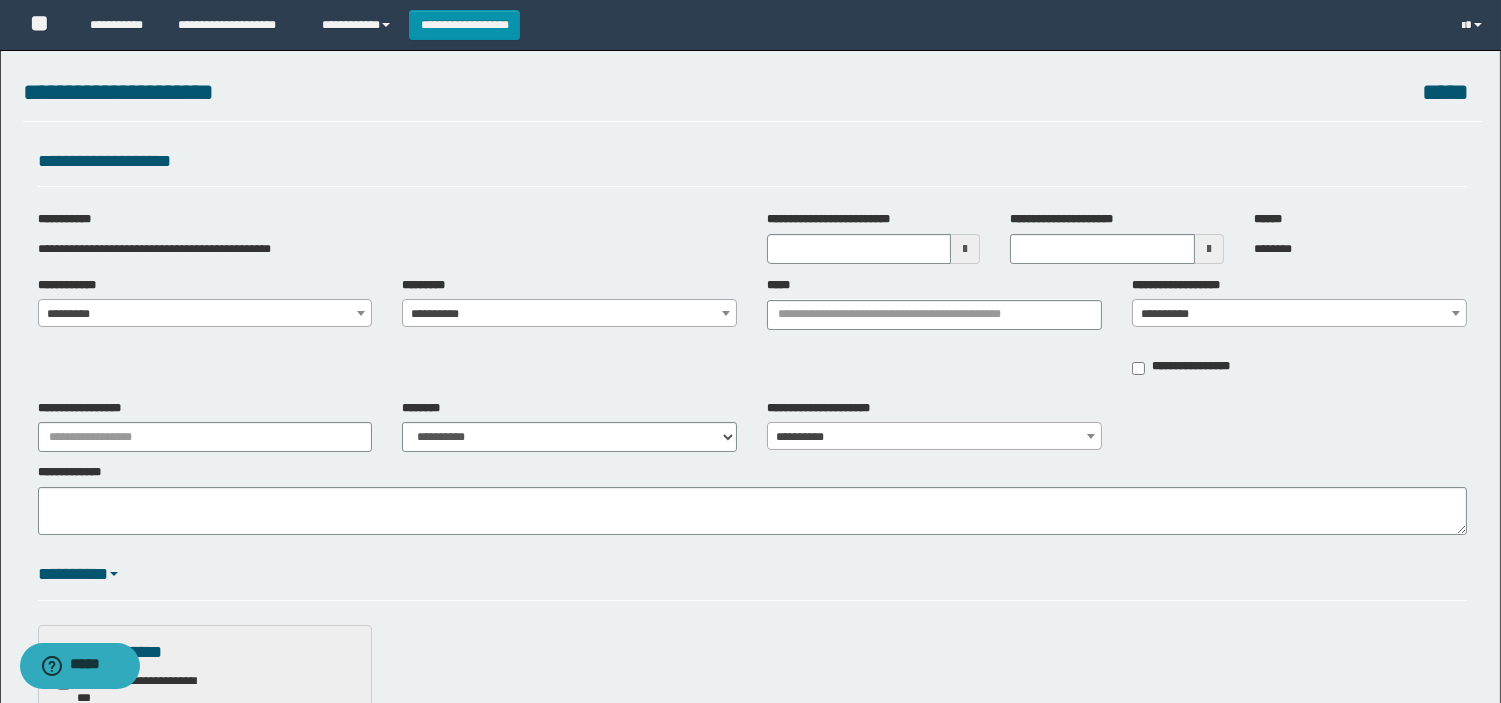 click on "**********" at bounding box center [569, 314] 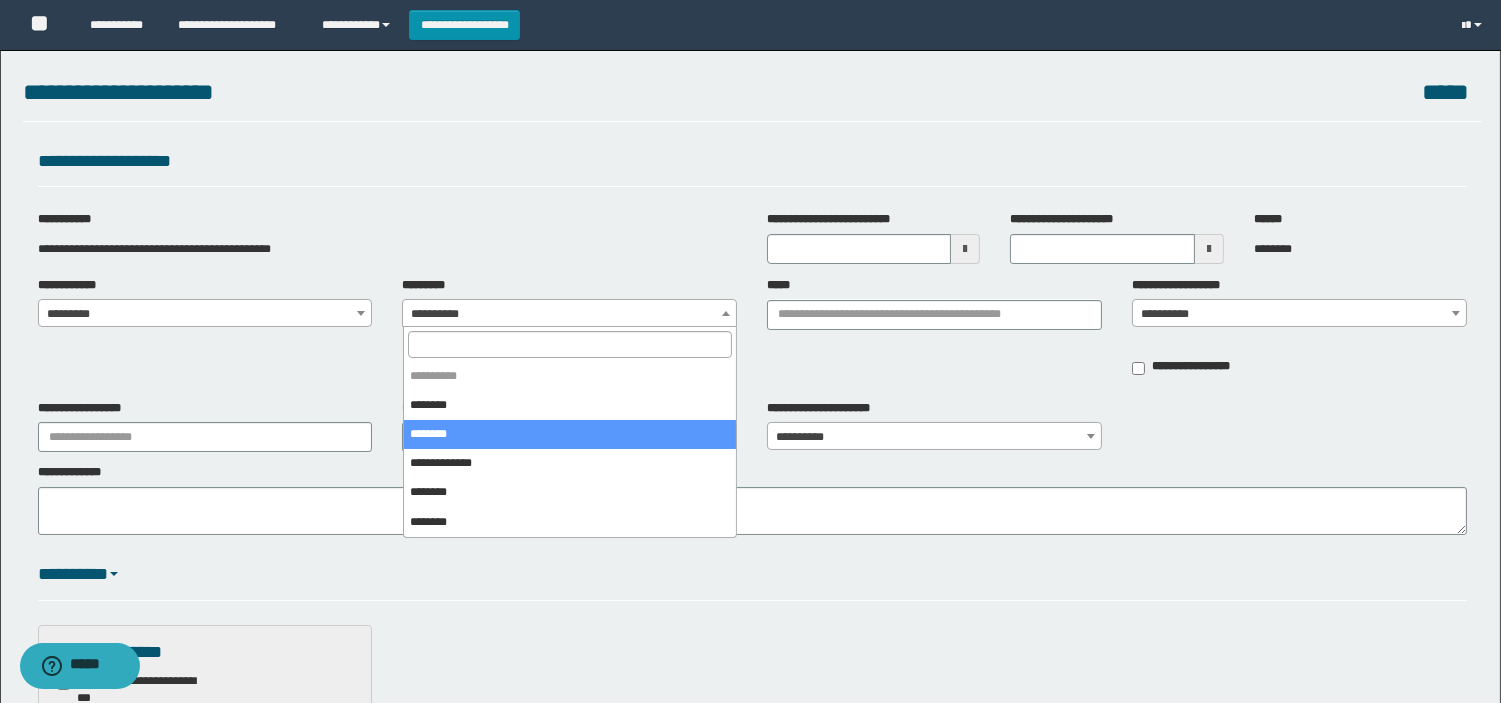 select on "*" 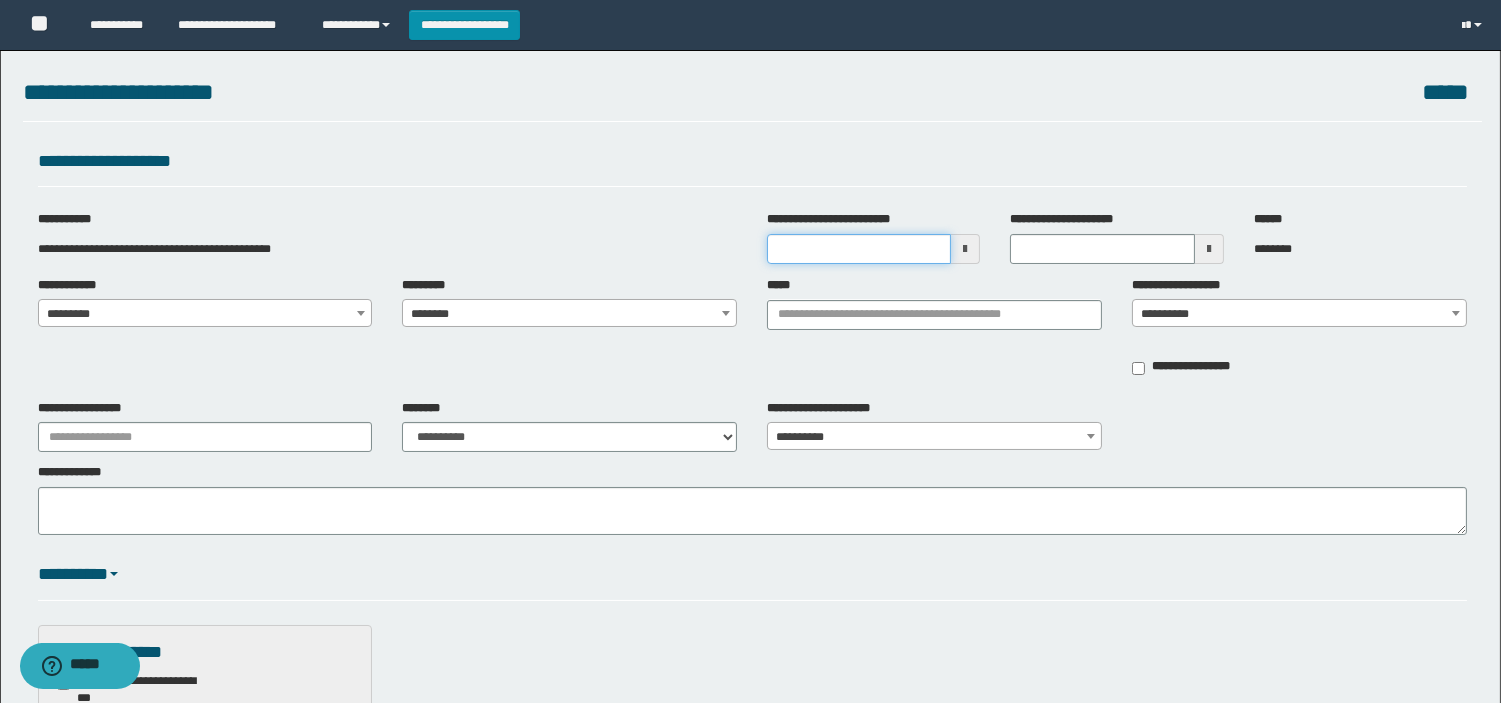 click on "**********" at bounding box center (859, 249) 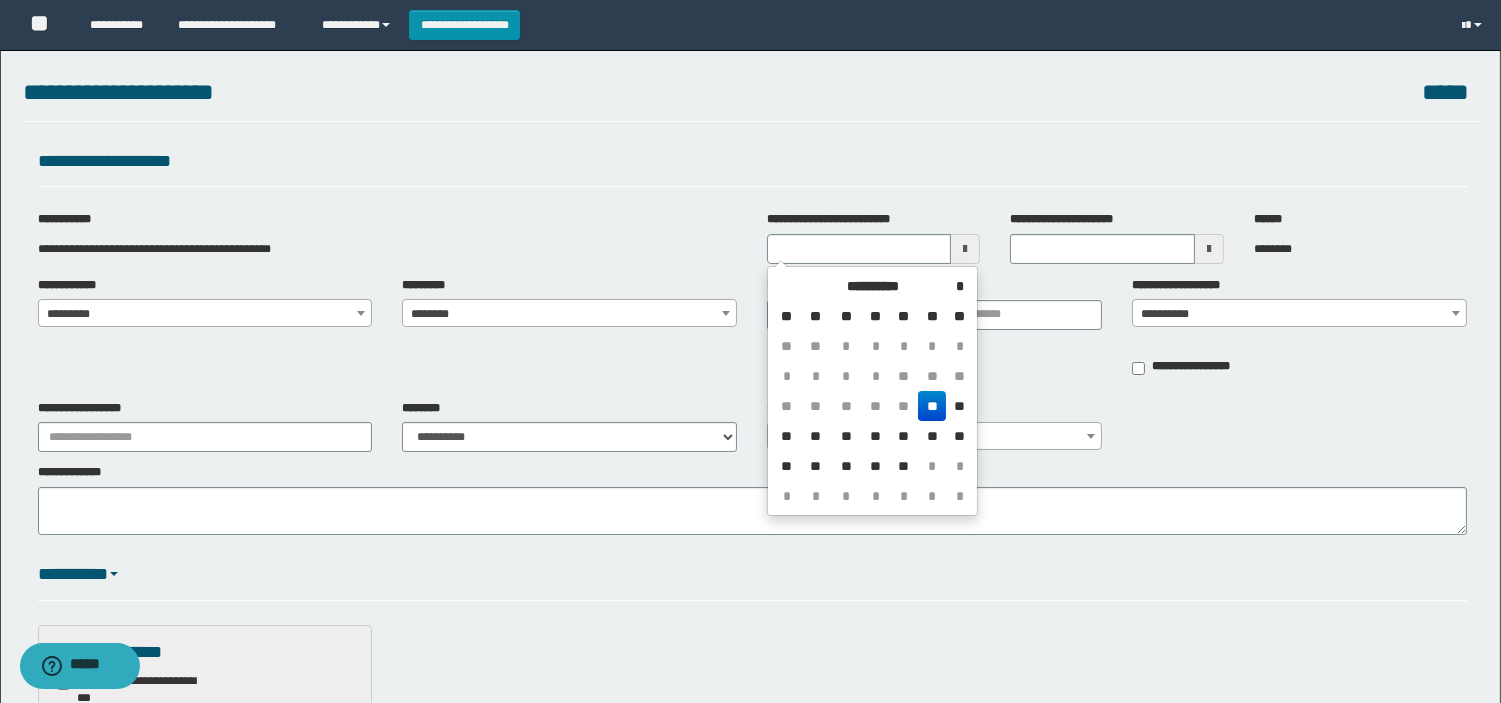 drag, startPoint x: 942, startPoint y: 397, endPoint x: 918, endPoint y: 386, distance: 26.400757 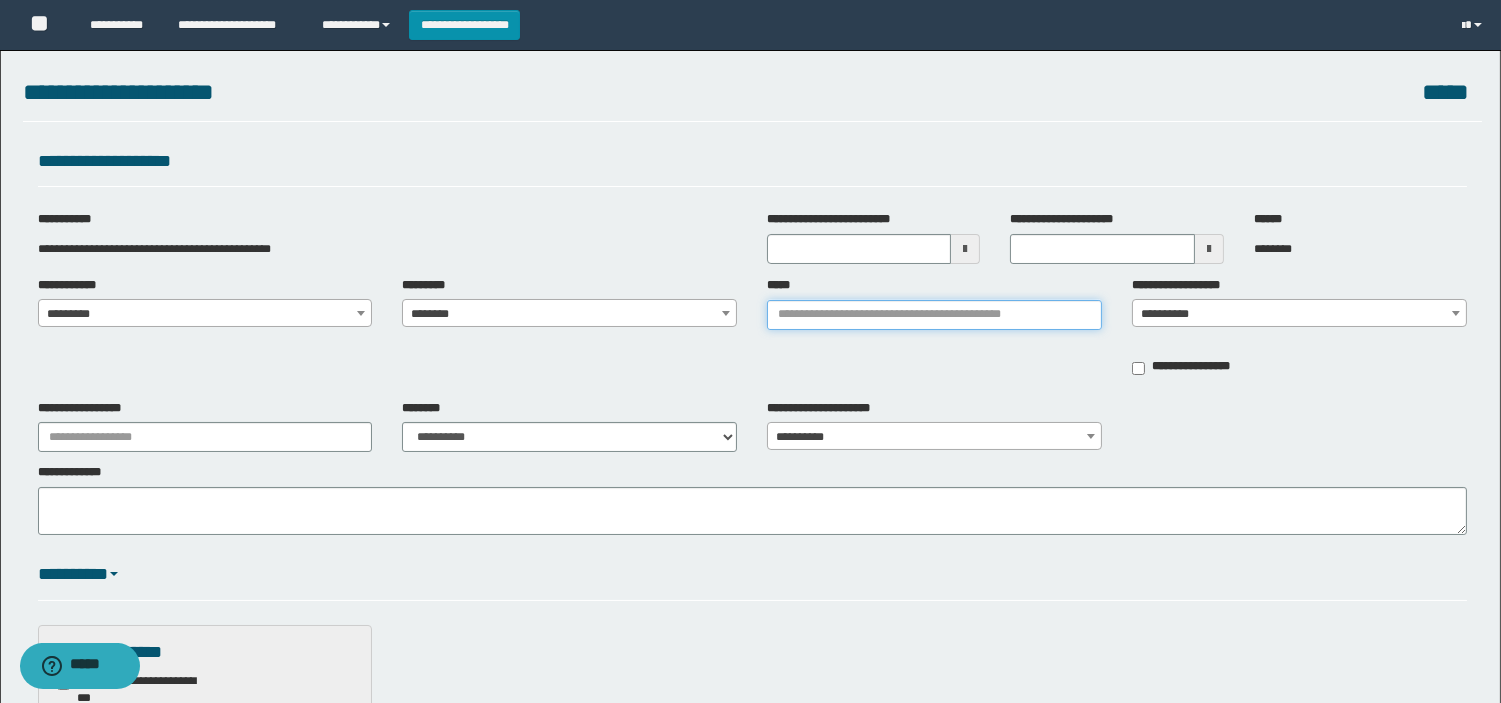 click on "*****" at bounding box center (934, 315) 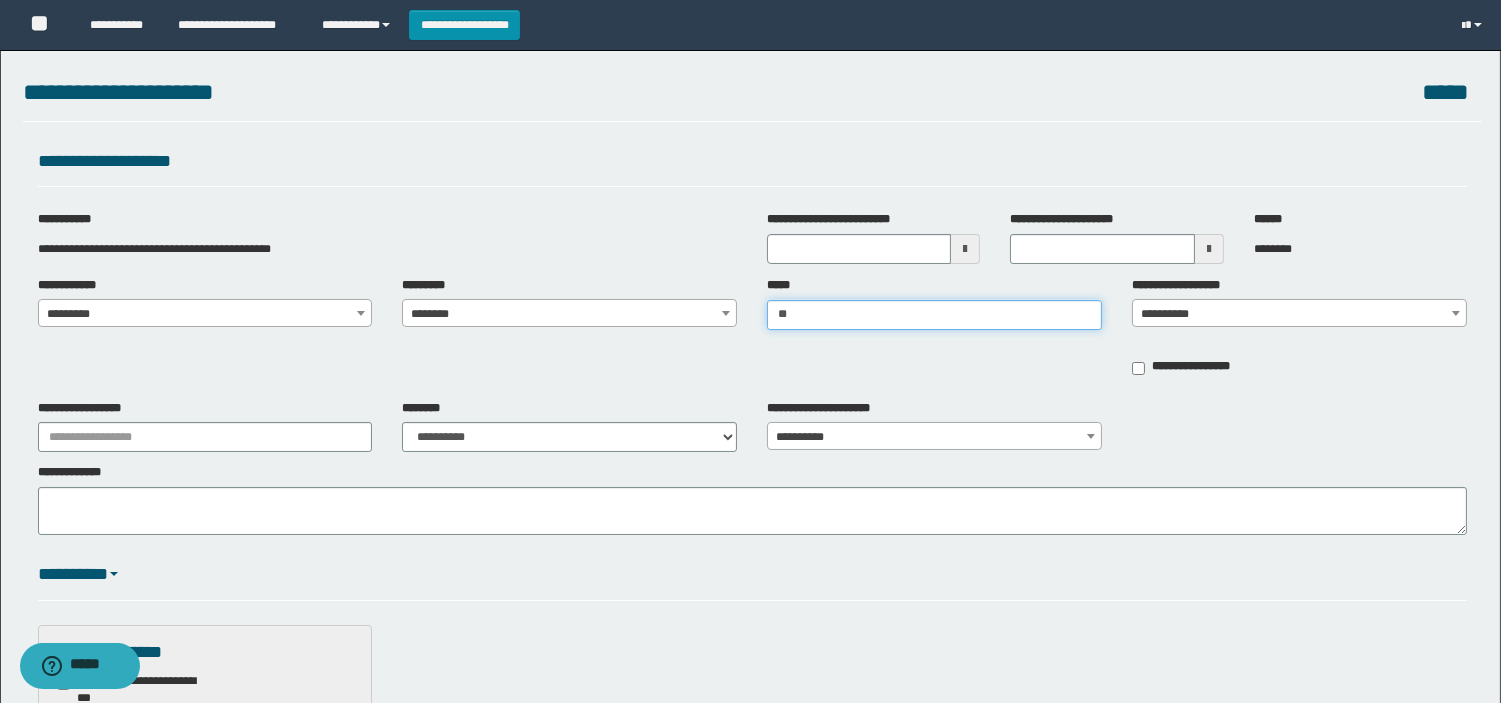 type on "***" 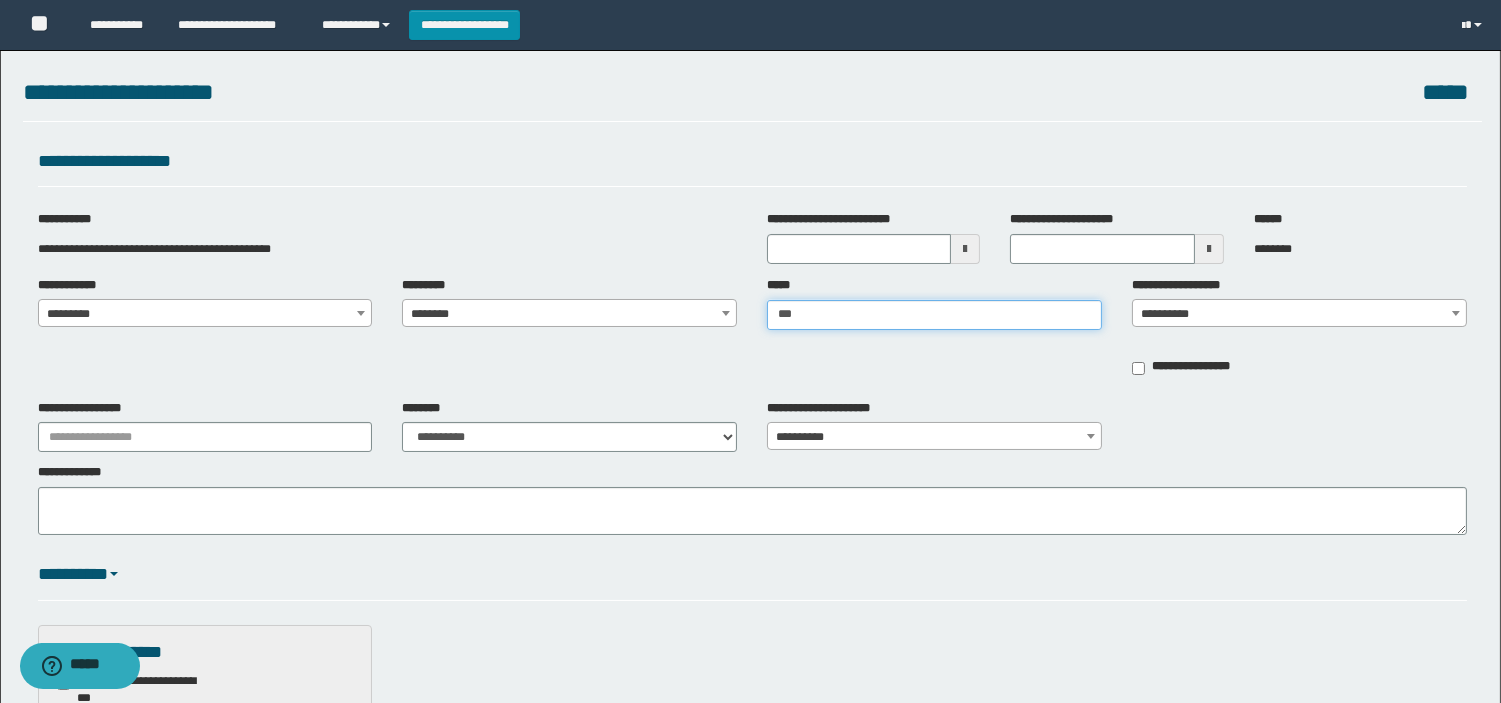 type on "***" 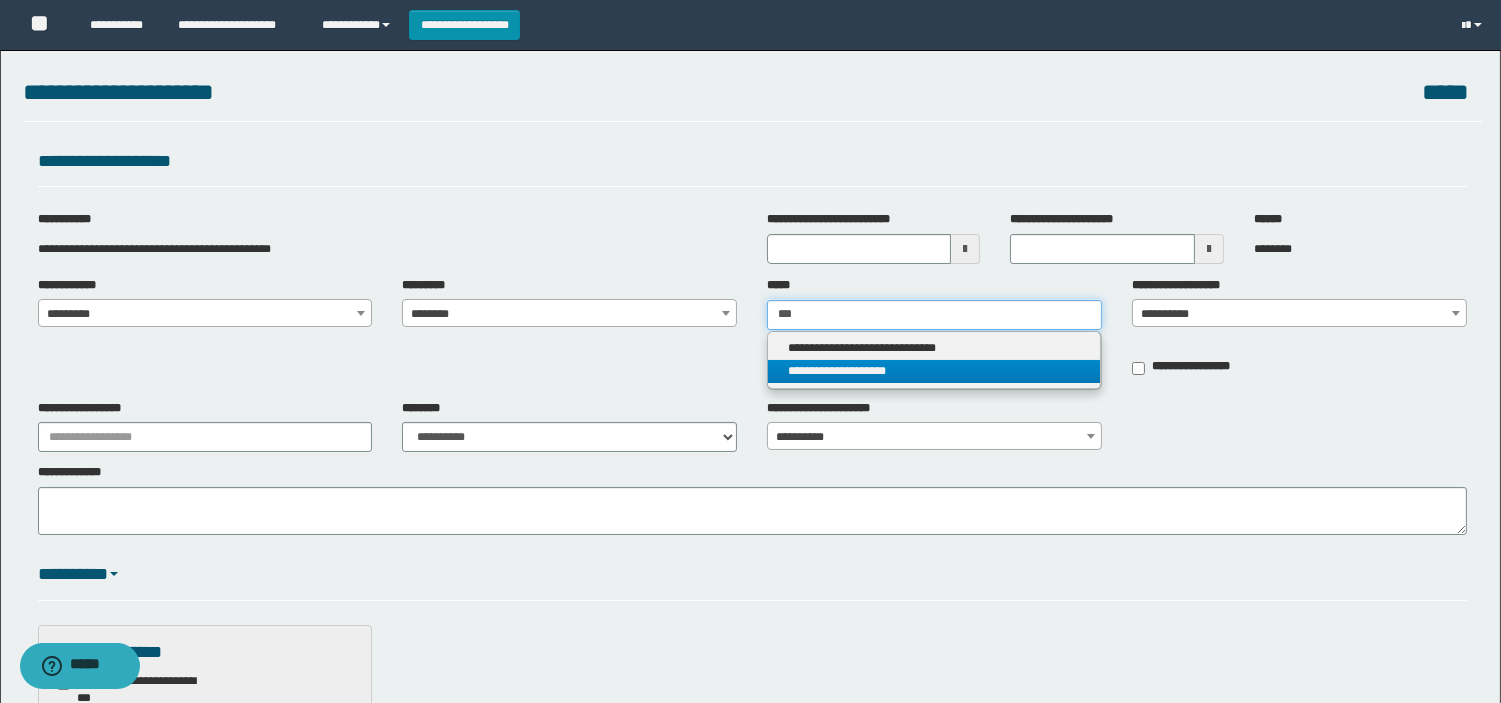 type on "***" 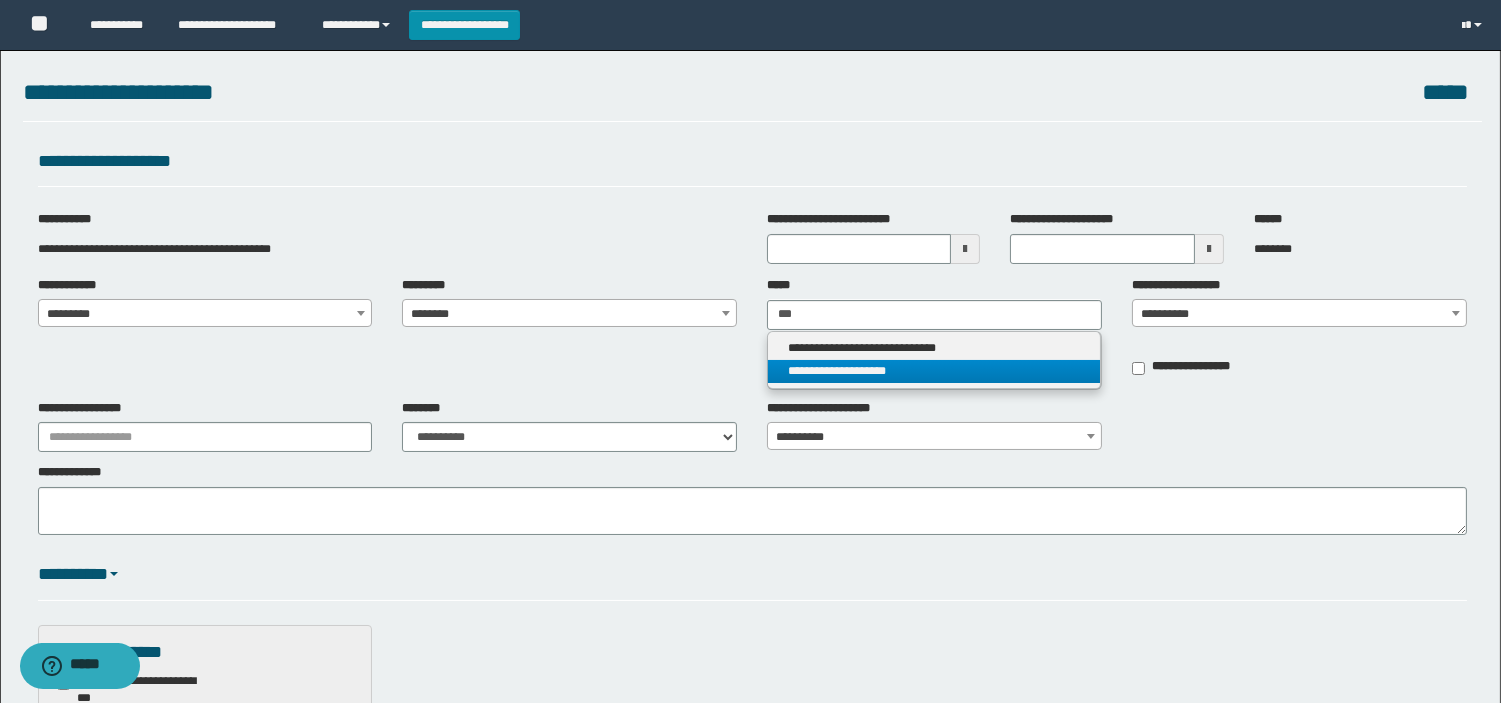 type 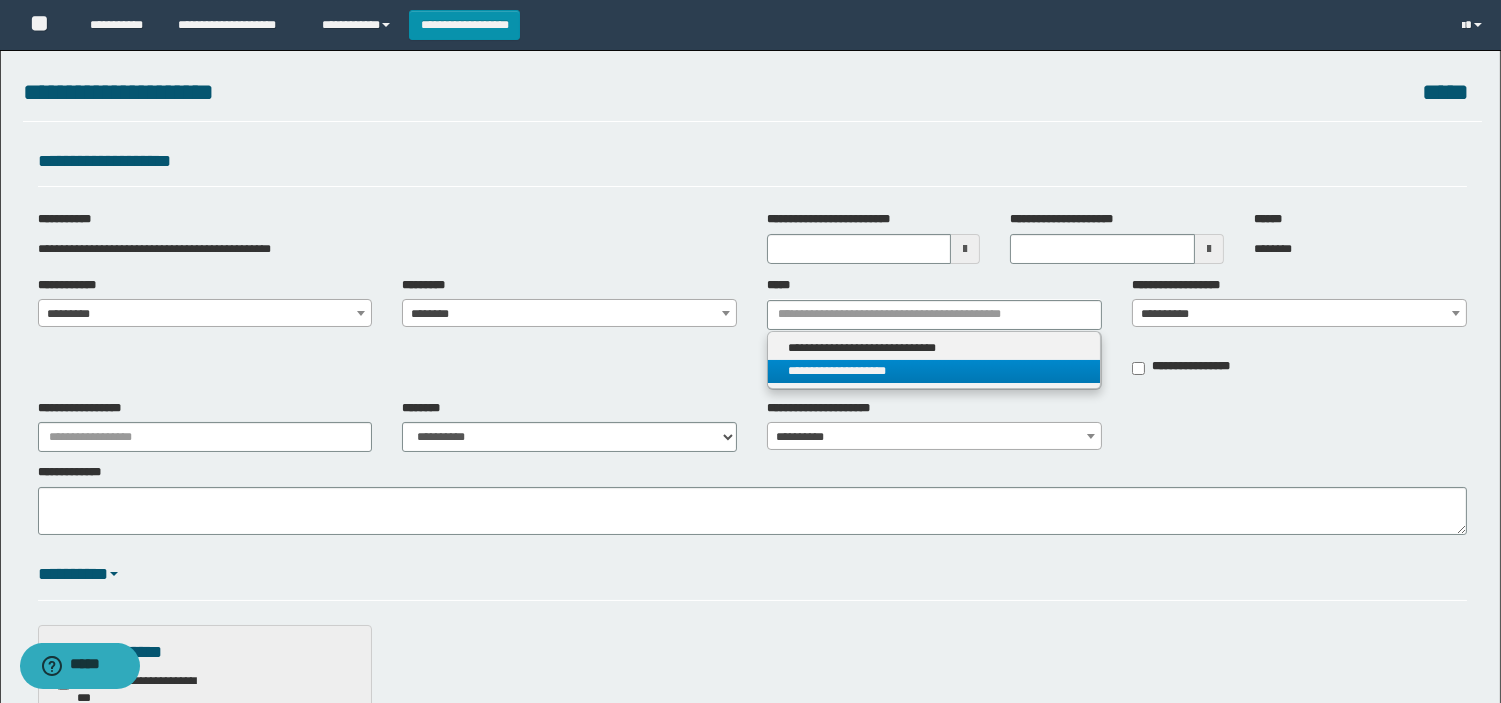 click on "**********" at bounding box center (934, 371) 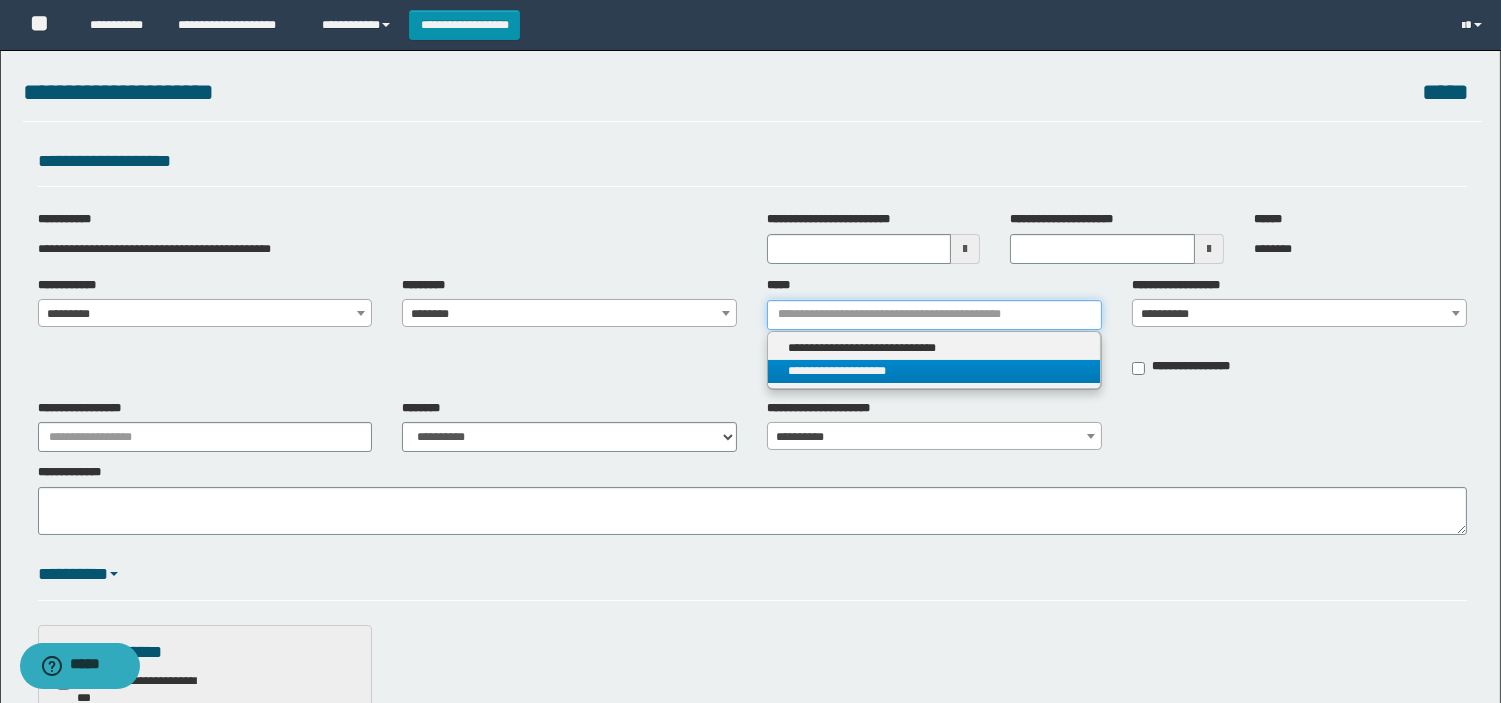 type 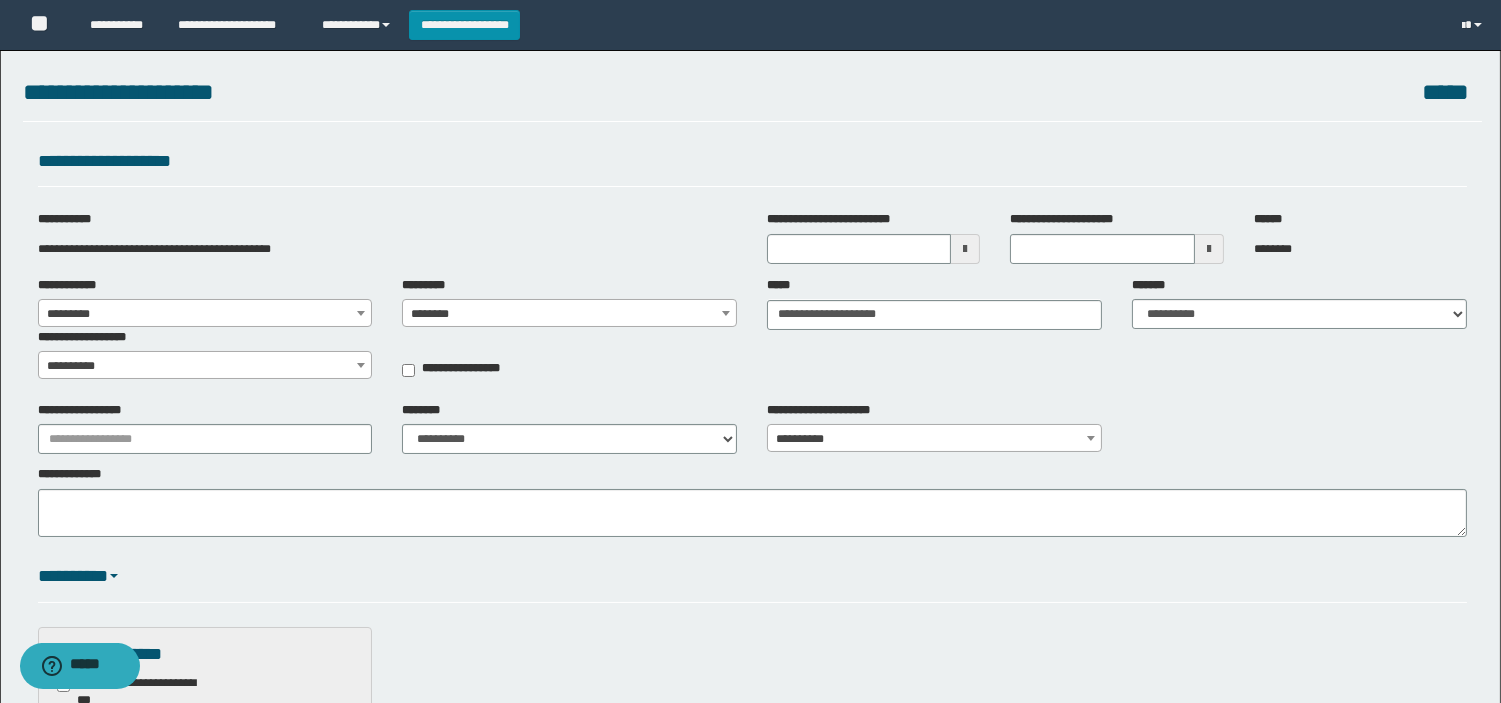click on "*******" at bounding box center (1153, 285) 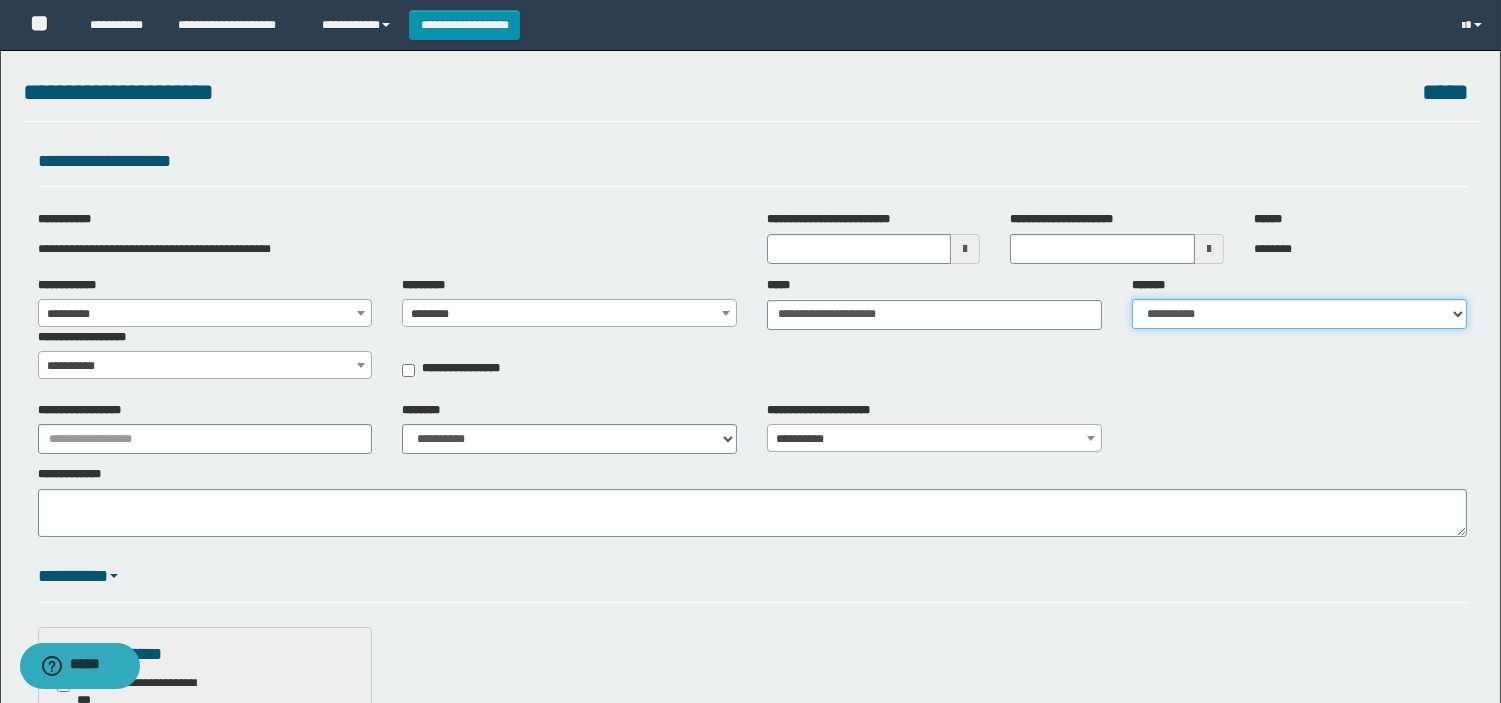 click on "**********" at bounding box center (1299, 314) 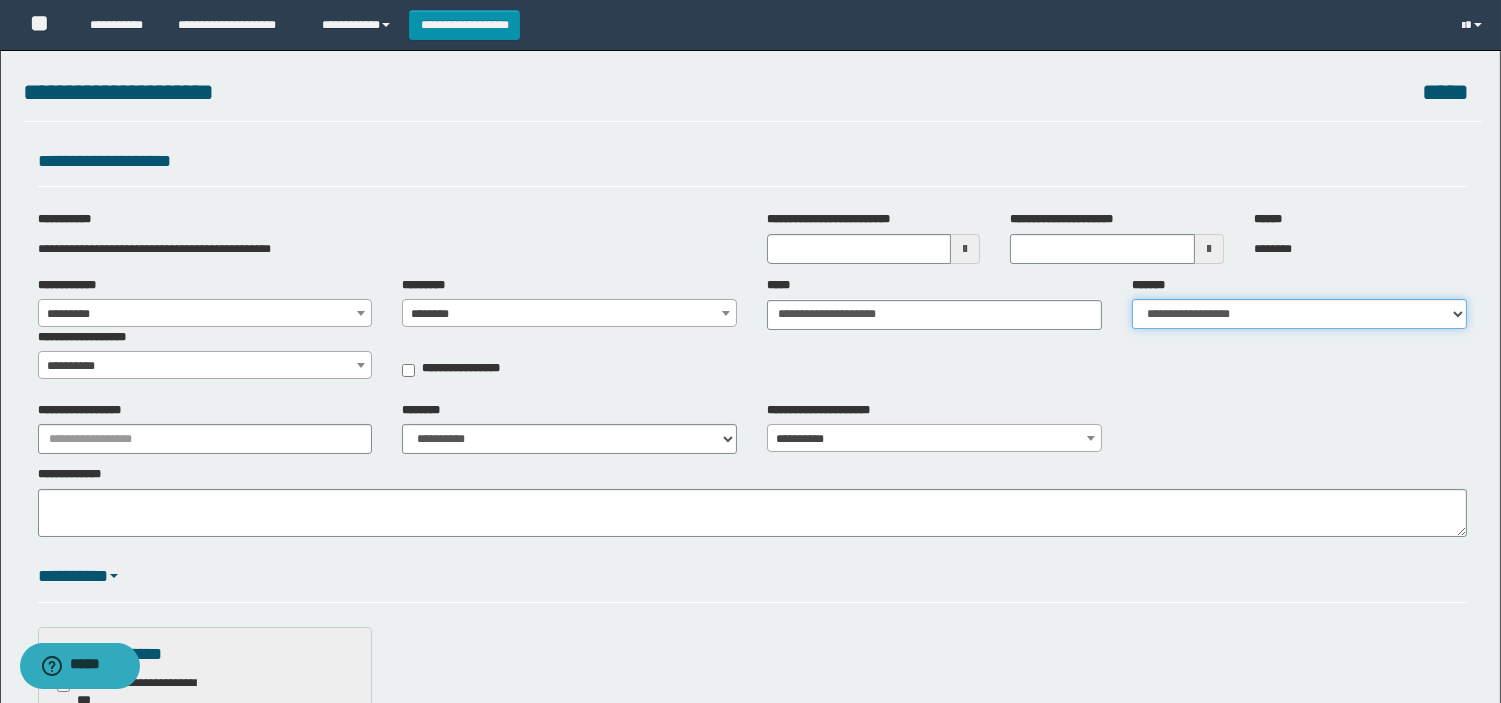 click on "**********" at bounding box center [1299, 314] 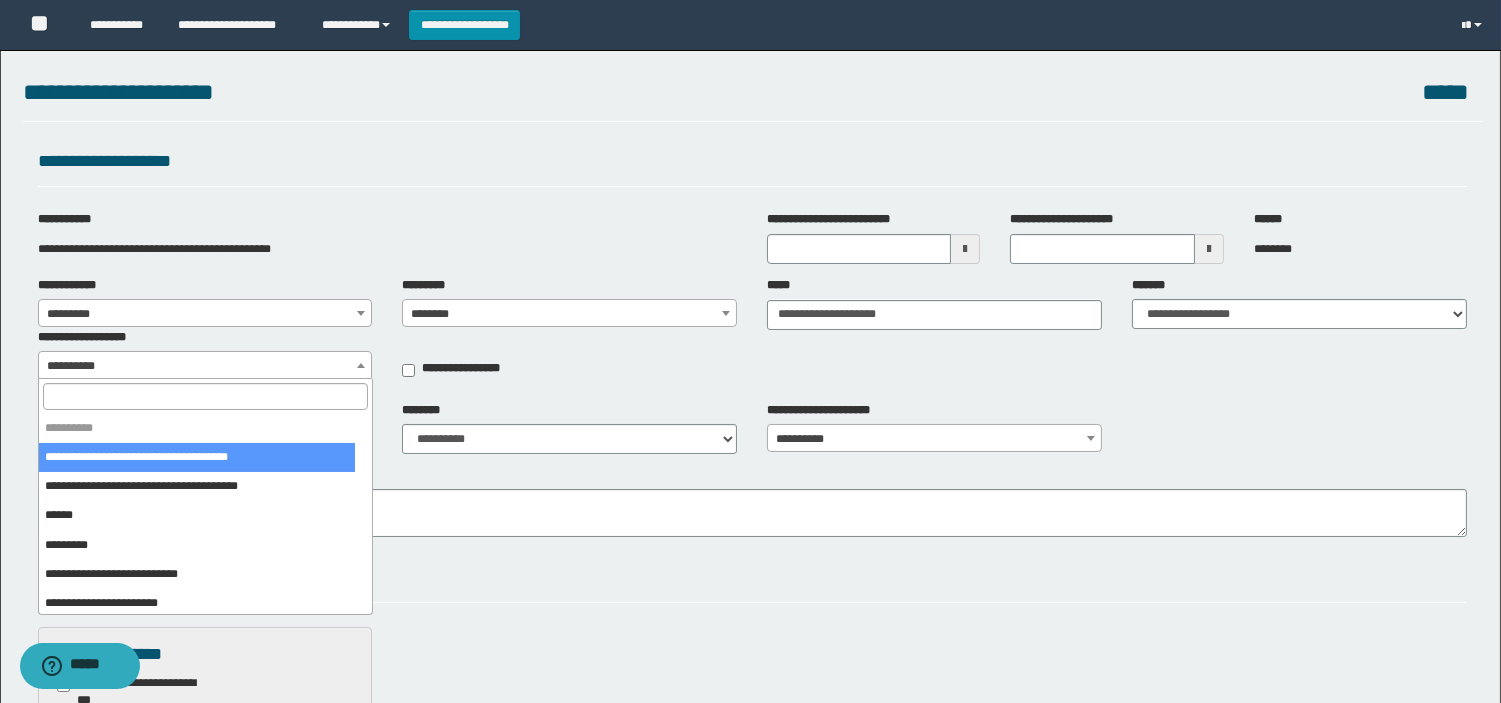 click on "**********" at bounding box center [205, 366] 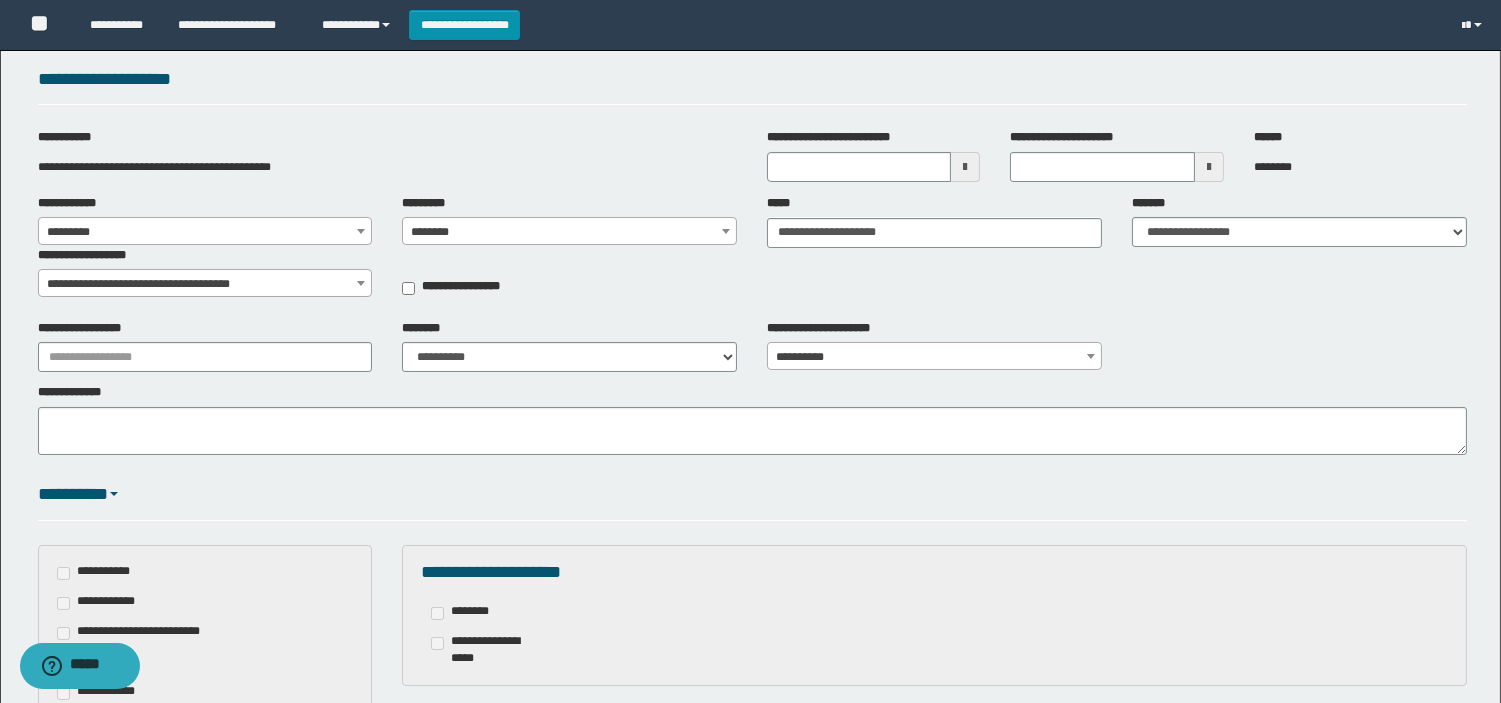 scroll, scrollTop: 74, scrollLeft: 0, axis: vertical 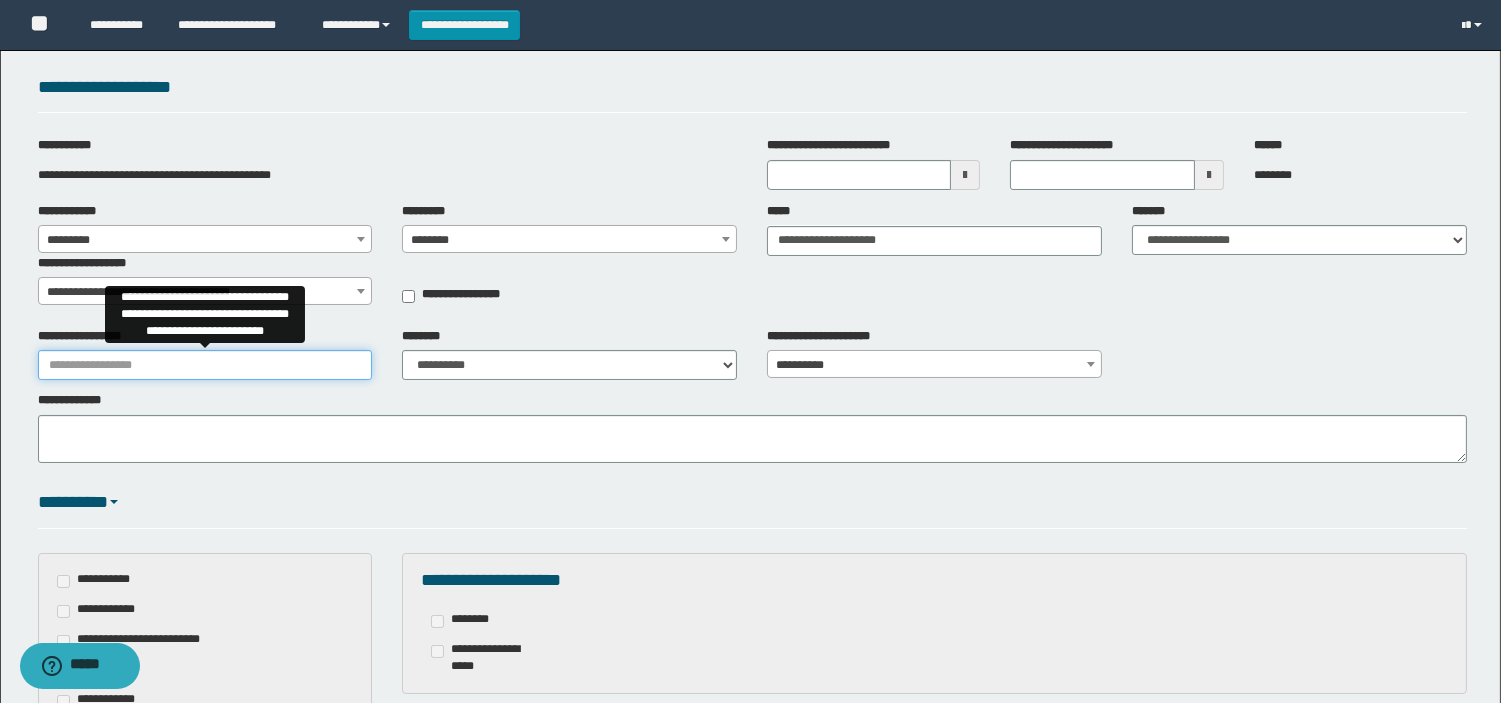 click on "**********" at bounding box center (205, 365) 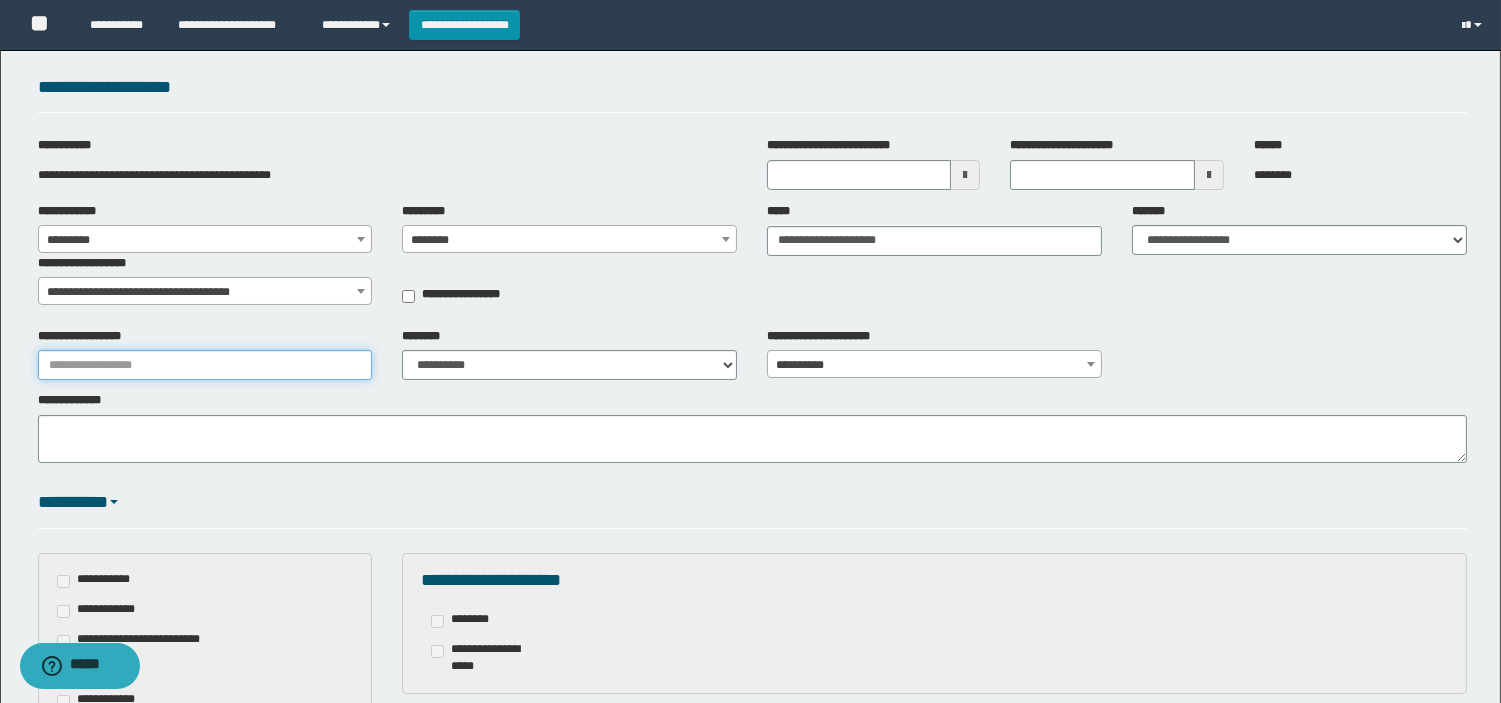 type on "**********" 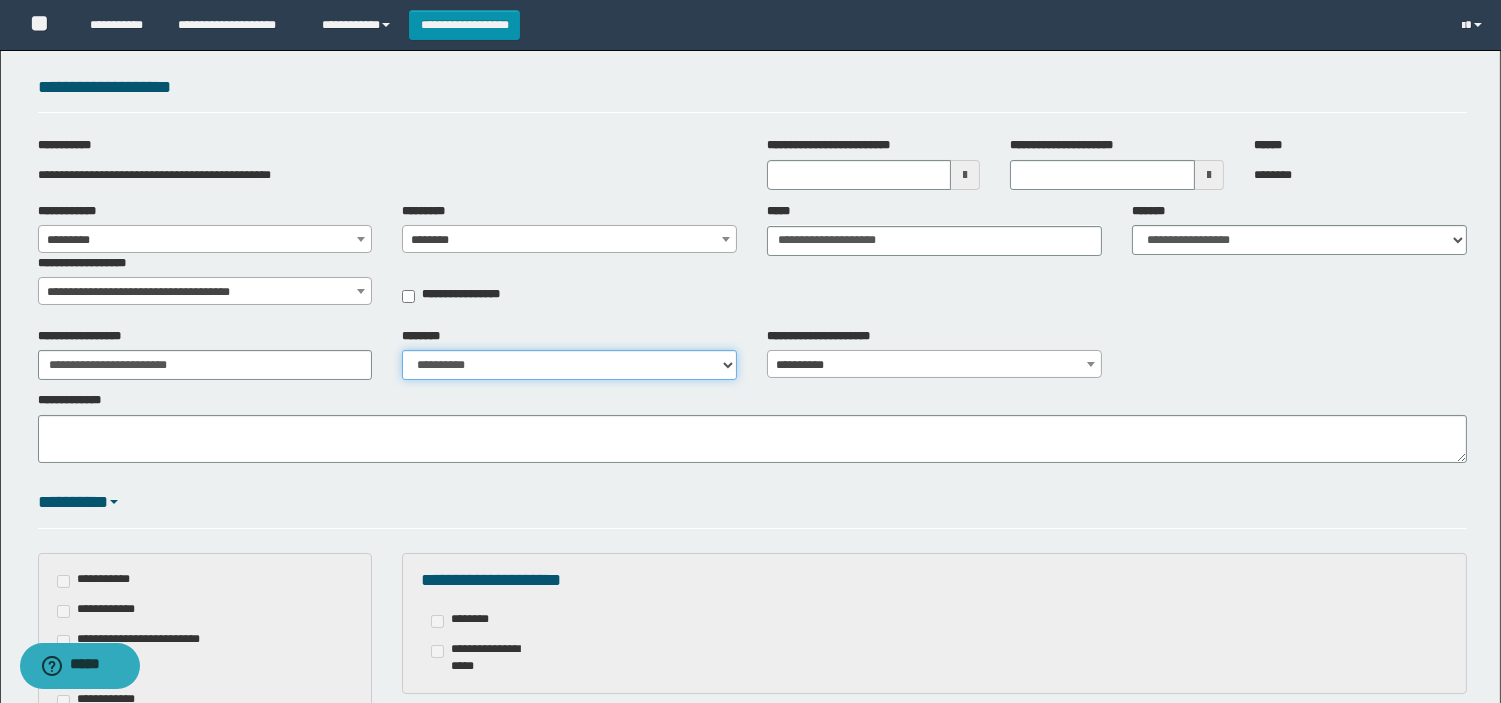 click on "**********" at bounding box center [569, 365] 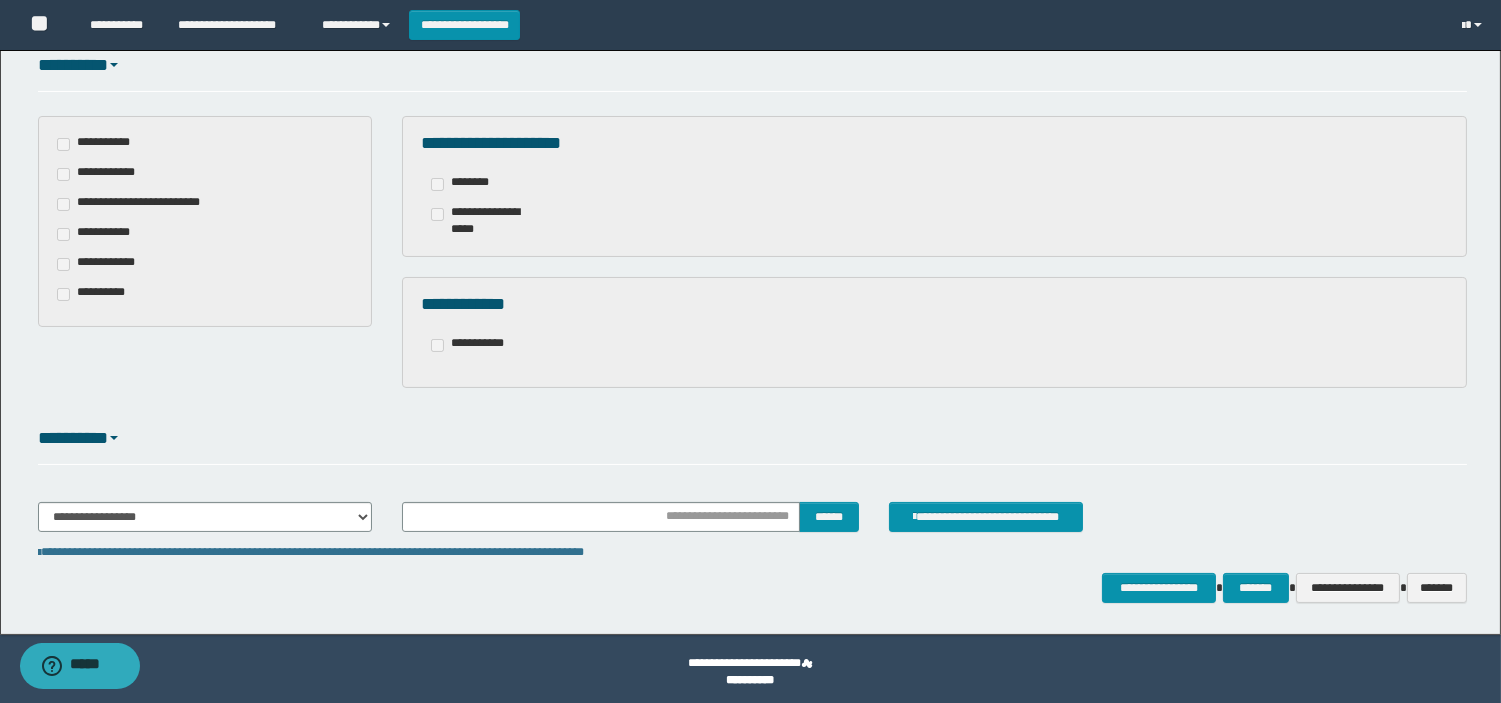 scroll, scrollTop: 516, scrollLeft: 0, axis: vertical 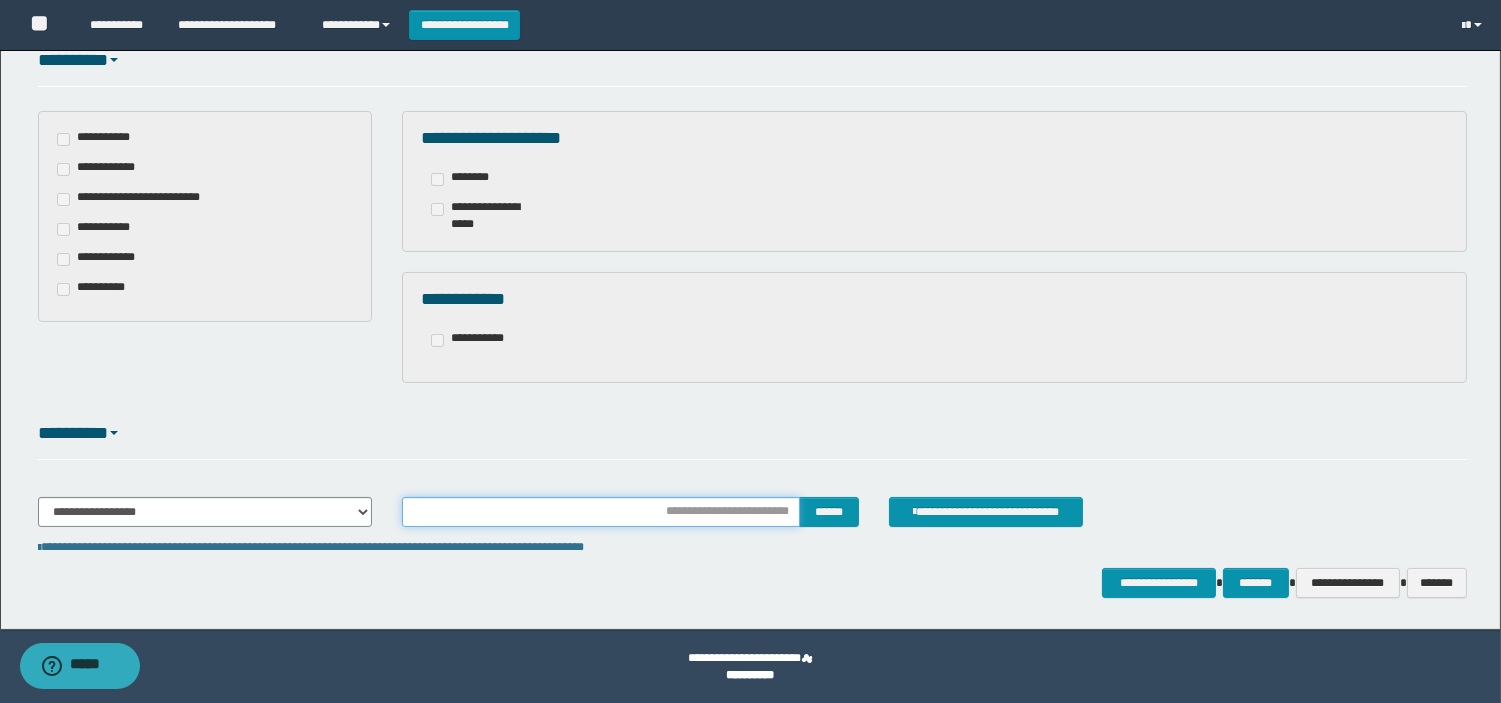 click at bounding box center (601, 512) 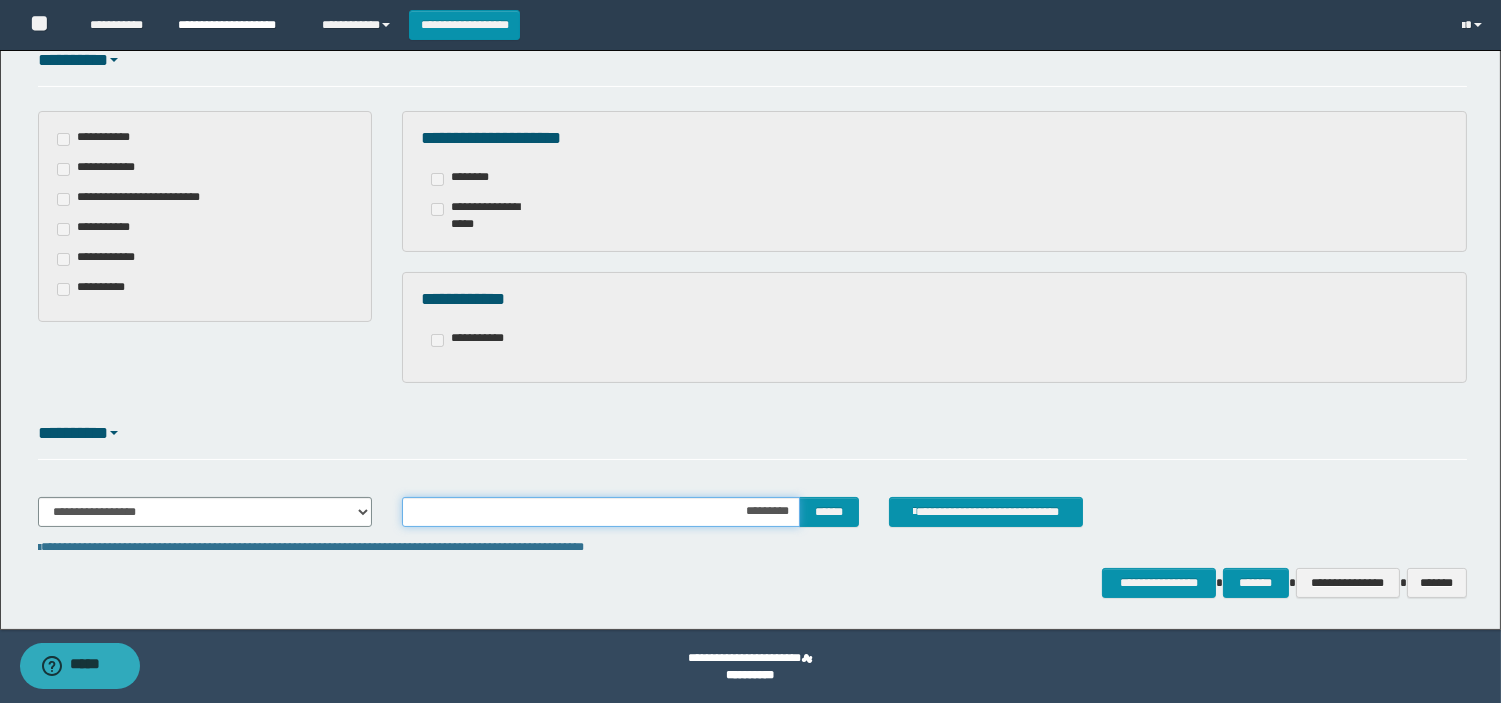 type on "**********" 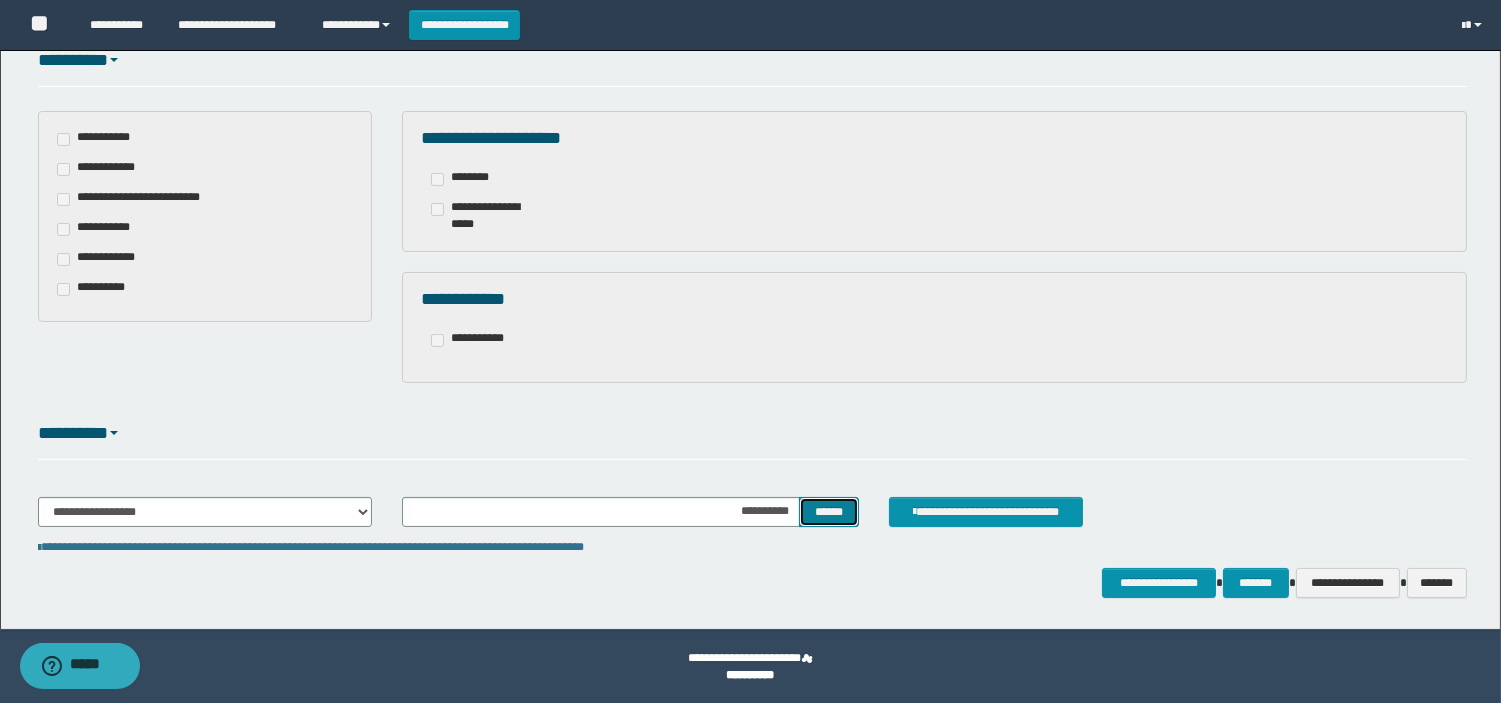 click on "******" at bounding box center [829, 512] 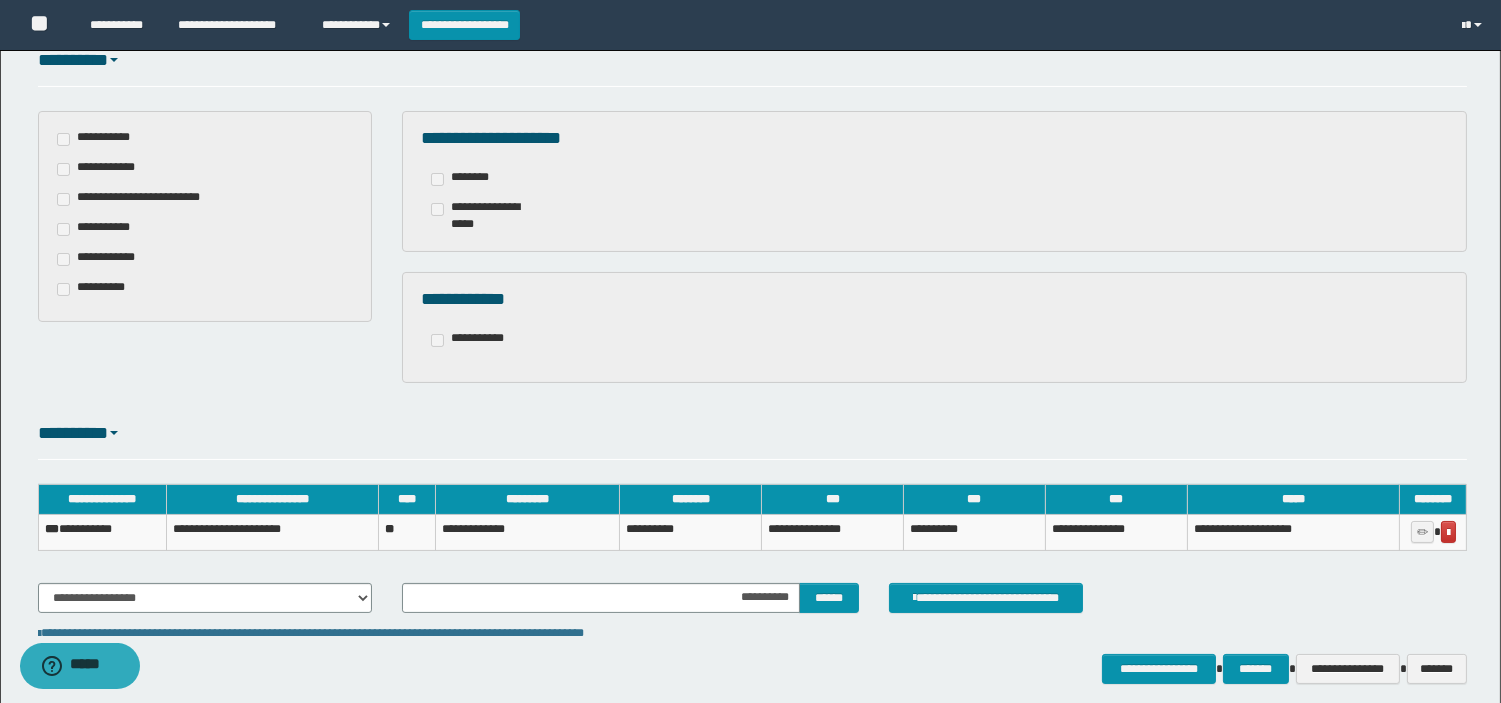click on "**********" at bounding box center (102, 532) 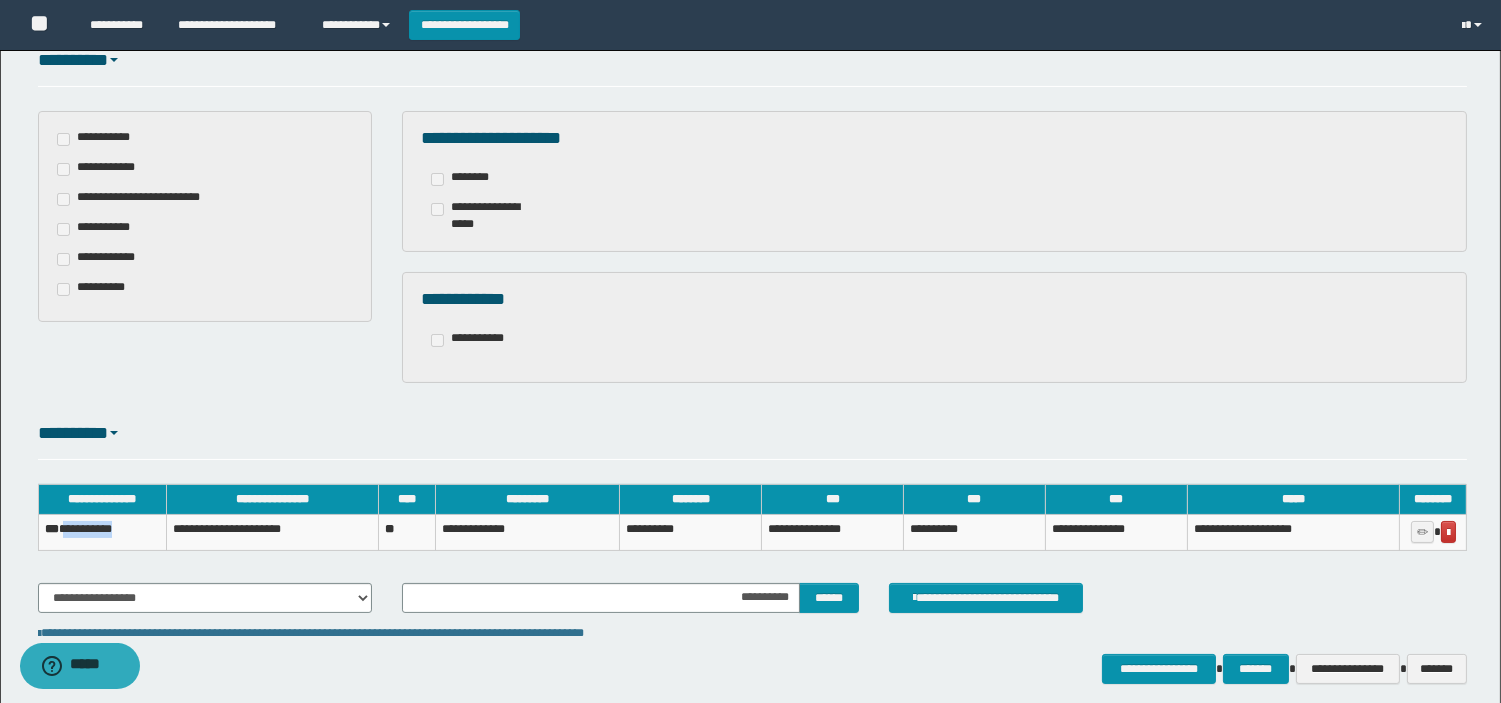 click on "**********" at bounding box center [102, 532] 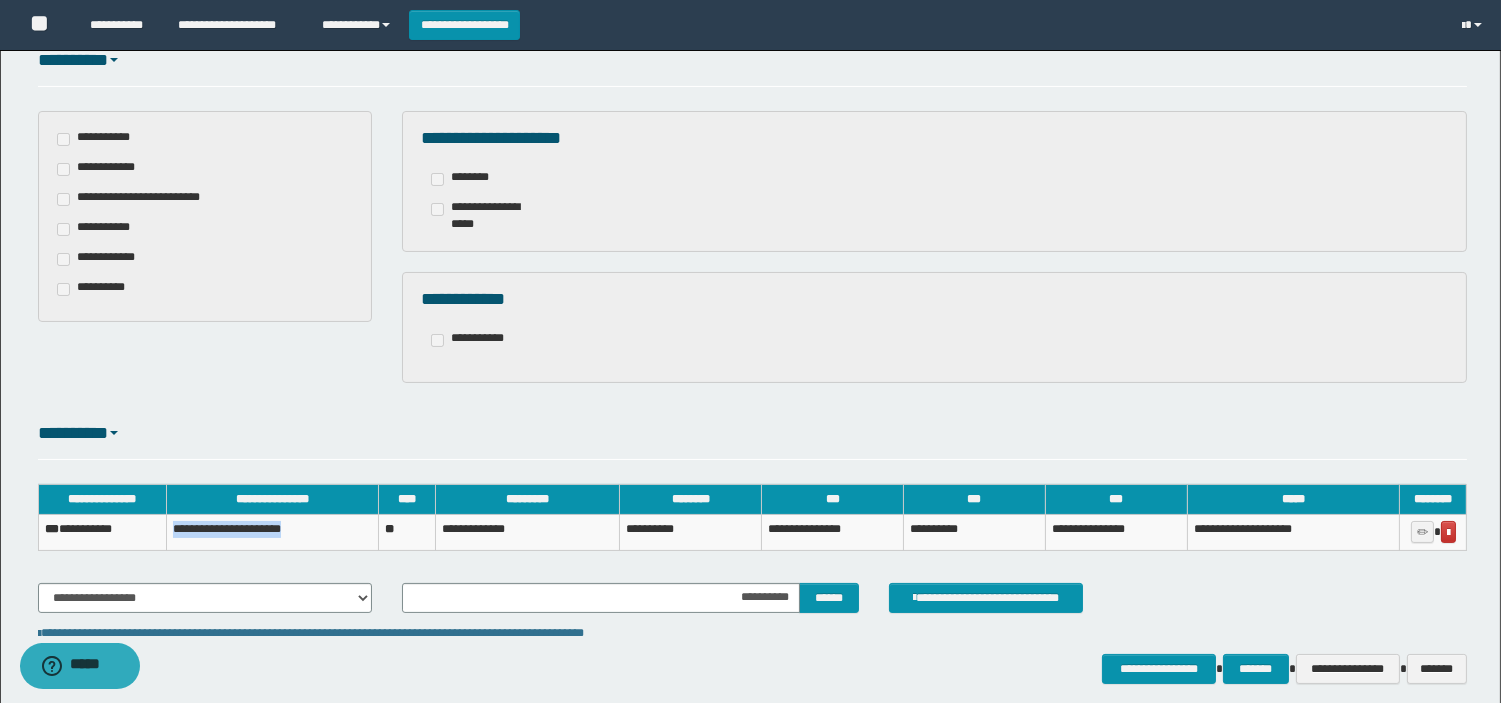 drag, startPoint x: 168, startPoint y: 525, endPoint x: 306, endPoint y: 532, distance: 138.17743 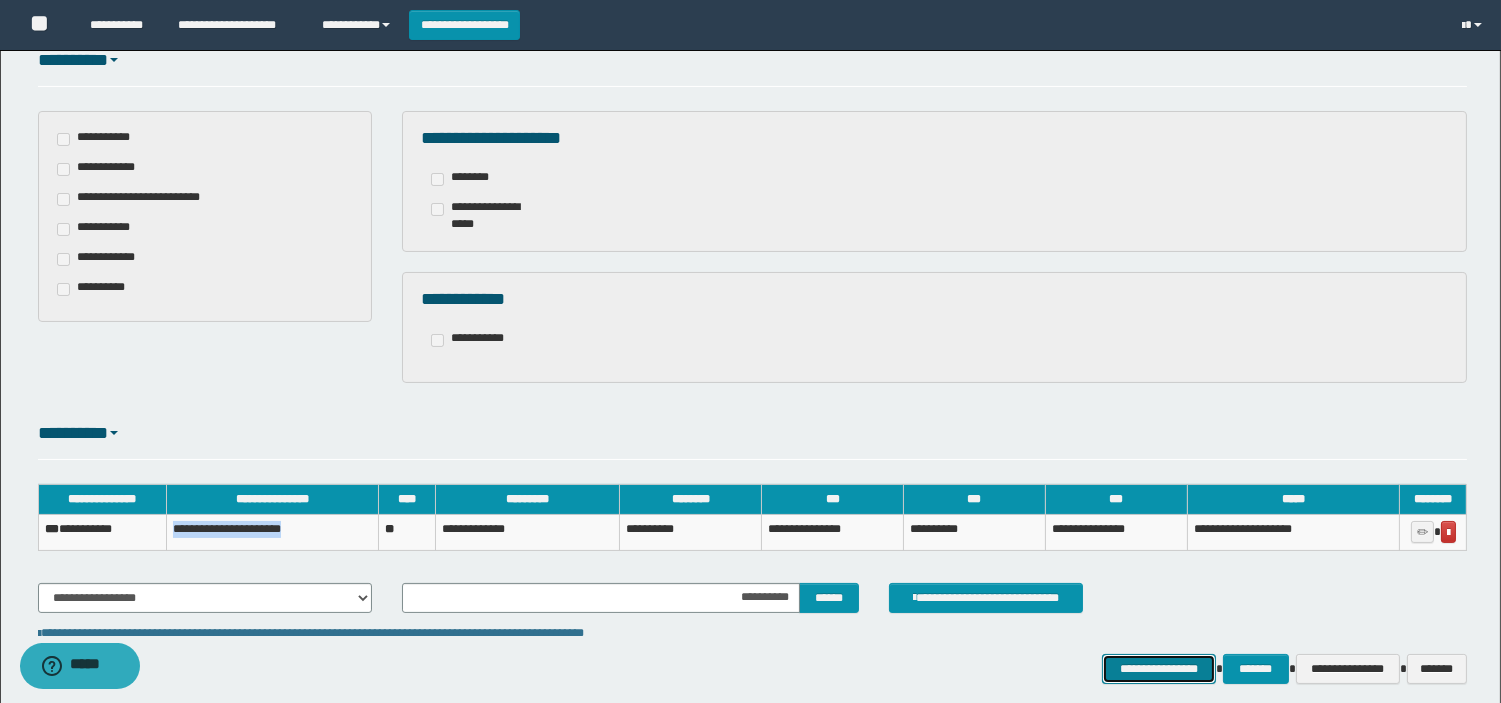 click on "**********" at bounding box center (1159, 669) 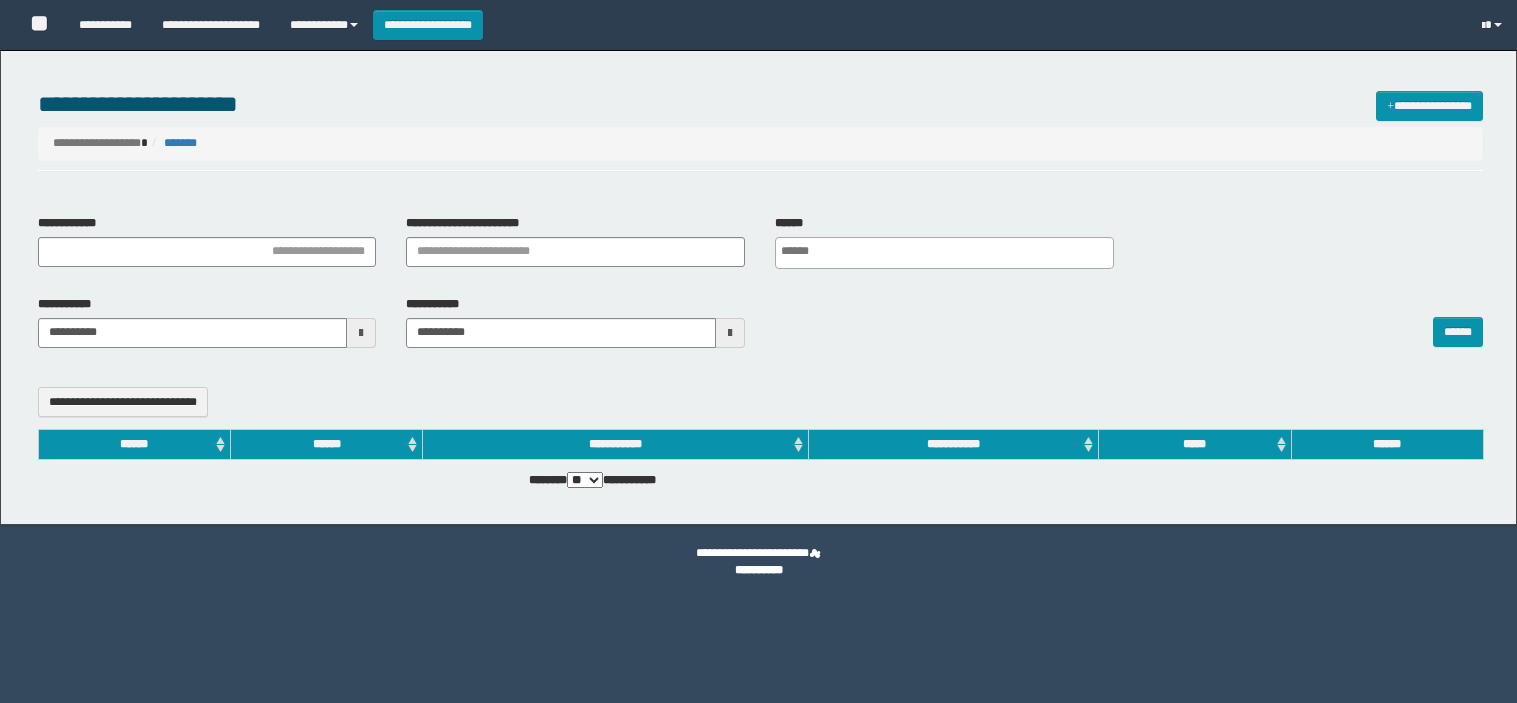 select 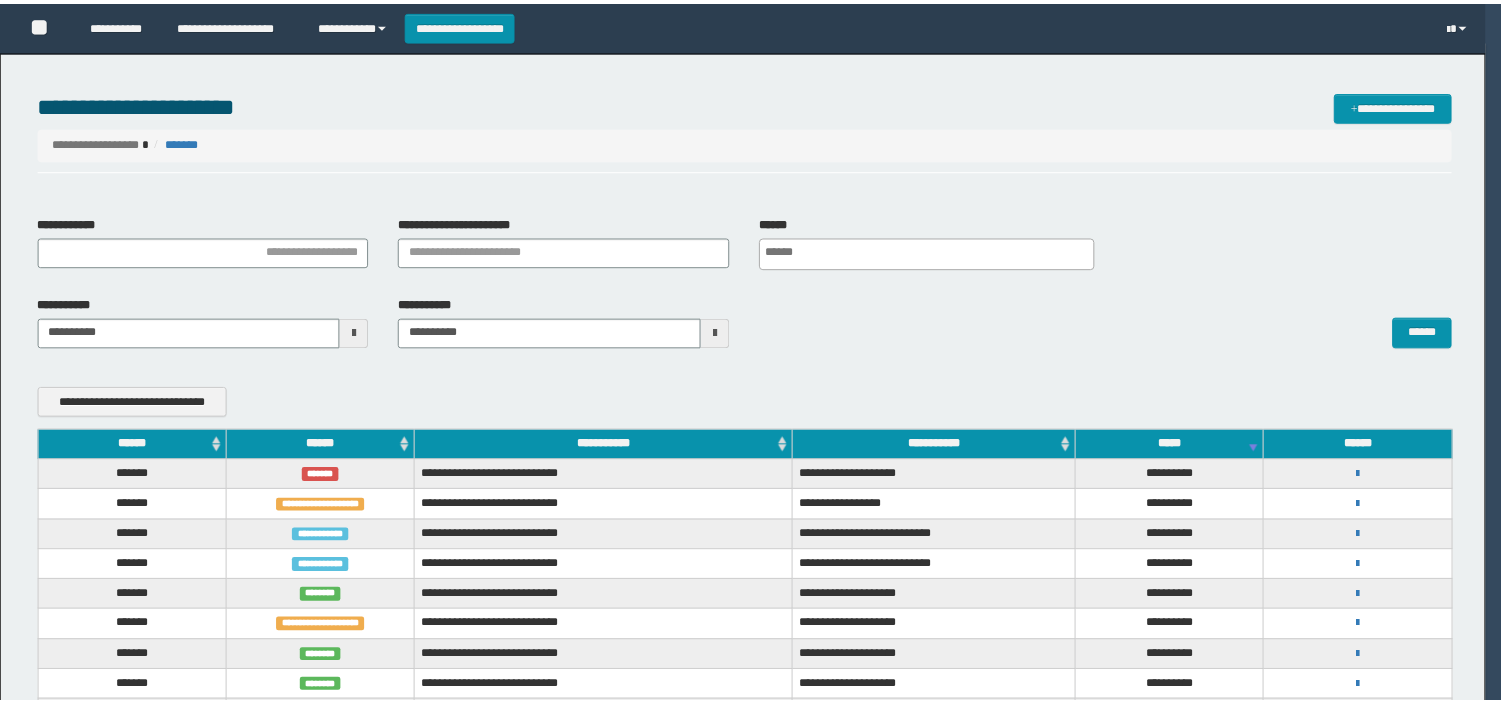 scroll, scrollTop: 0, scrollLeft: 0, axis: both 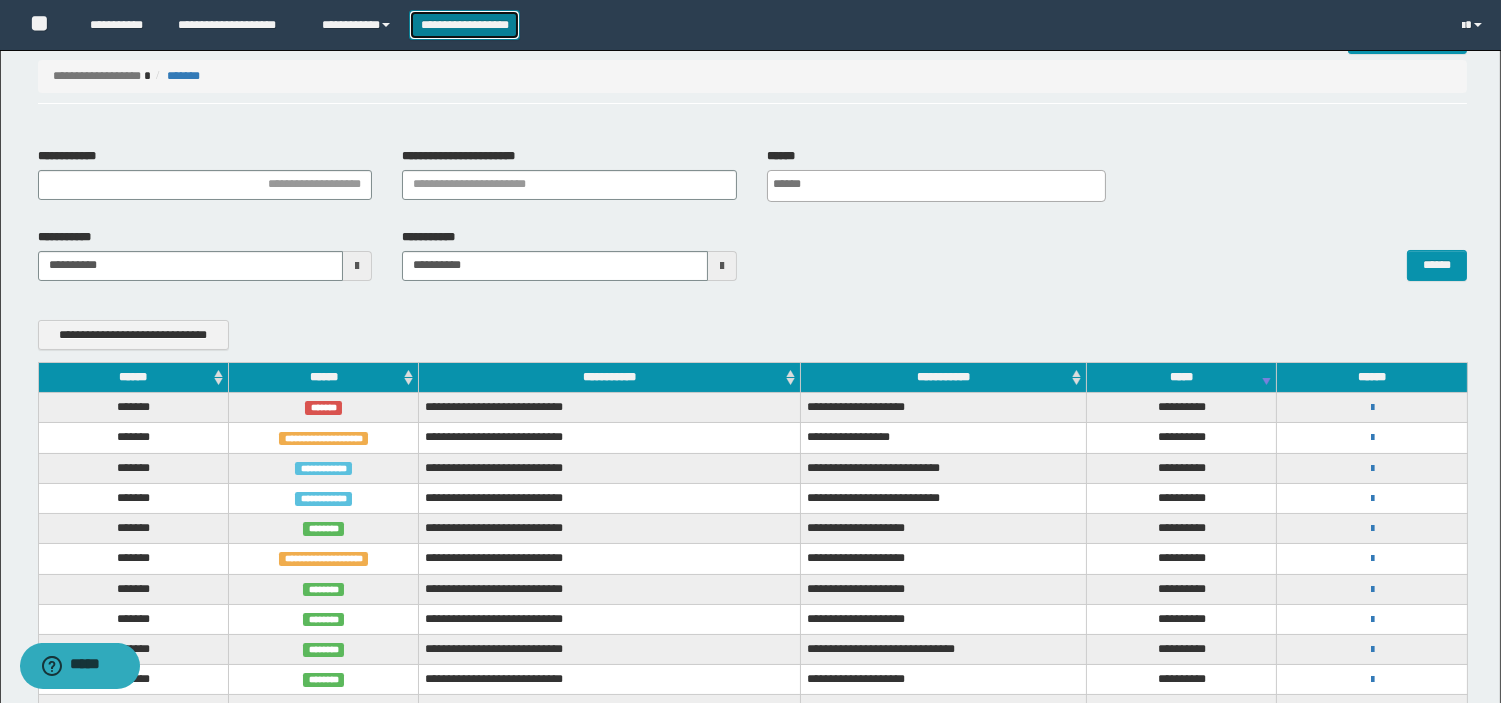 click on "**********" at bounding box center [464, 25] 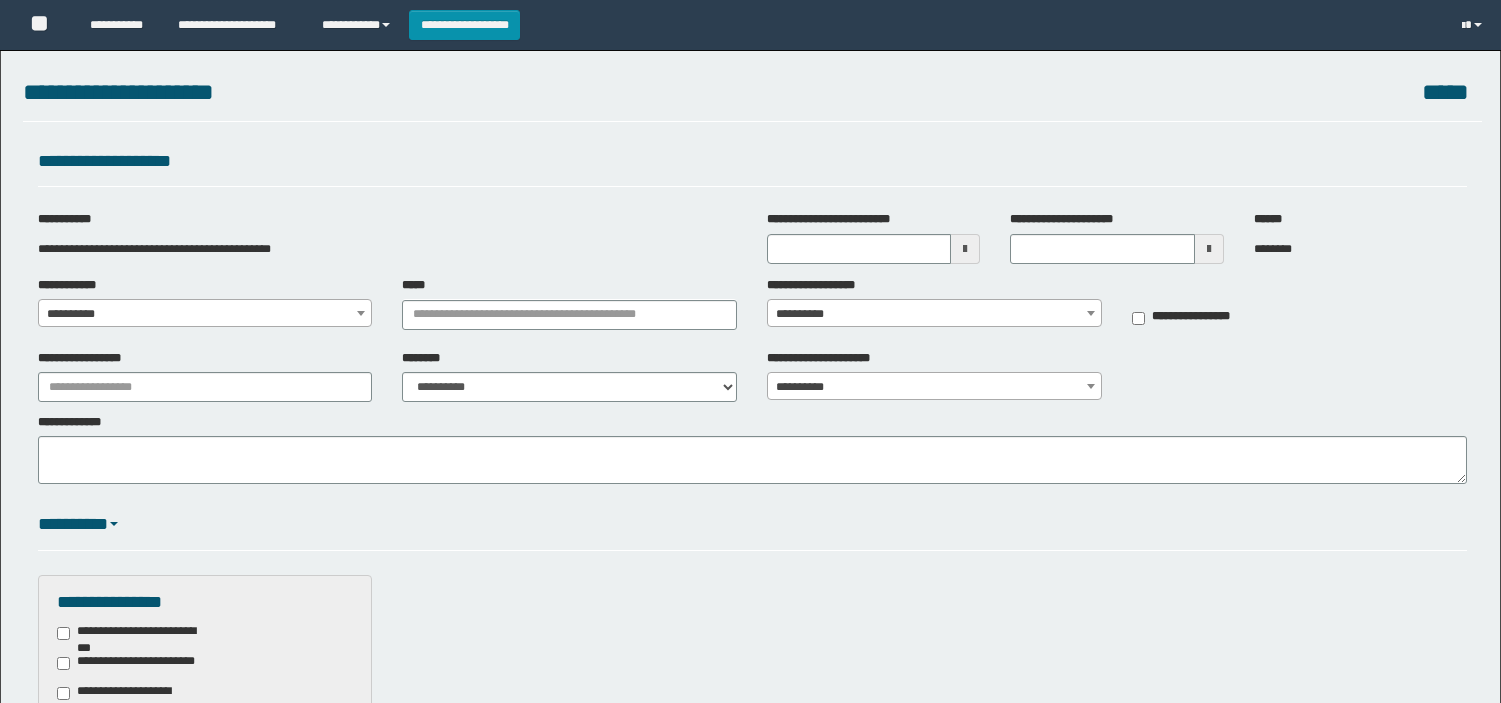 scroll, scrollTop: 0, scrollLeft: 0, axis: both 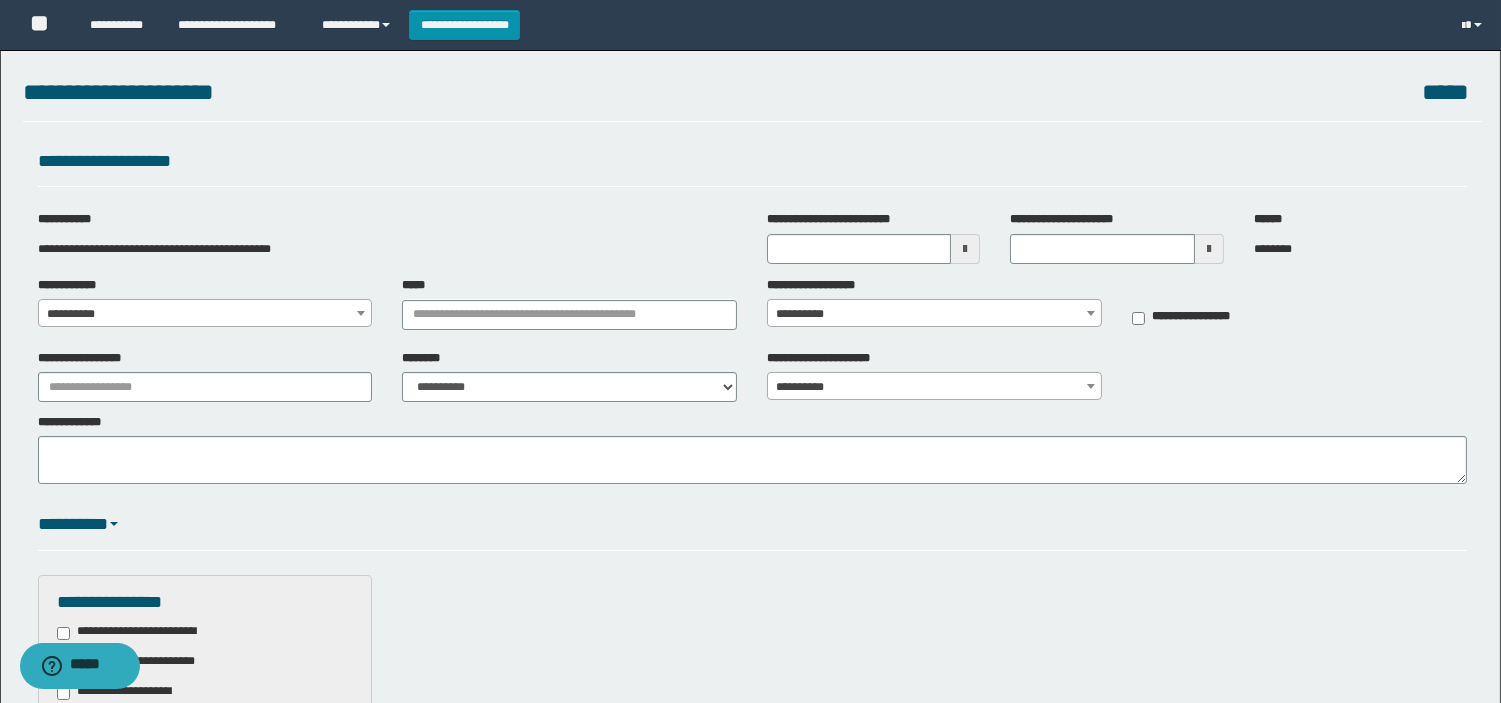 click on "**********" at bounding box center (750, 351) 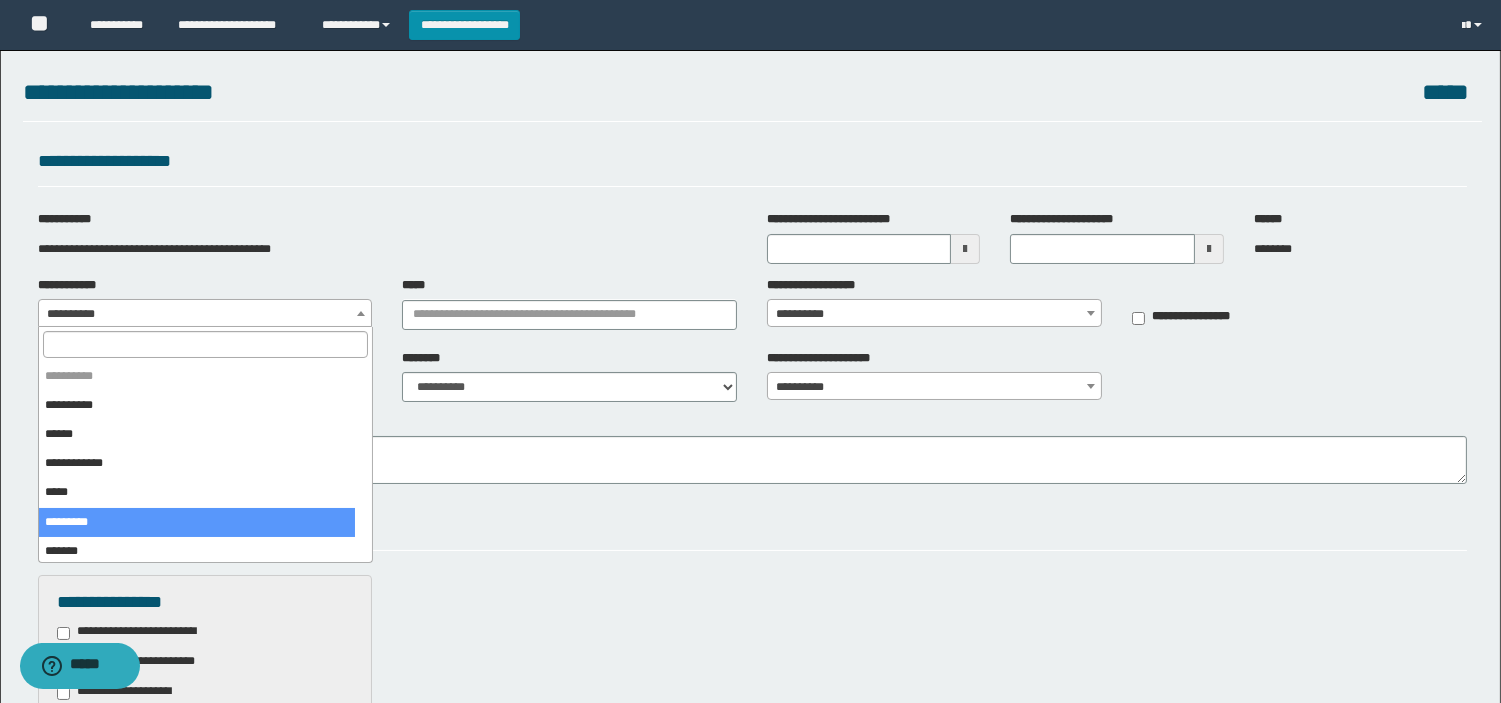 select on "*" 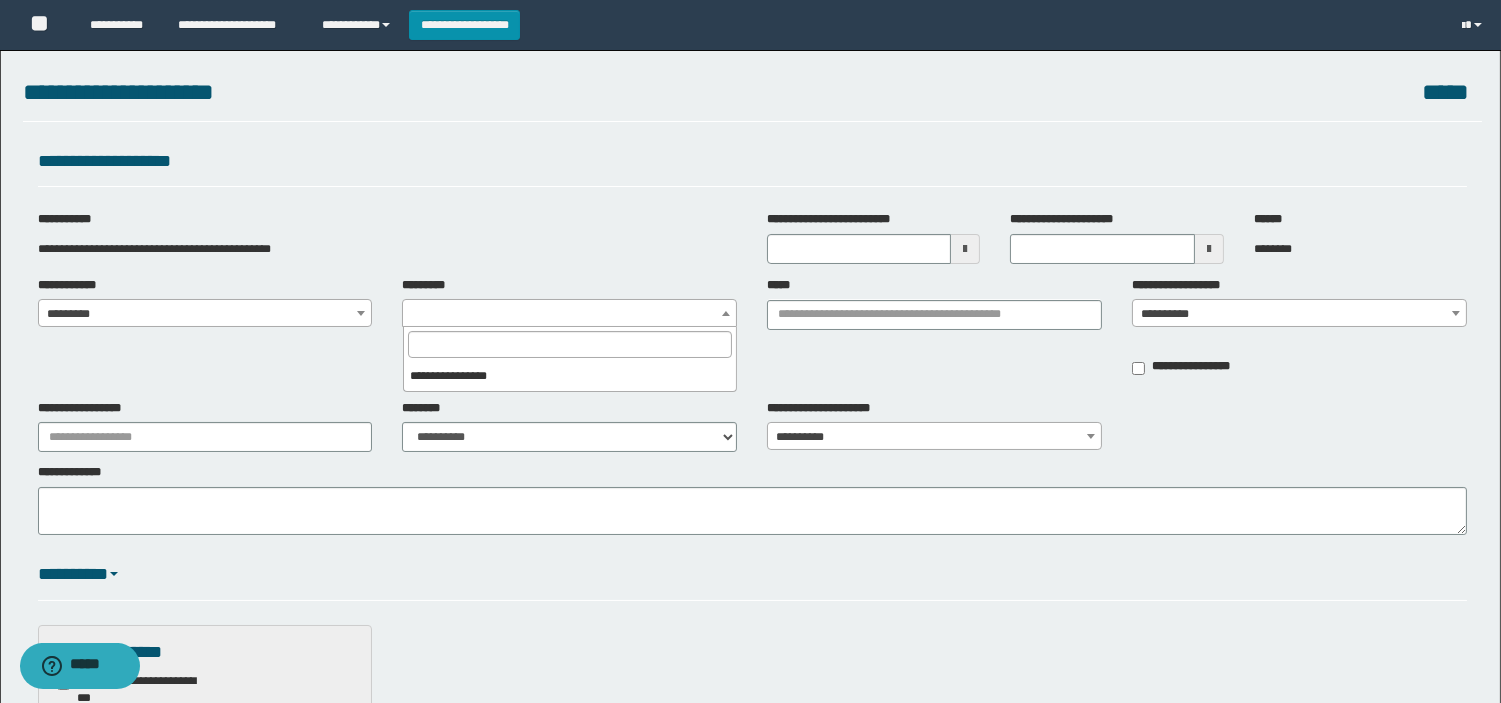 click at bounding box center (569, 313) 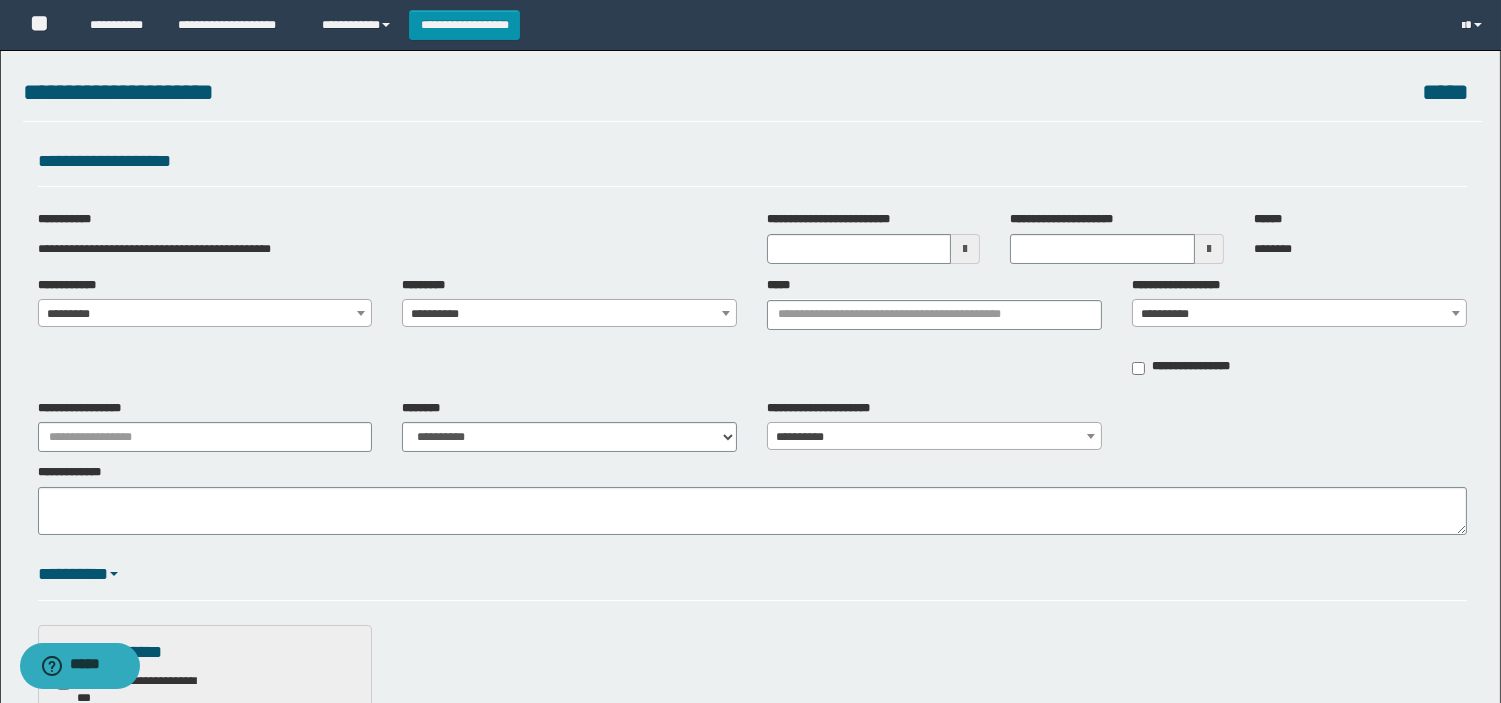click on "**********" at bounding box center (569, 314) 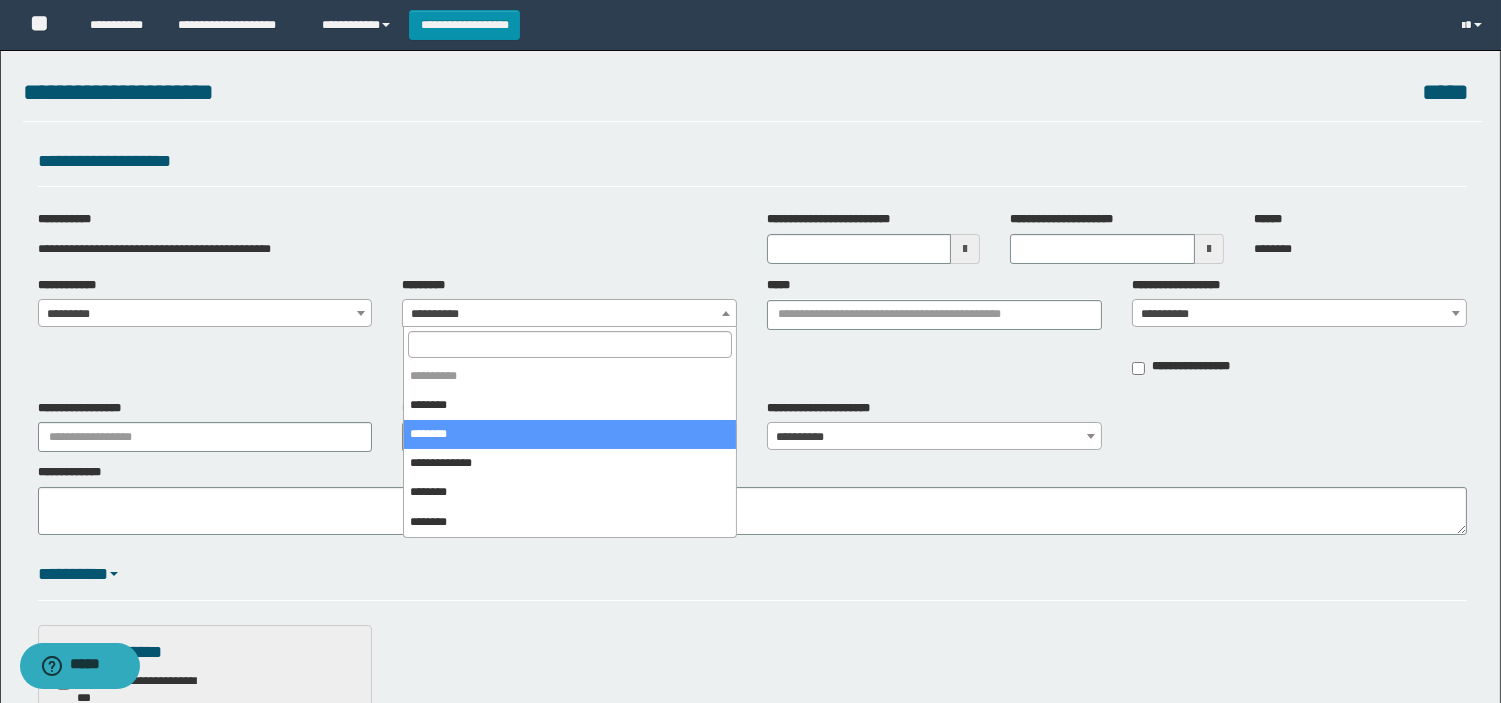 select on "*" 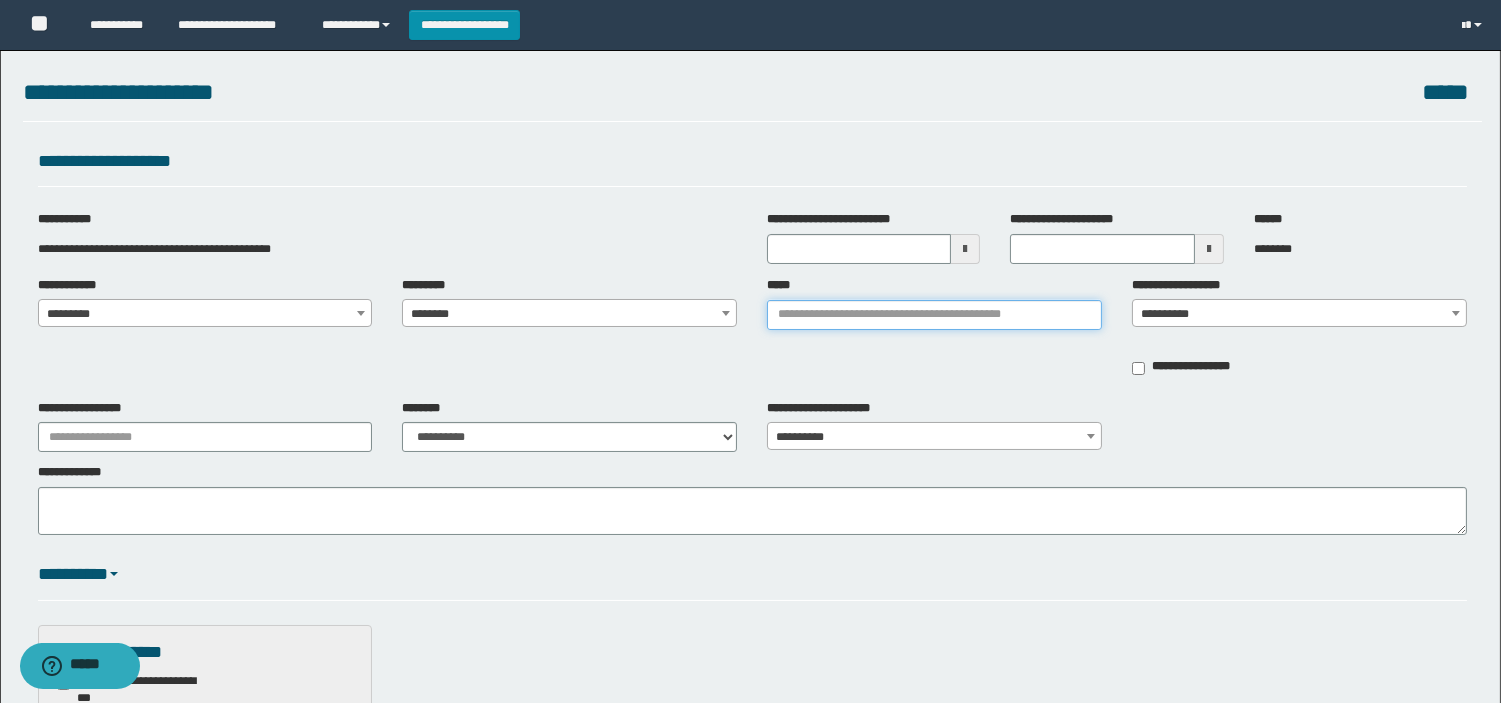 click on "*****" at bounding box center [934, 315] 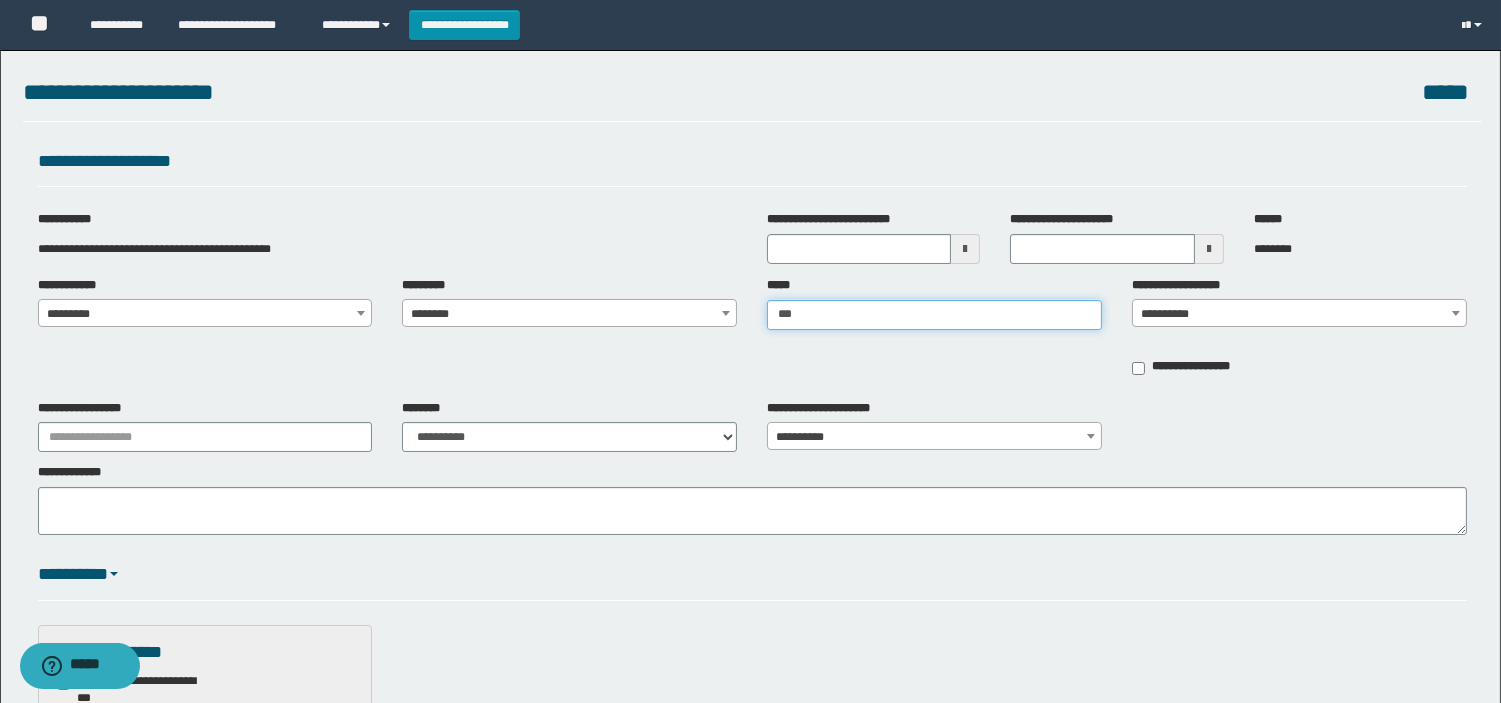 type on "****" 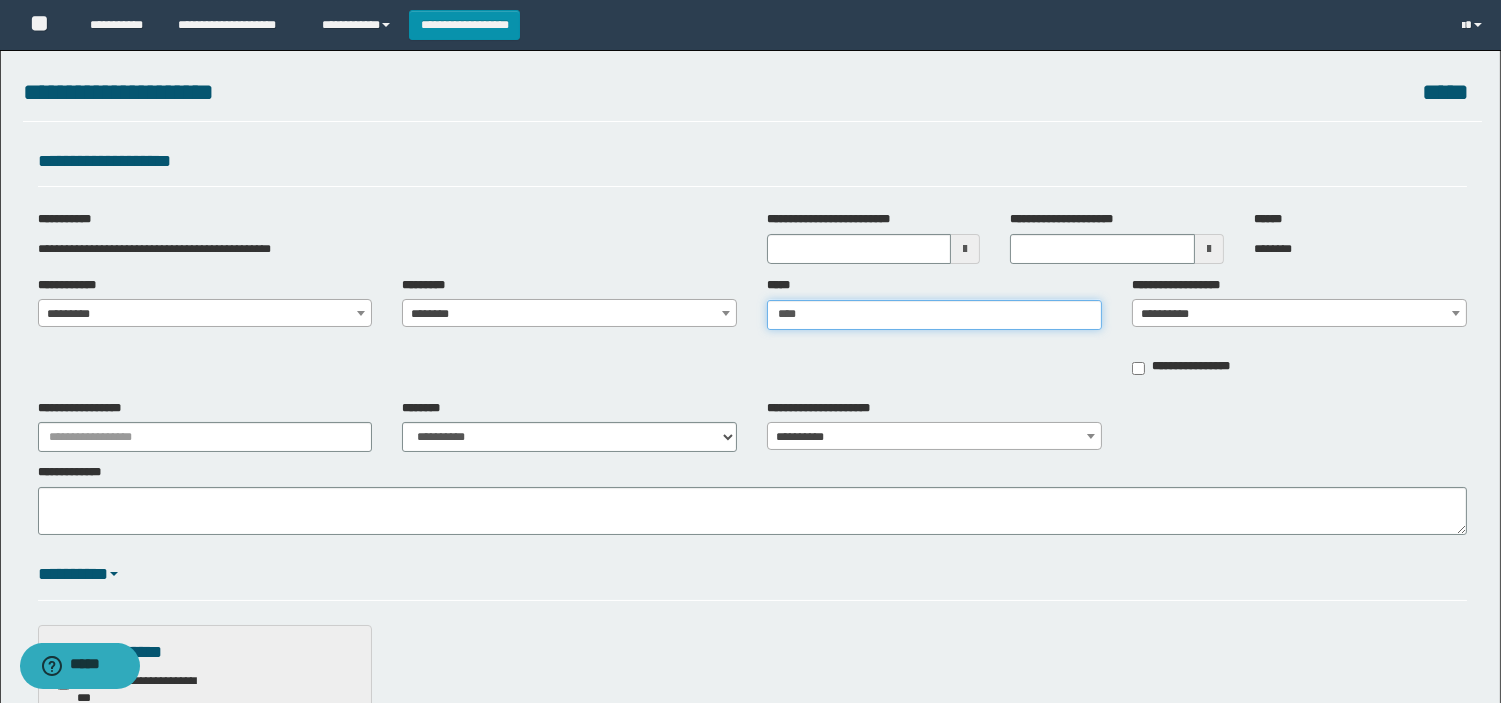 type on "****" 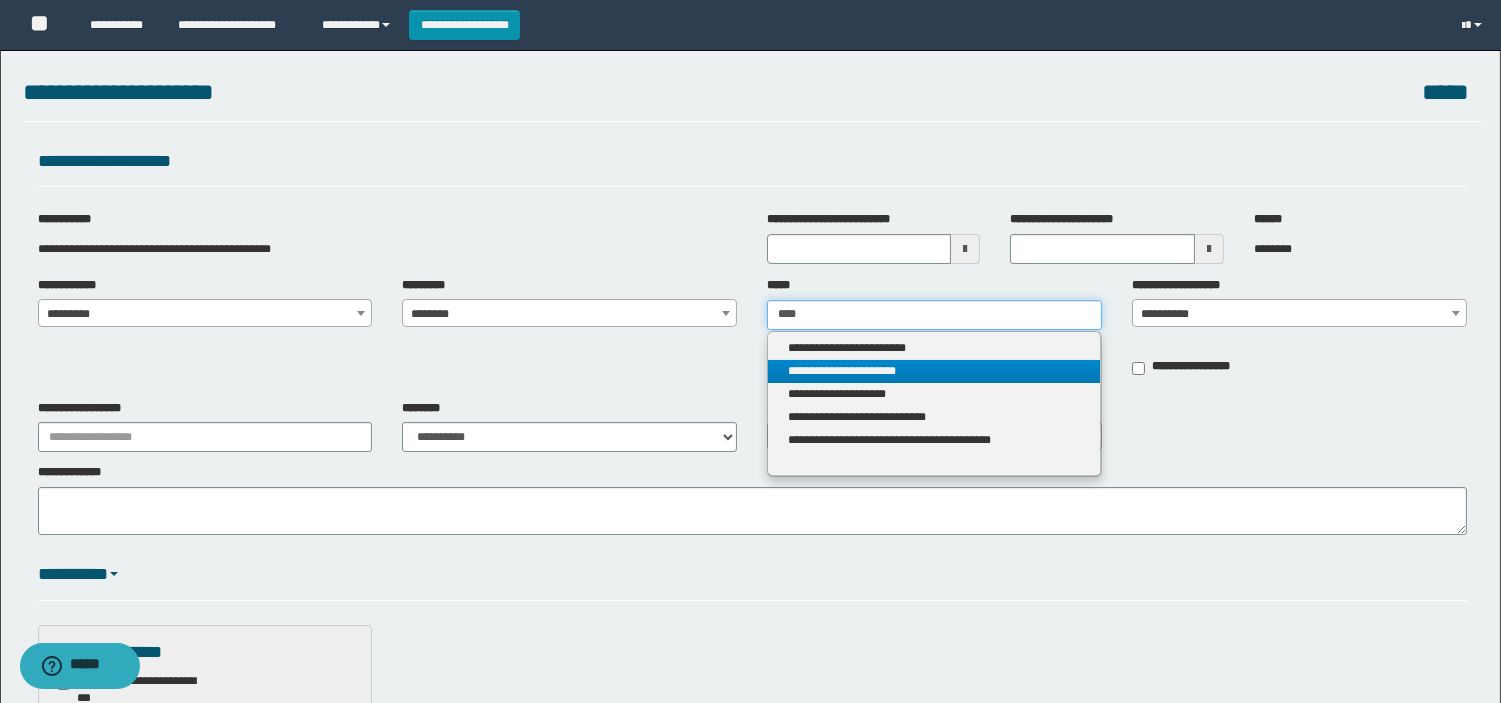 type on "****" 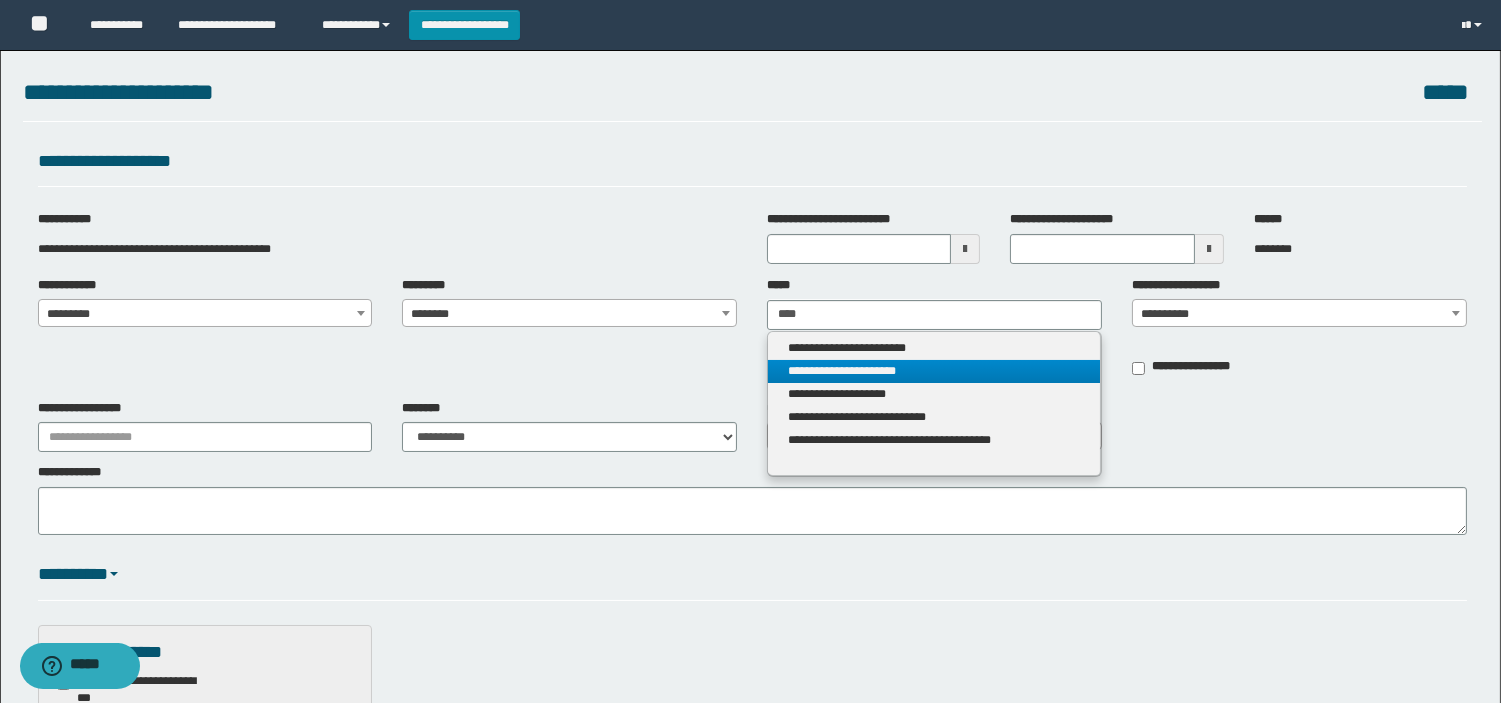 type 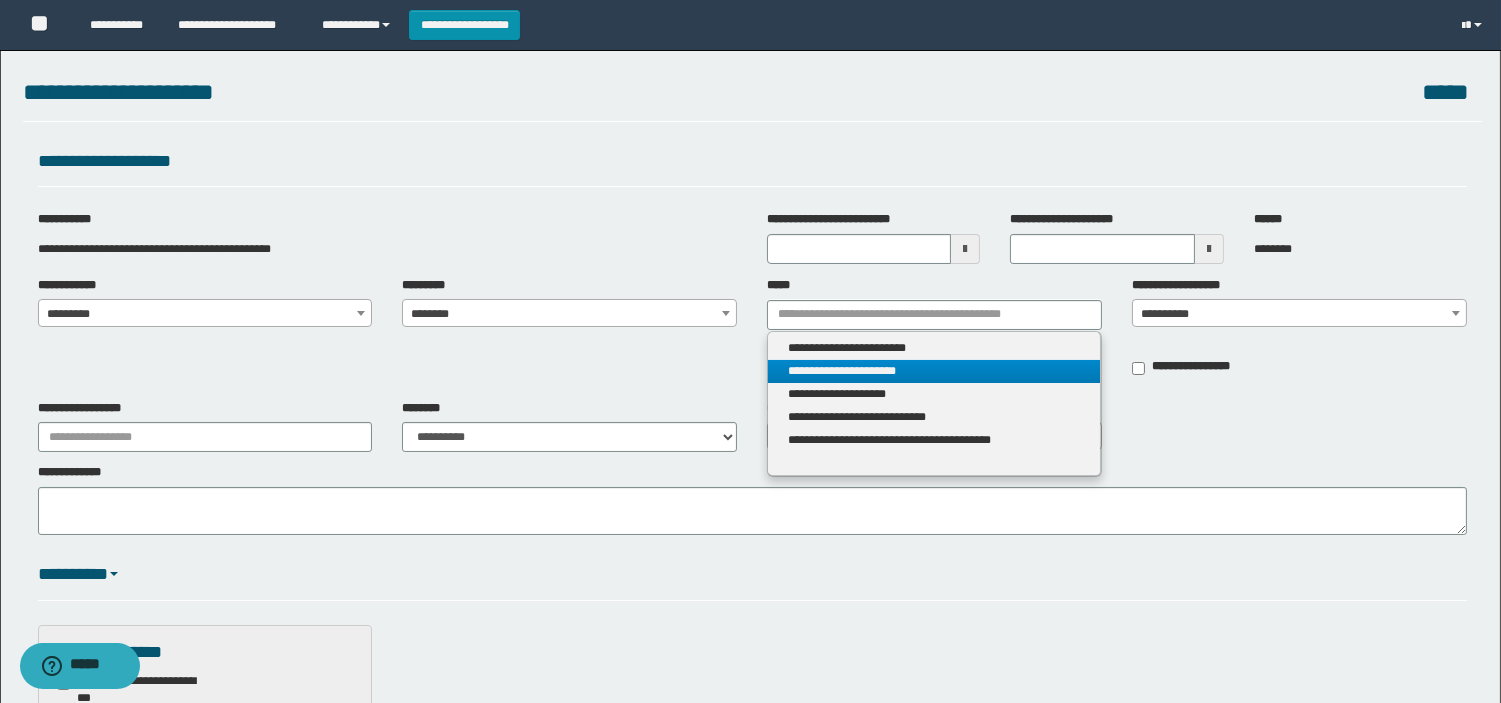 click on "**********" at bounding box center (934, 371) 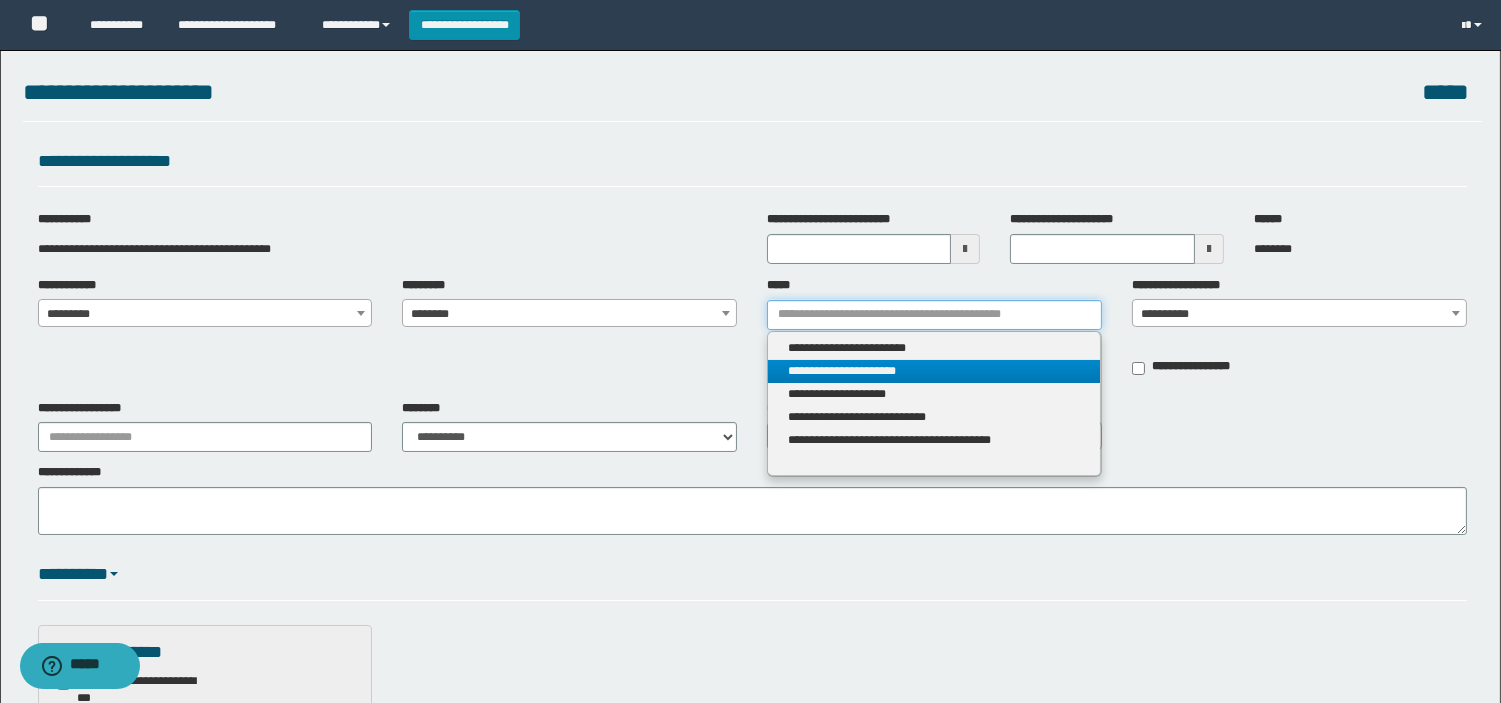type 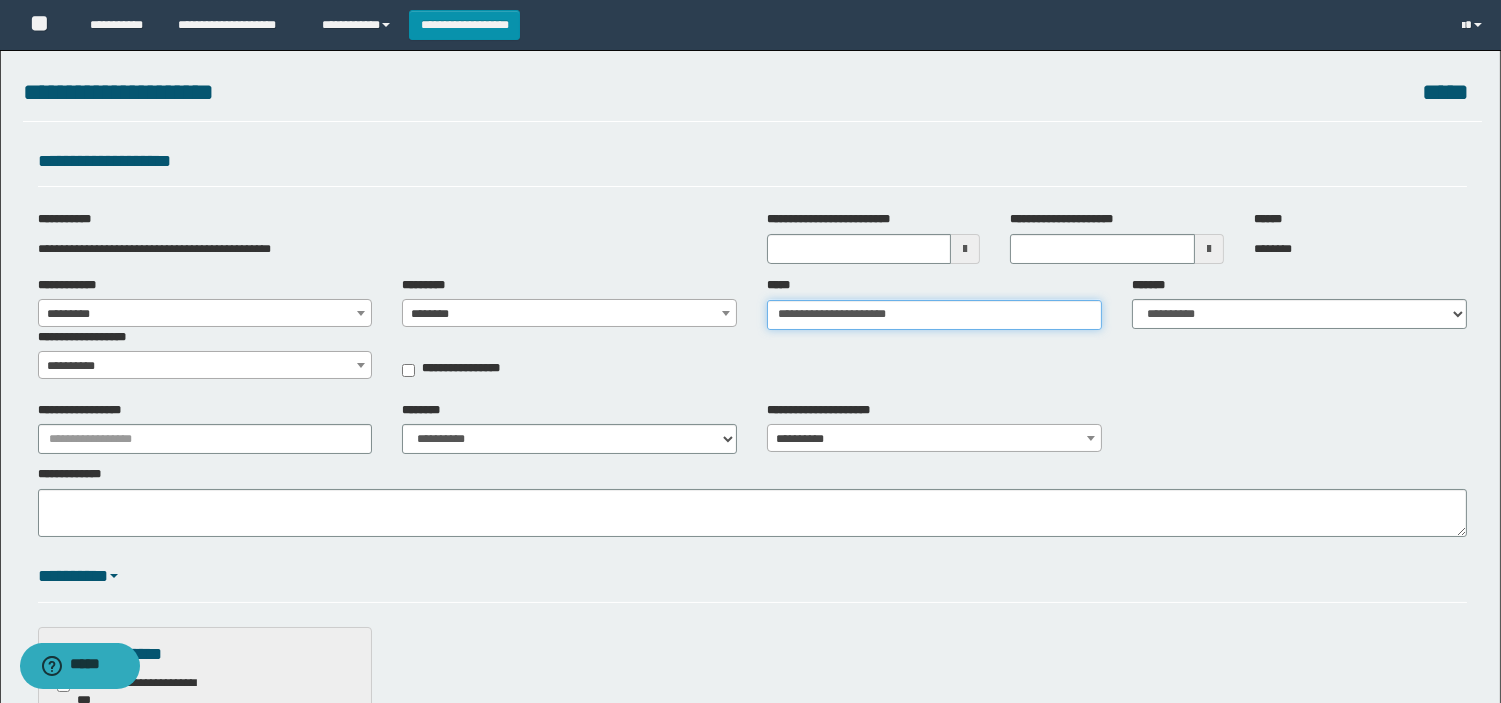 click on "**********" at bounding box center (934, 315) 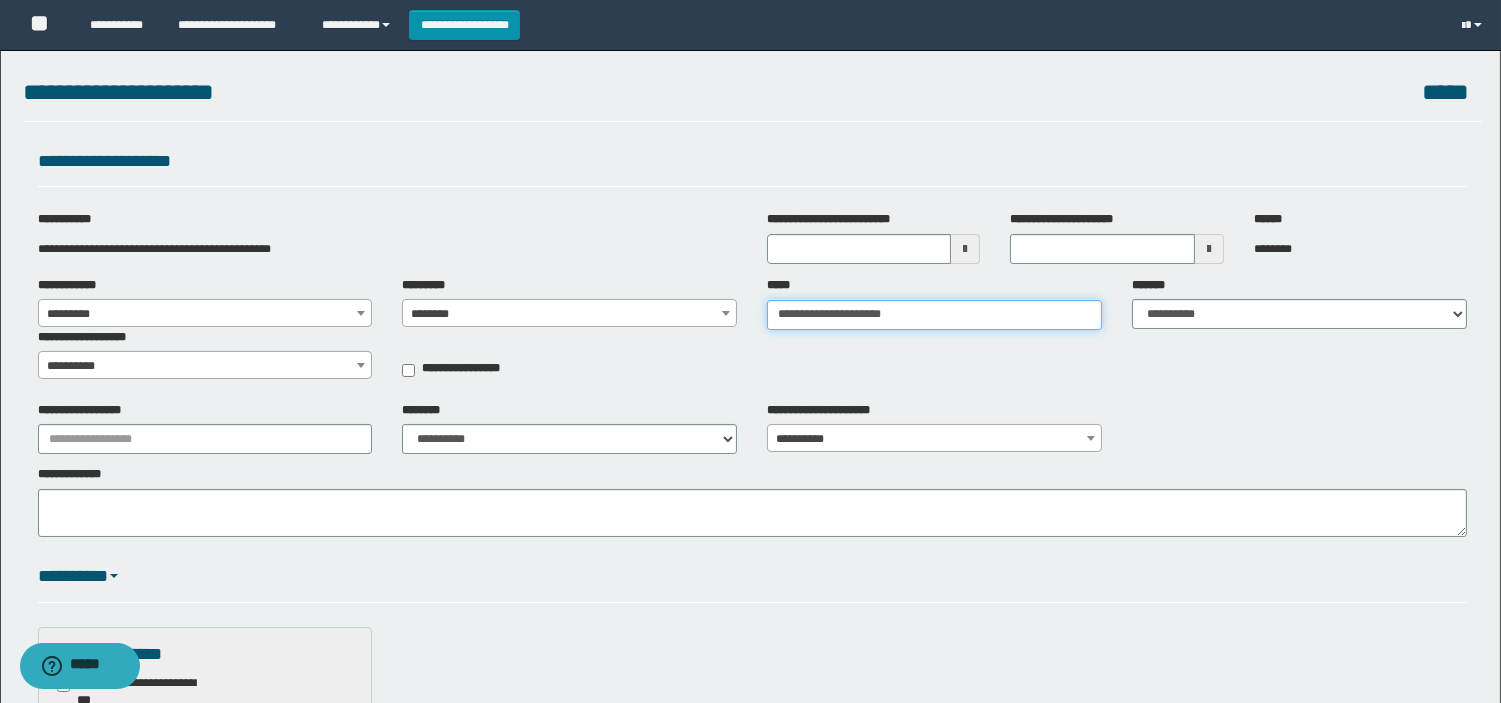 type on "**********" 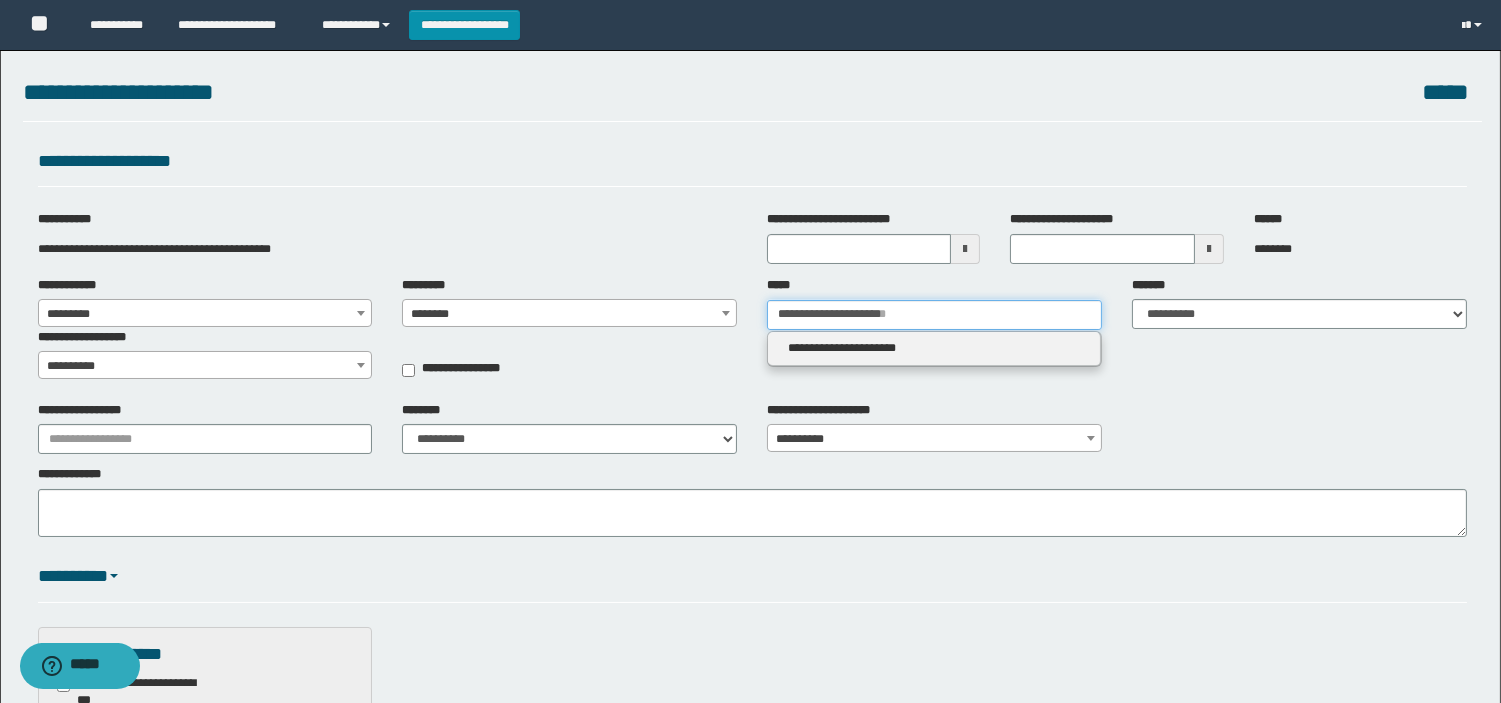 type 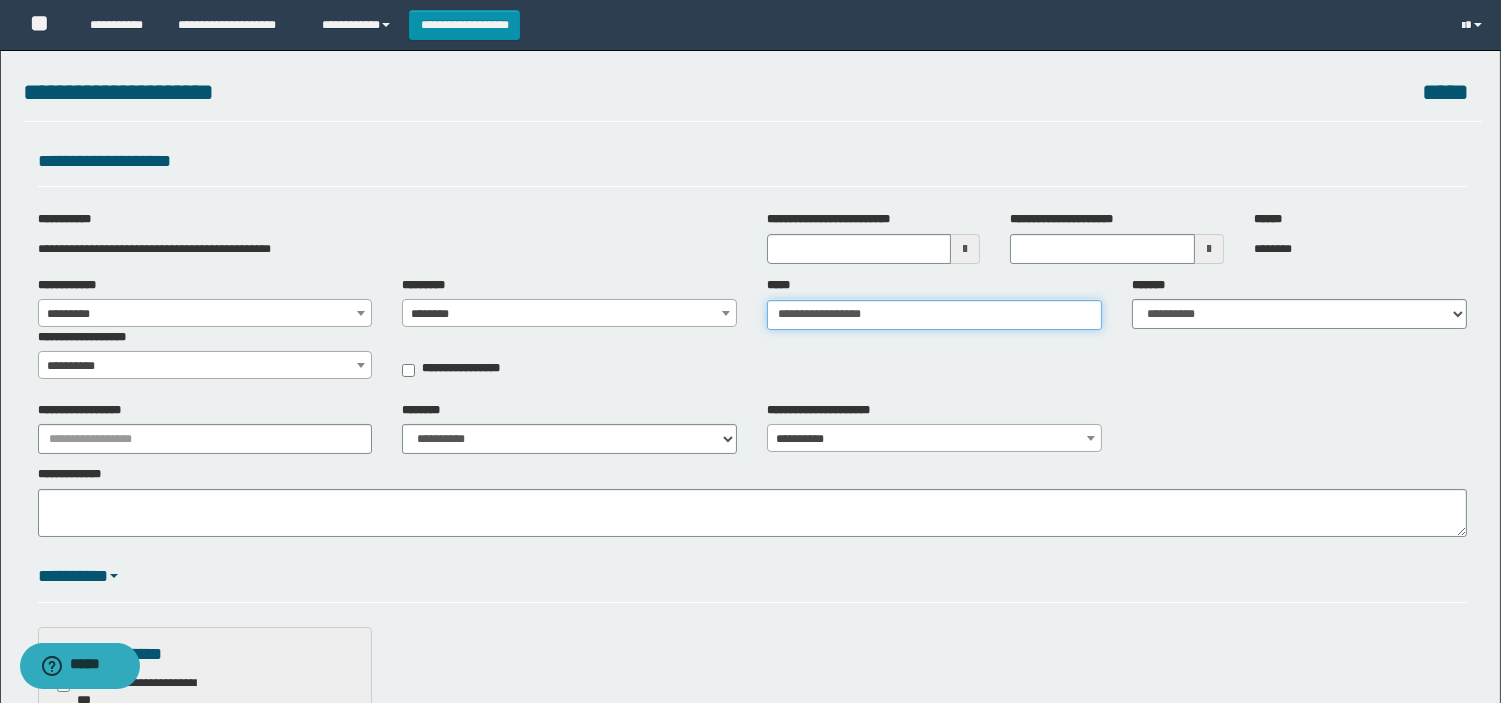 type on "**********" 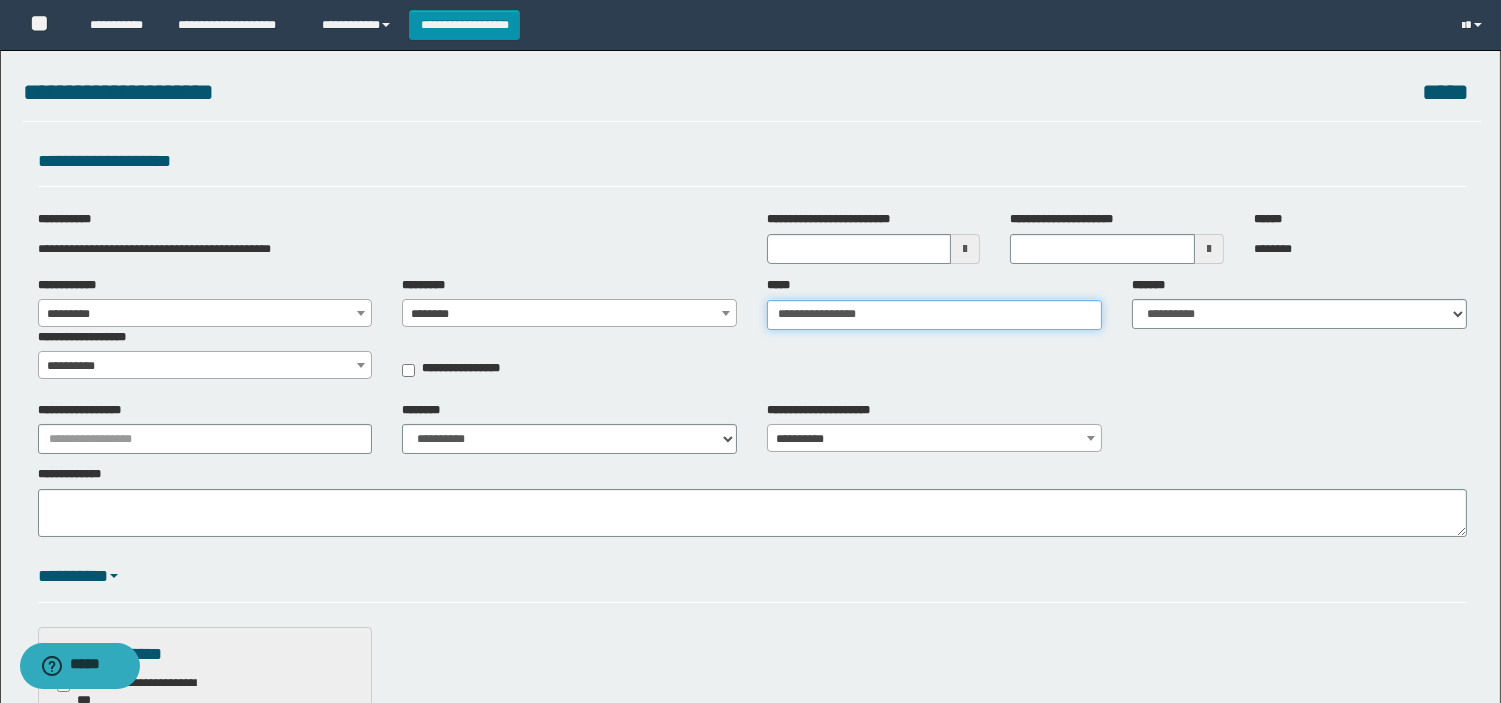 type on "**********" 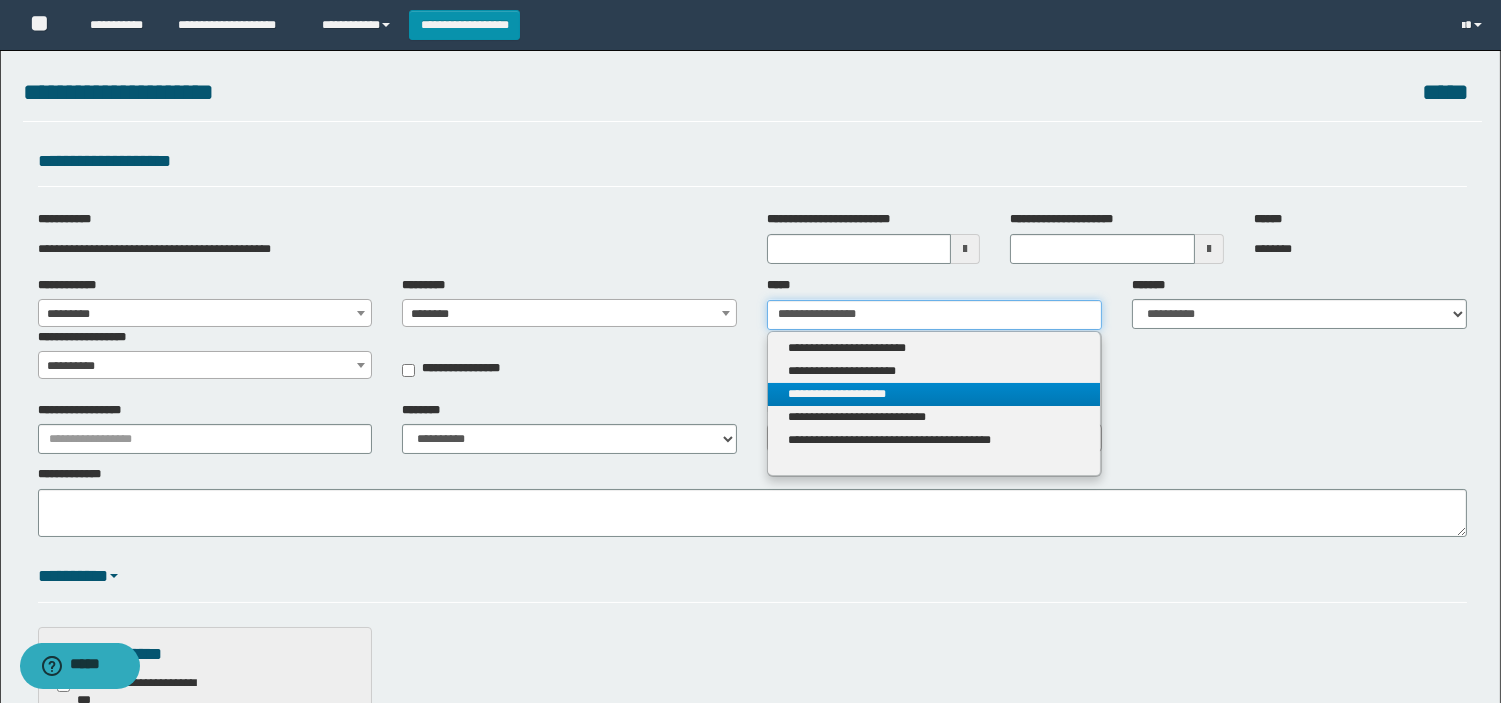 type on "**********" 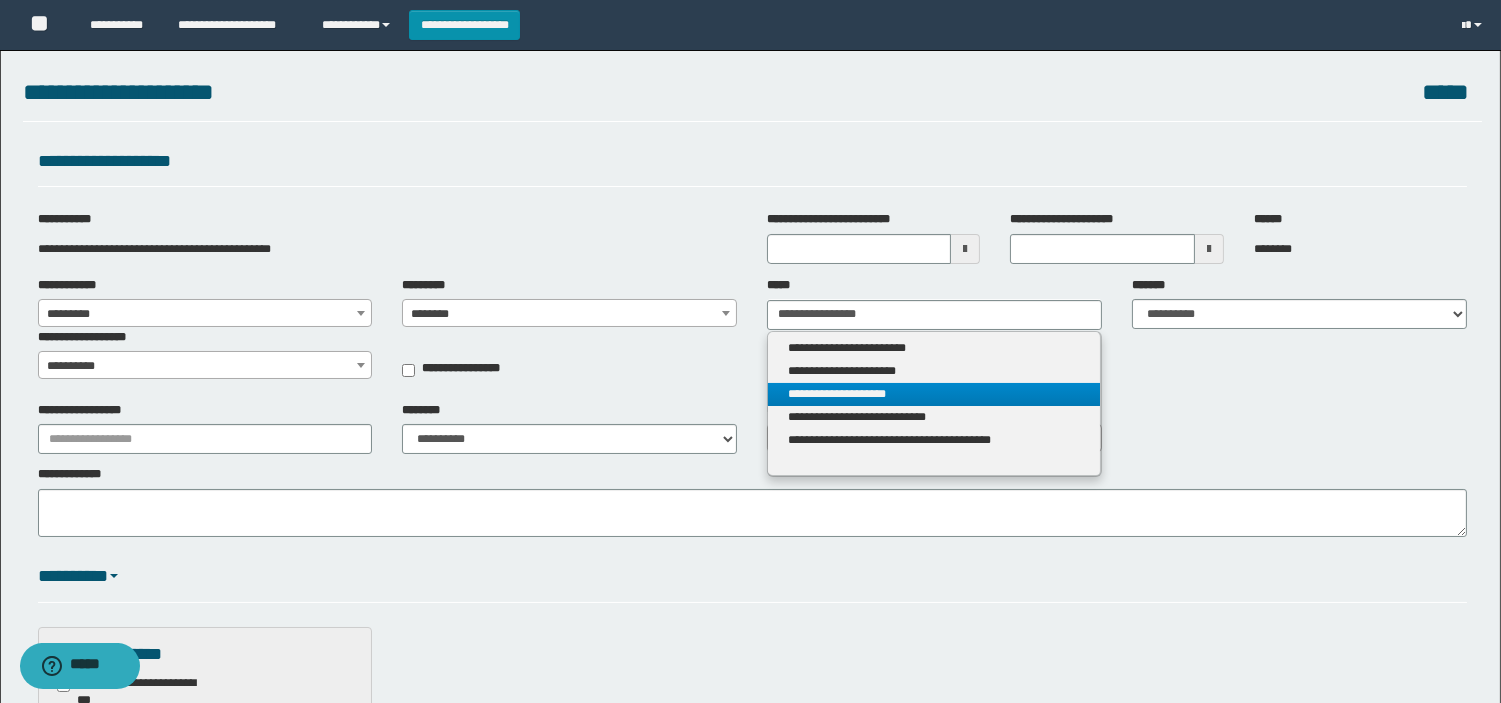 click on "**********" at bounding box center [934, 394] 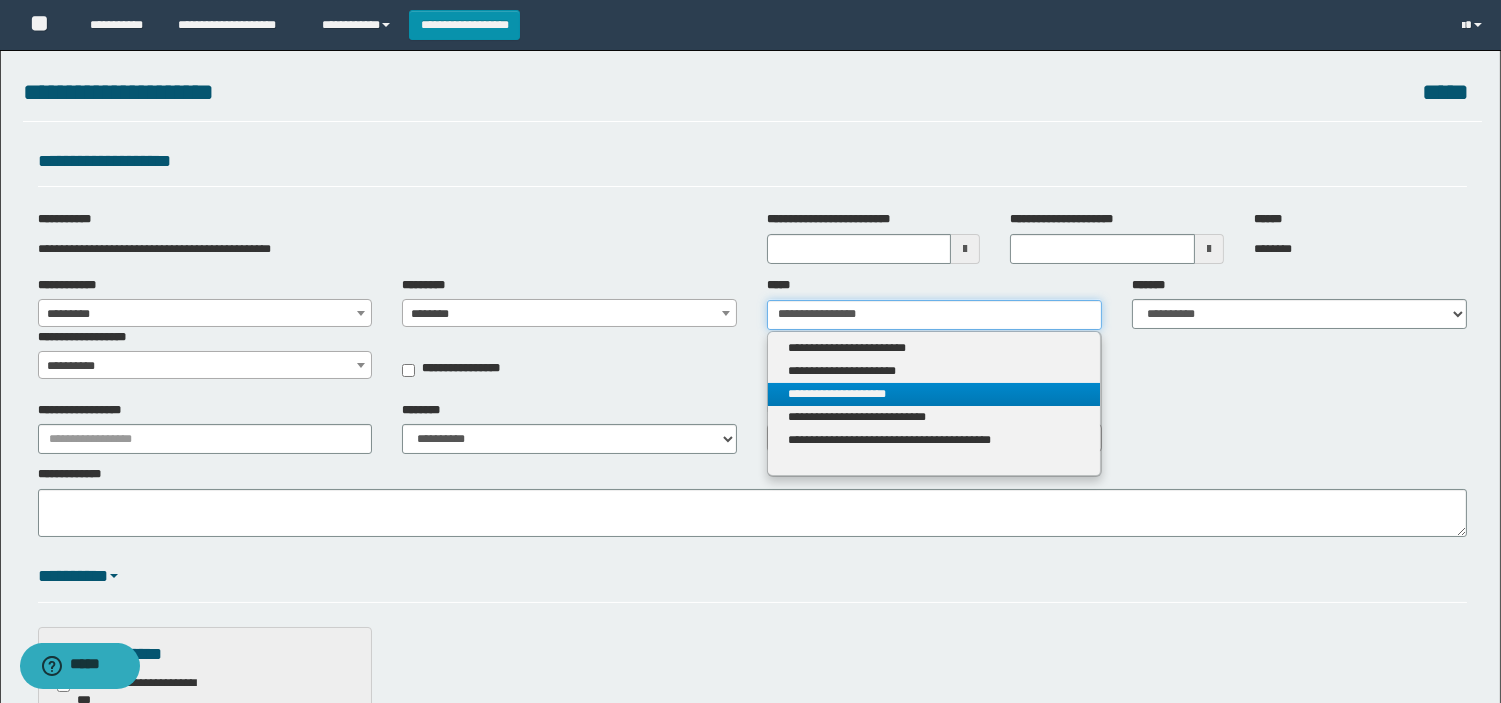 type 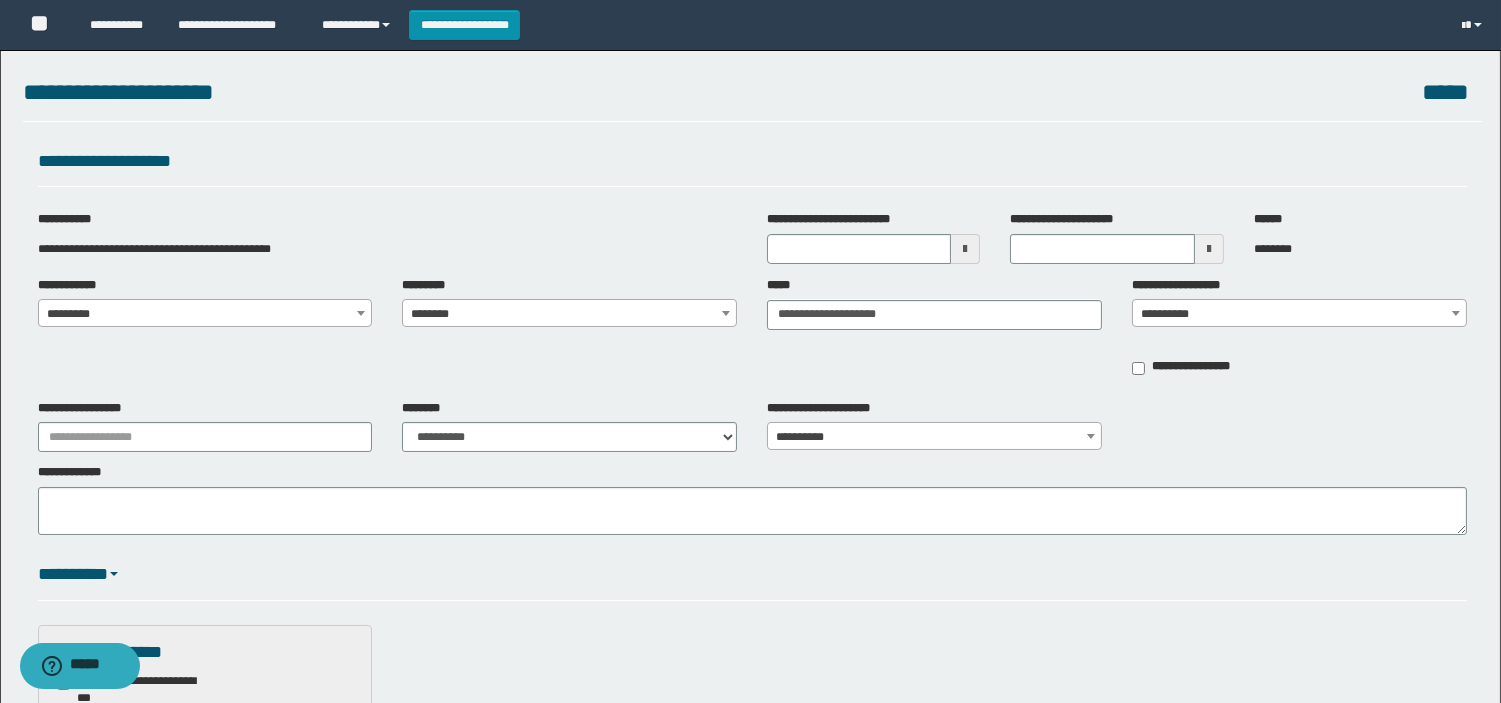 click on "**********" at bounding box center [1299, 314] 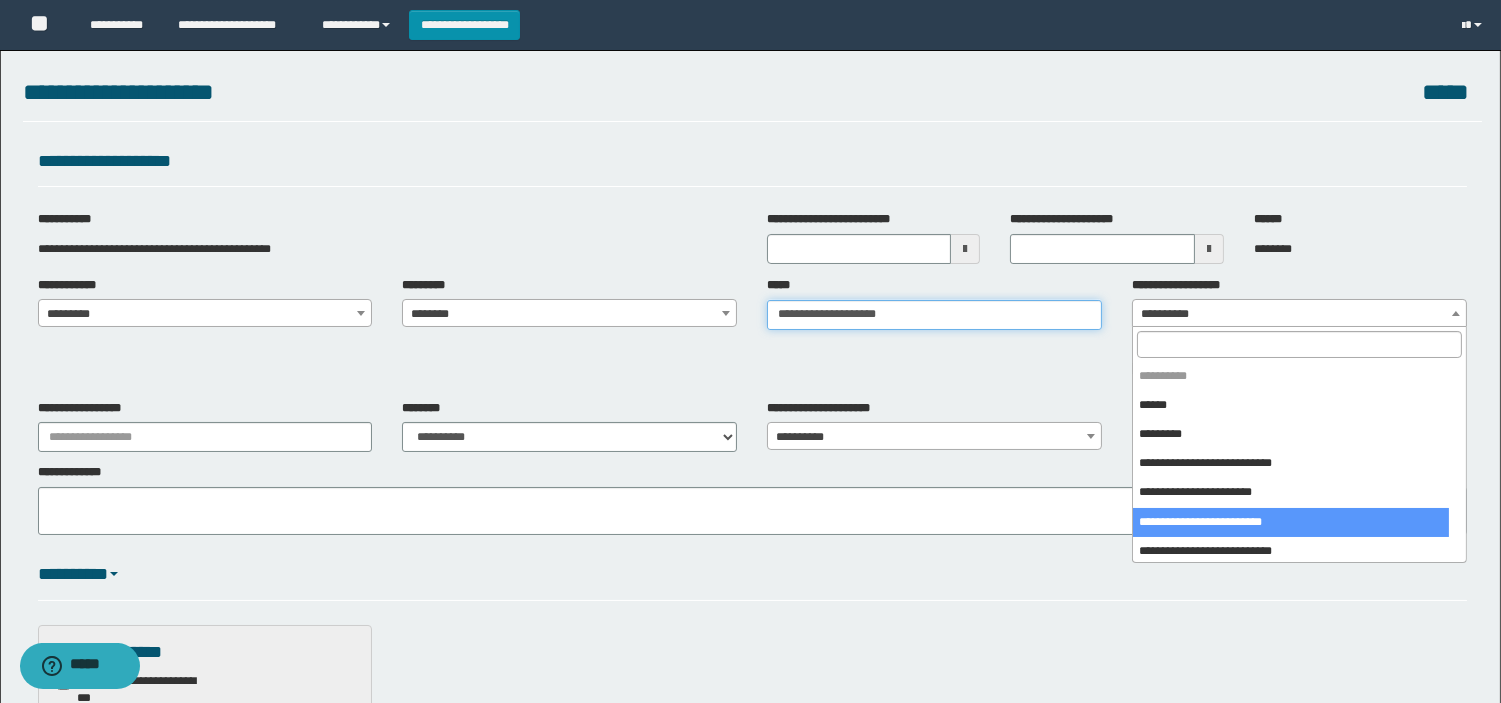 type on "**********" 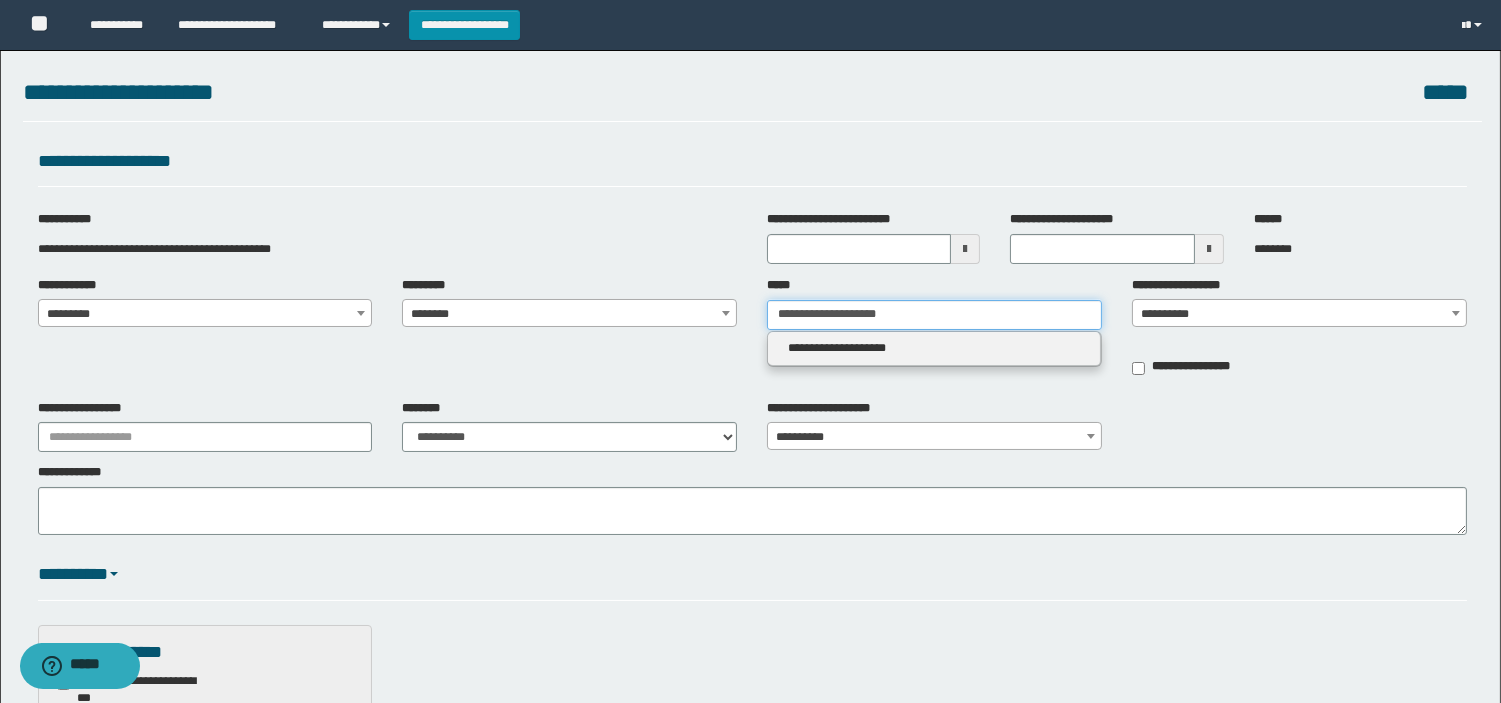 drag, startPoint x: 941, startPoint y: 323, endPoint x: 761, endPoint y: 335, distance: 180.39955 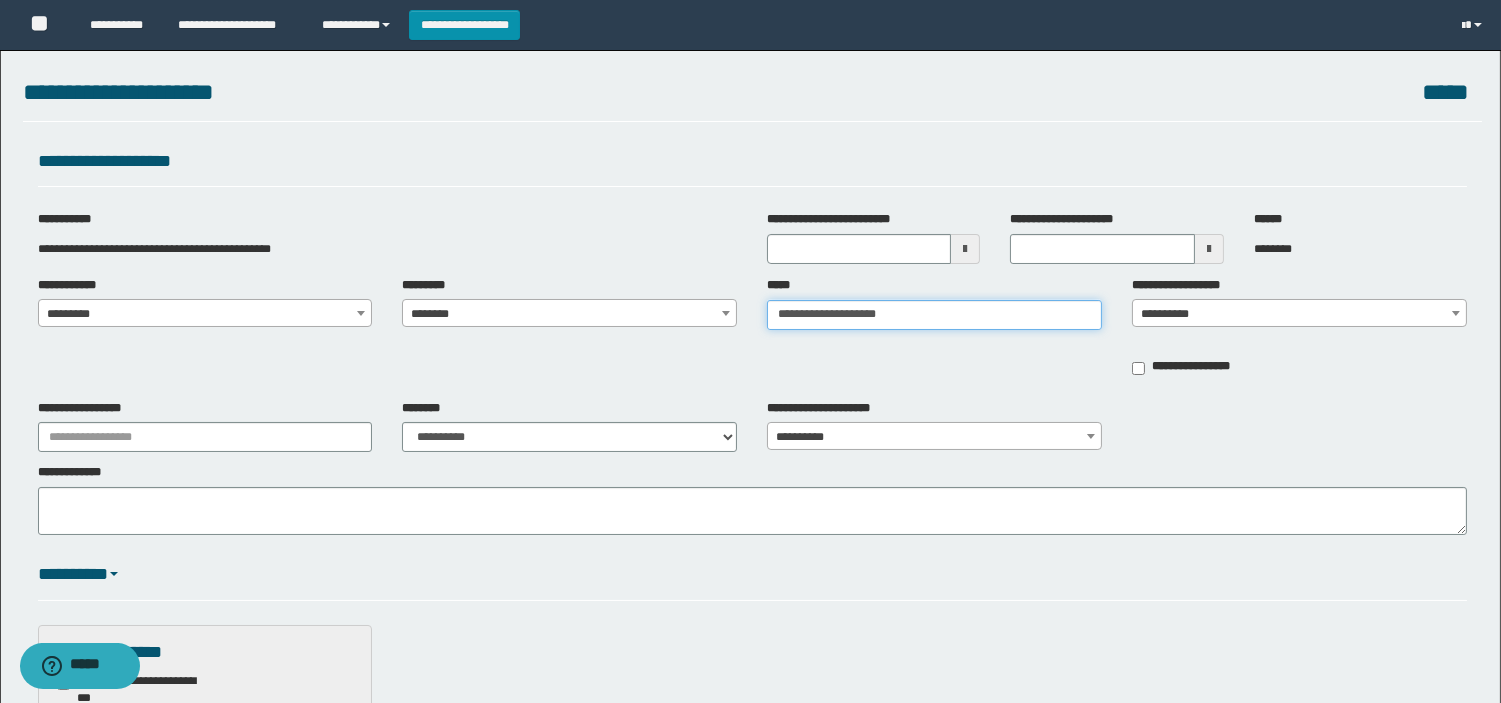 type on "**********" 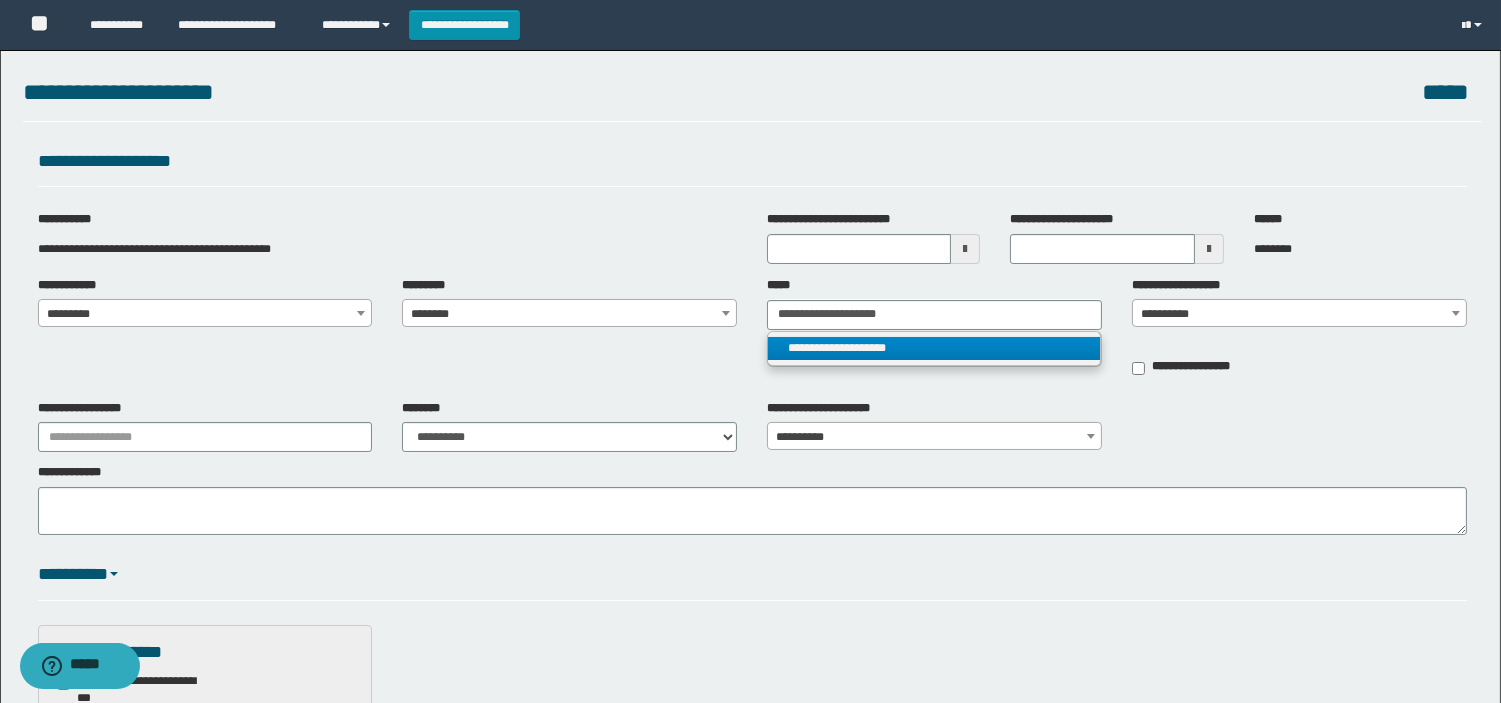 click on "**********" at bounding box center (934, 348) 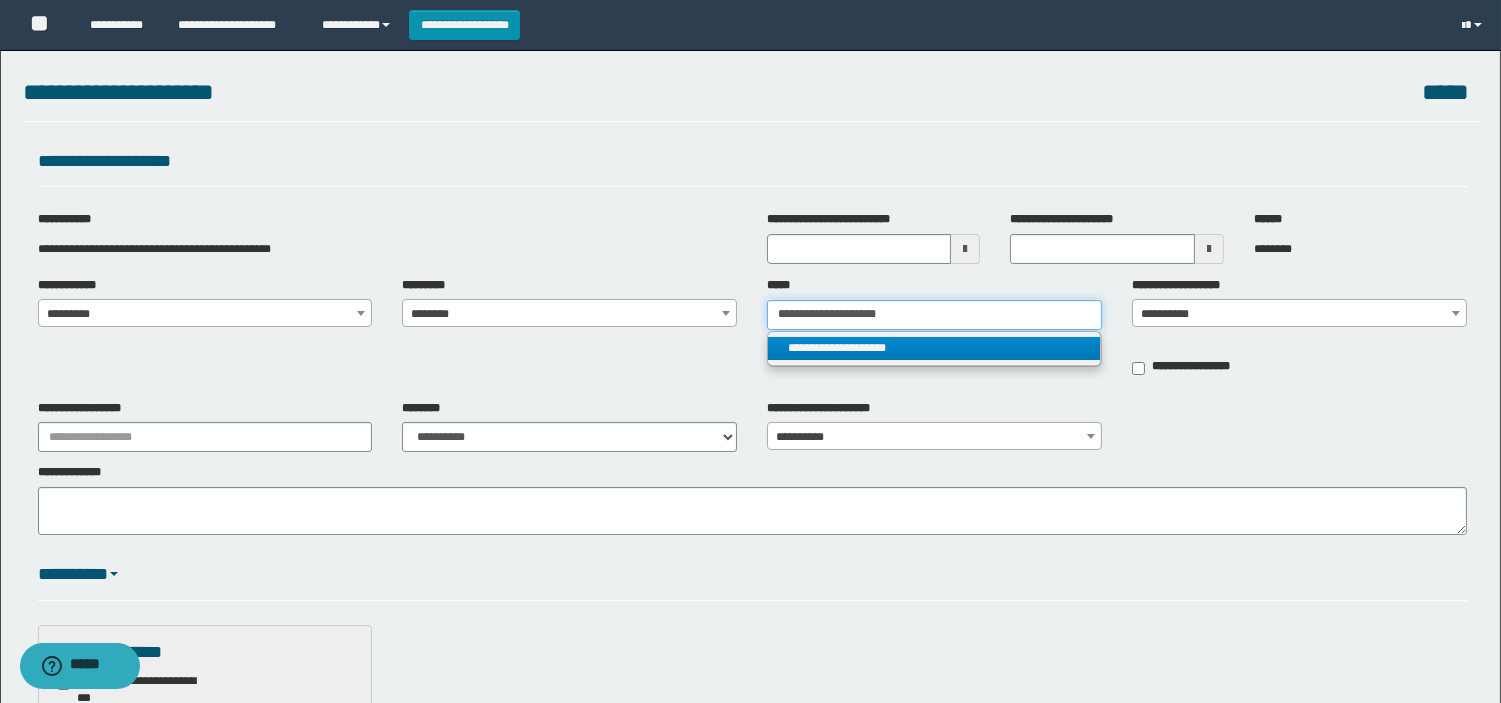 type 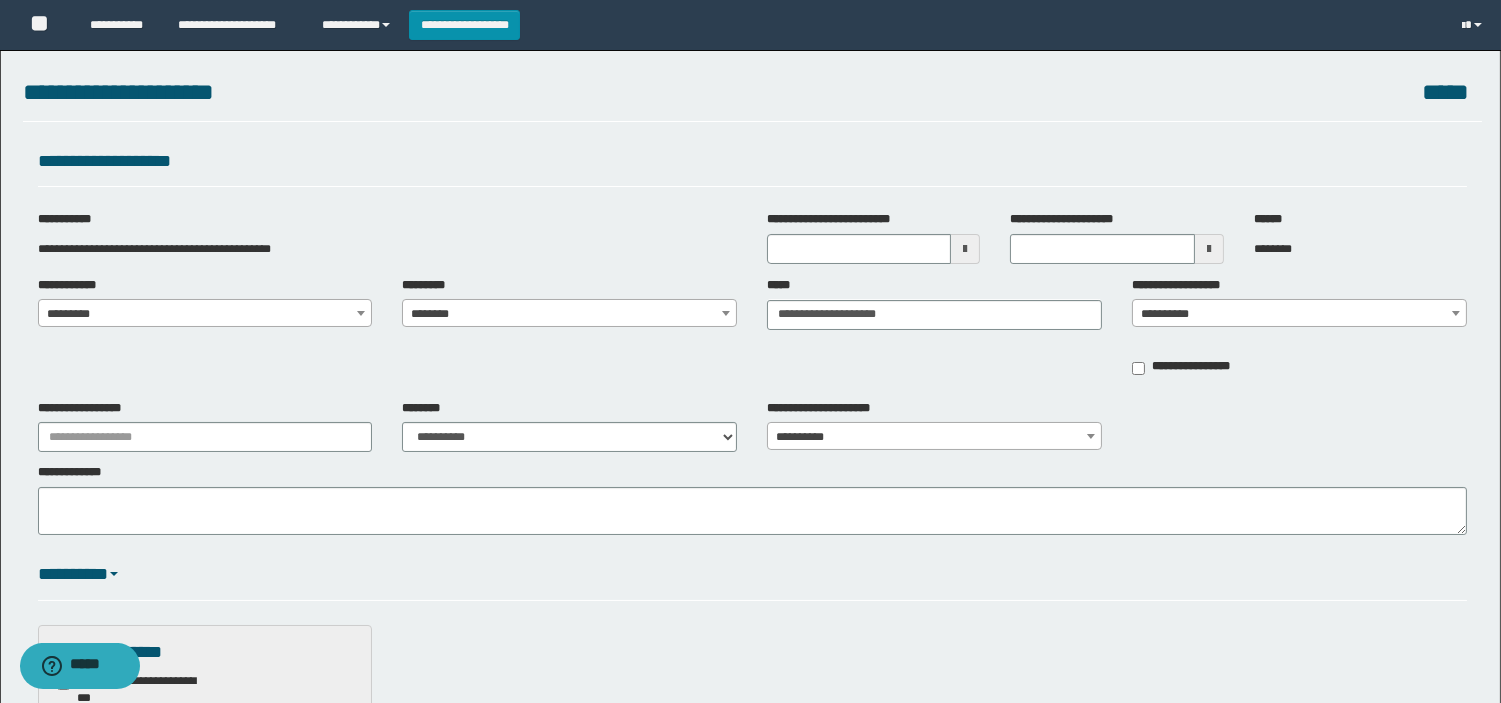 click on "**********" at bounding box center (1299, 314) 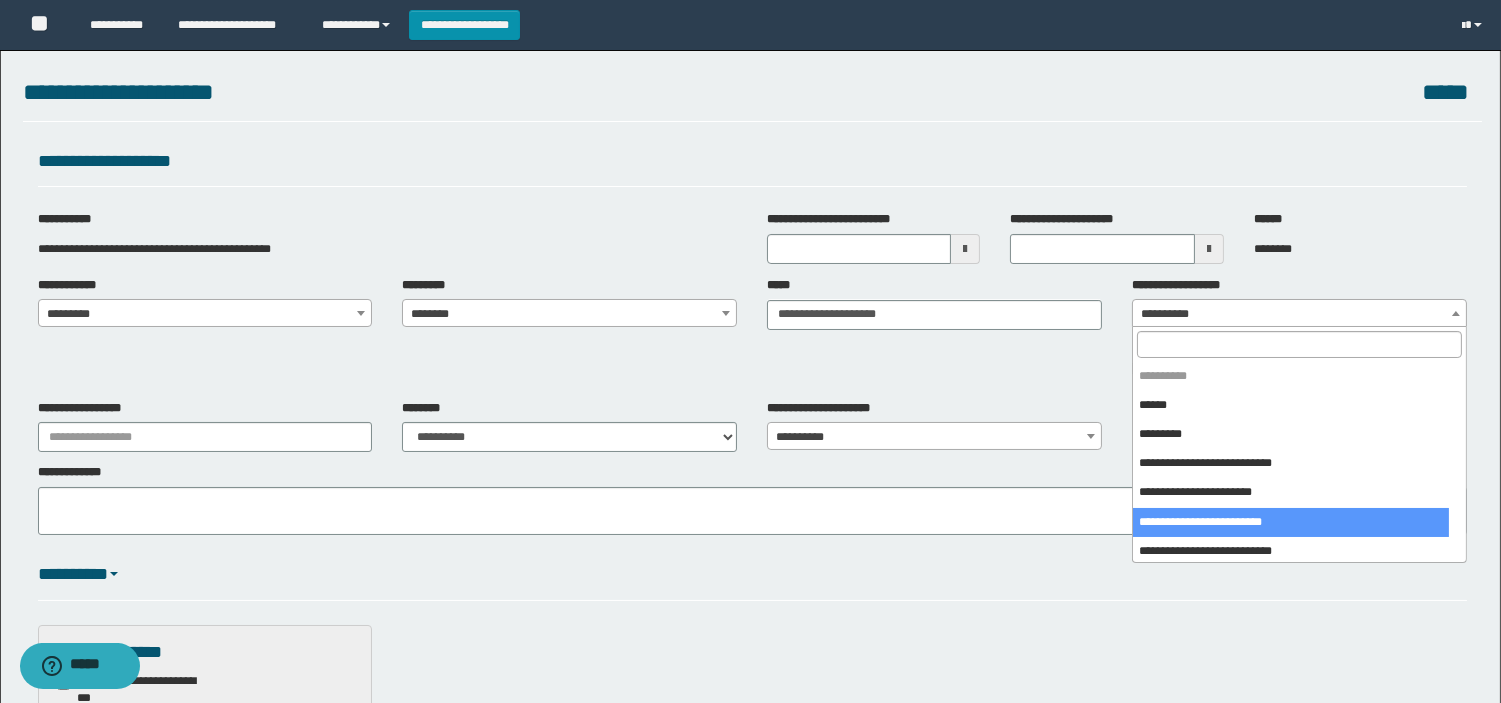select on "****" 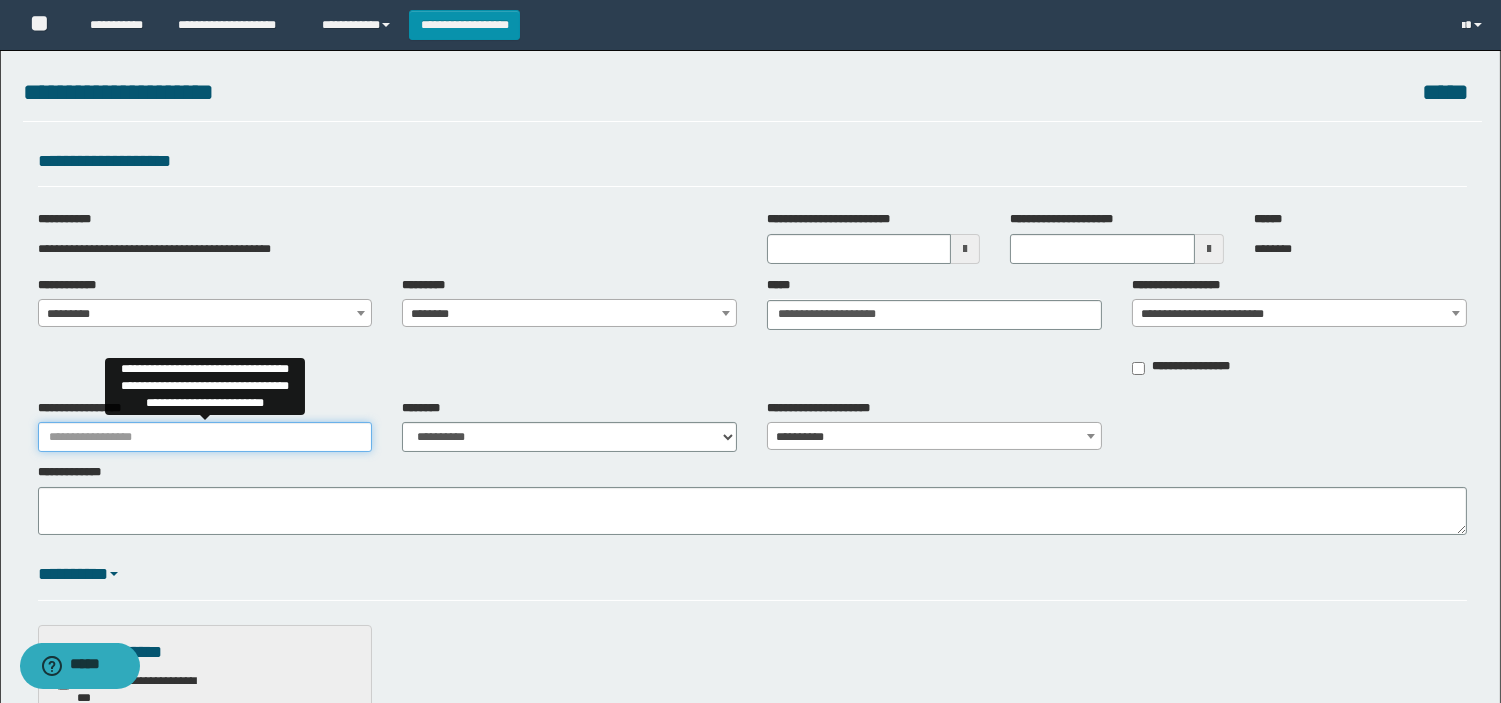 click on "**********" at bounding box center [205, 437] 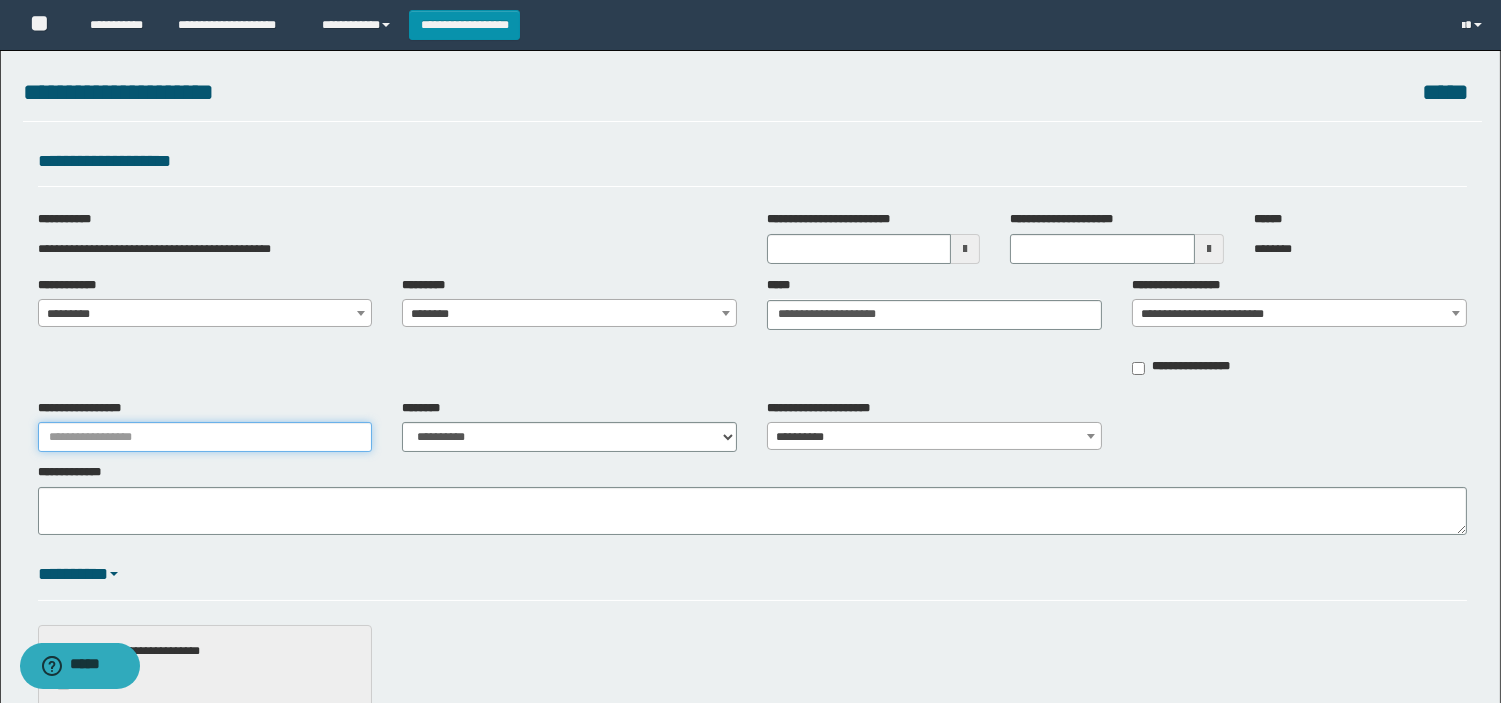 type on "**********" 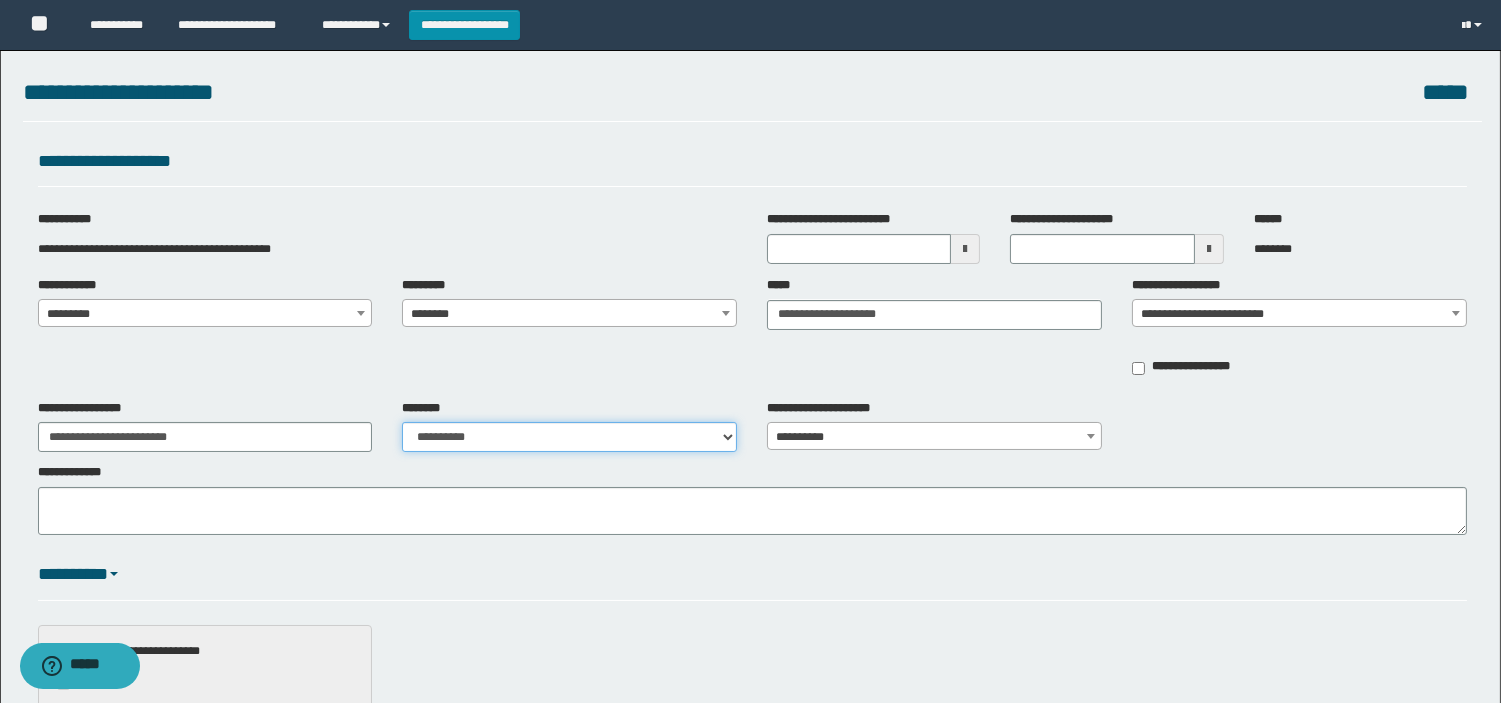 click on "**********" at bounding box center [569, 437] 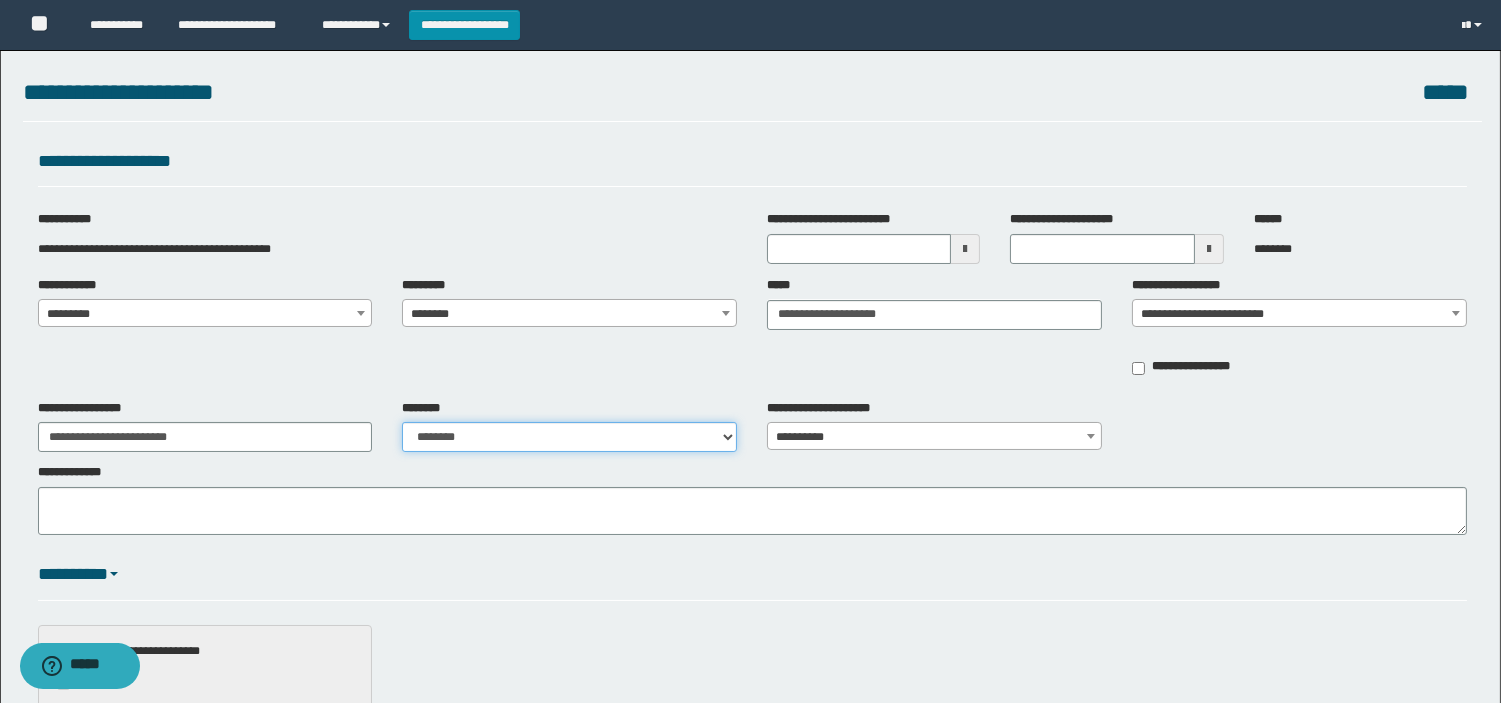 click on "**********" at bounding box center (569, 437) 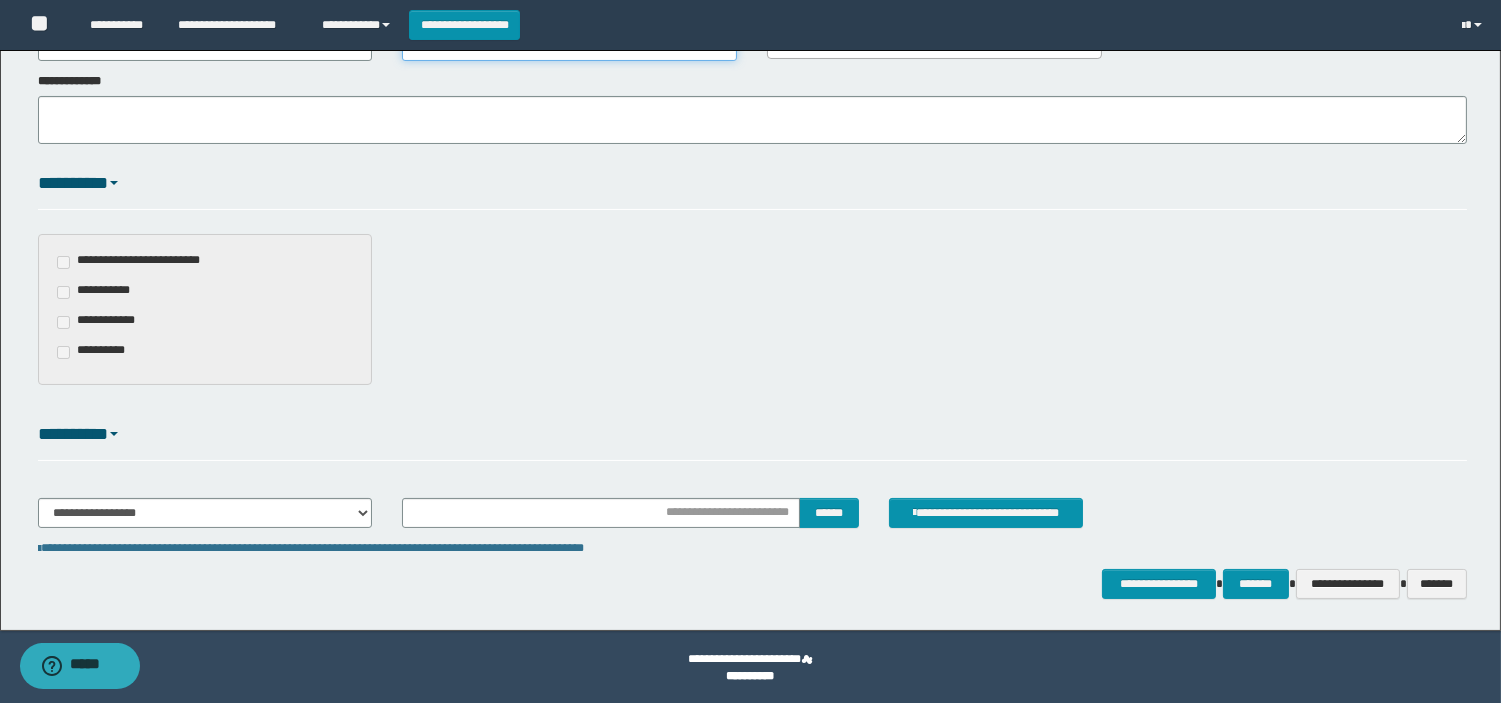 scroll, scrollTop: 392, scrollLeft: 0, axis: vertical 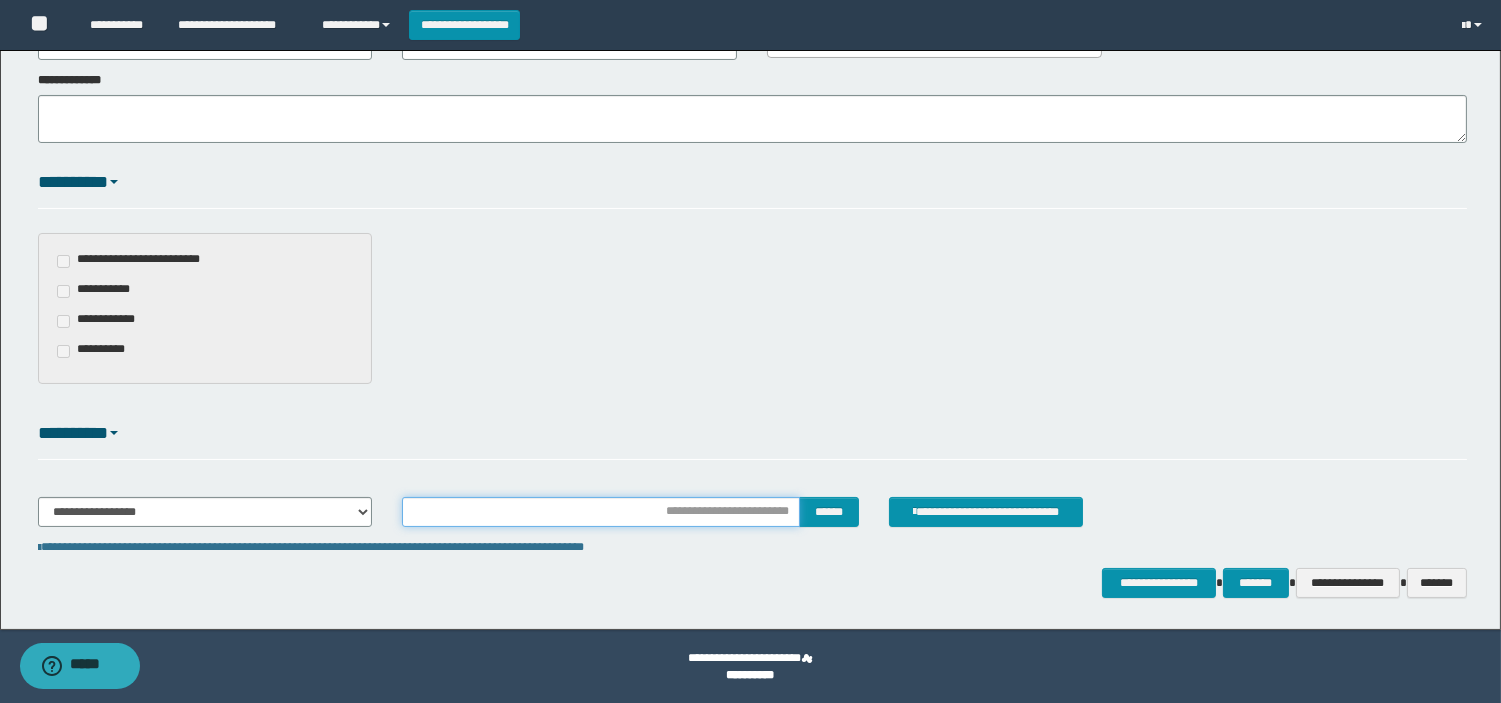 click at bounding box center (601, 512) 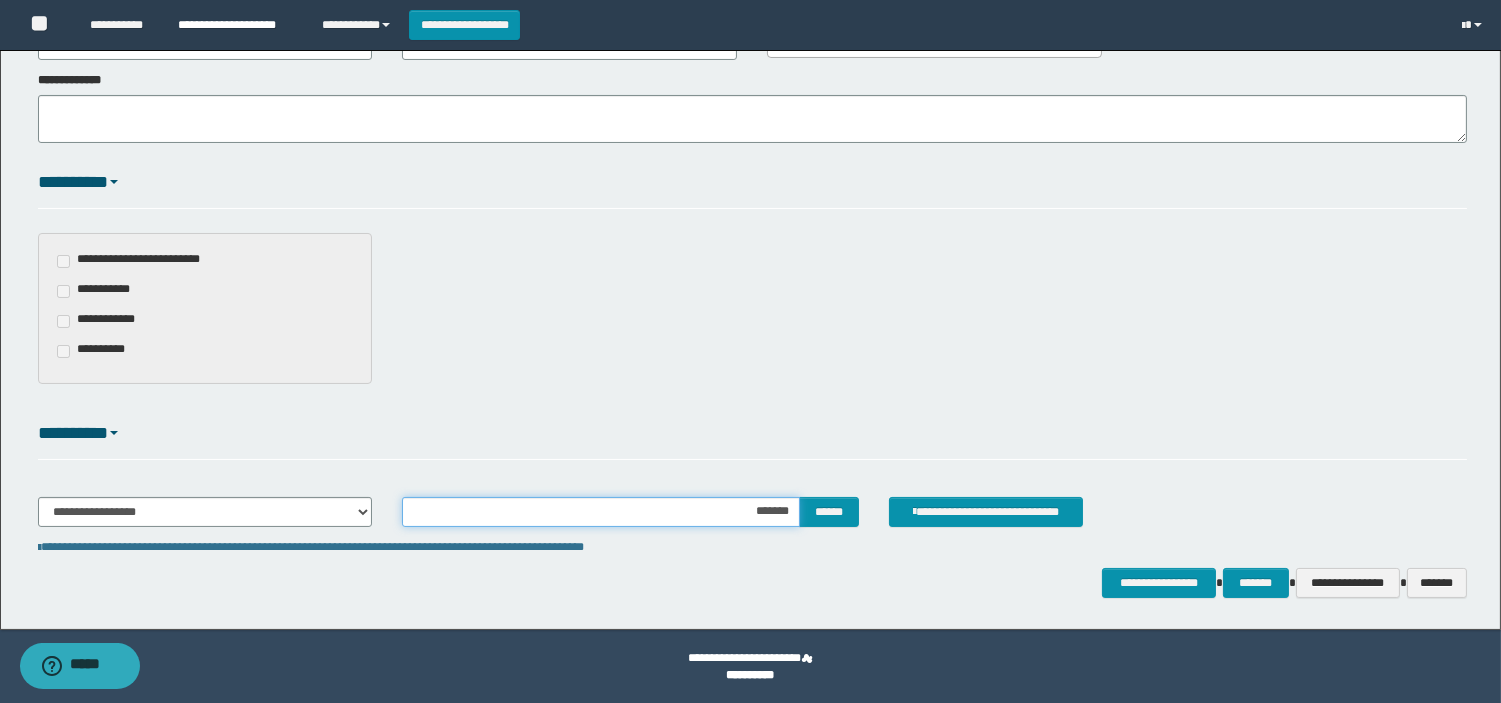 type on "********" 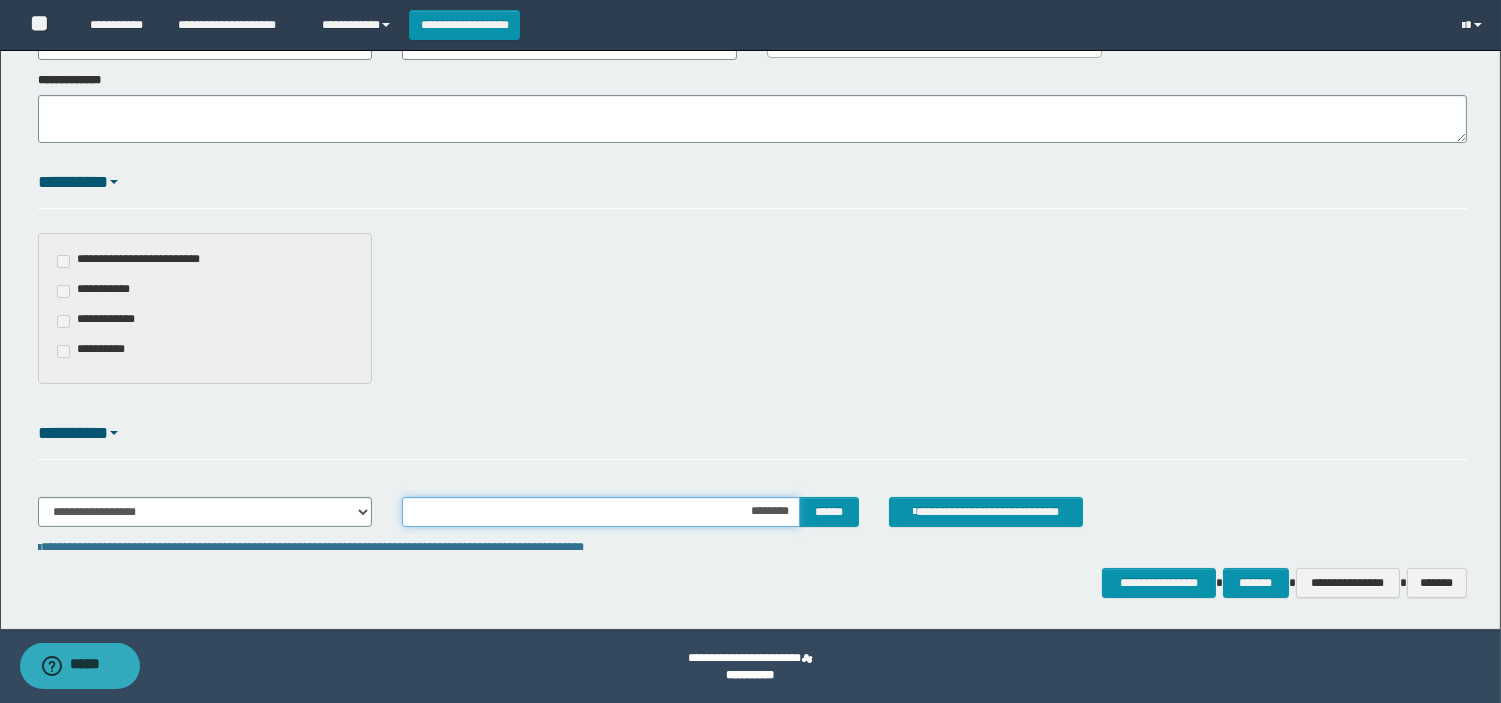 drag, startPoint x: 751, startPoint y: 514, endPoint x: 796, endPoint y: 531, distance: 48.104053 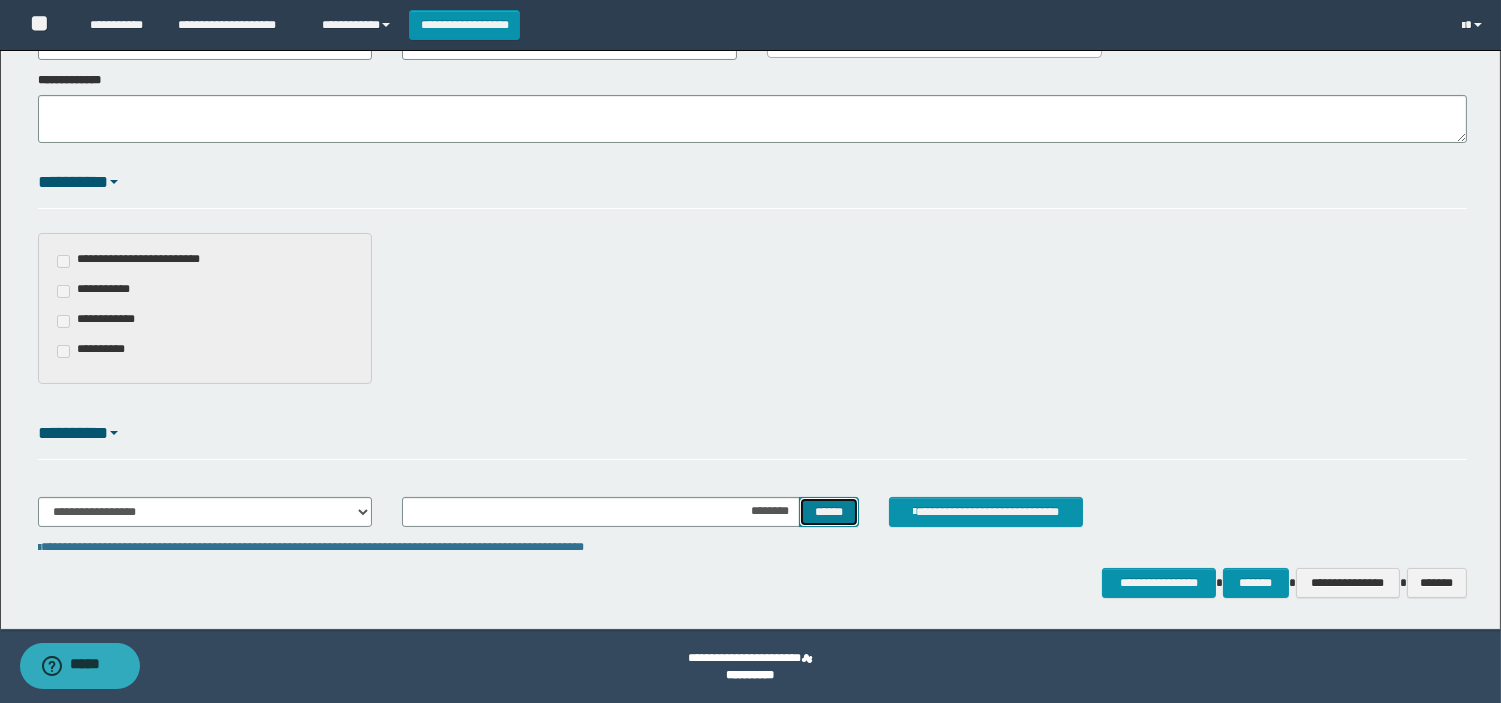 click on "******" at bounding box center (829, 512) 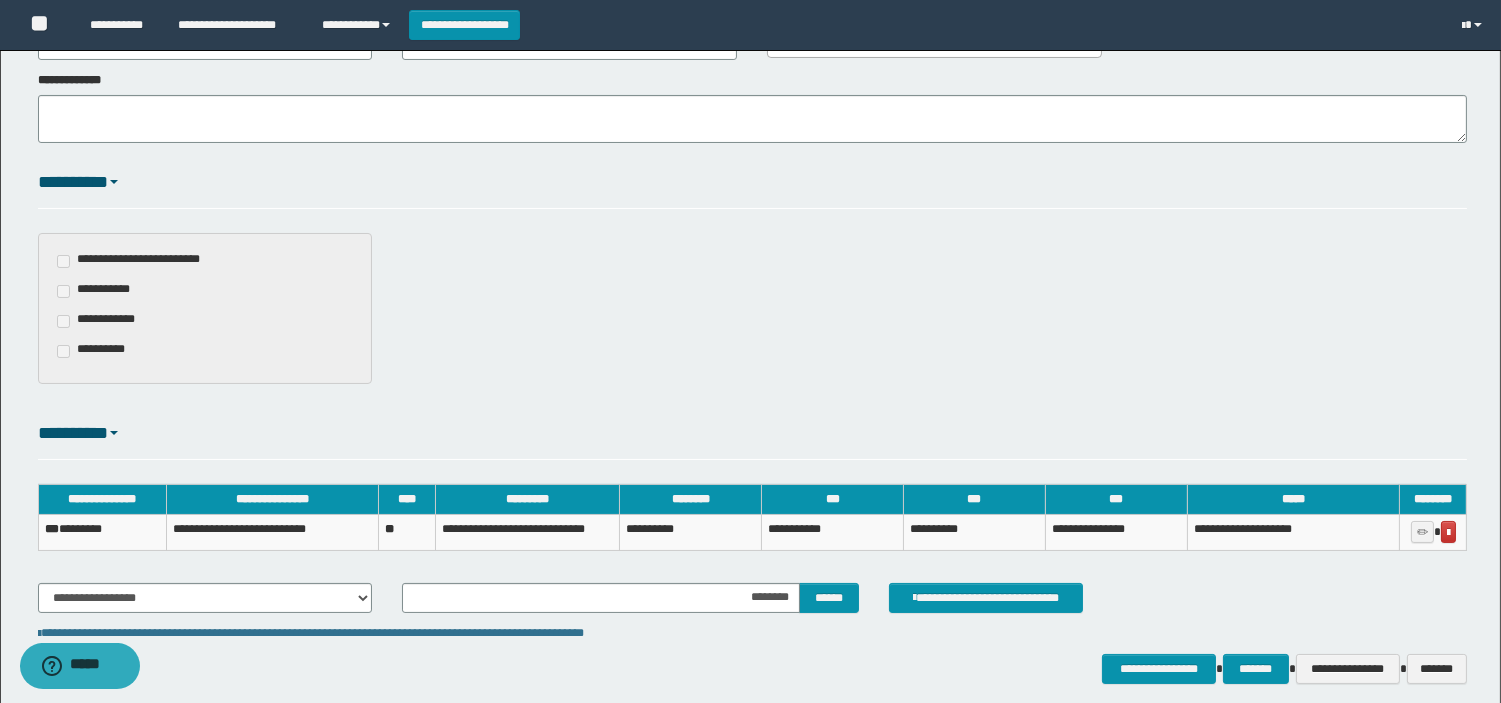 click on "*** ********" at bounding box center (102, 532) 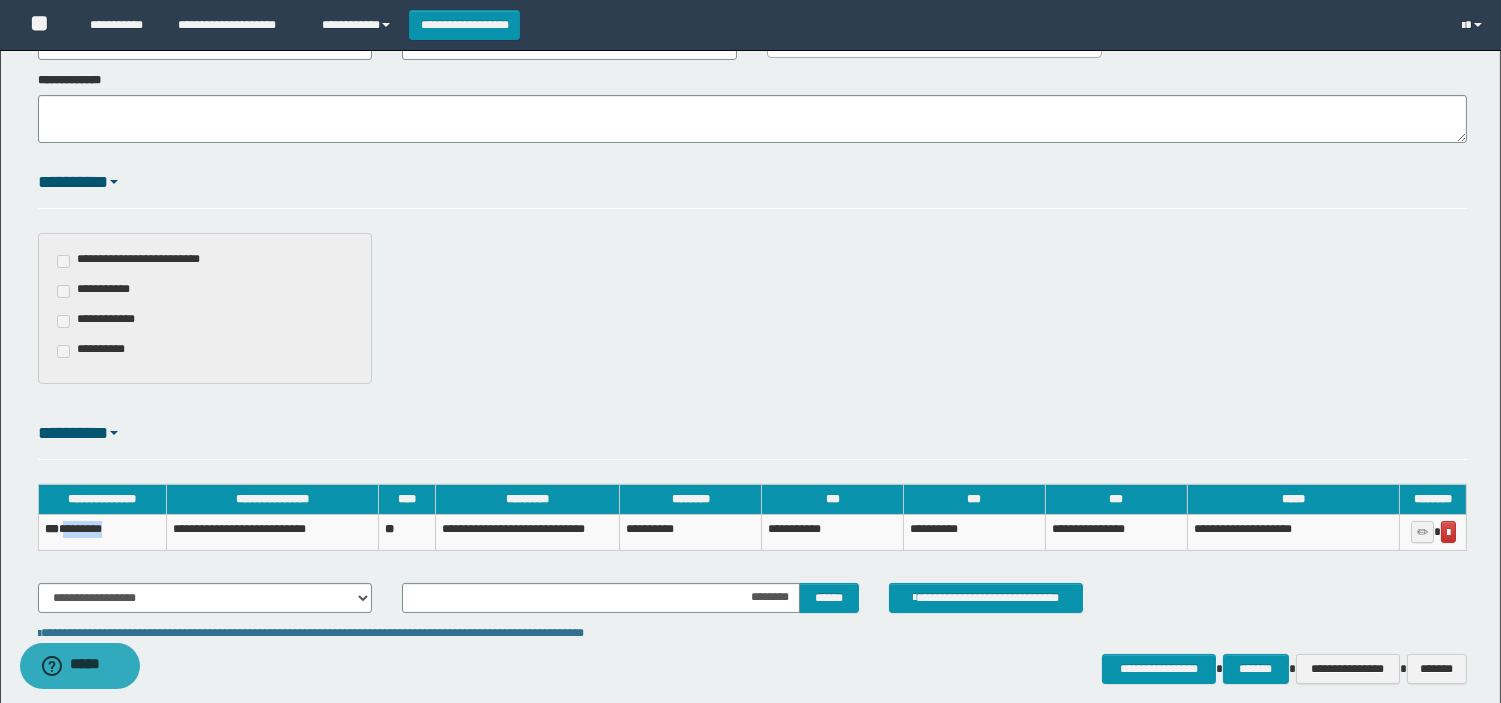 click on "*** ********" at bounding box center [102, 532] 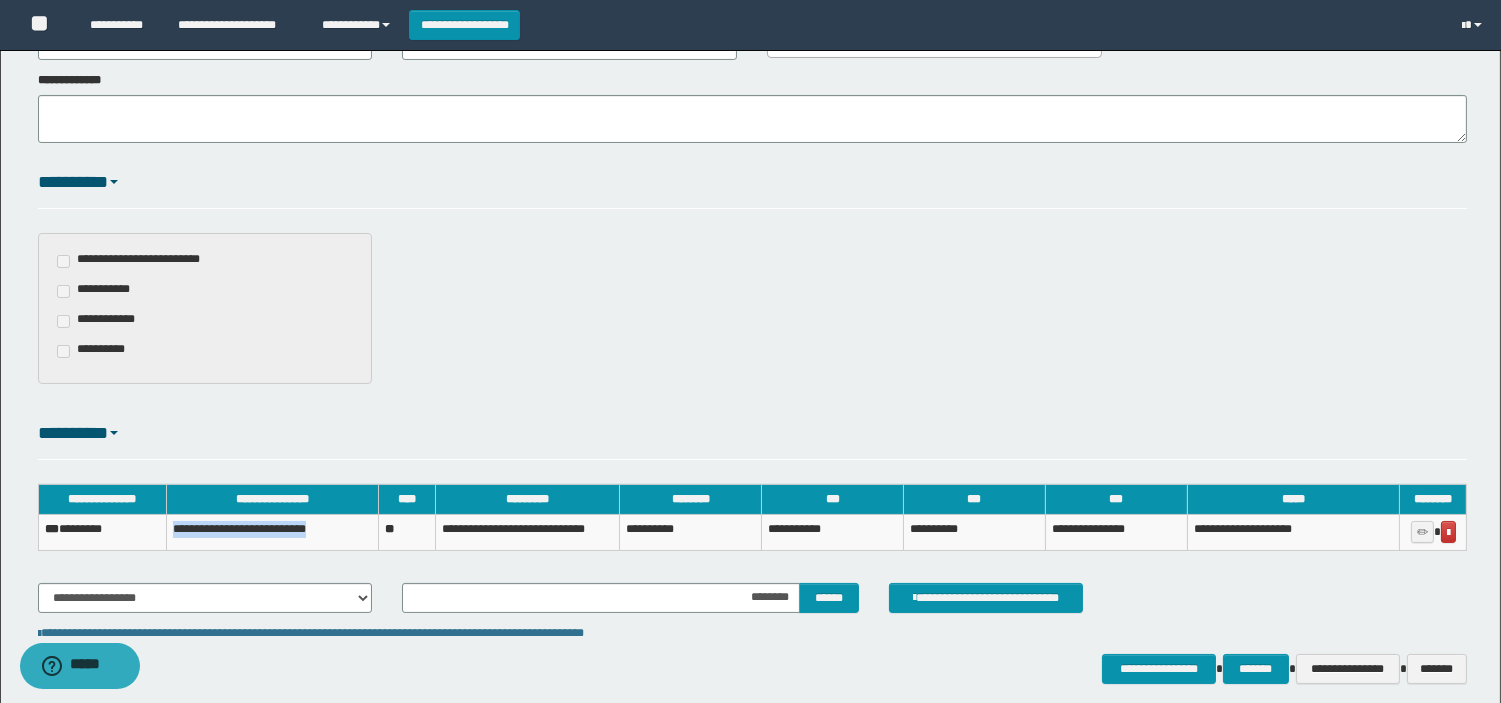 drag, startPoint x: 168, startPoint y: 530, endPoint x: 332, endPoint y: 538, distance: 164.195 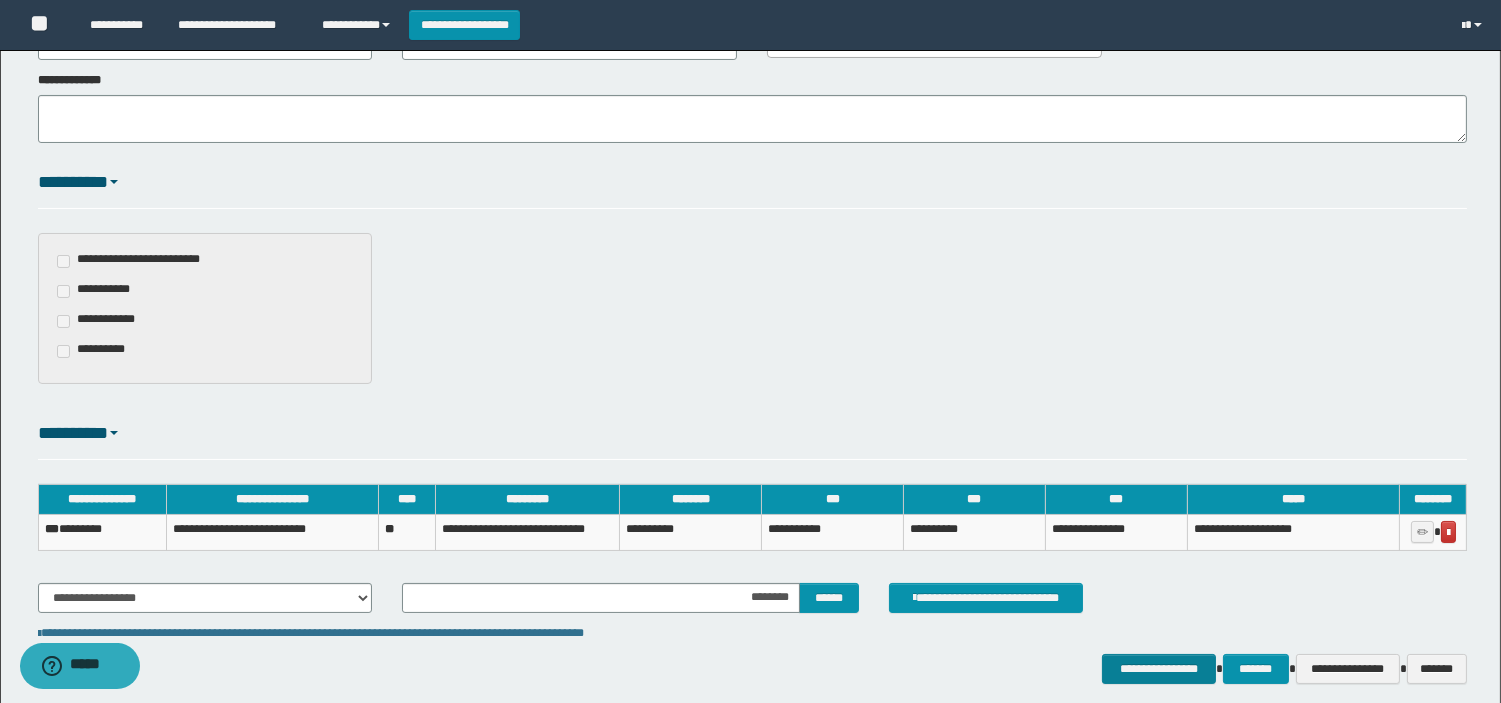 click on "**********" at bounding box center [750, 181] 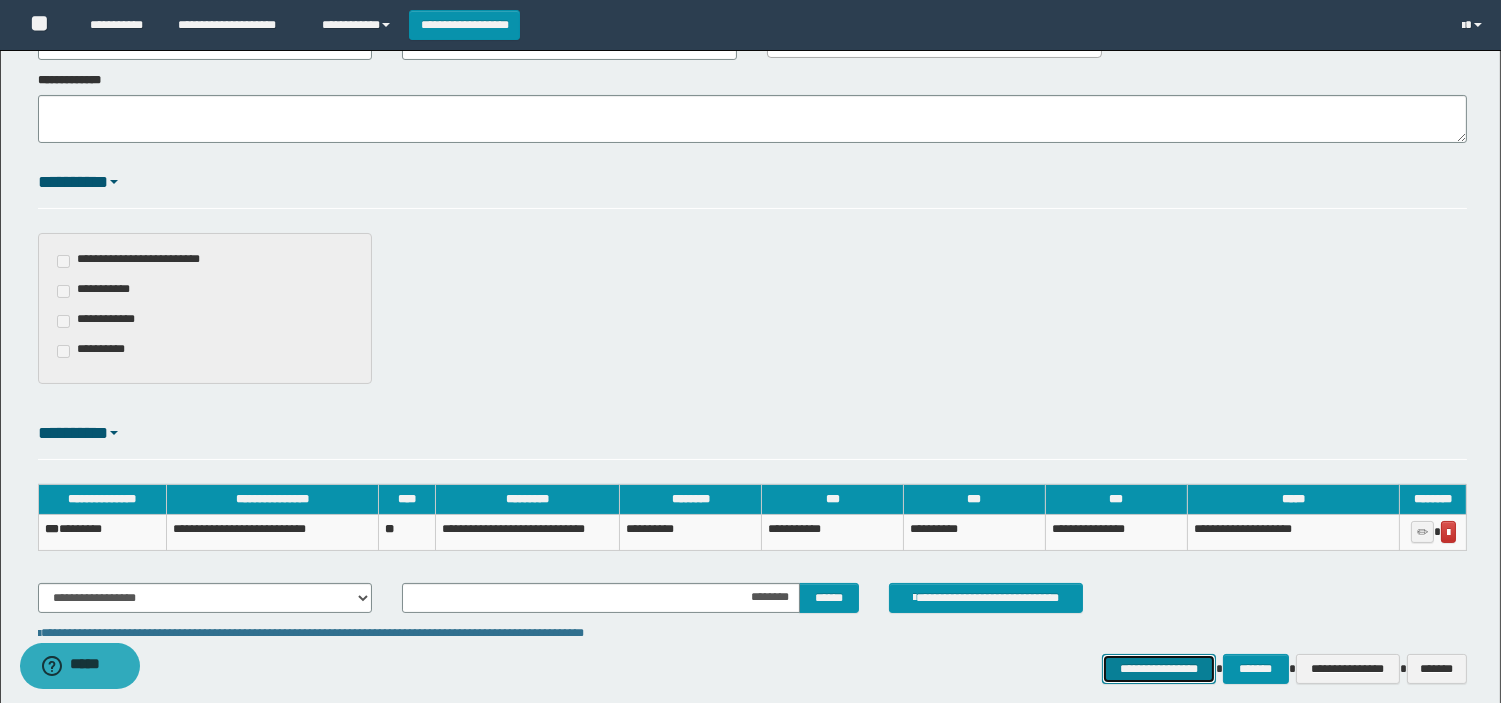 click on "**********" at bounding box center (1159, 669) 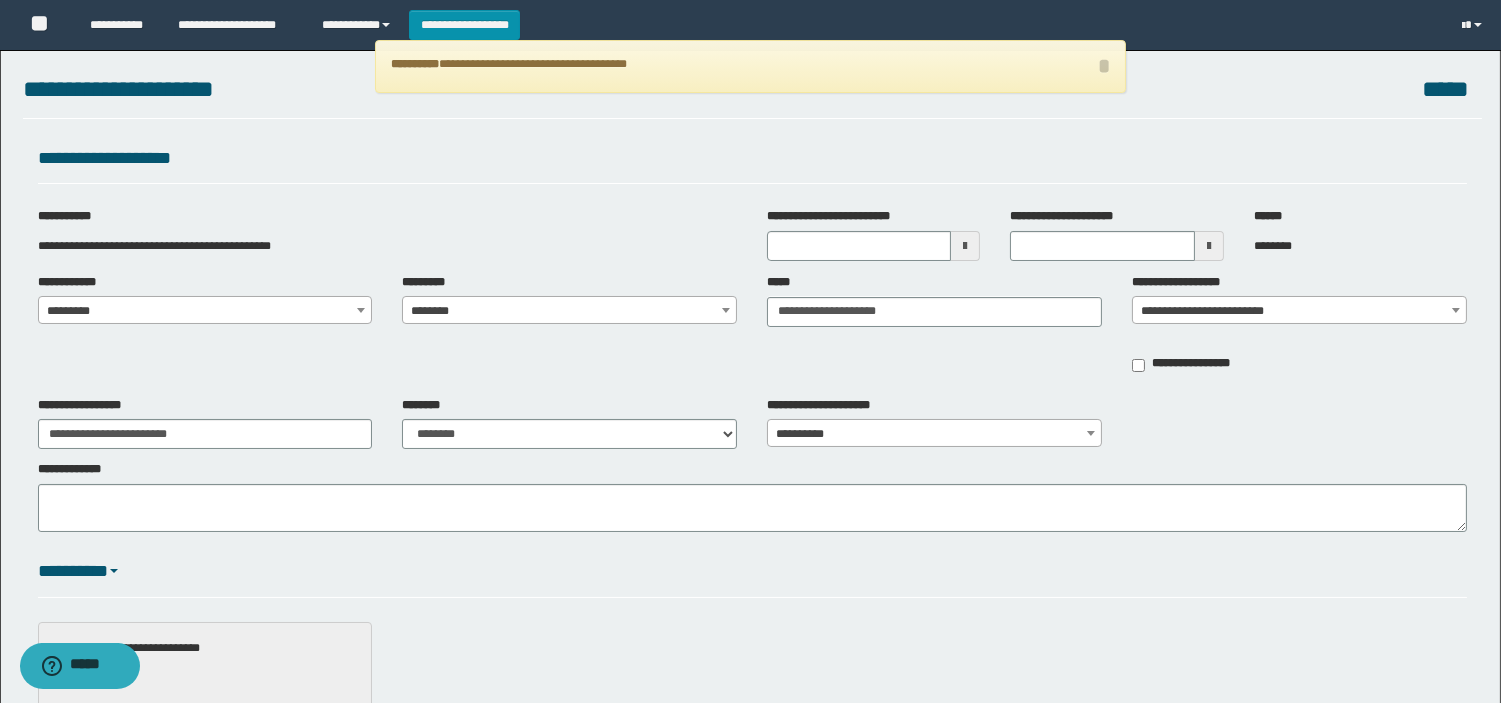 scroll, scrollTop: 0, scrollLeft: 0, axis: both 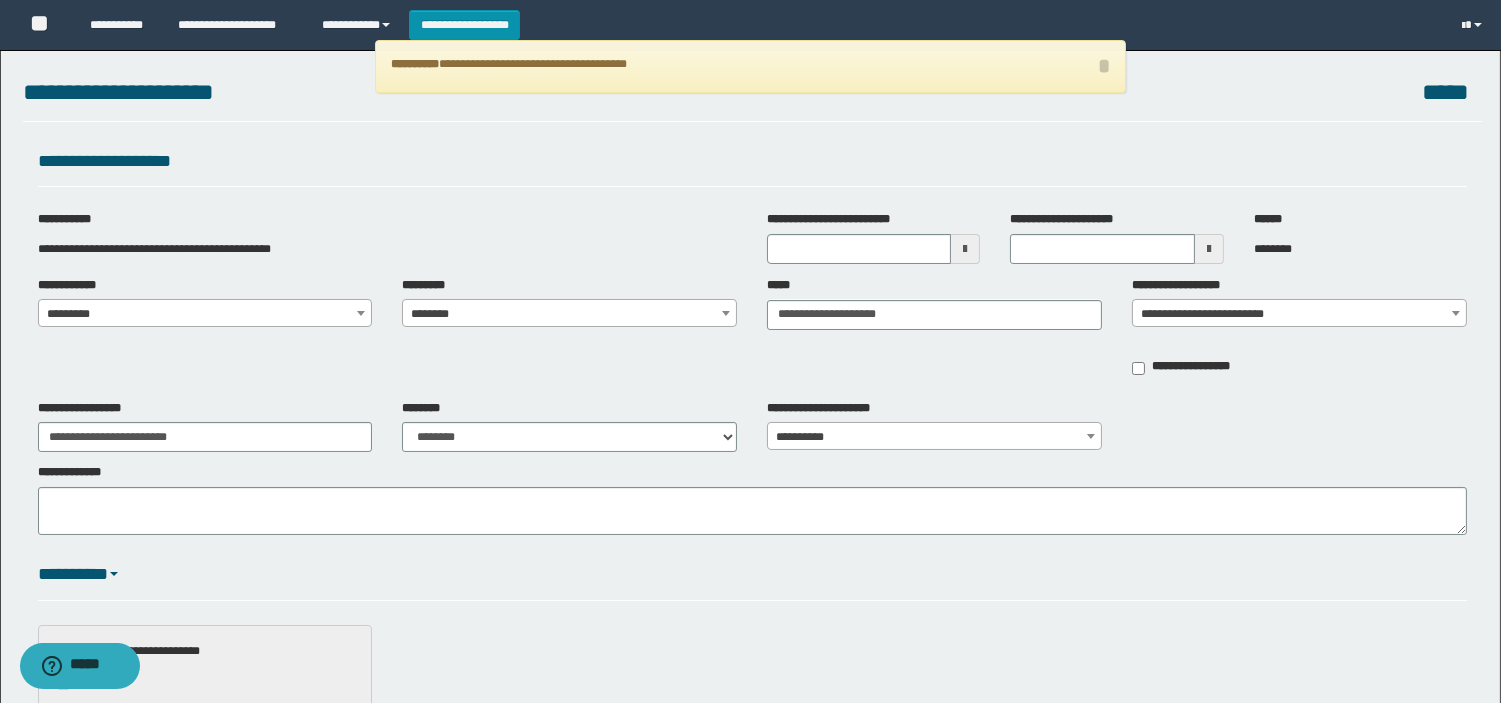 click on "**********" at bounding box center (843, 219) 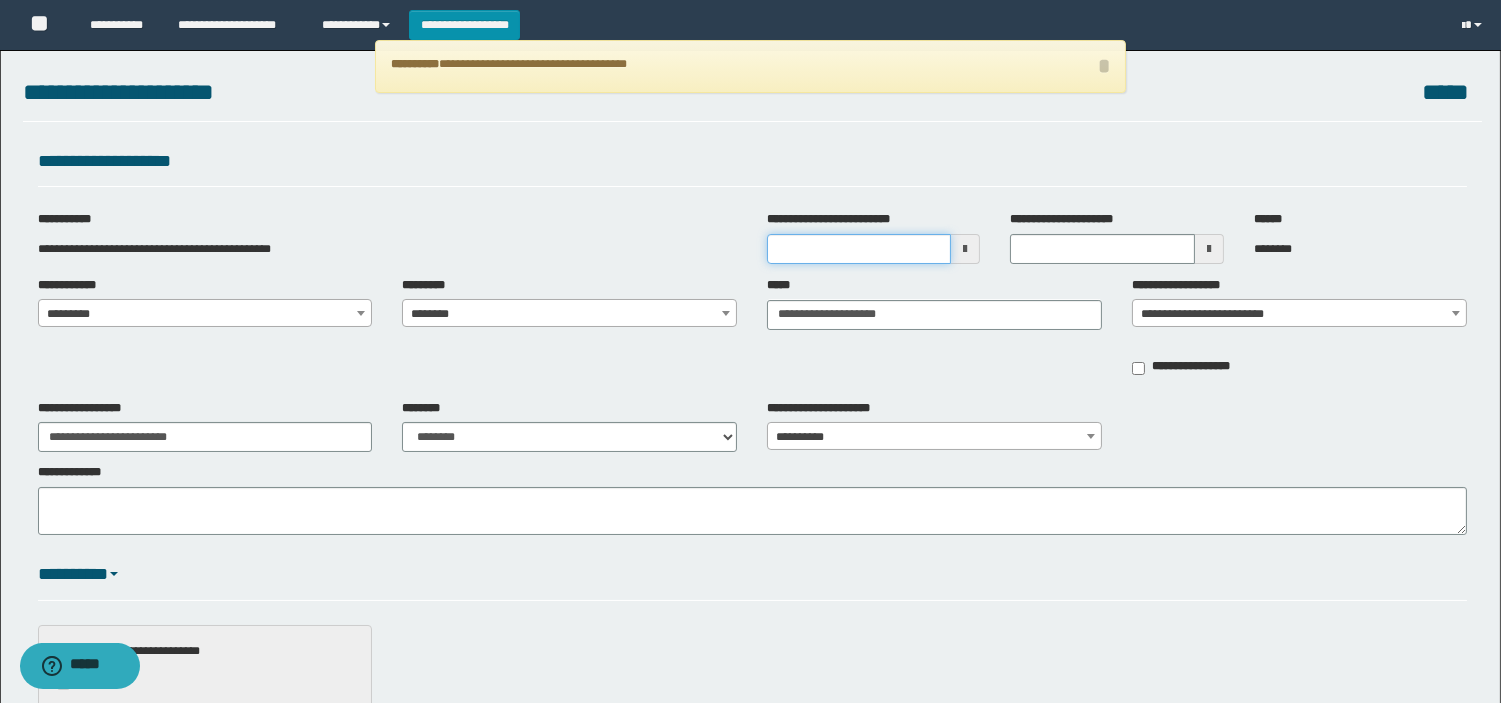 click on "**********" at bounding box center [859, 249] 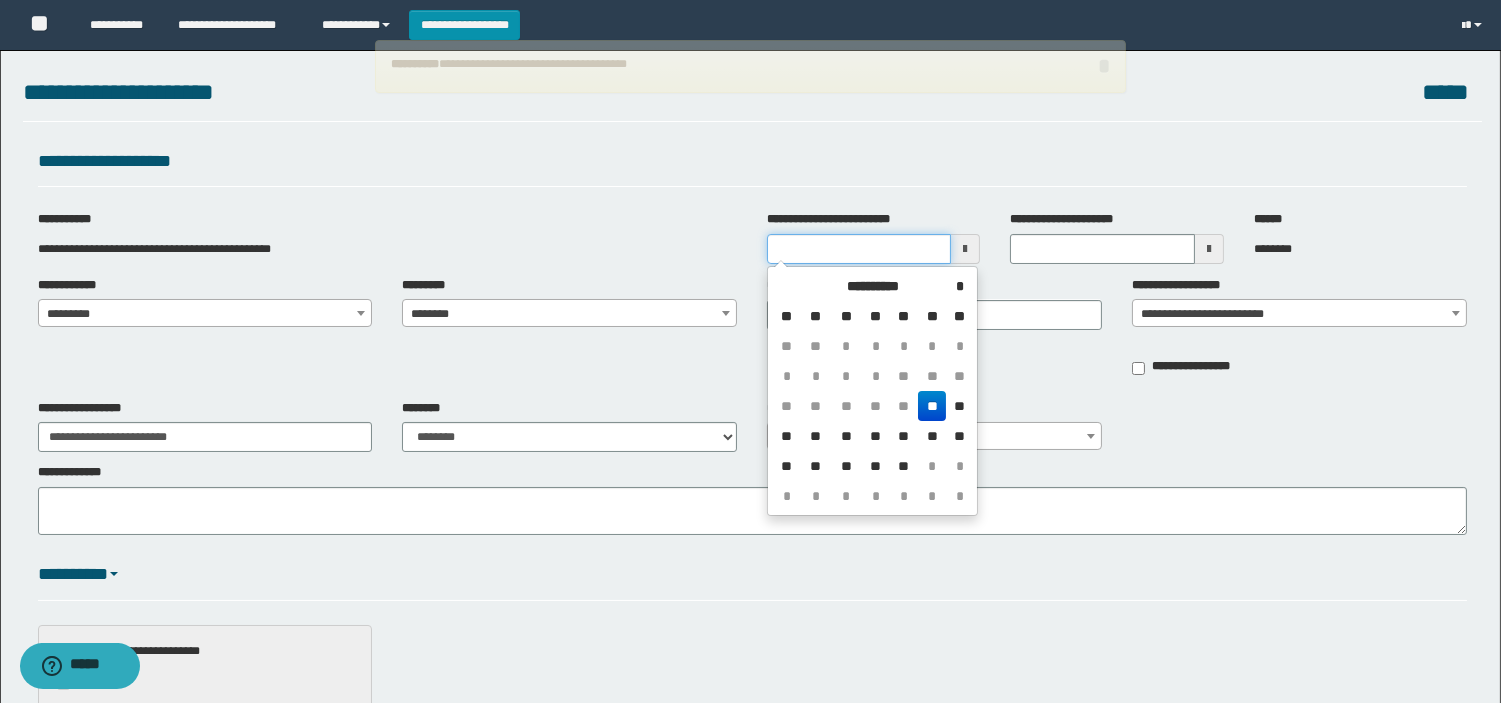 click on "**********" at bounding box center (859, 249) 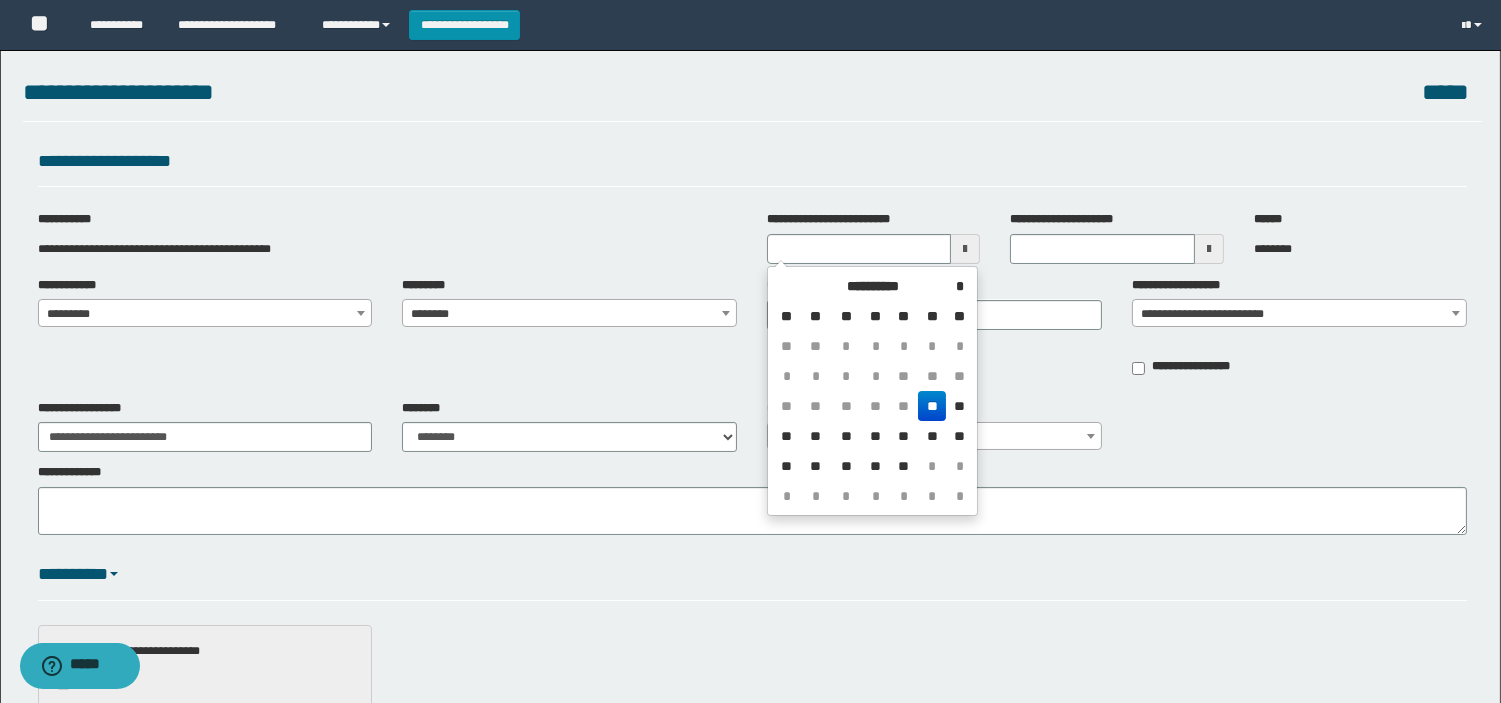 click on "**" at bounding box center [932, 406] 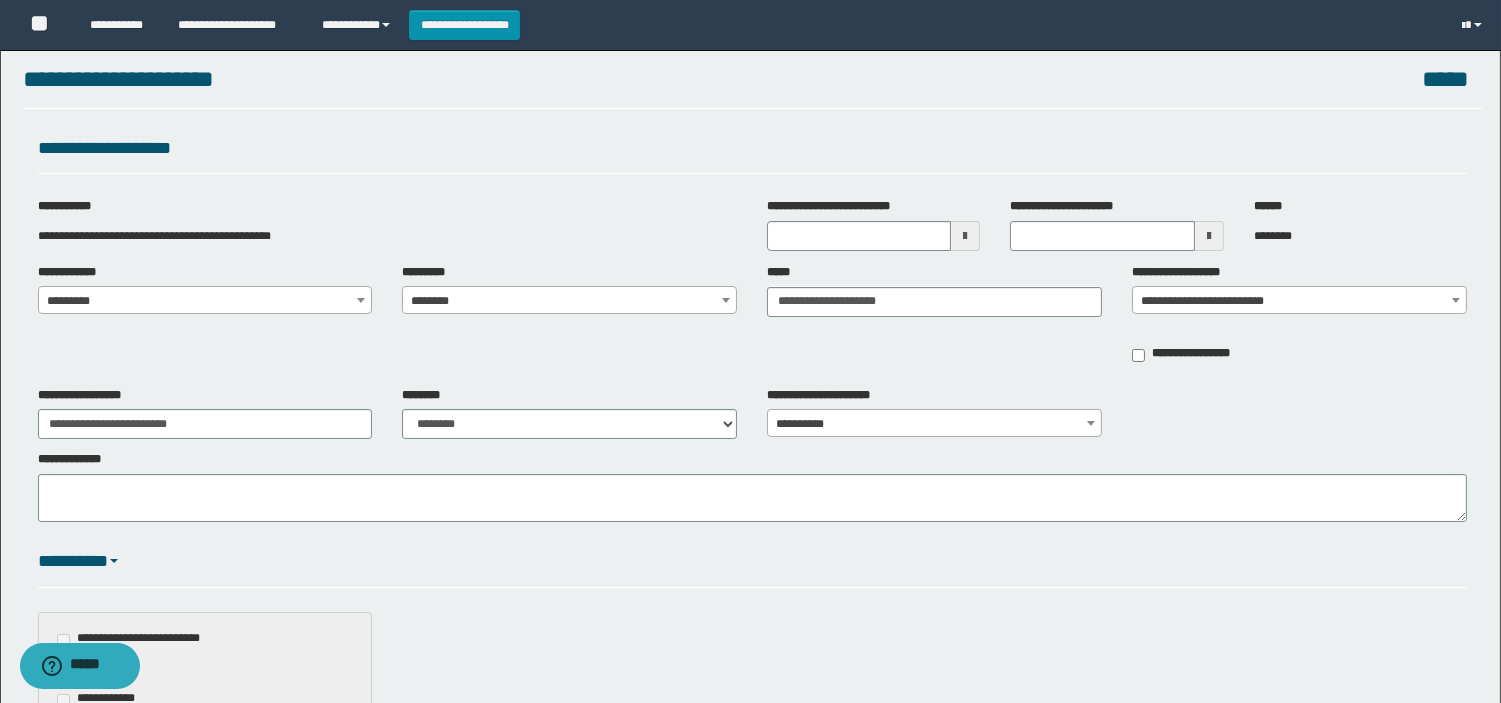 scroll, scrollTop: 0, scrollLeft: 0, axis: both 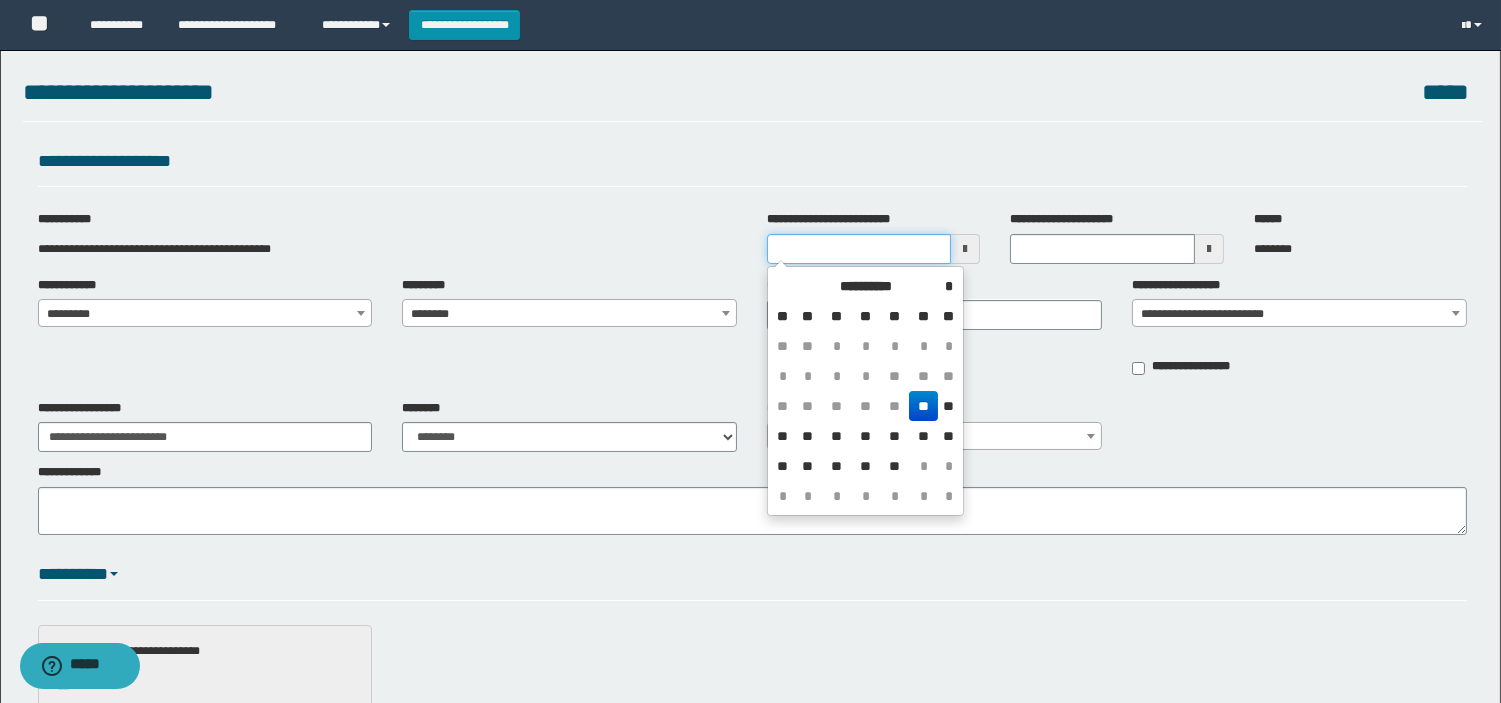 click on "**********" at bounding box center (859, 249) 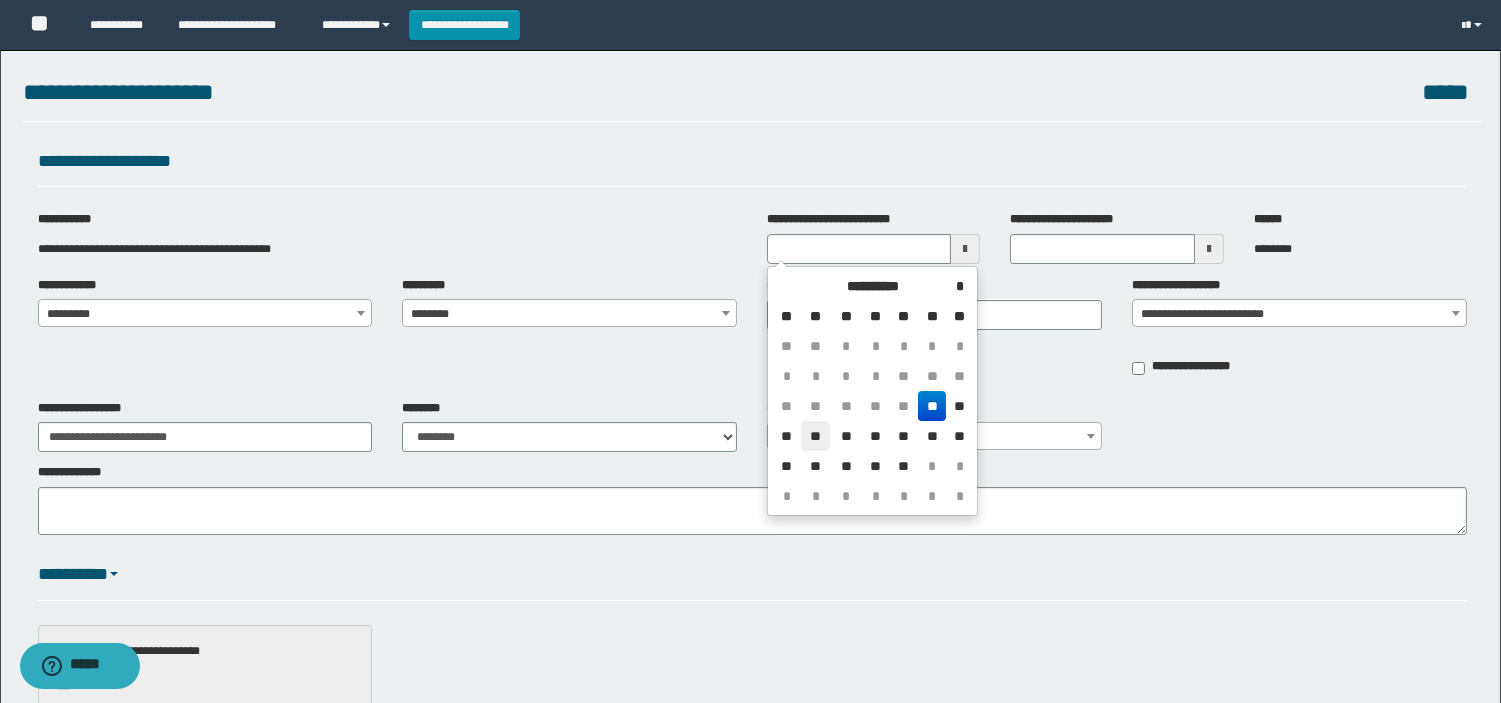 click on "**" at bounding box center (815, 436) 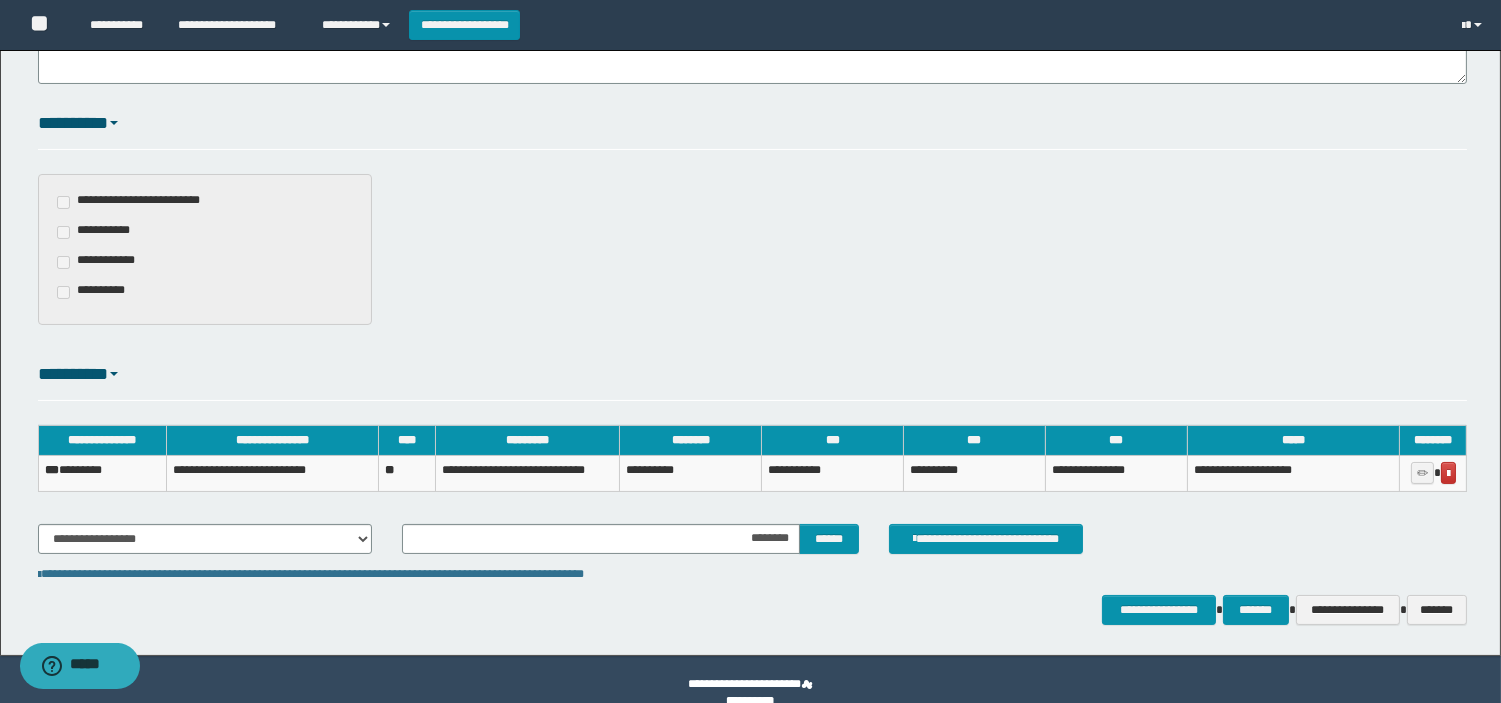 scroll, scrollTop: 477, scrollLeft: 0, axis: vertical 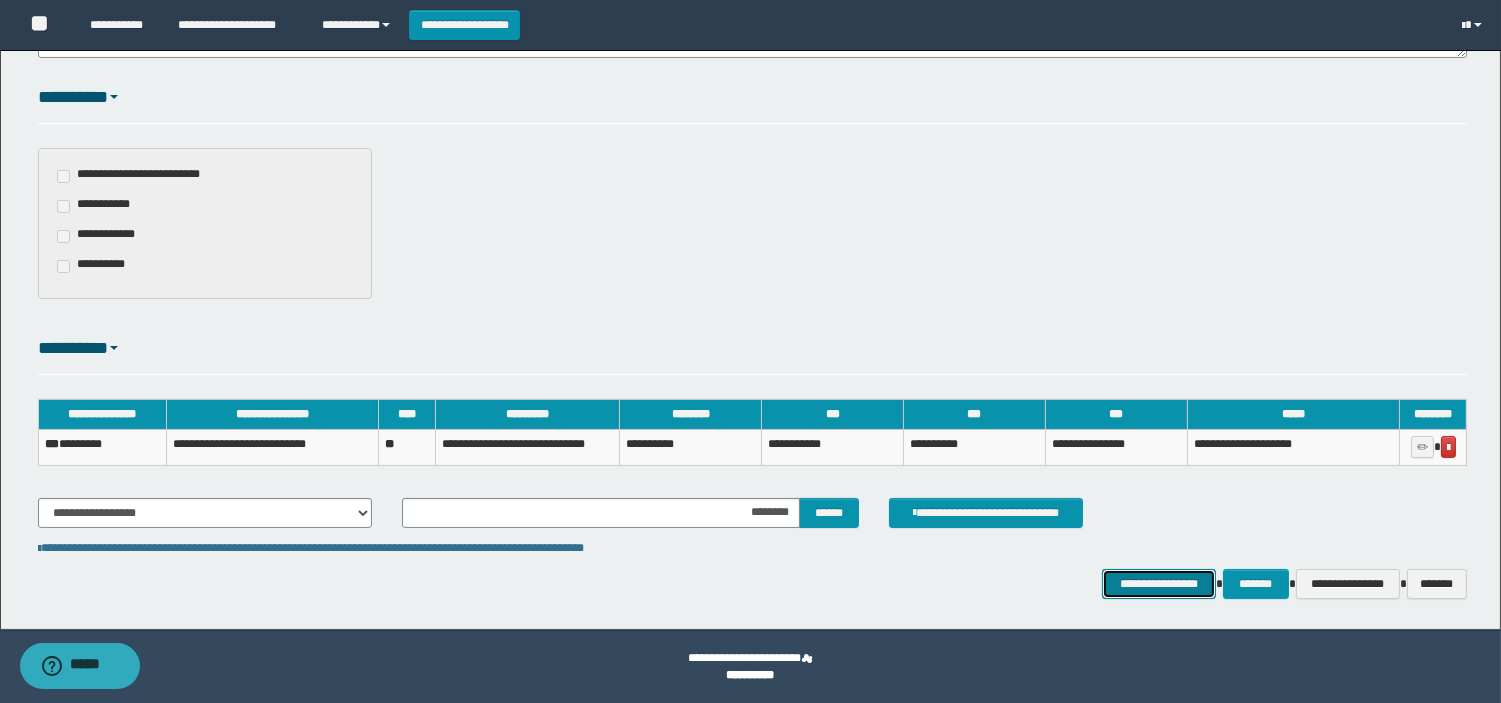 click on "**********" at bounding box center (1159, 584) 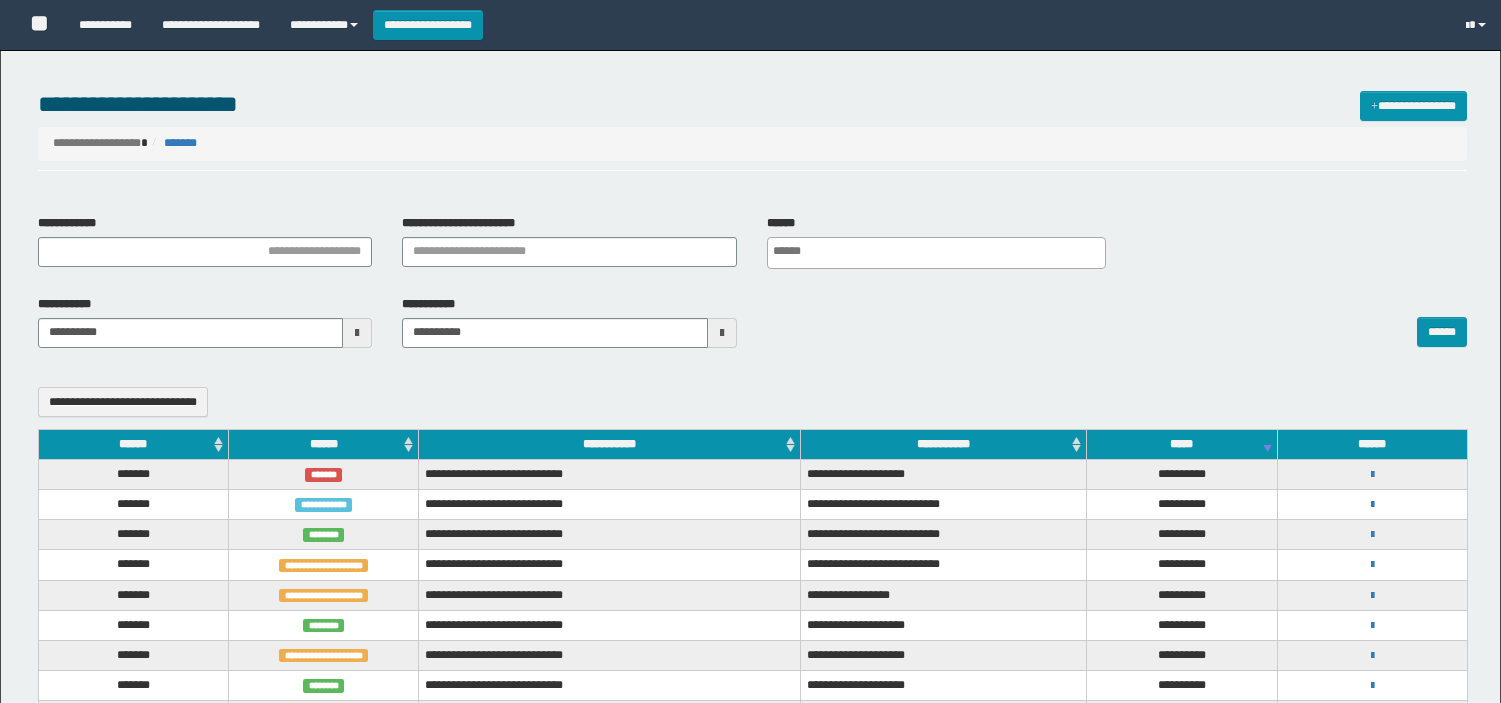 select 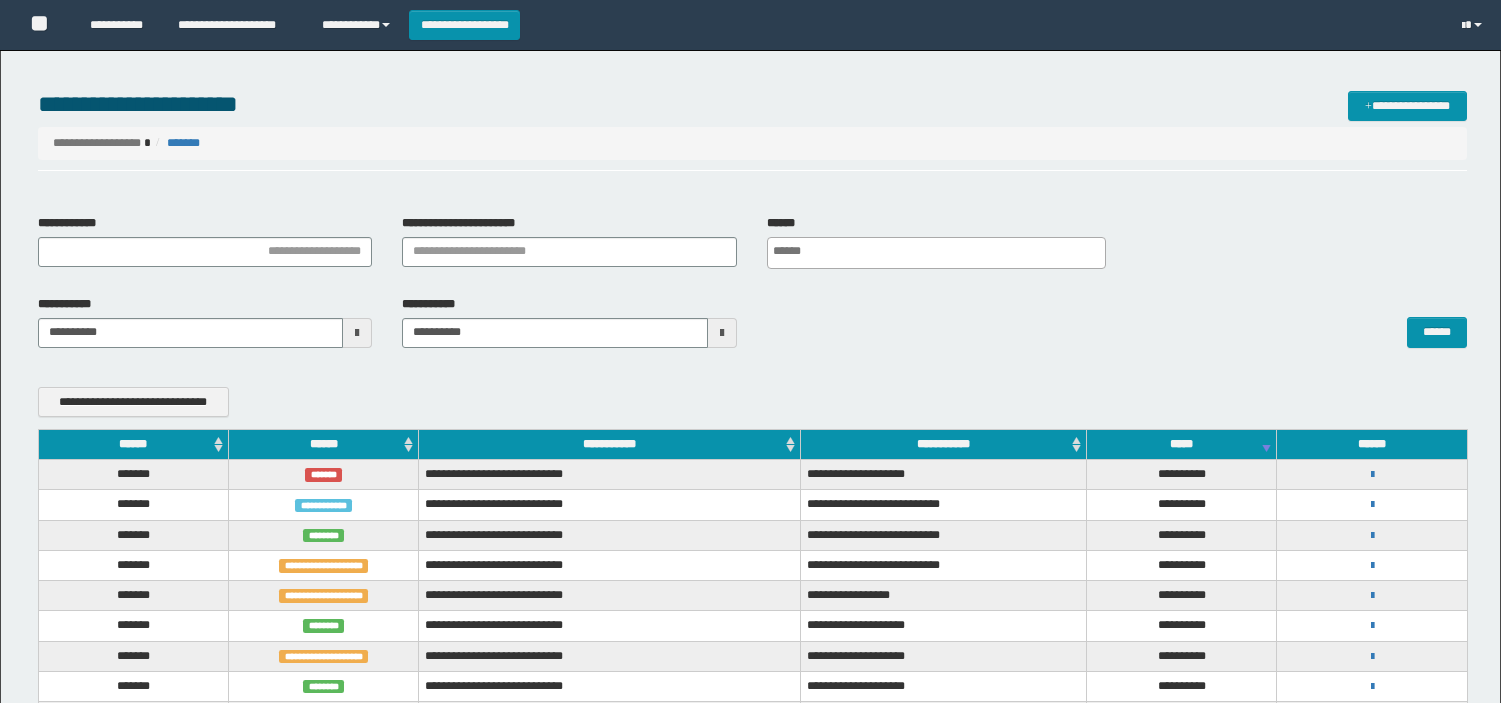 scroll, scrollTop: 0, scrollLeft: 0, axis: both 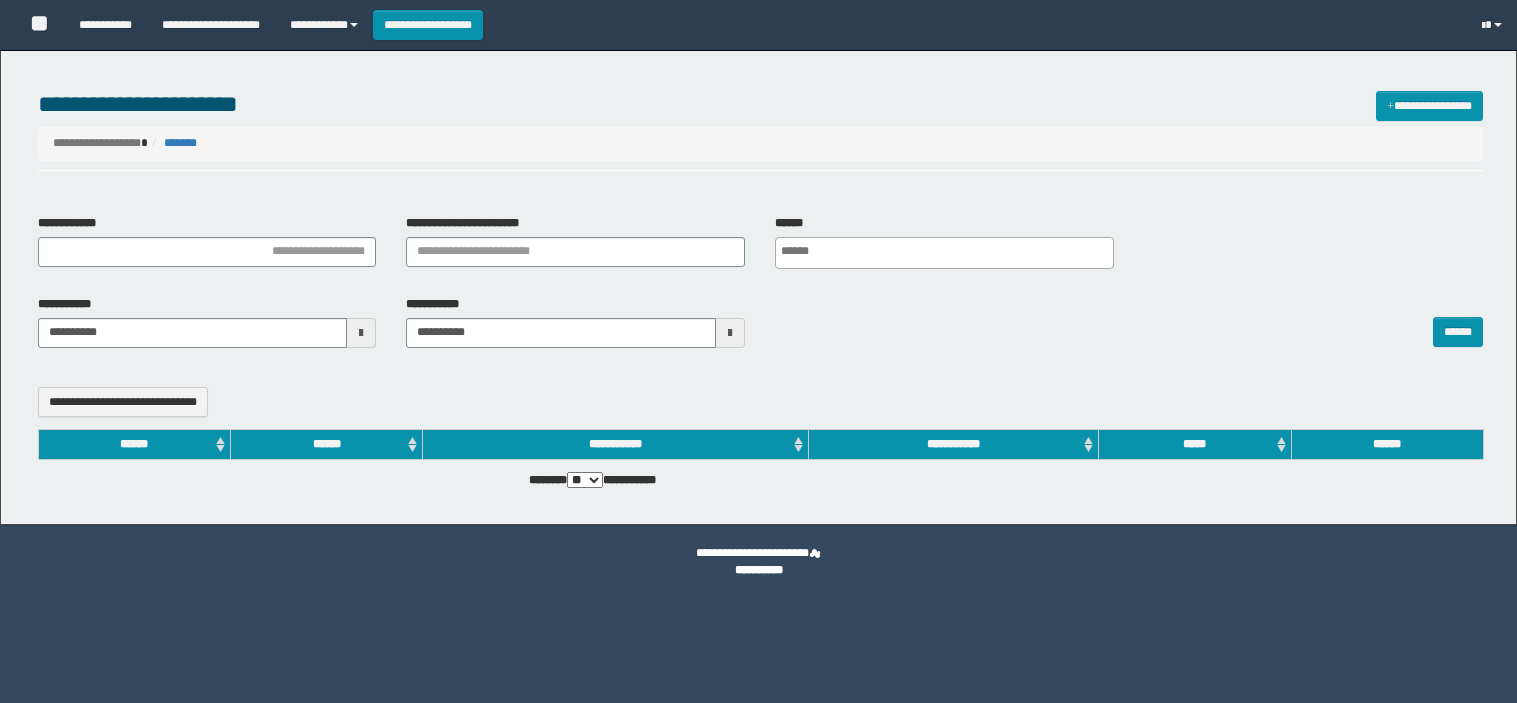 select 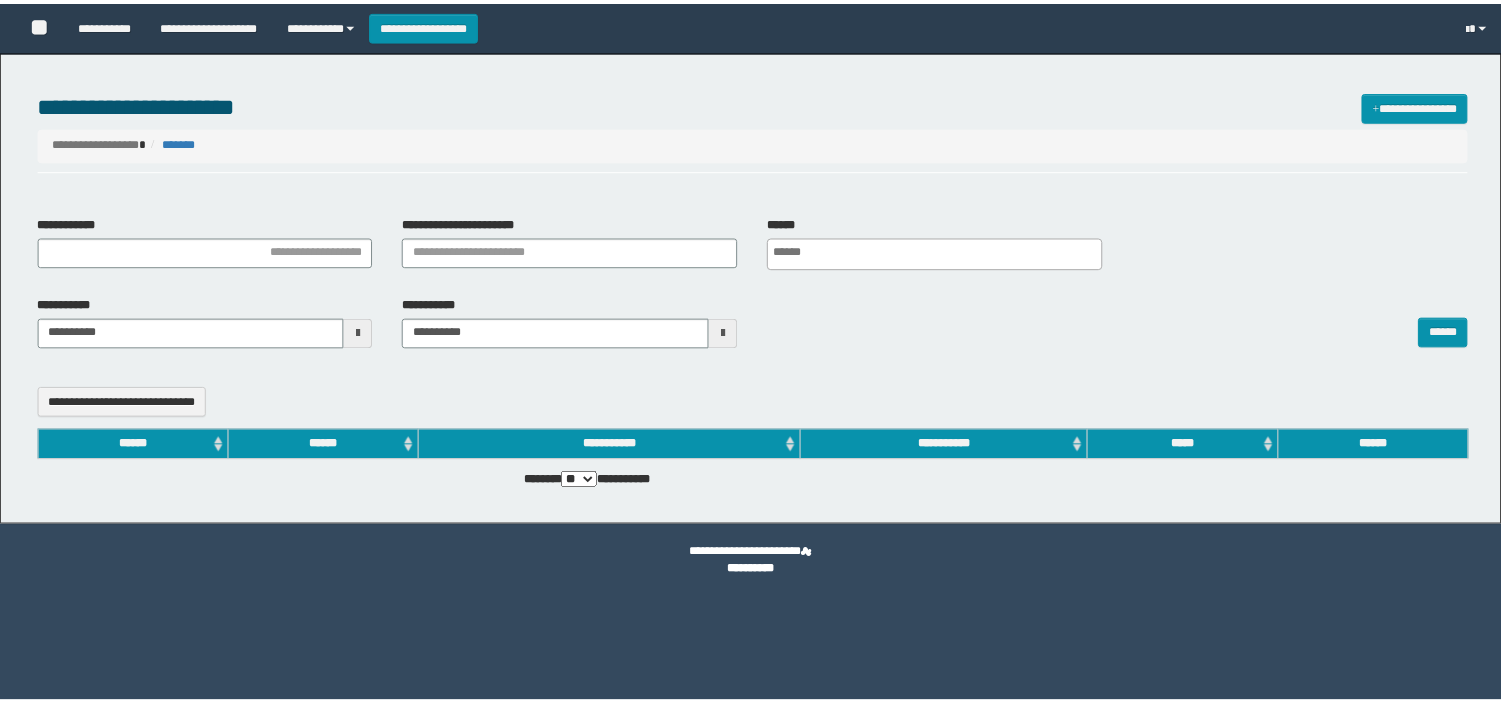scroll, scrollTop: 0, scrollLeft: 0, axis: both 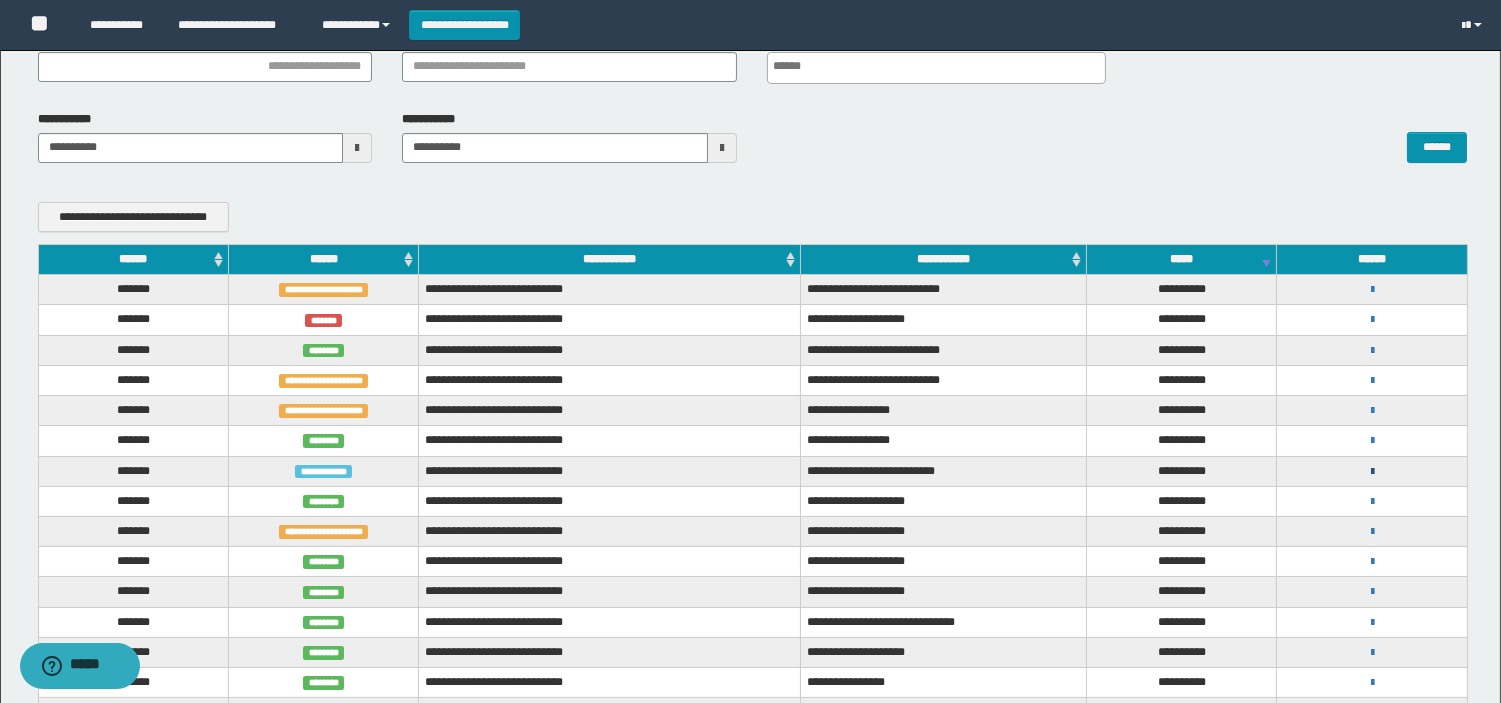 click at bounding box center (1372, 472) 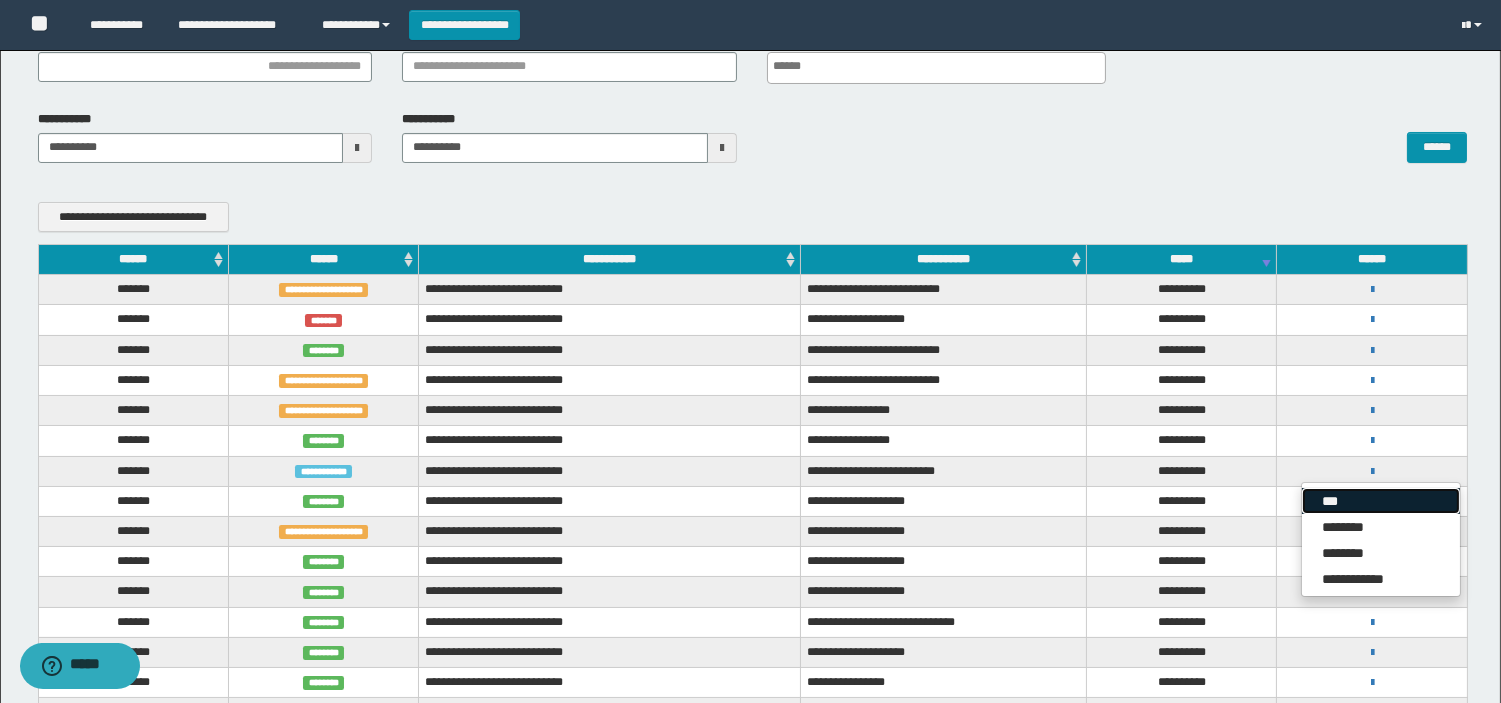 click on "***" at bounding box center [1381, 501] 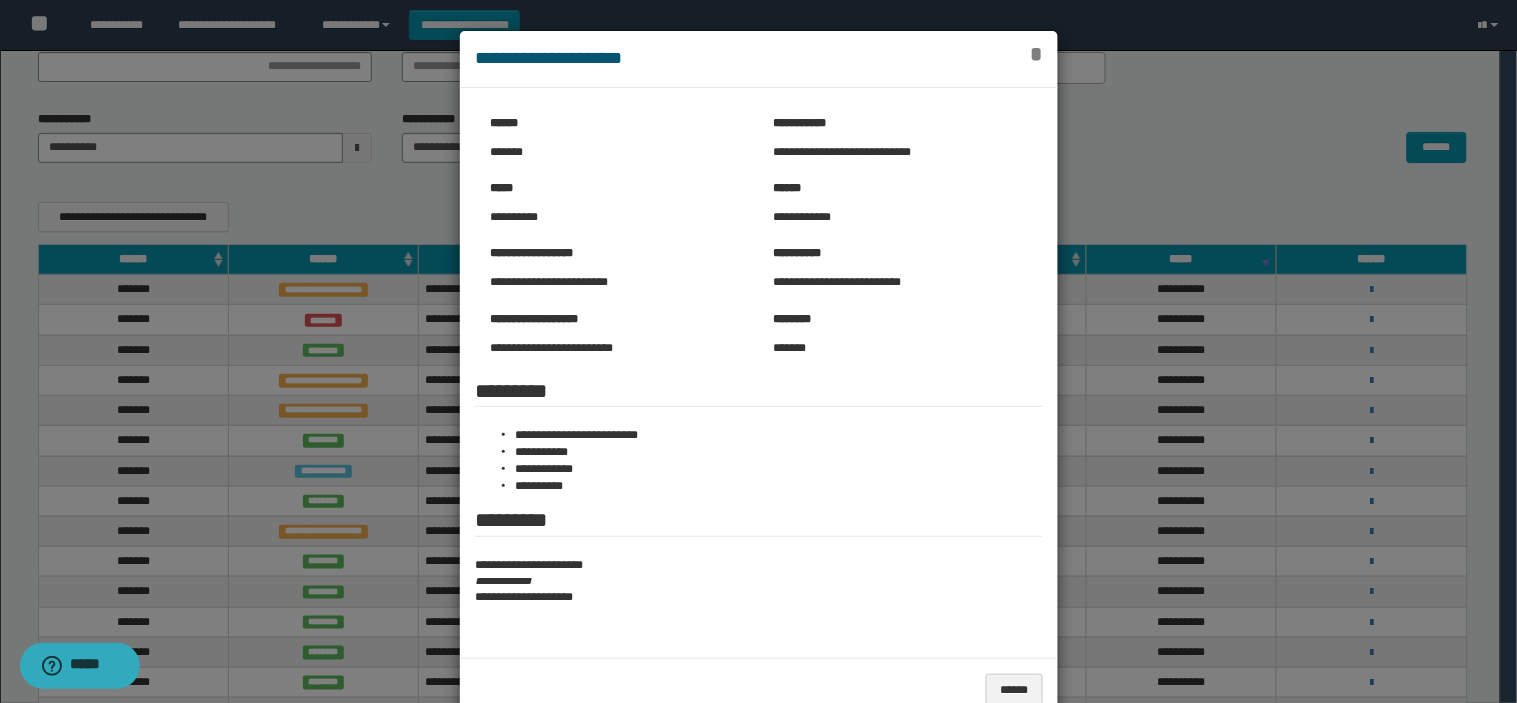 click on "*" at bounding box center [1036, 54] 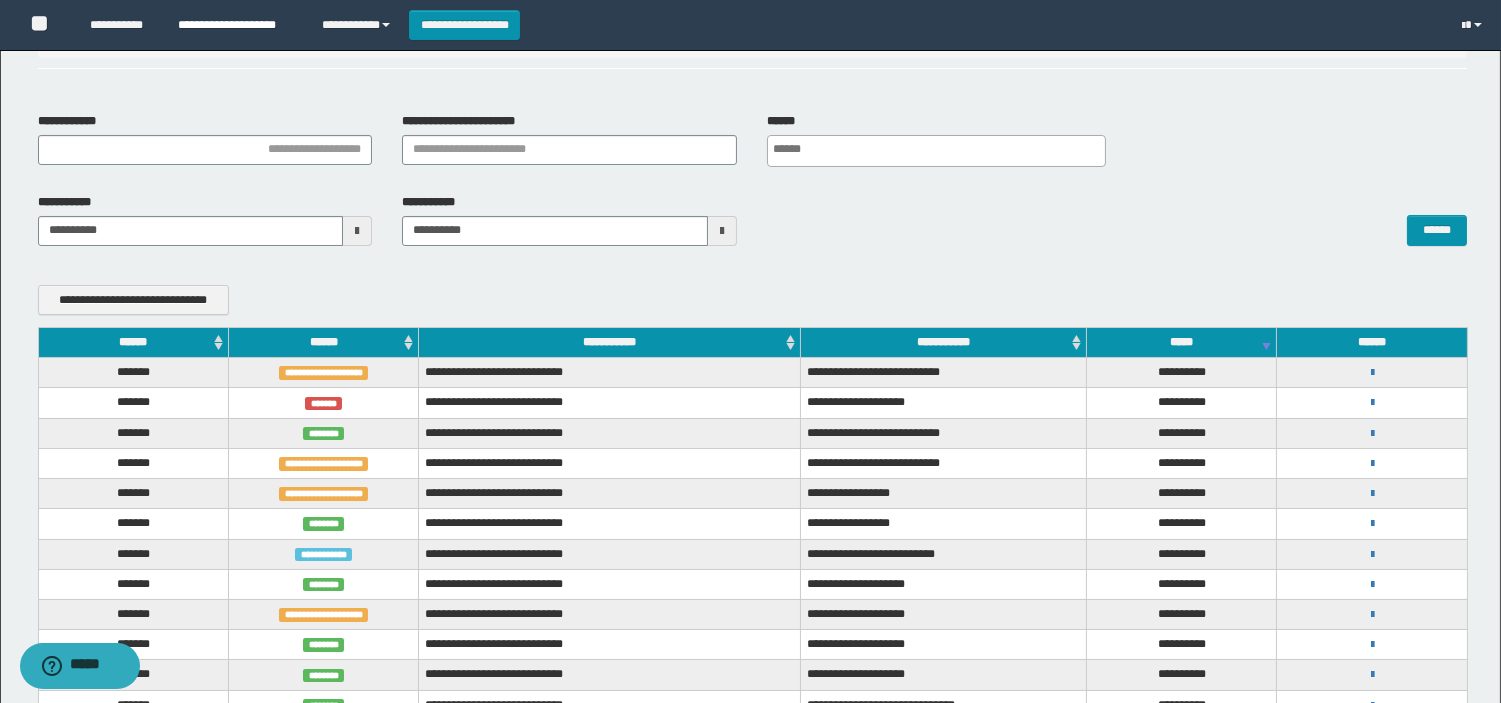 scroll, scrollTop: 74, scrollLeft: 0, axis: vertical 